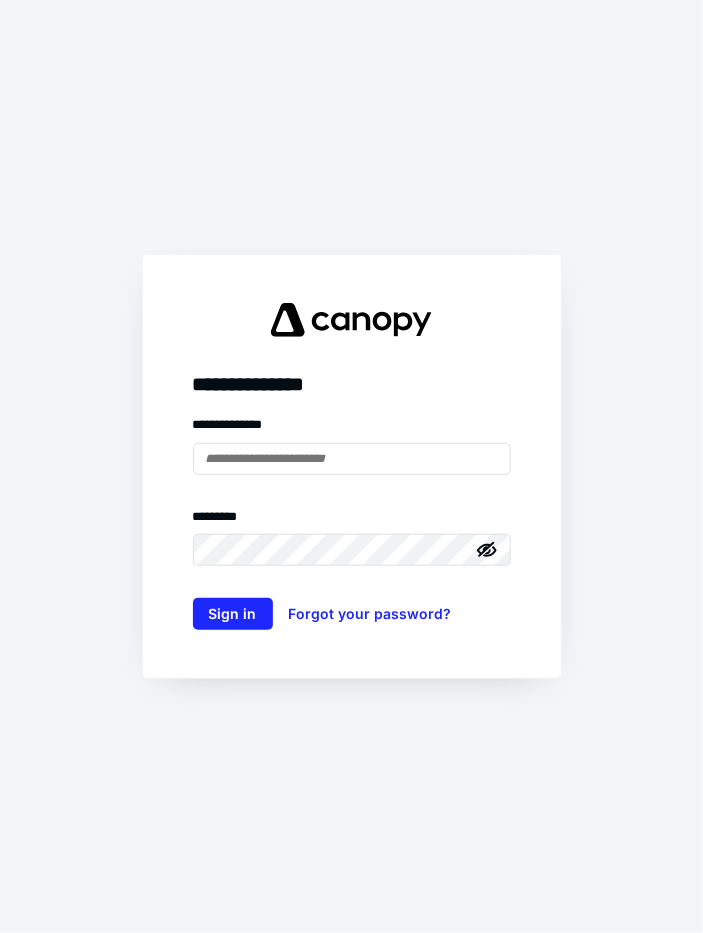 scroll, scrollTop: 0, scrollLeft: 0, axis: both 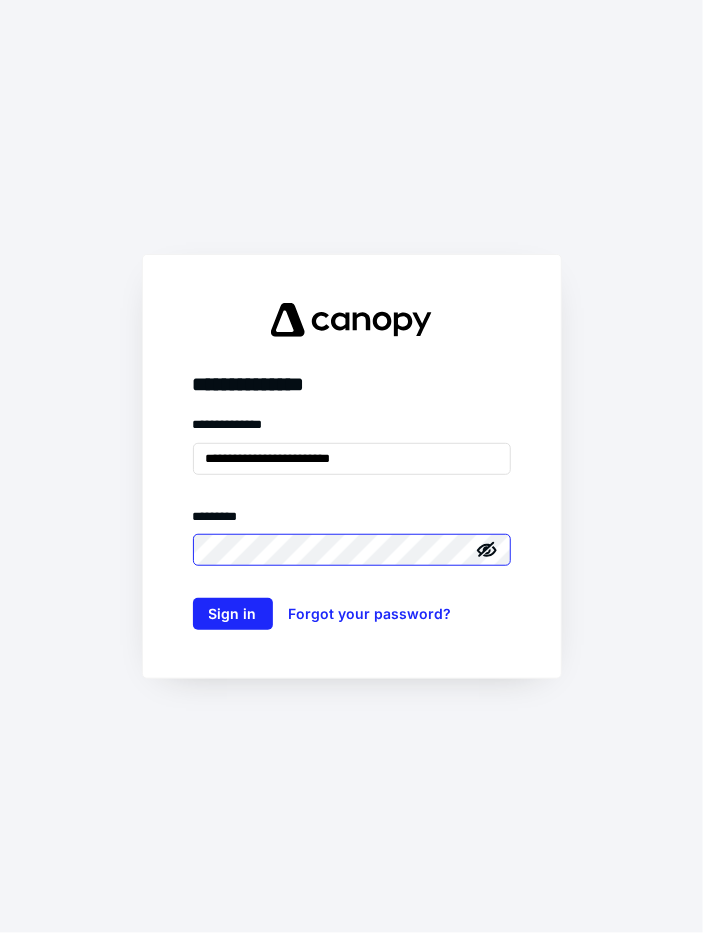 click on "Sign in" at bounding box center [233, 614] 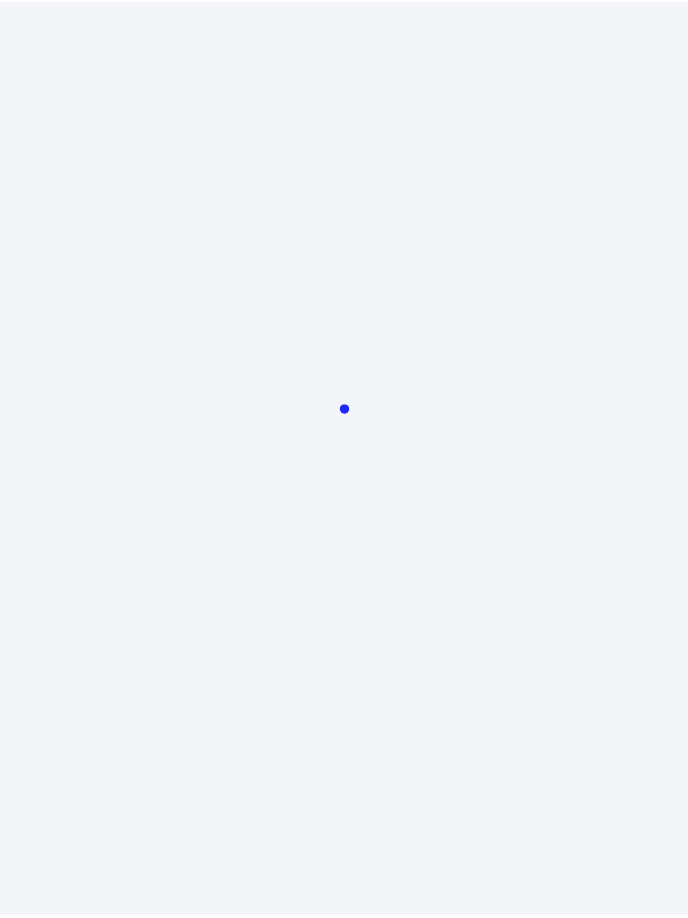 scroll, scrollTop: 0, scrollLeft: 0, axis: both 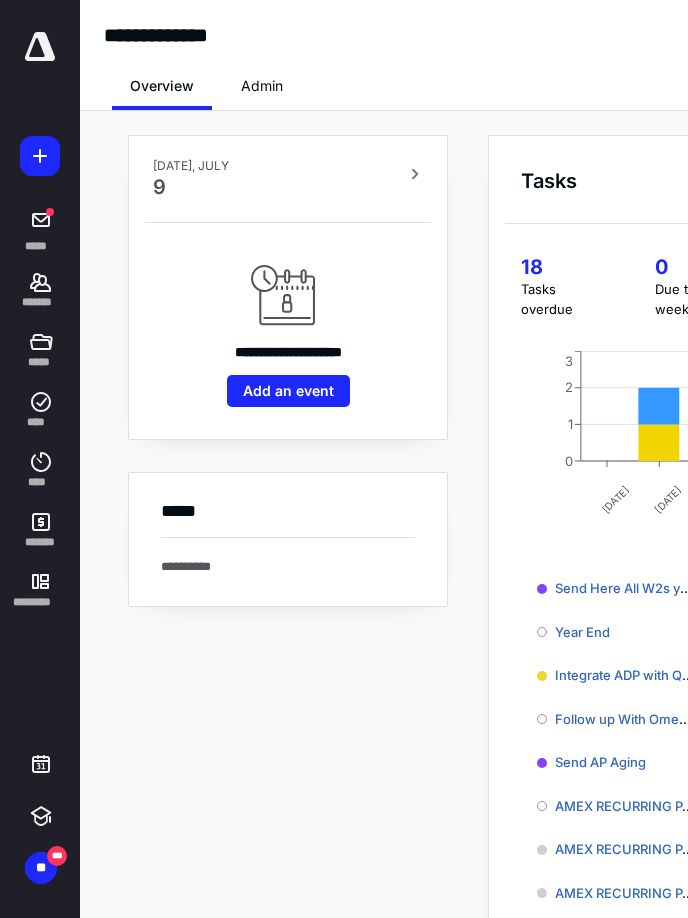 click 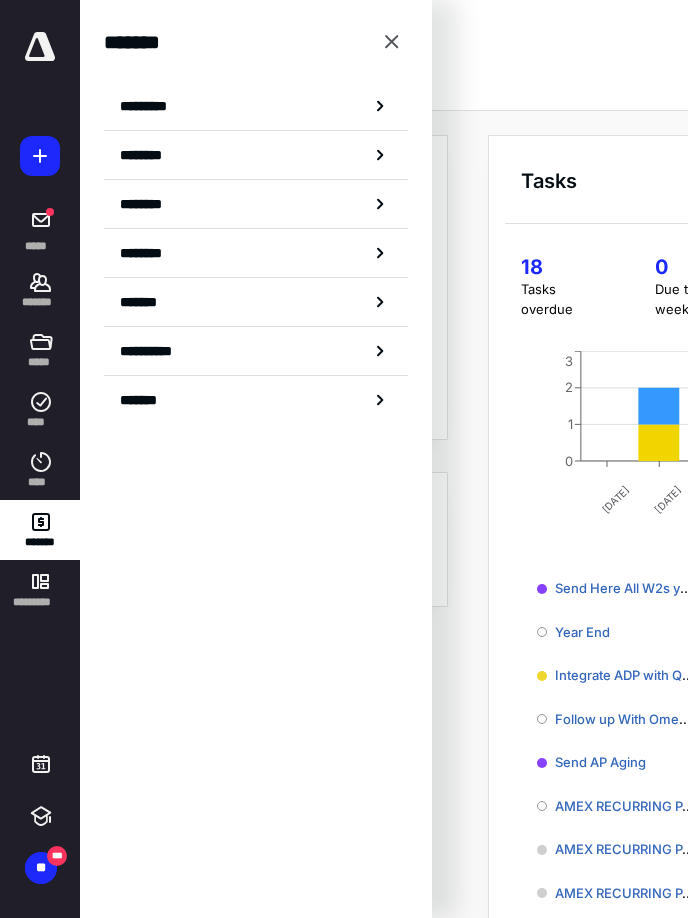 click on "********" at bounding box center [153, 204] 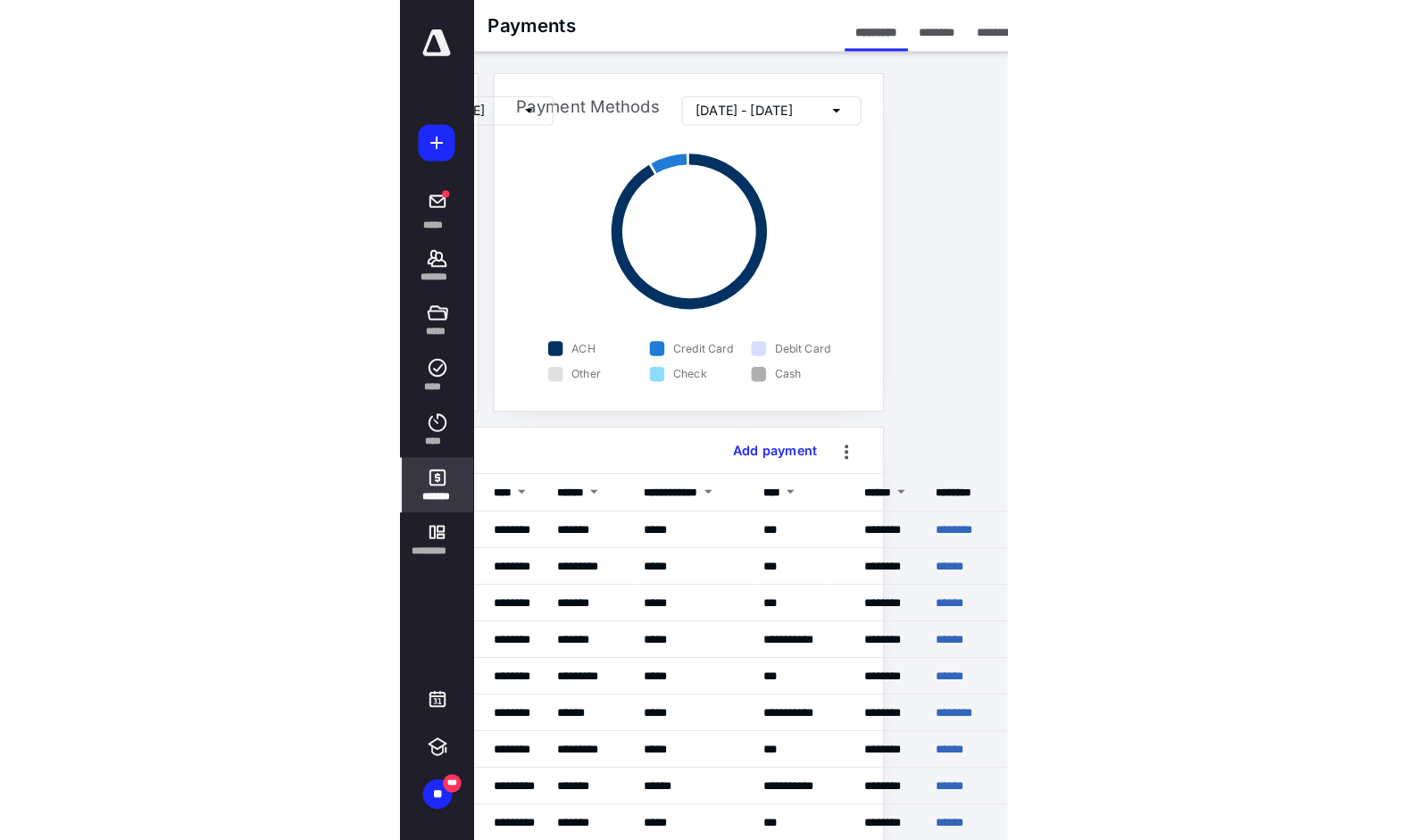 scroll, scrollTop: 0, scrollLeft: 0, axis: both 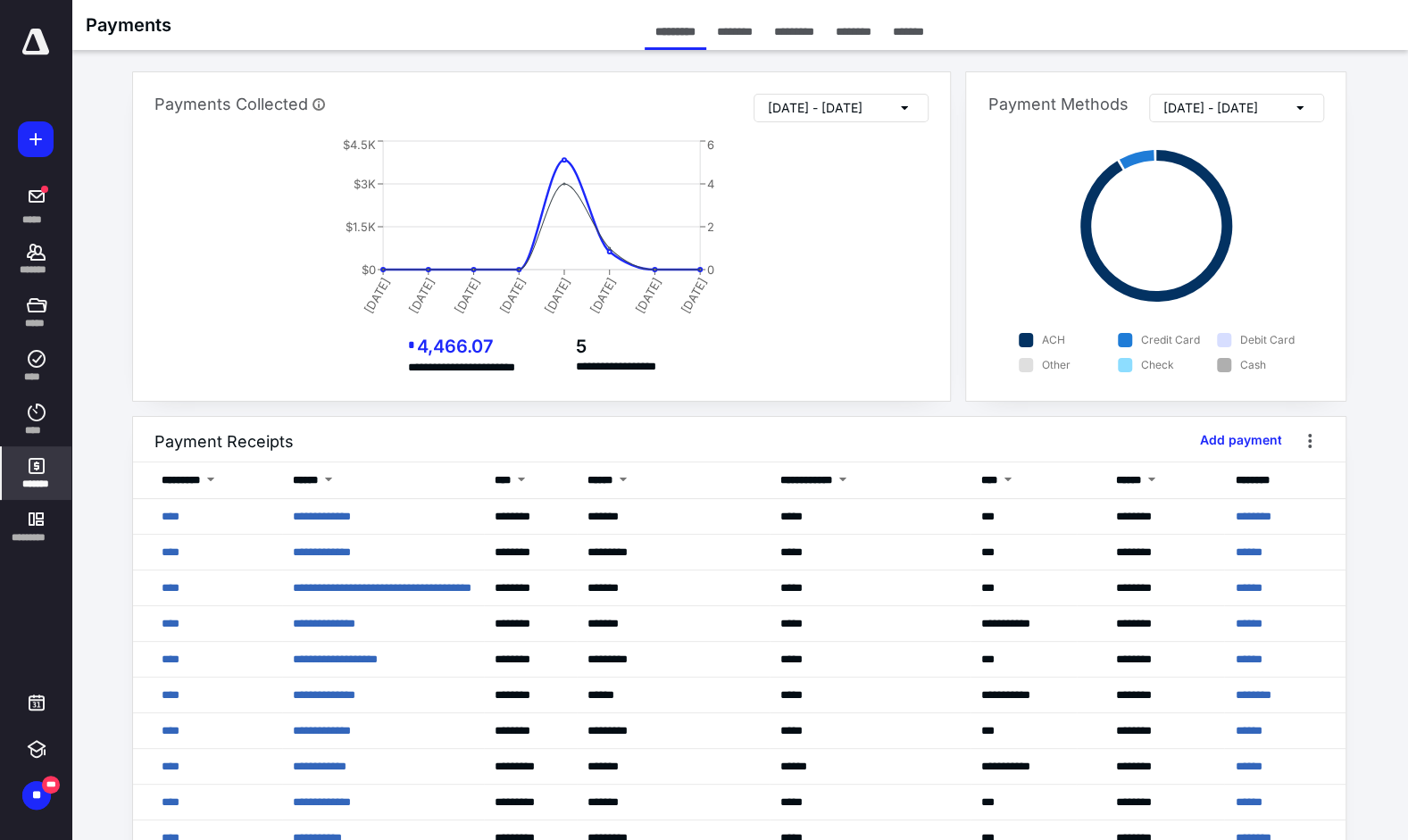 click on "********" at bounding box center [854, 31] 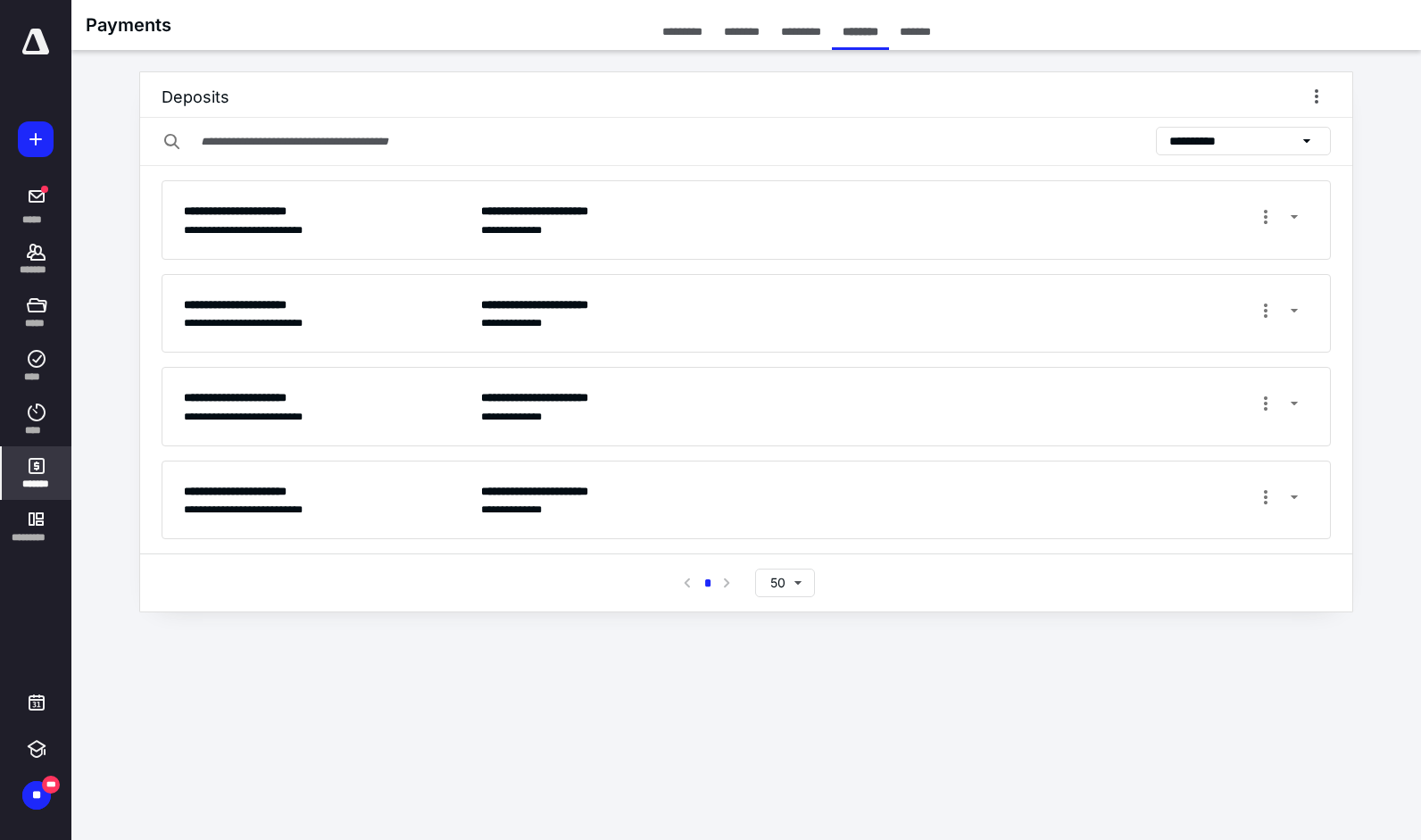 click at bounding box center [1294, 498] 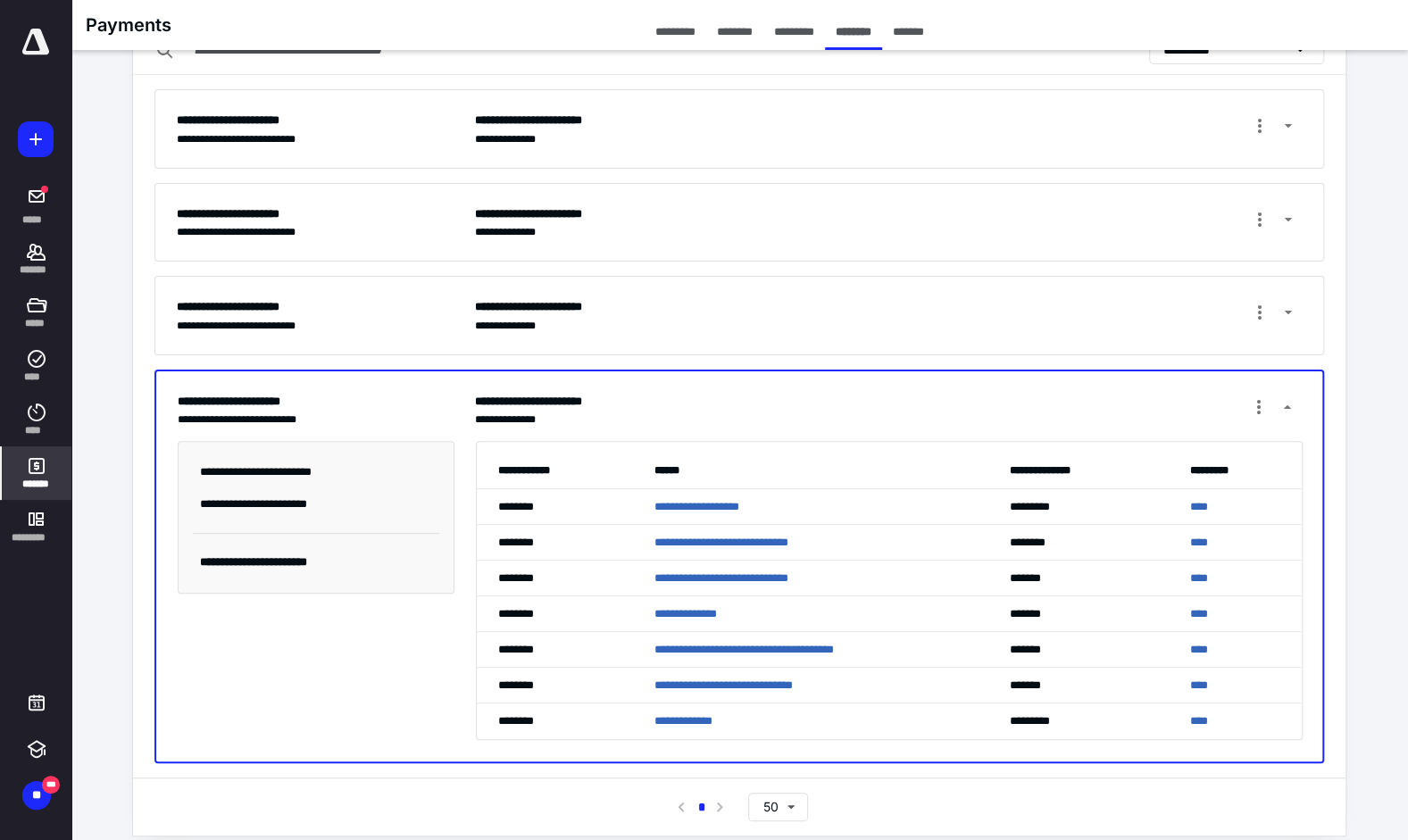 scroll, scrollTop: 105, scrollLeft: 0, axis: vertical 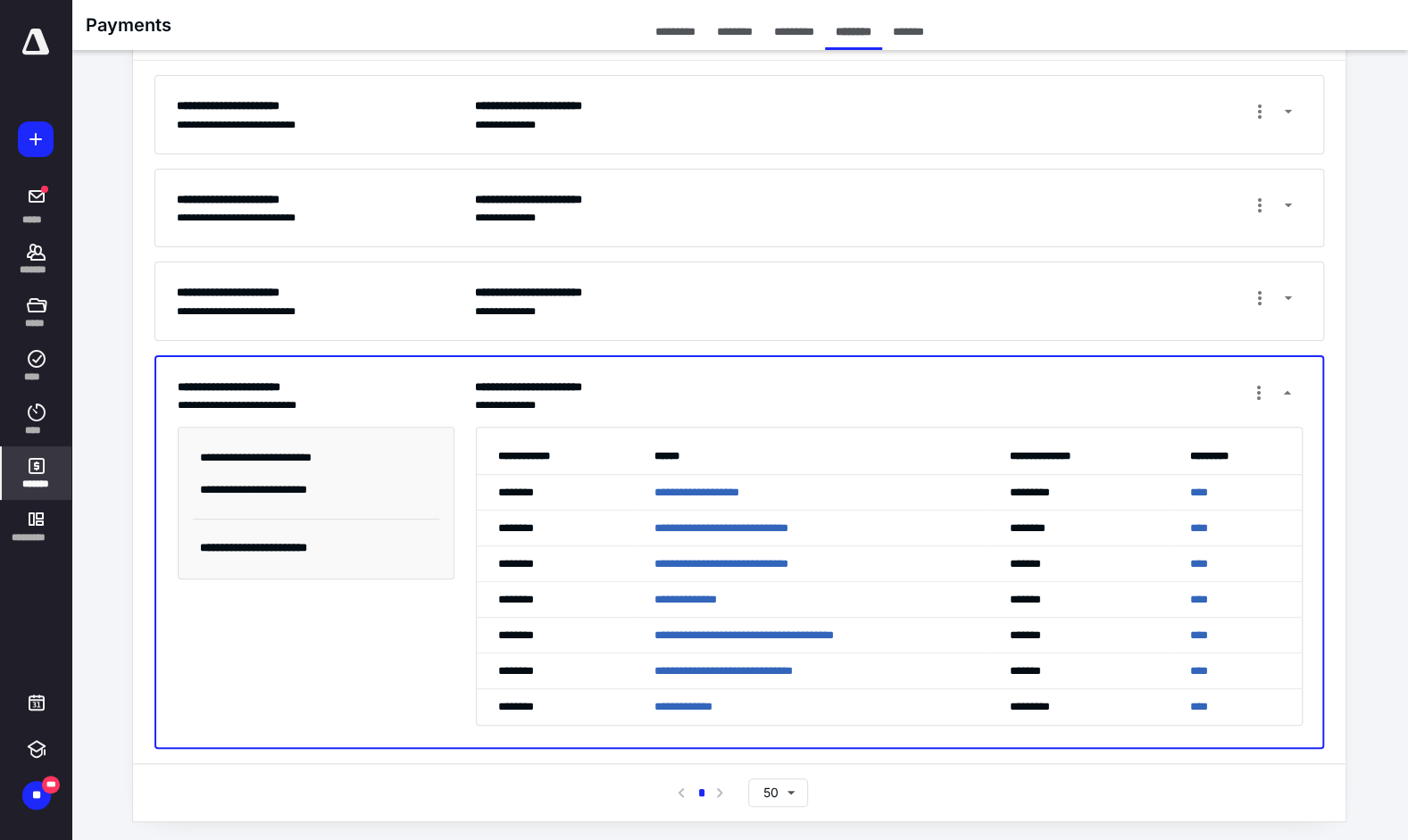 click at bounding box center (1287, 394) 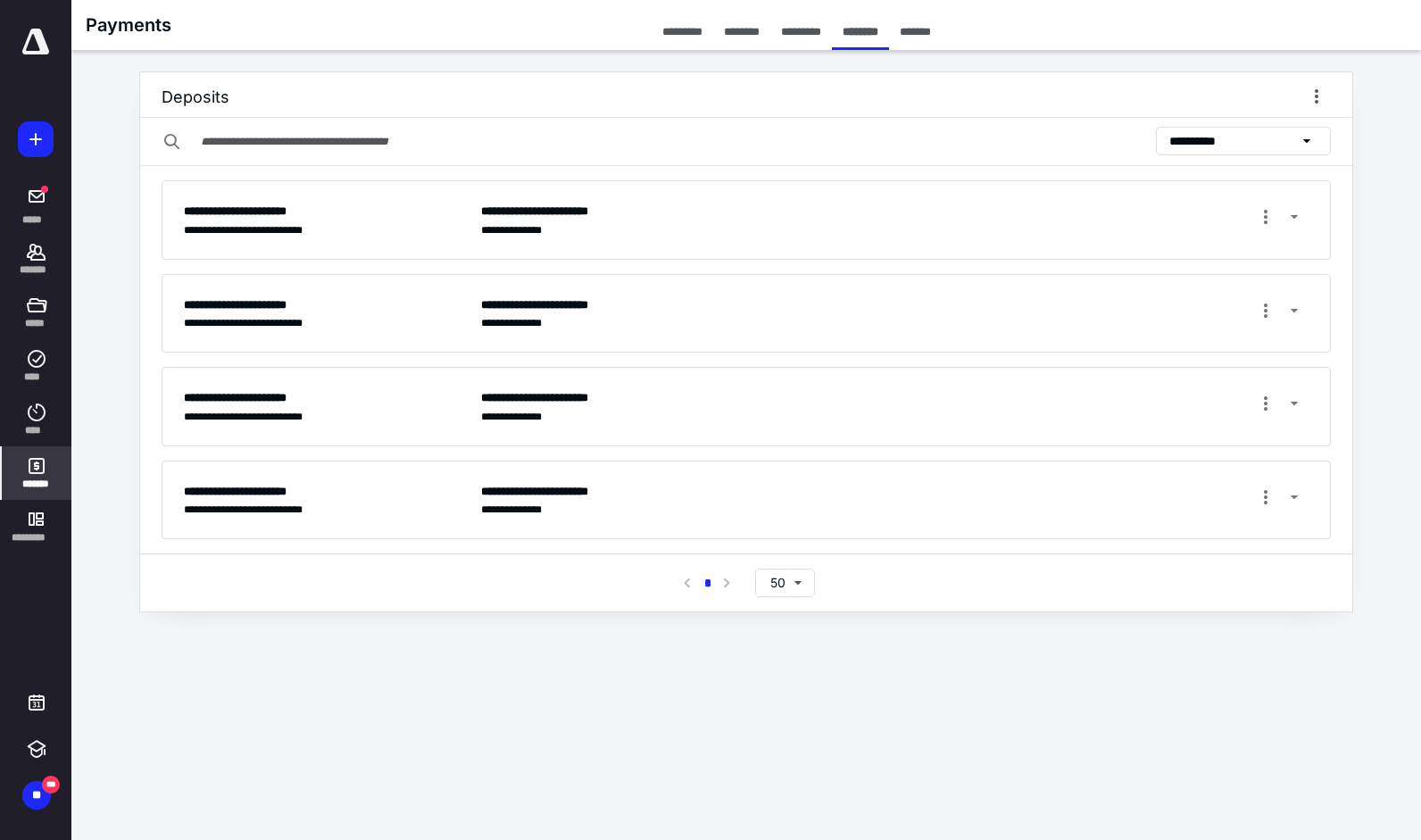 click on "*********" at bounding box center [682, 31] 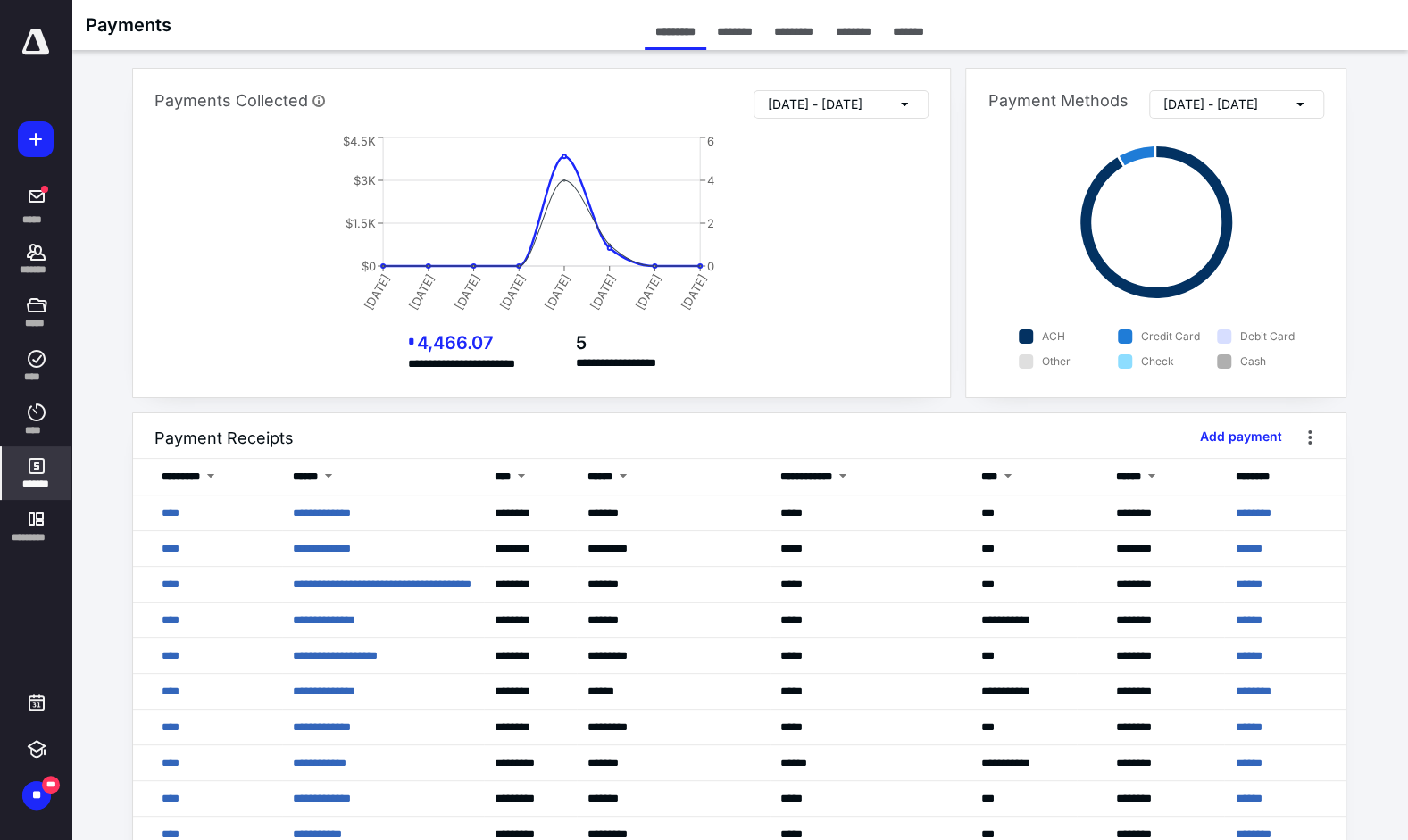 scroll, scrollTop: 0, scrollLeft: 0, axis: both 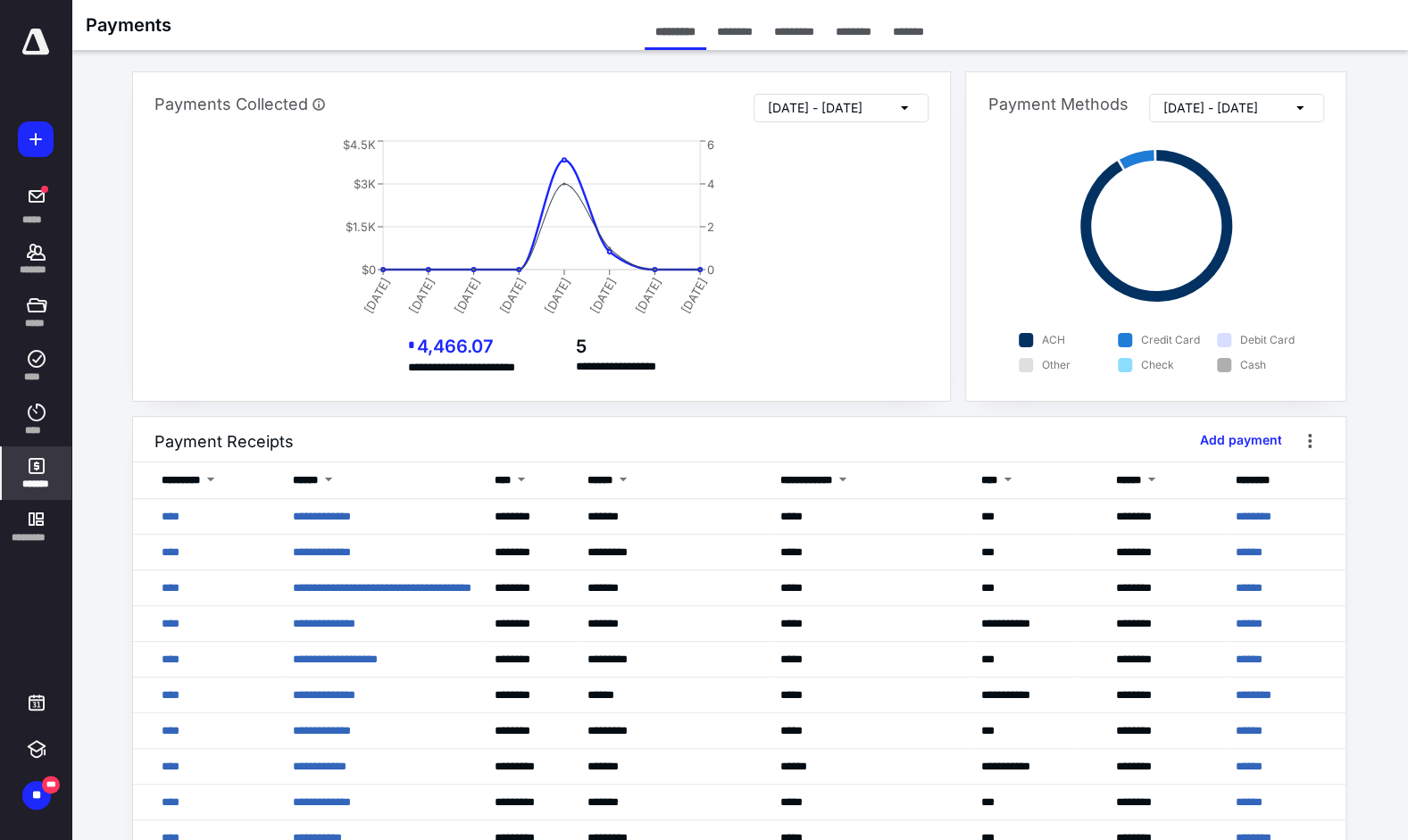click on "********" at bounding box center (854, 31) 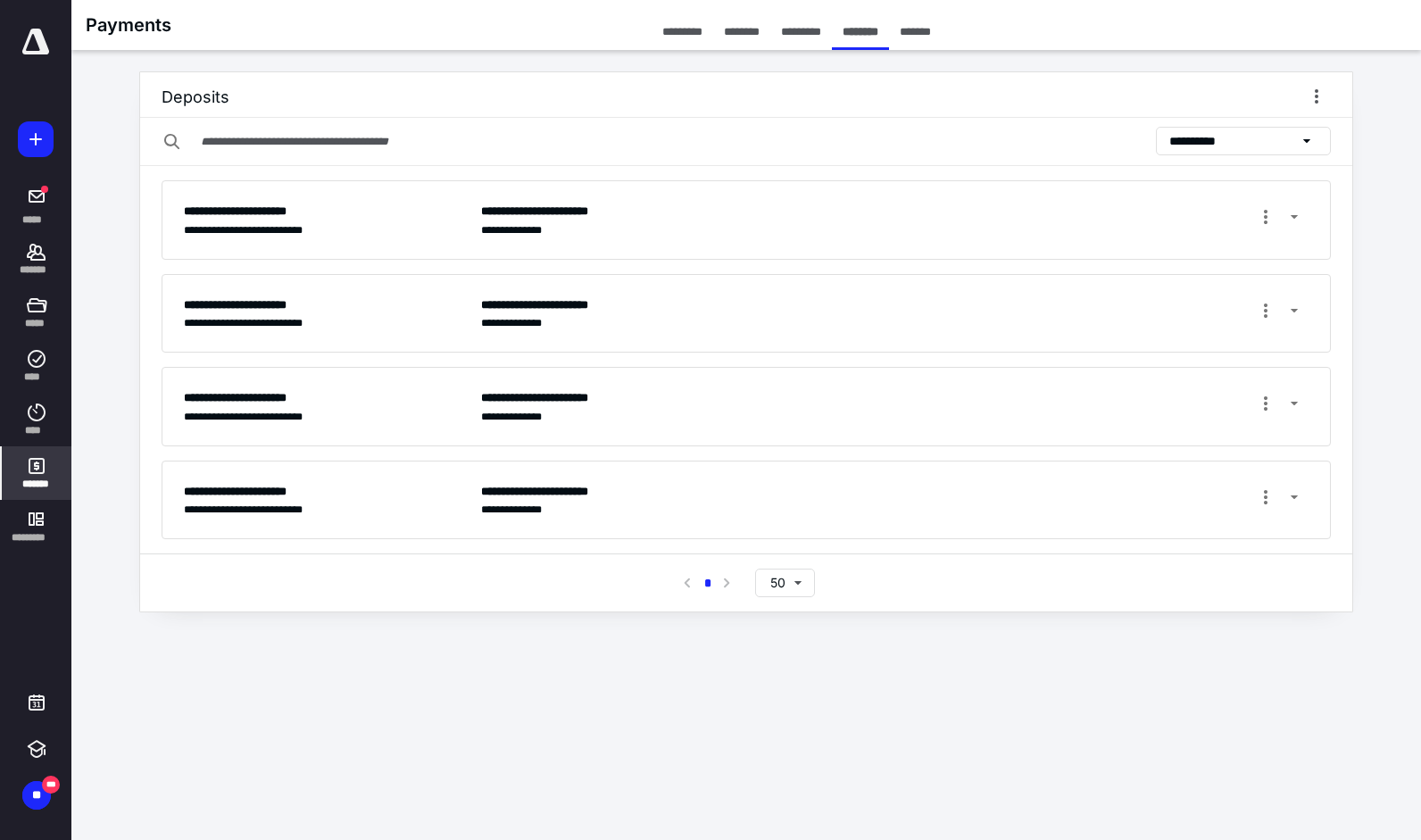 click on "*********" at bounding box center [682, 31] 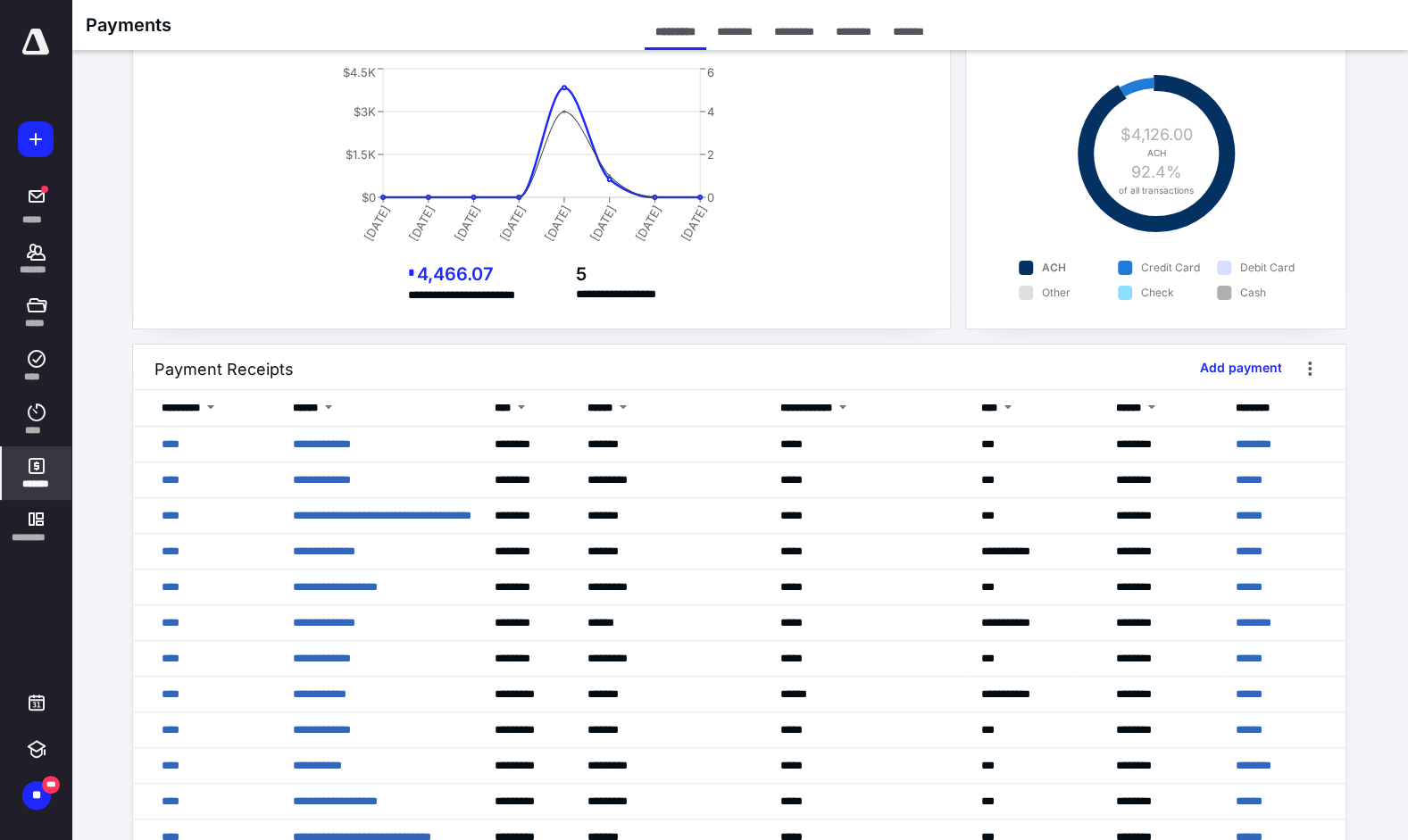 scroll, scrollTop: 0, scrollLeft: 0, axis: both 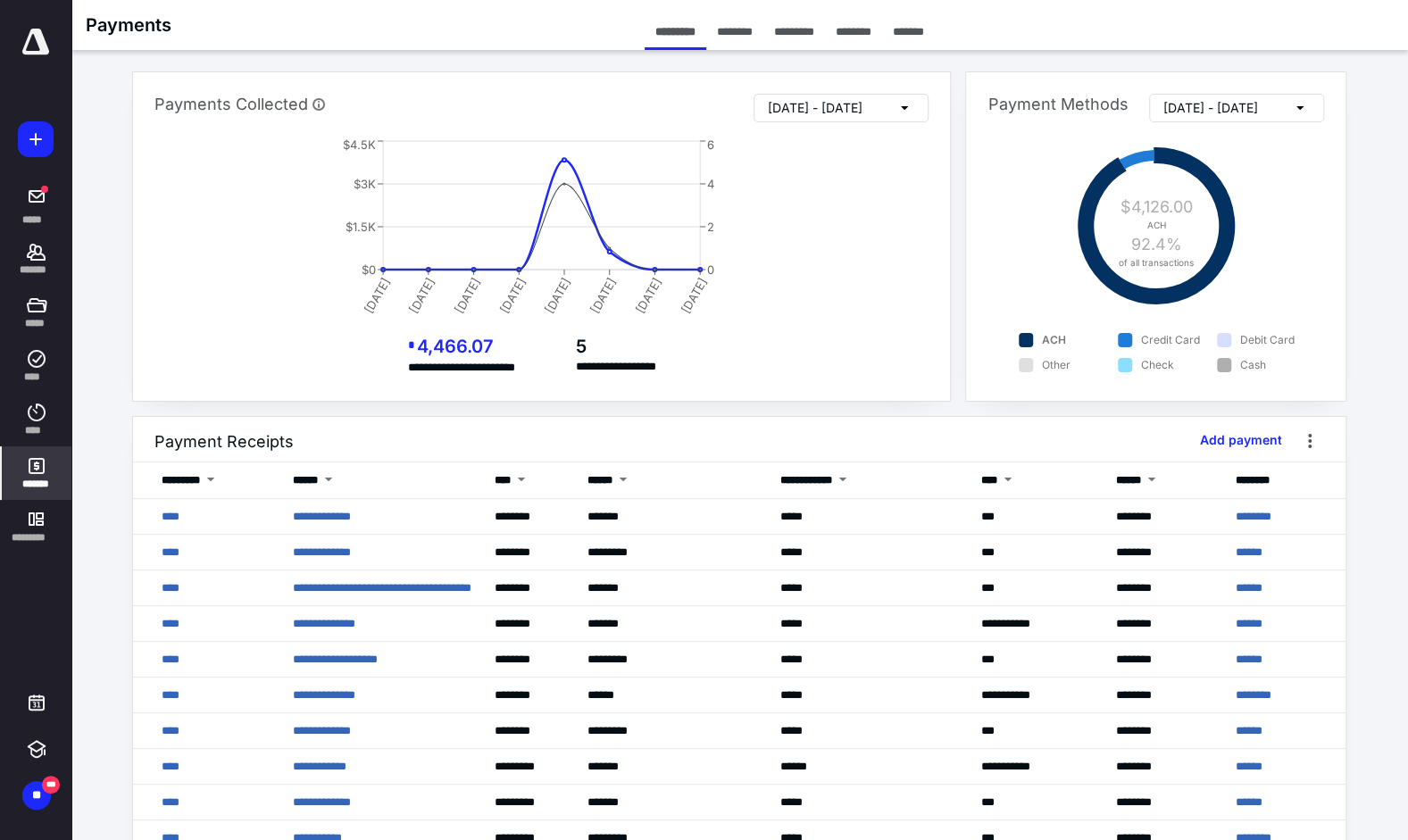 click on "********" at bounding box center [854, 31] 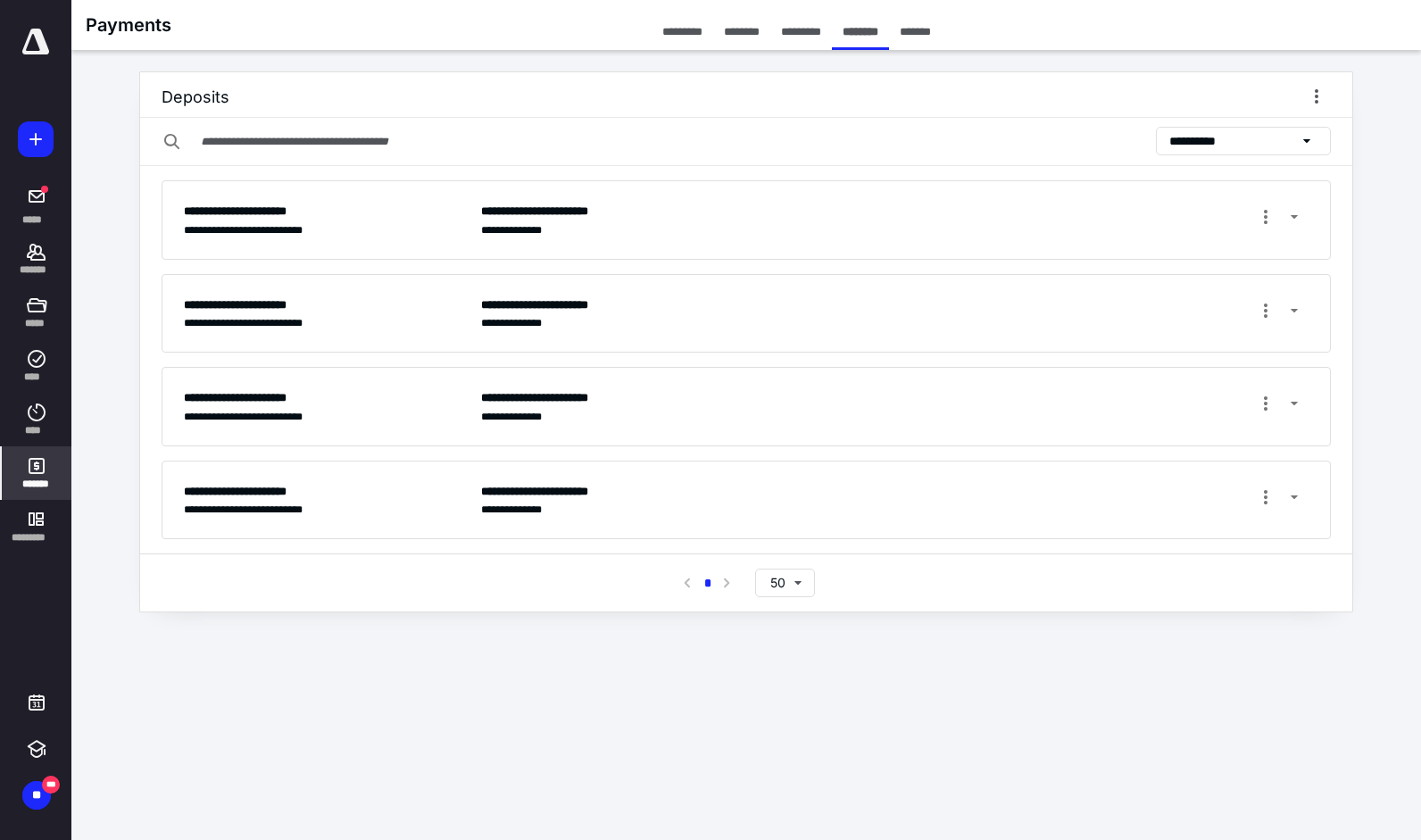 click at bounding box center (1294, 498) 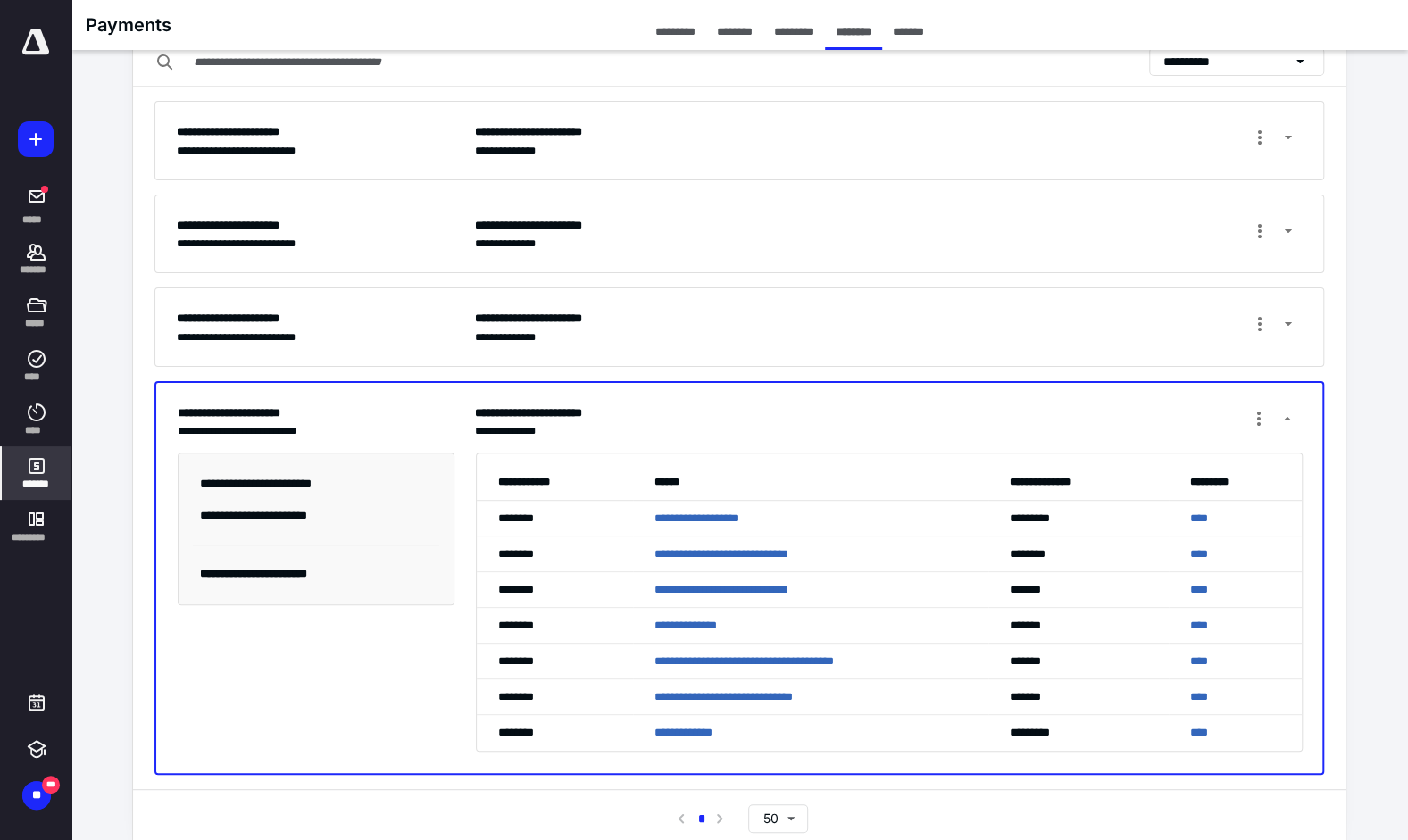 scroll, scrollTop: 80, scrollLeft: 0, axis: vertical 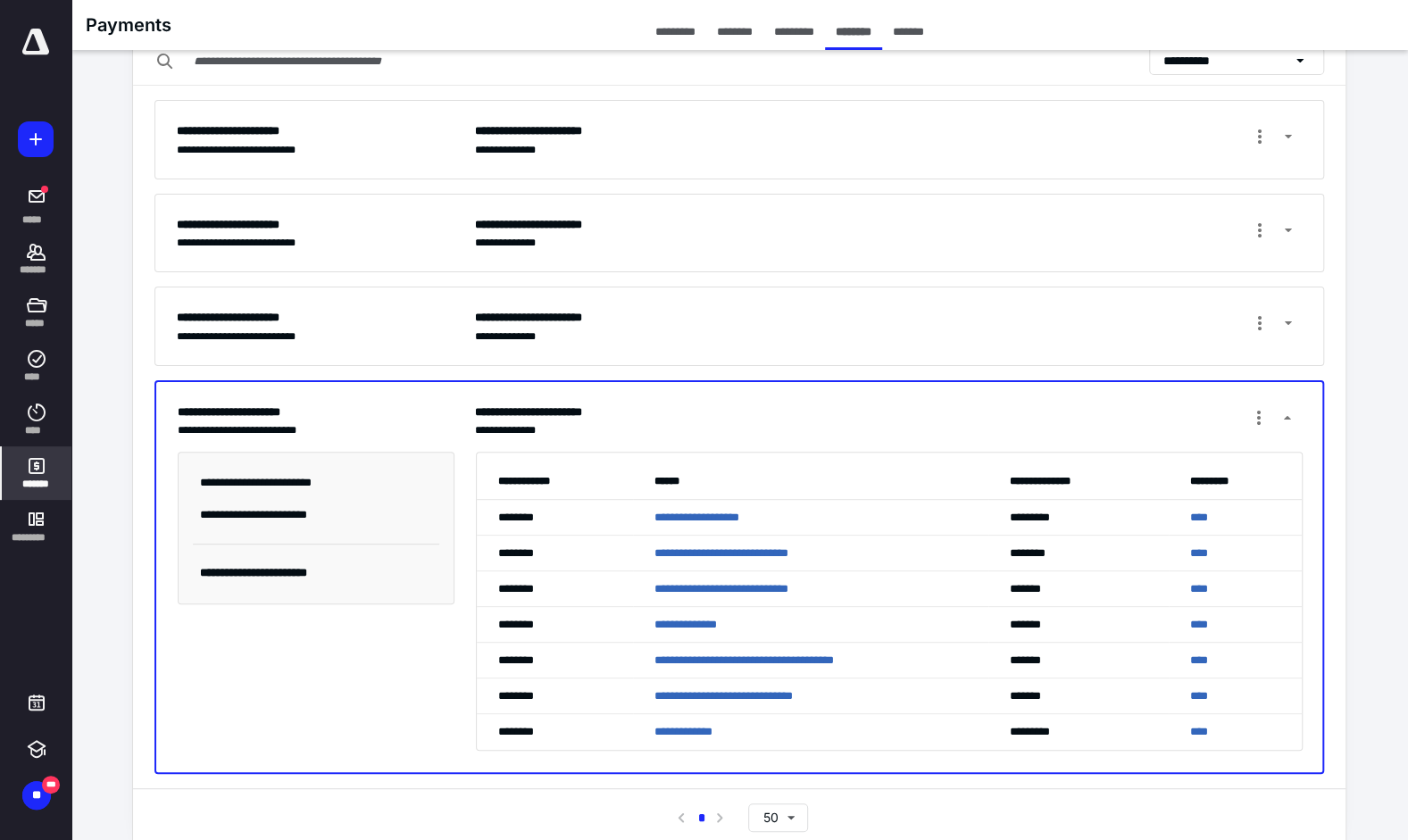 click on "*********" at bounding box center (675, 31) 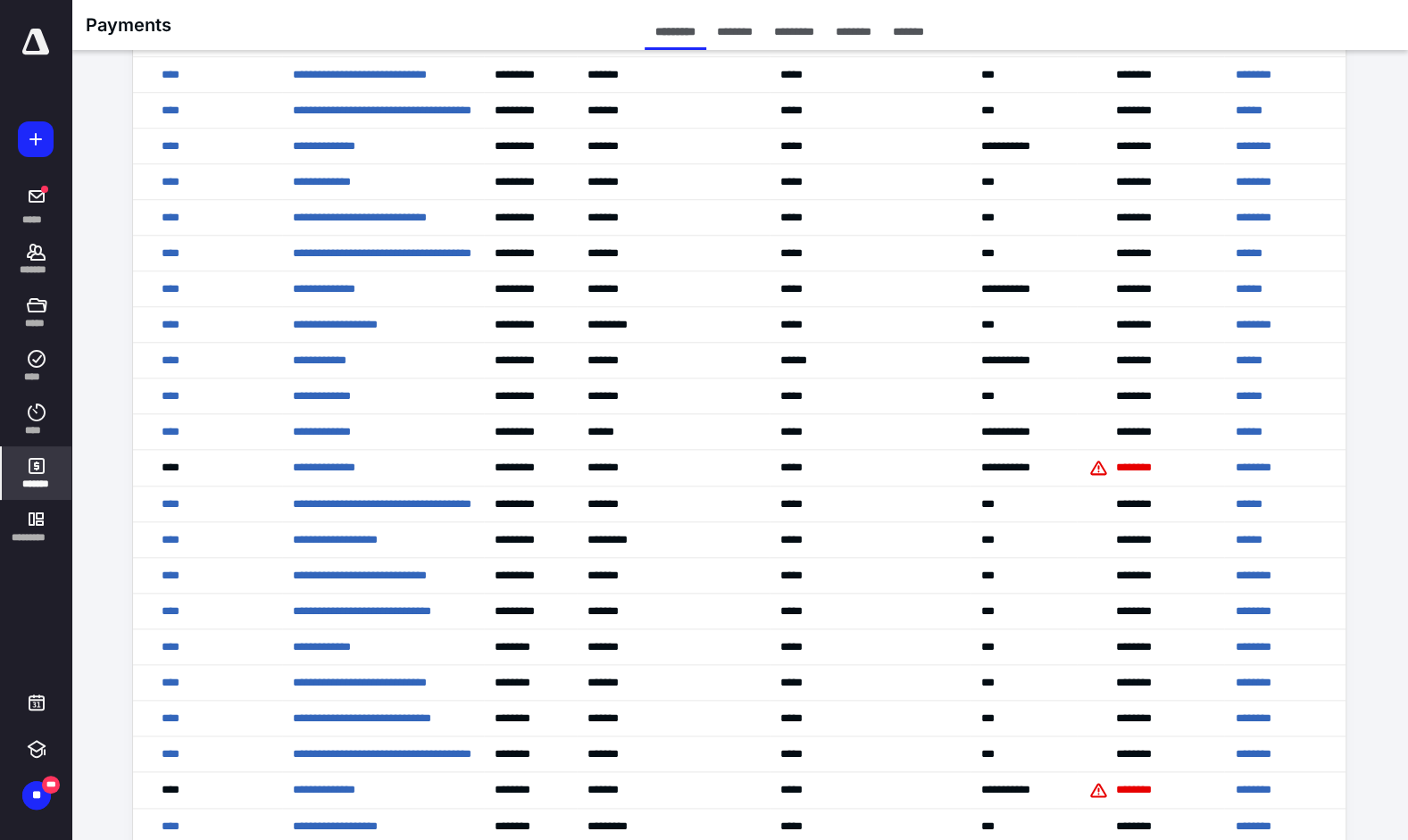 scroll, scrollTop: 1518, scrollLeft: 0, axis: vertical 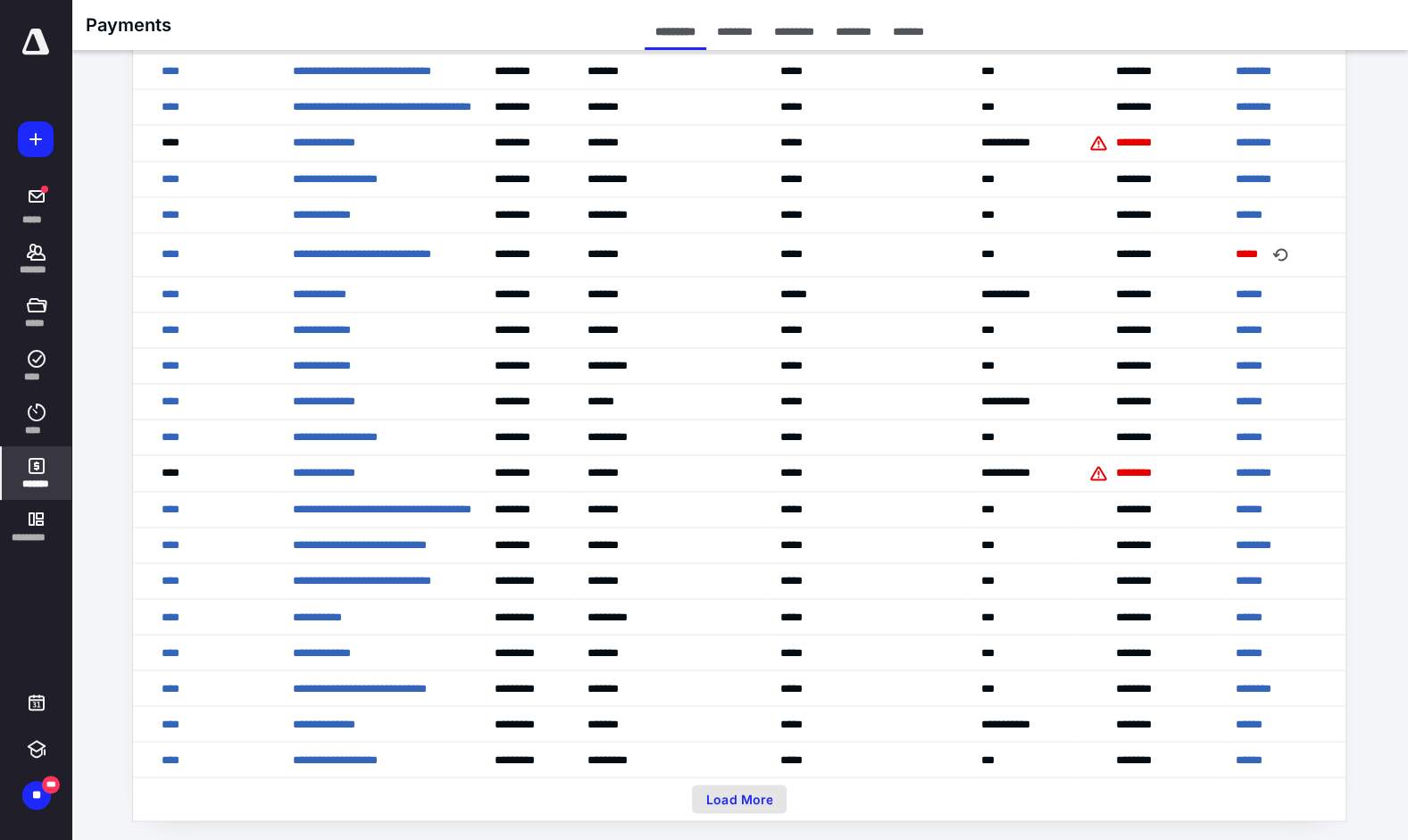 click on "Load More" at bounding box center (739, 799) 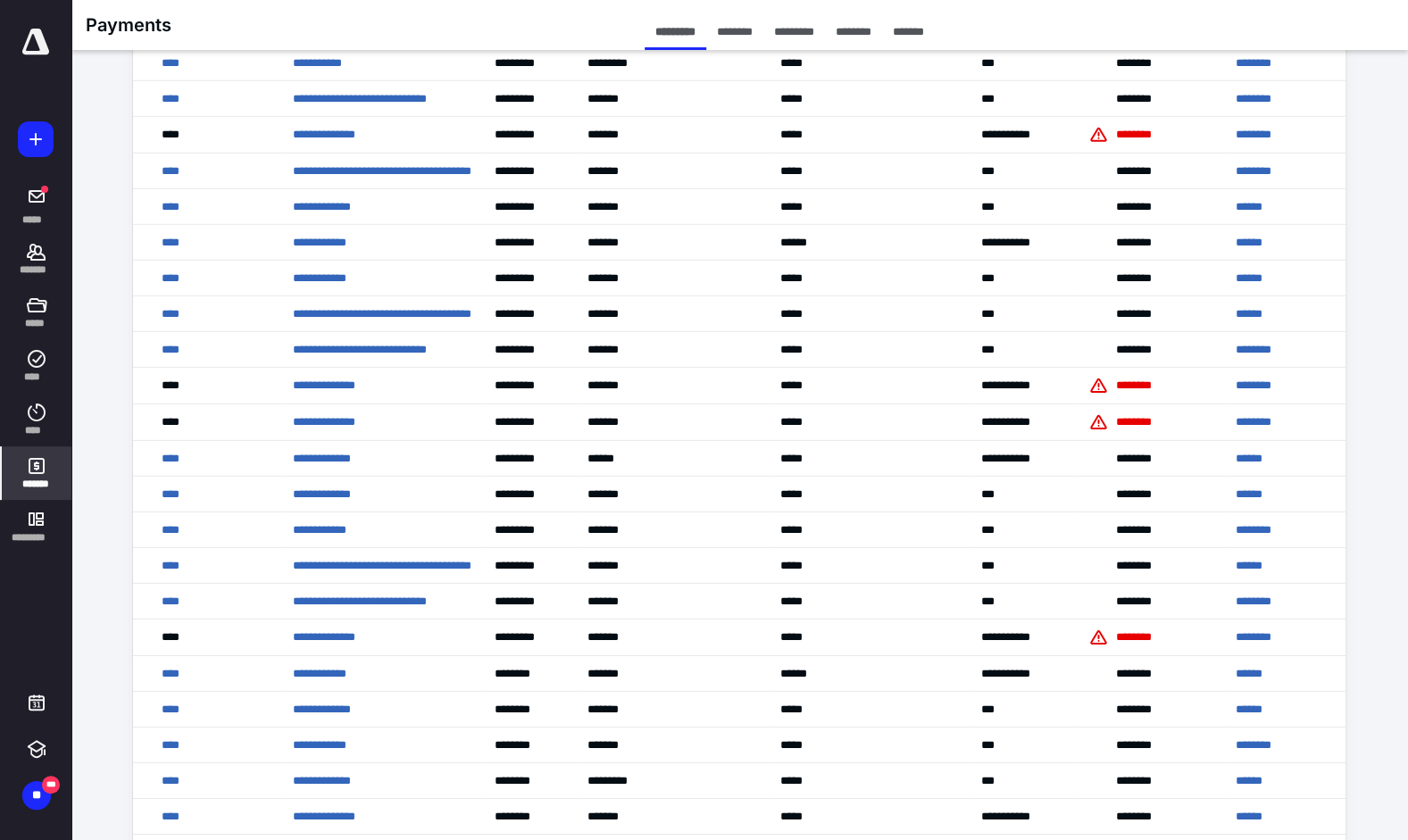 scroll, scrollTop: 3309, scrollLeft: 0, axis: vertical 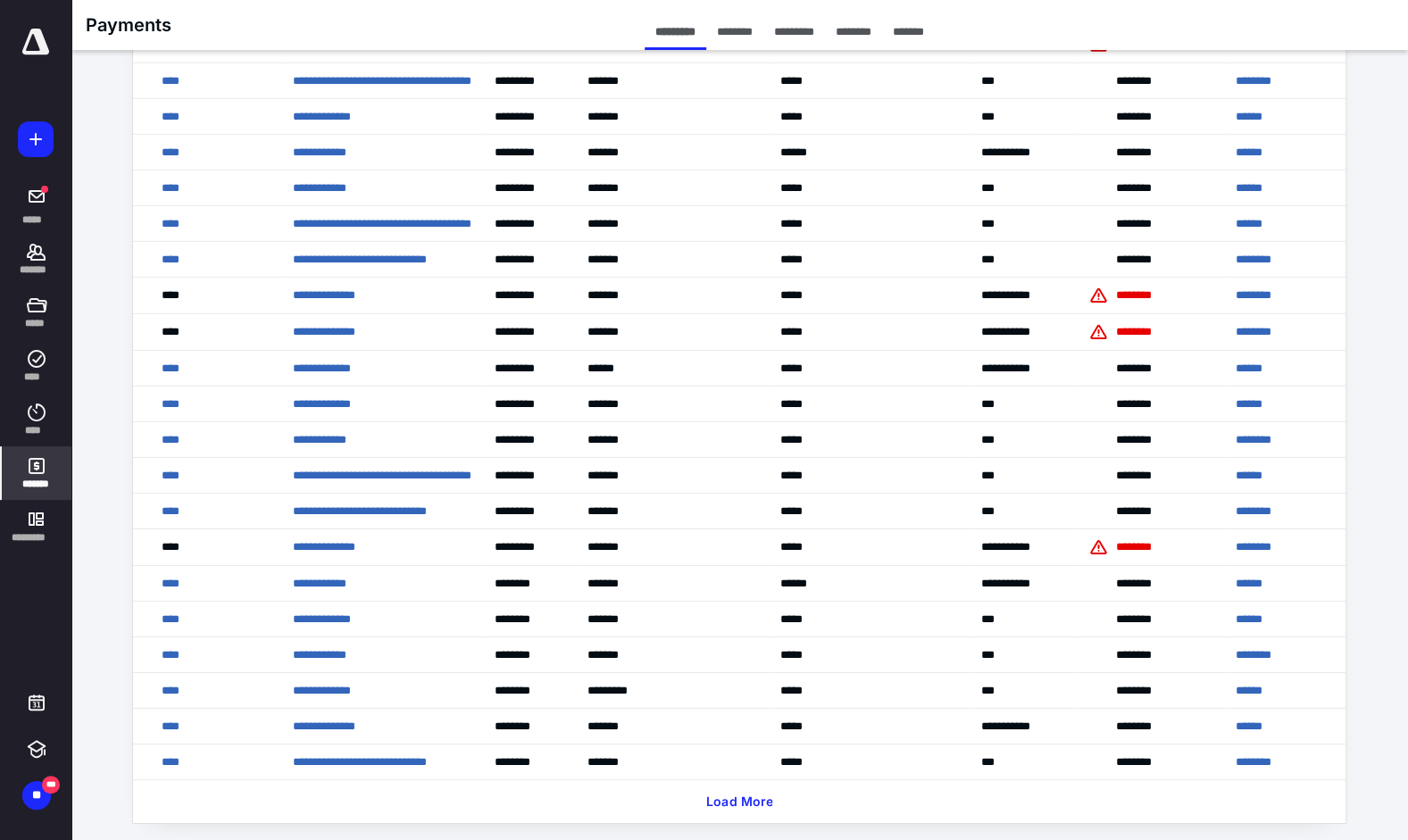 click on "********" at bounding box center [1253, 761] 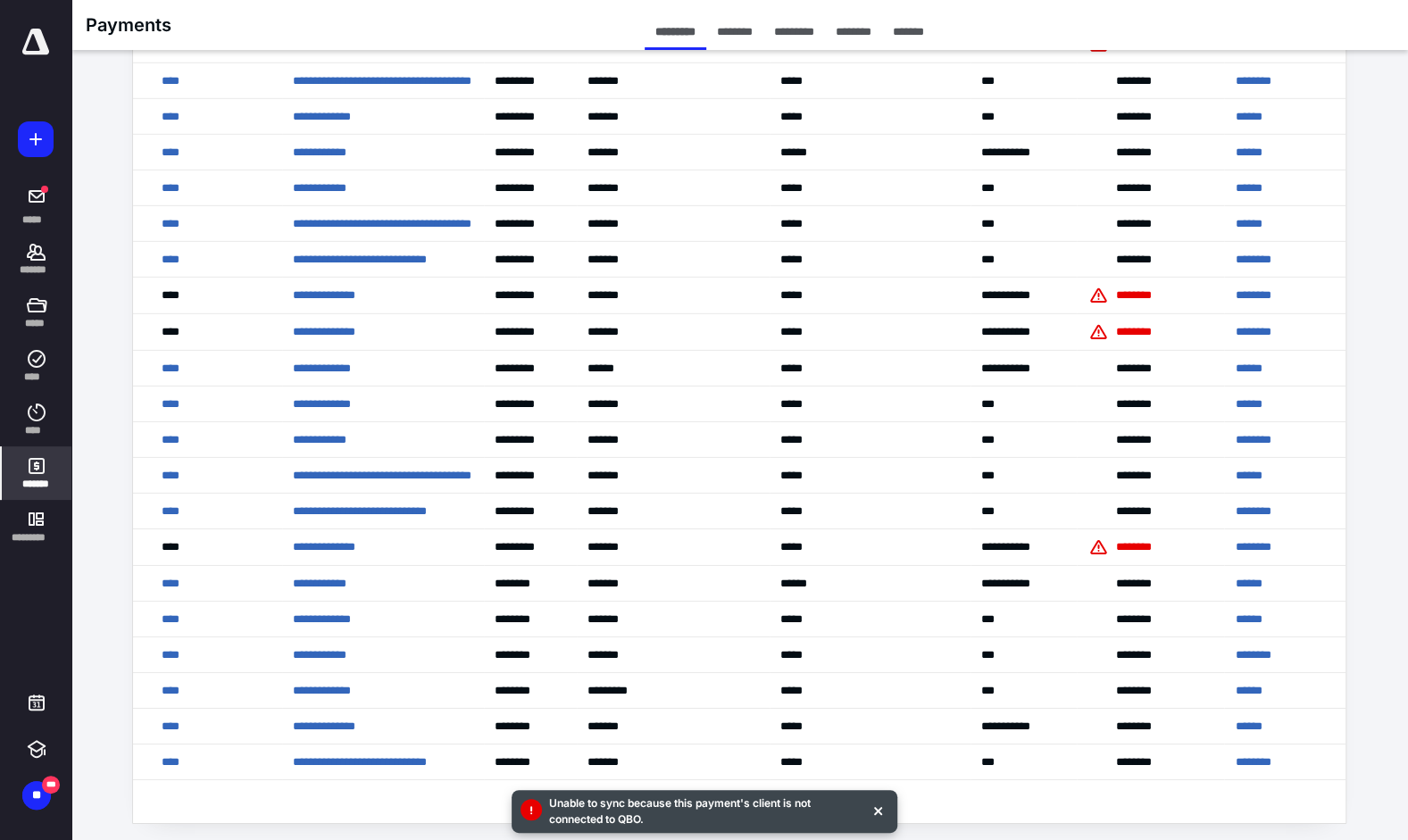 click on "**********" at bounding box center [360, 761] 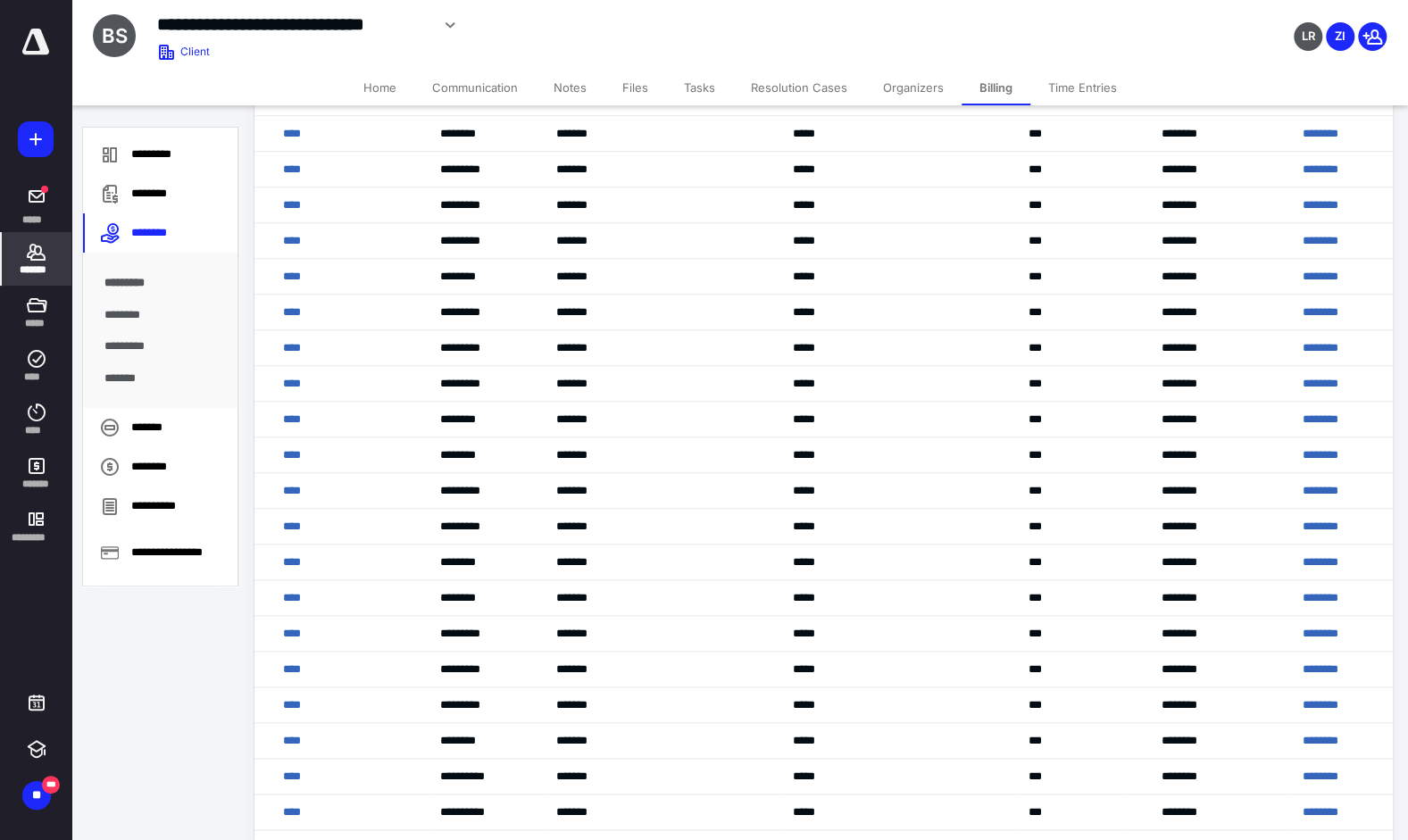 scroll, scrollTop: 693, scrollLeft: 0, axis: vertical 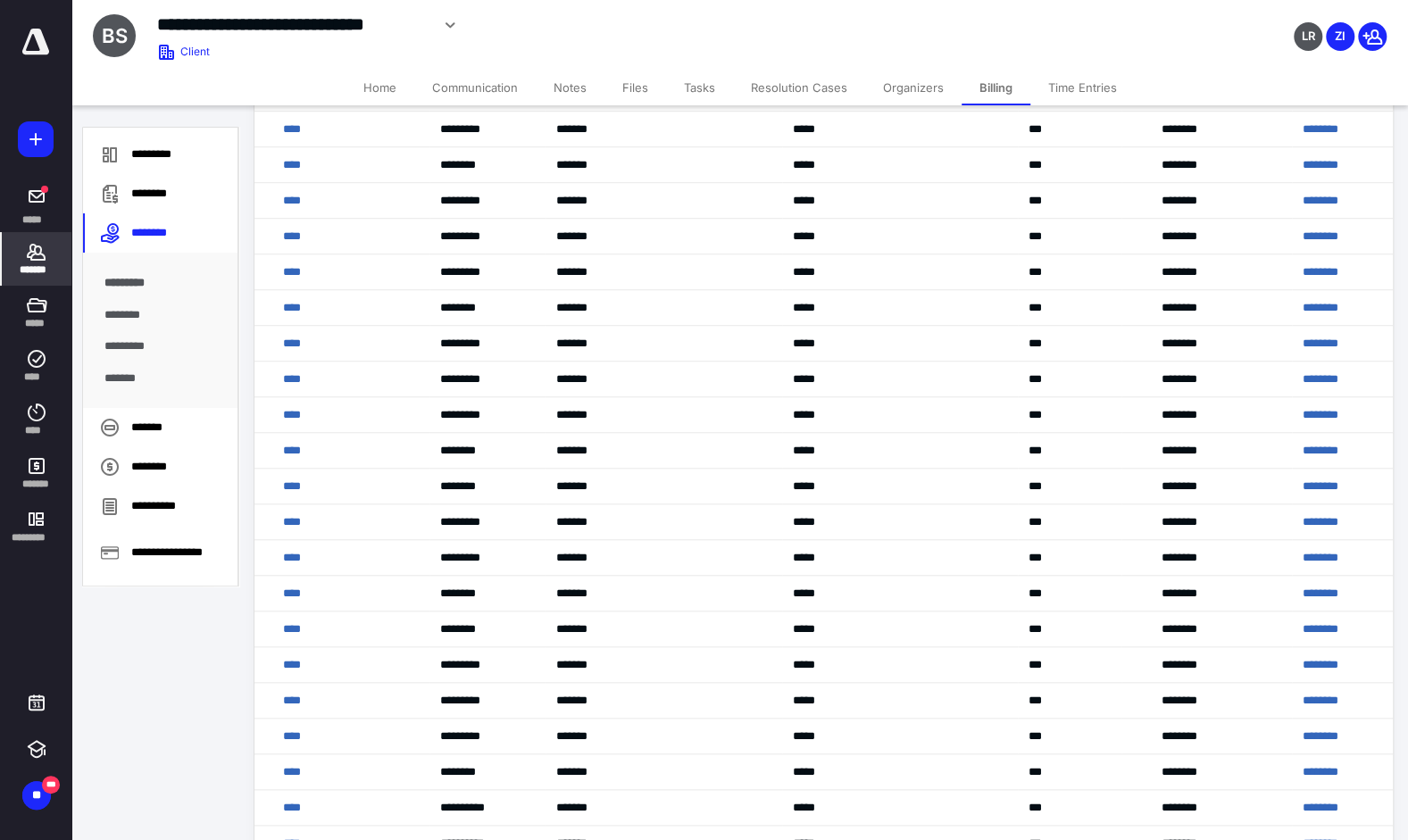 click on "********" at bounding box center [161, 194] 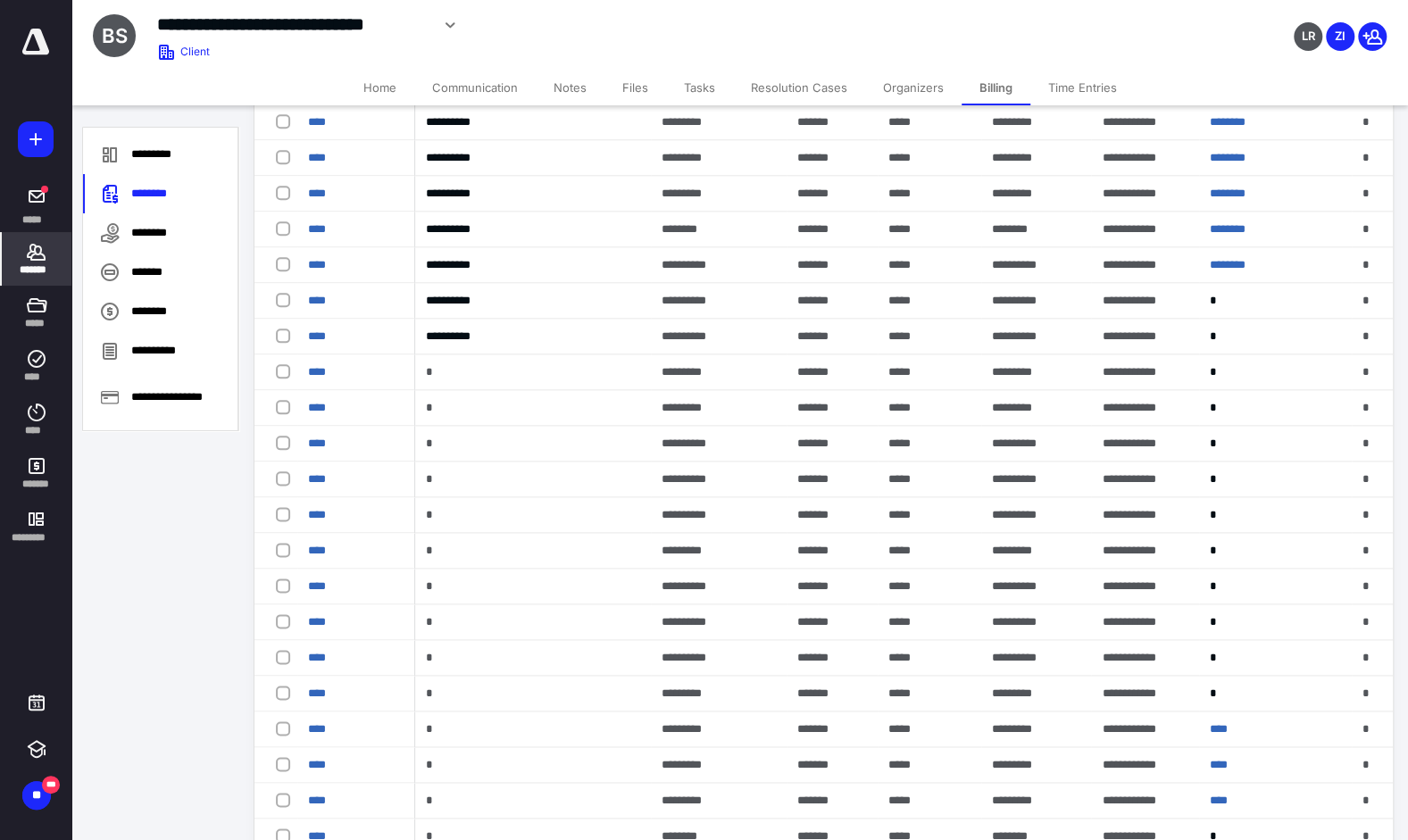 scroll, scrollTop: 1109, scrollLeft: 0, axis: vertical 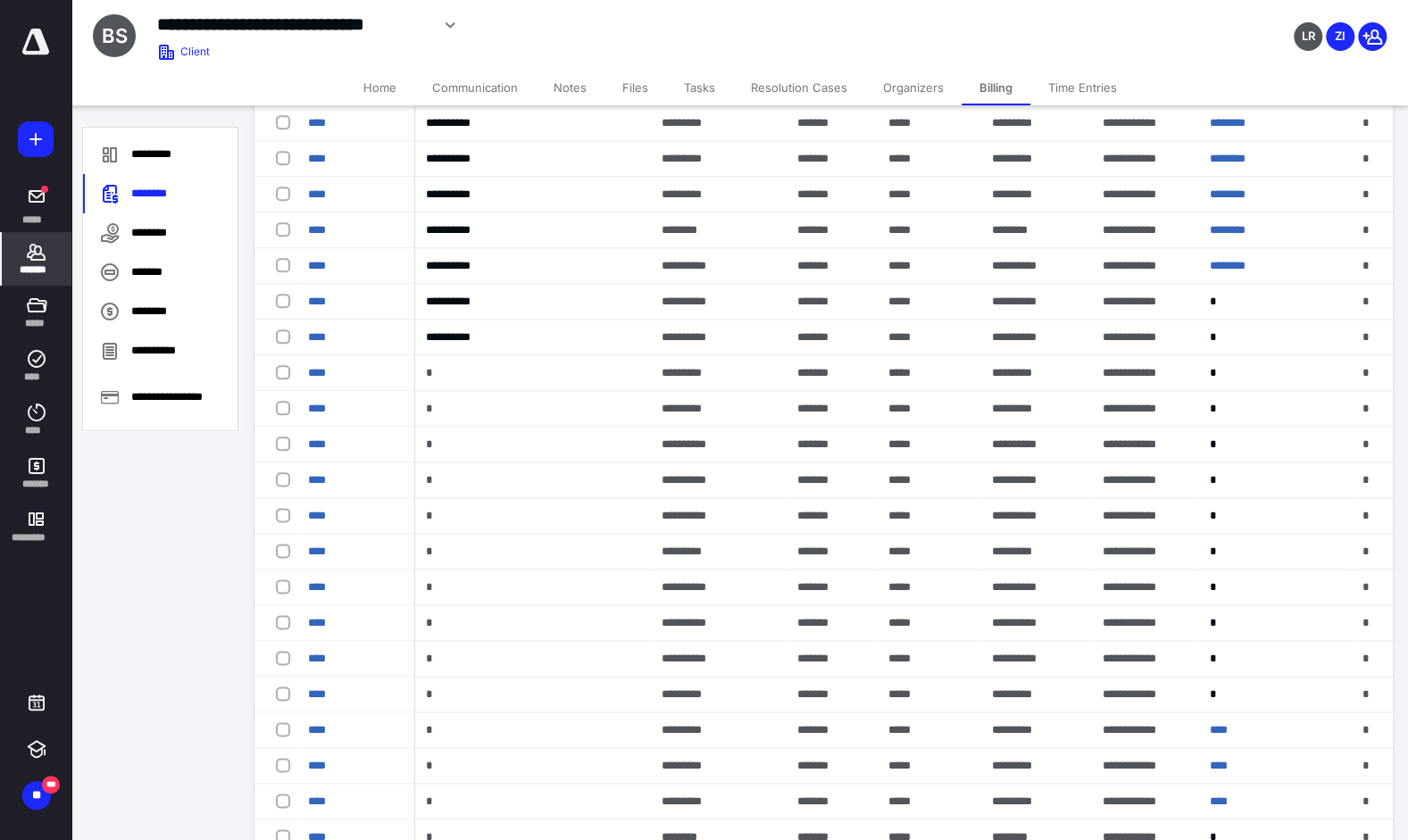 click on "********" at bounding box center [1228, 265] 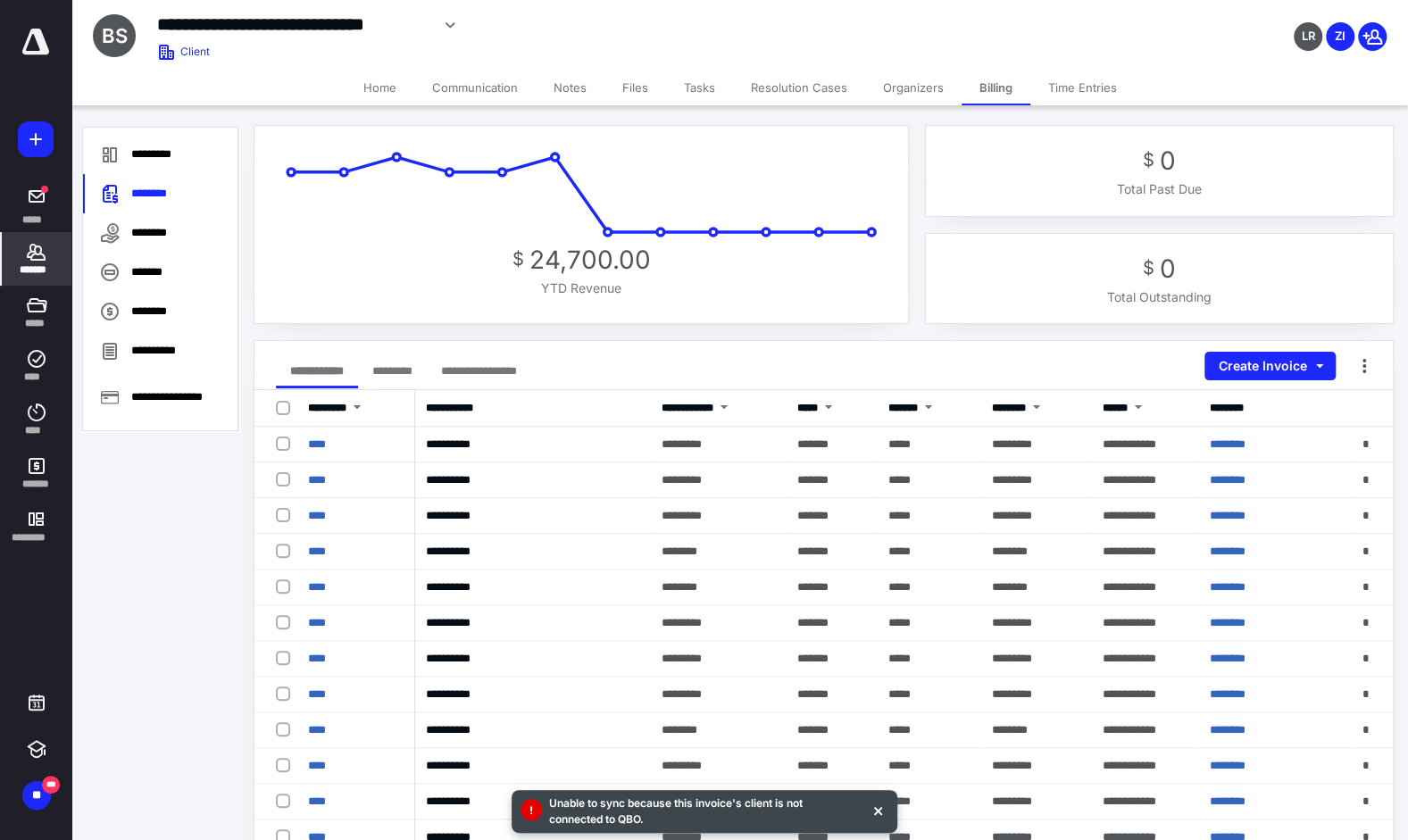 scroll, scrollTop: 0, scrollLeft: 0, axis: both 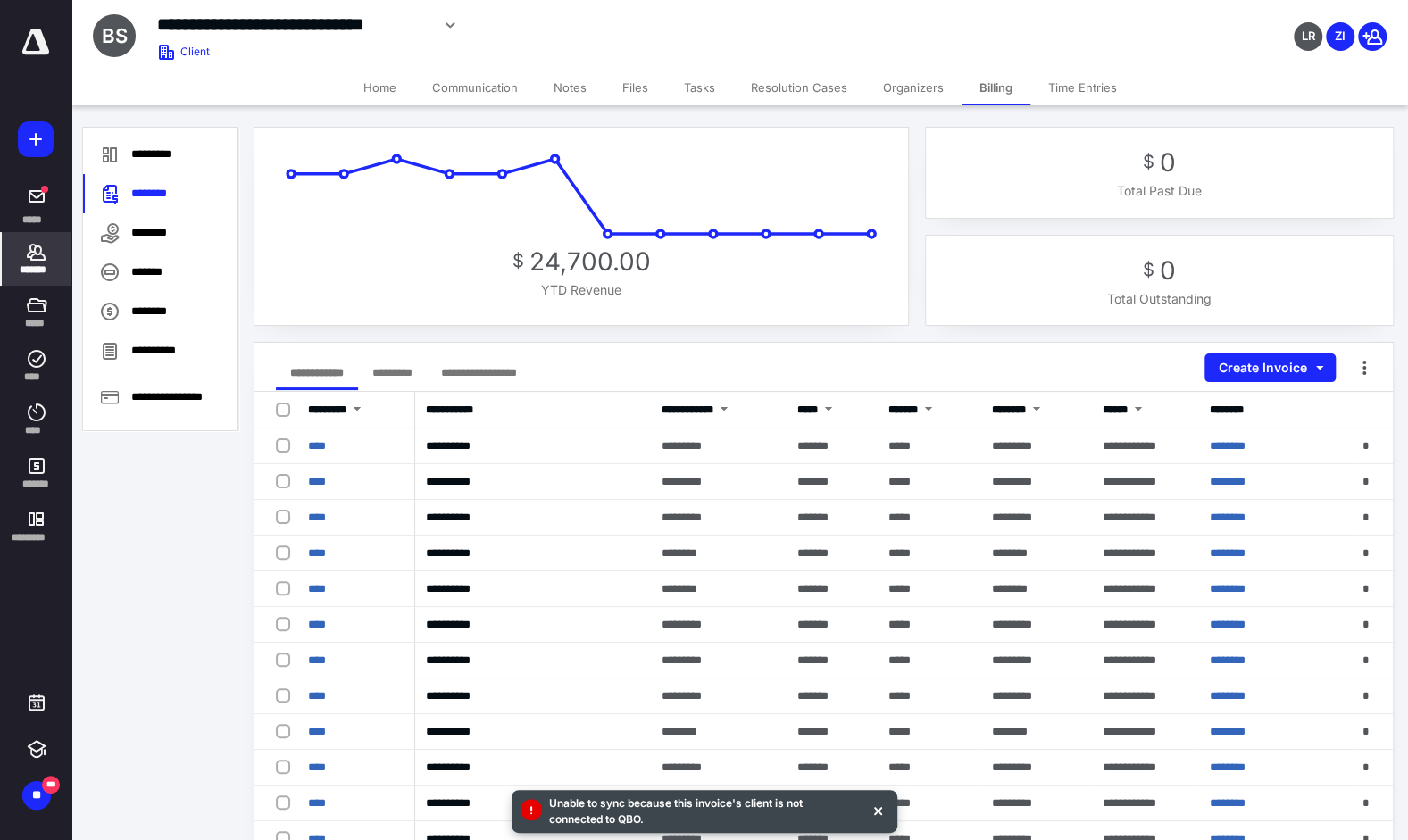 click on "****" at bounding box center (317, 445) 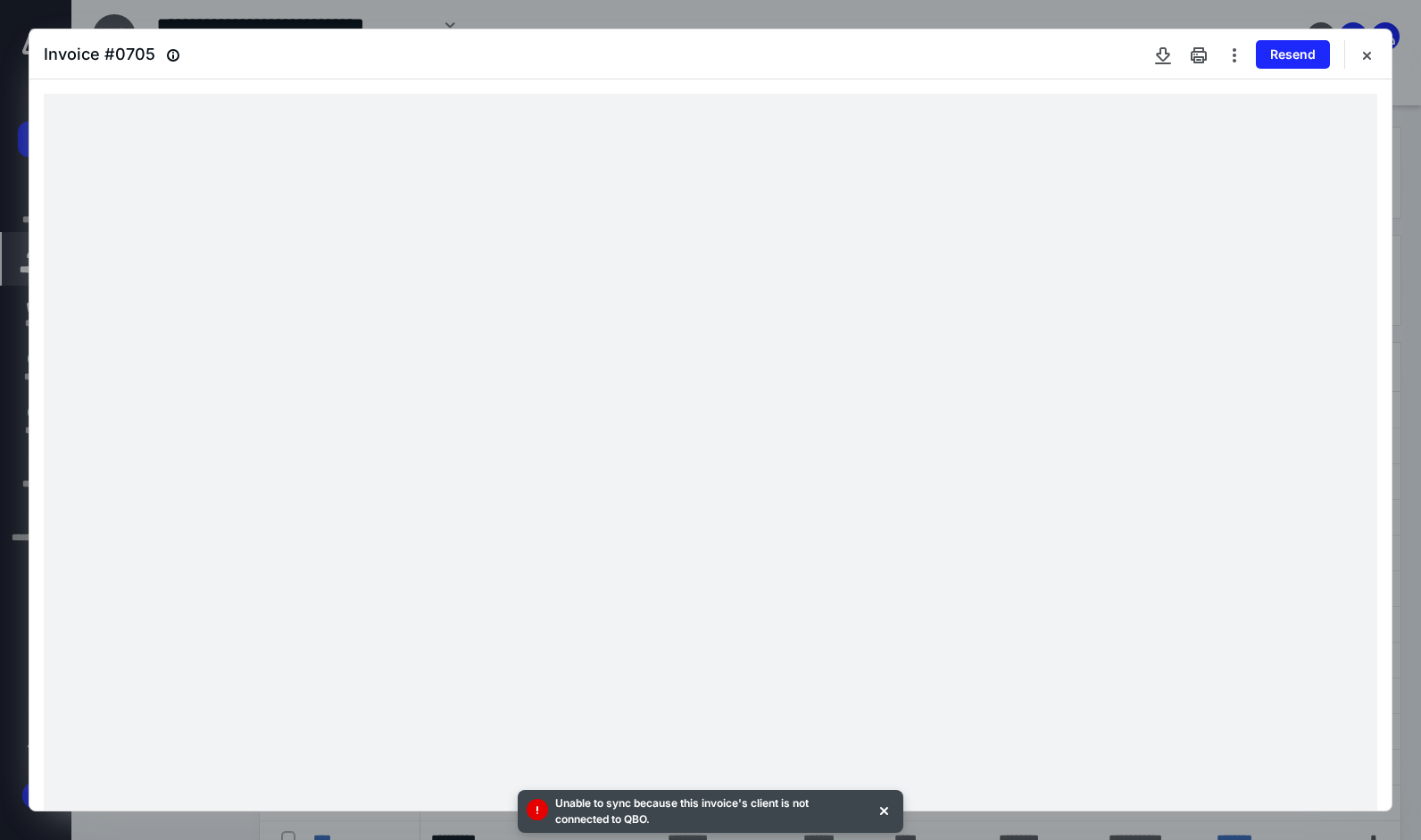 click at bounding box center (1234, 54) 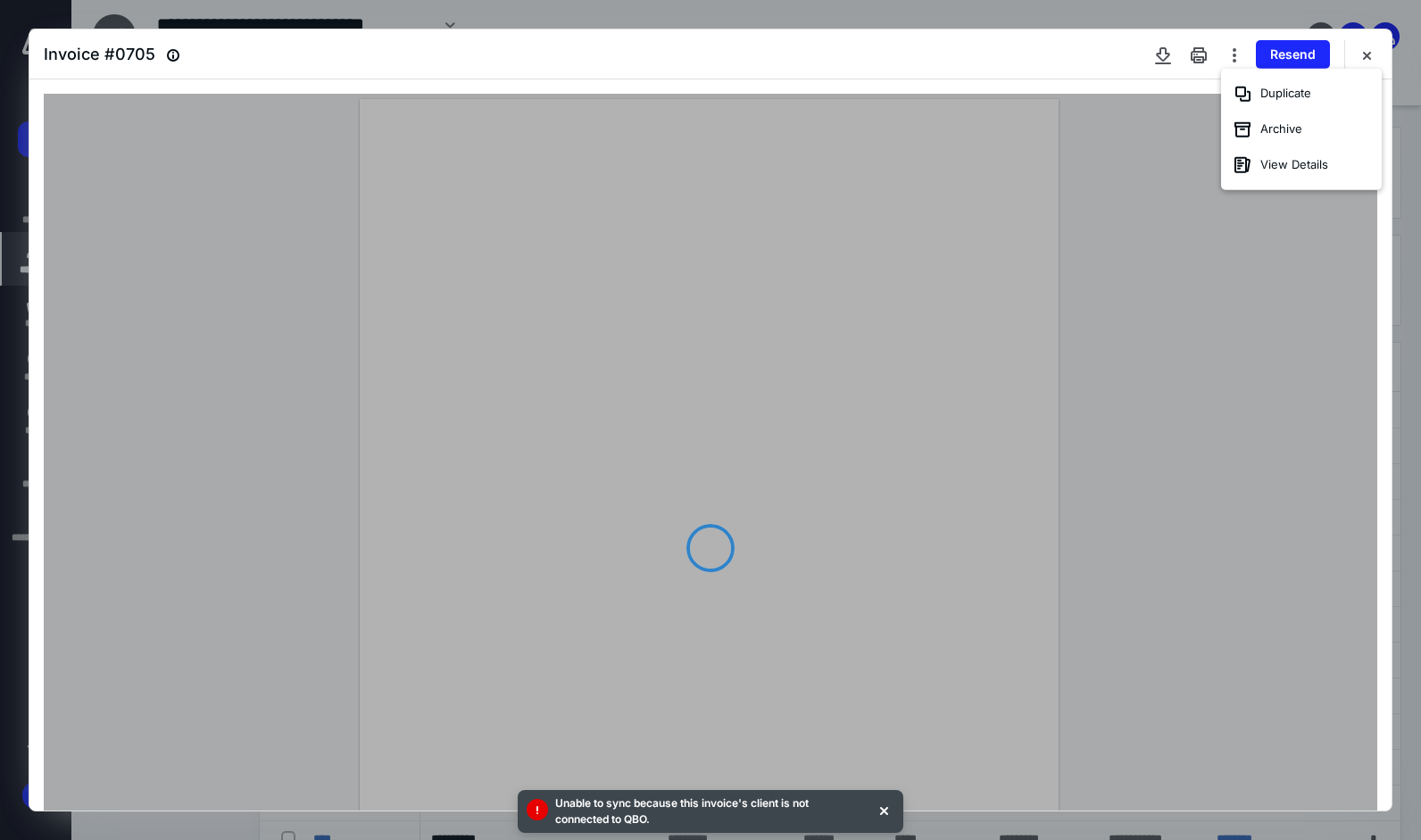 click at bounding box center [1367, 54] 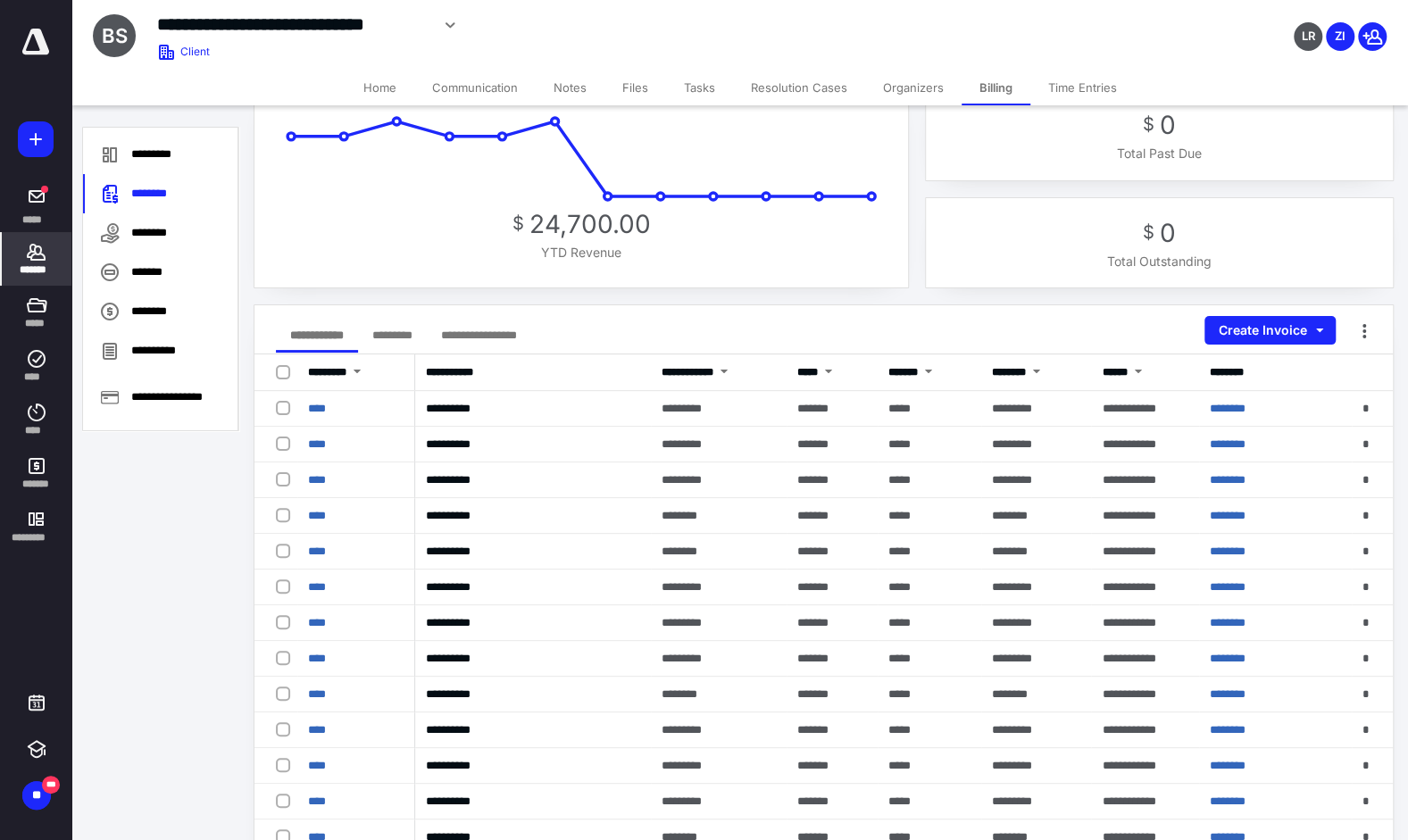 scroll, scrollTop: 0, scrollLeft: 0, axis: both 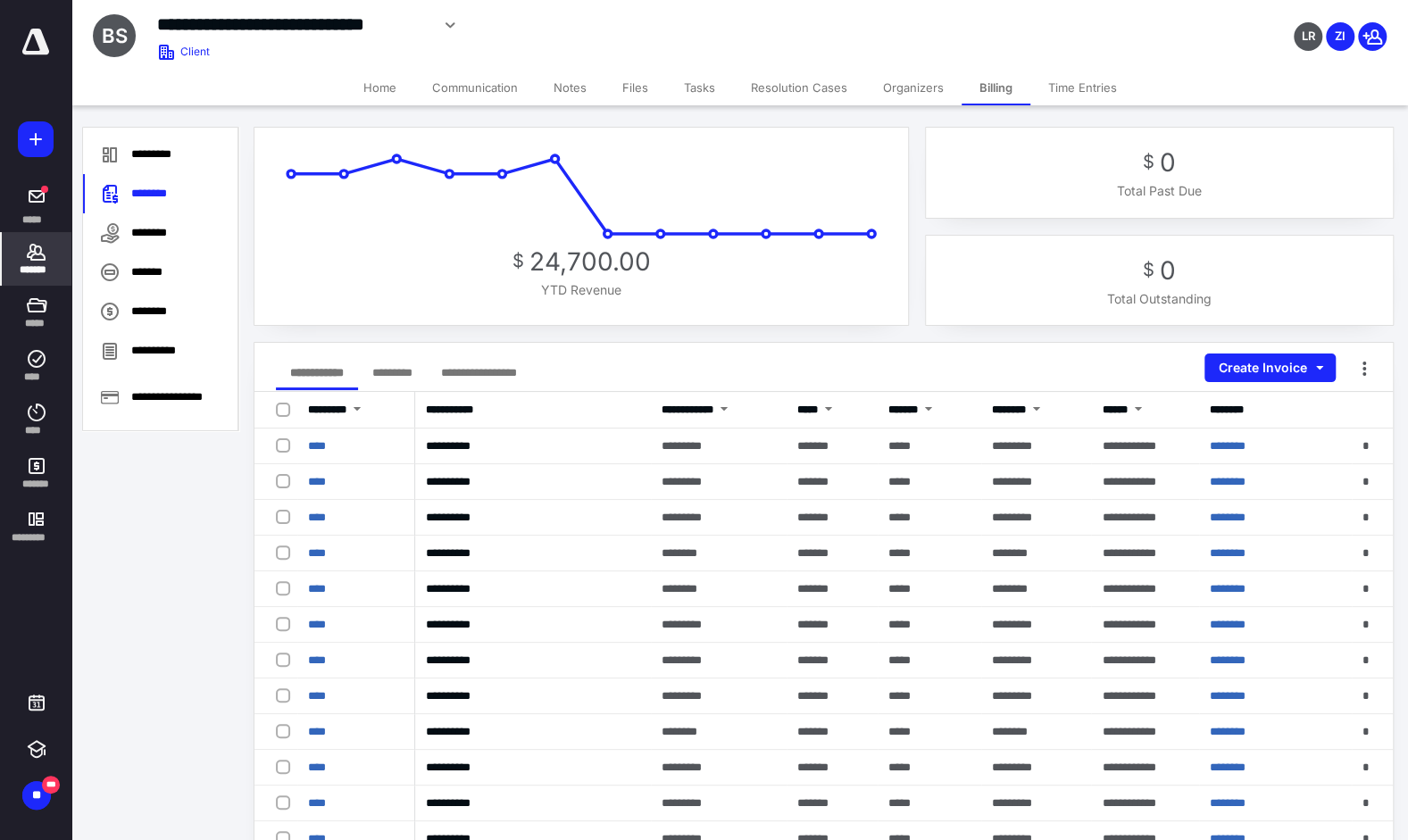click 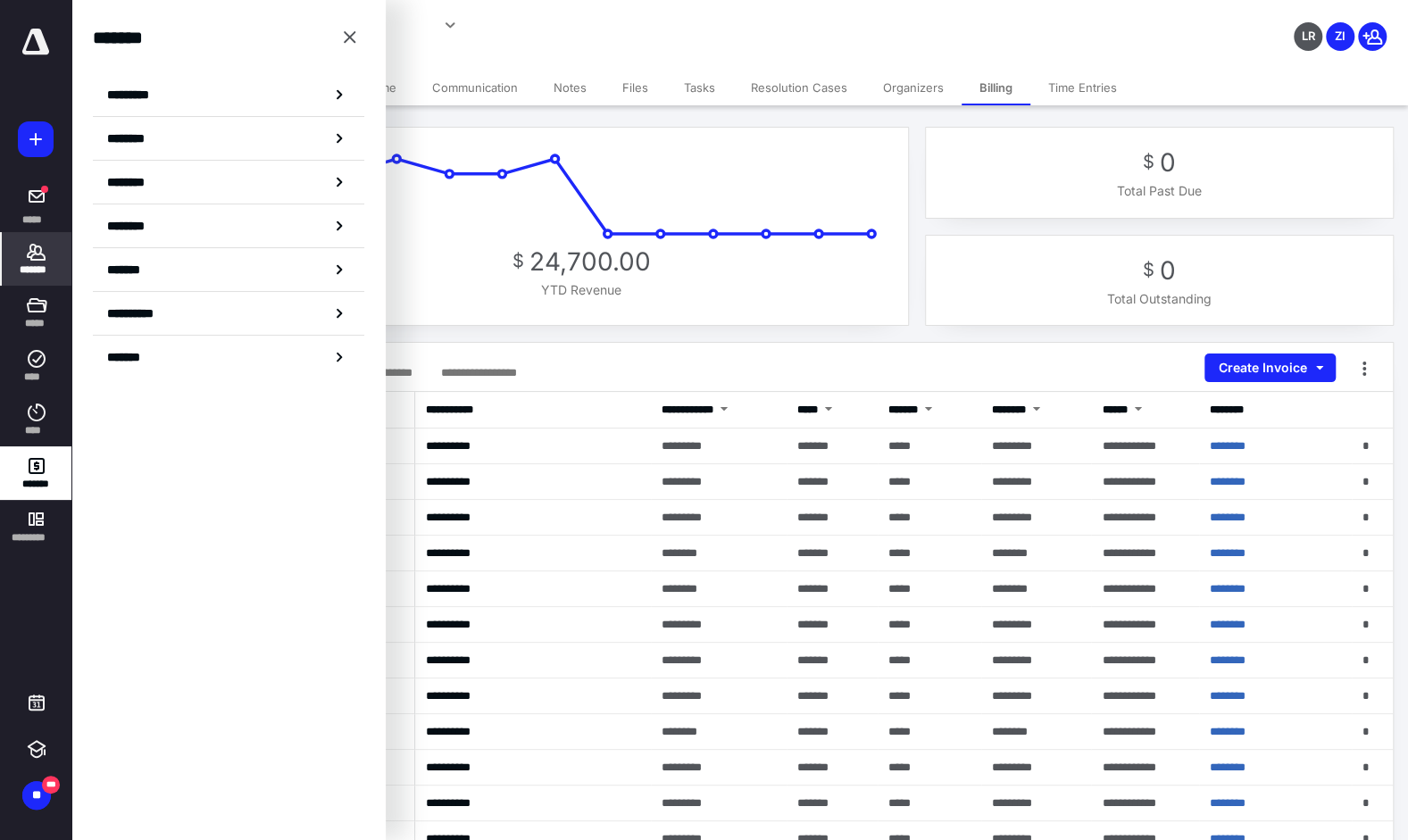 click on "********" at bounding box center [229, 138] 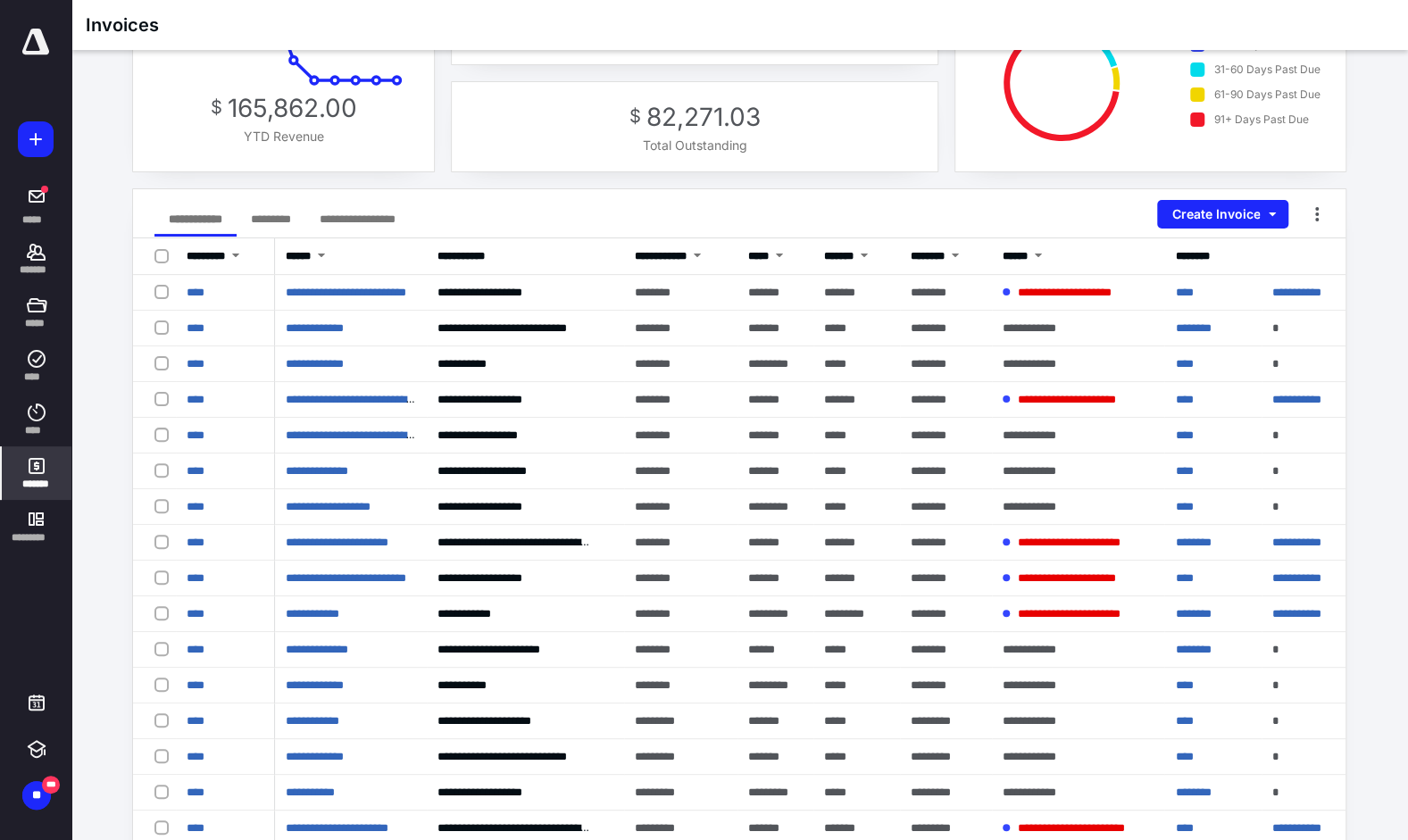 scroll, scrollTop: 101, scrollLeft: 0, axis: vertical 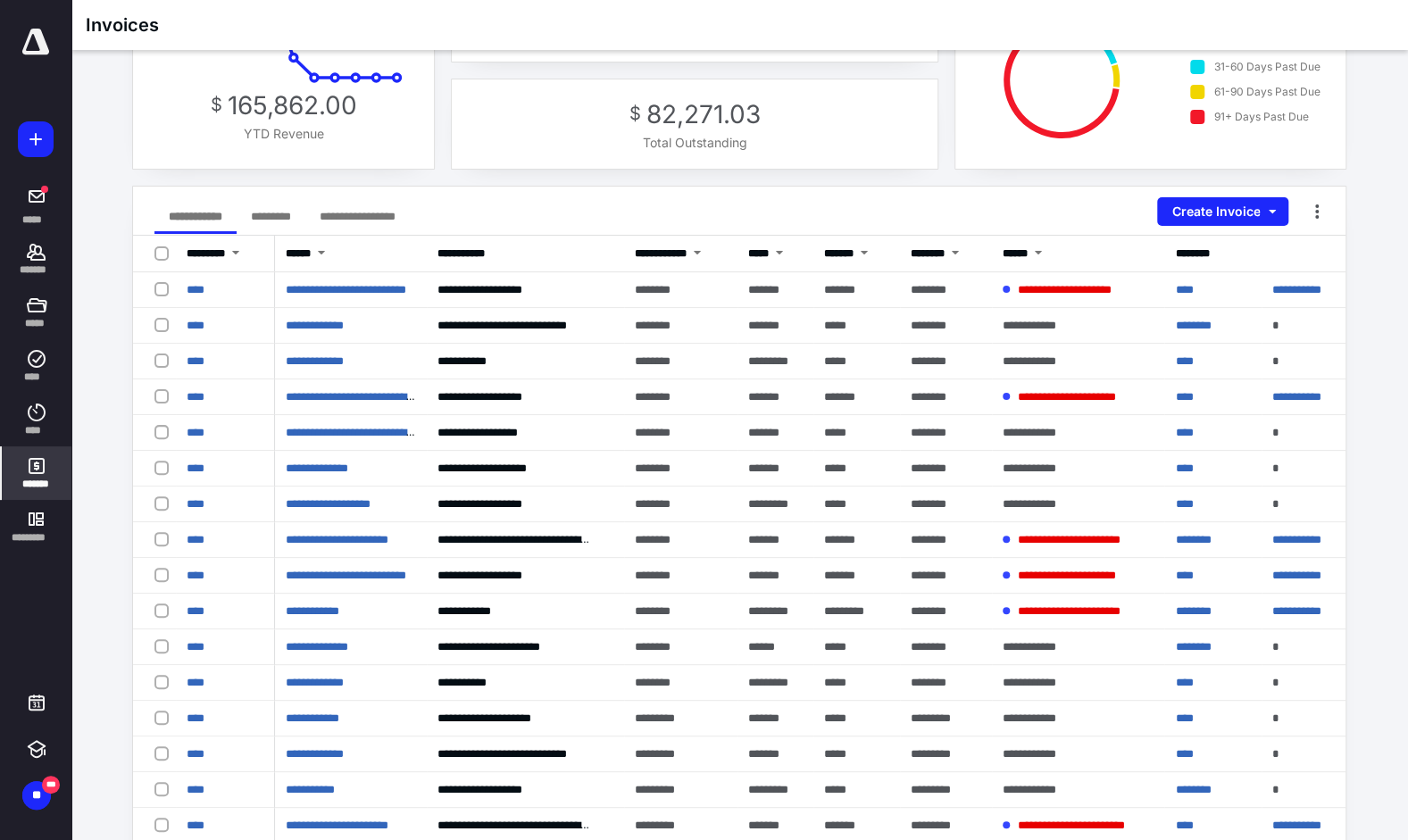 click on "********" at bounding box center [1193, 325] 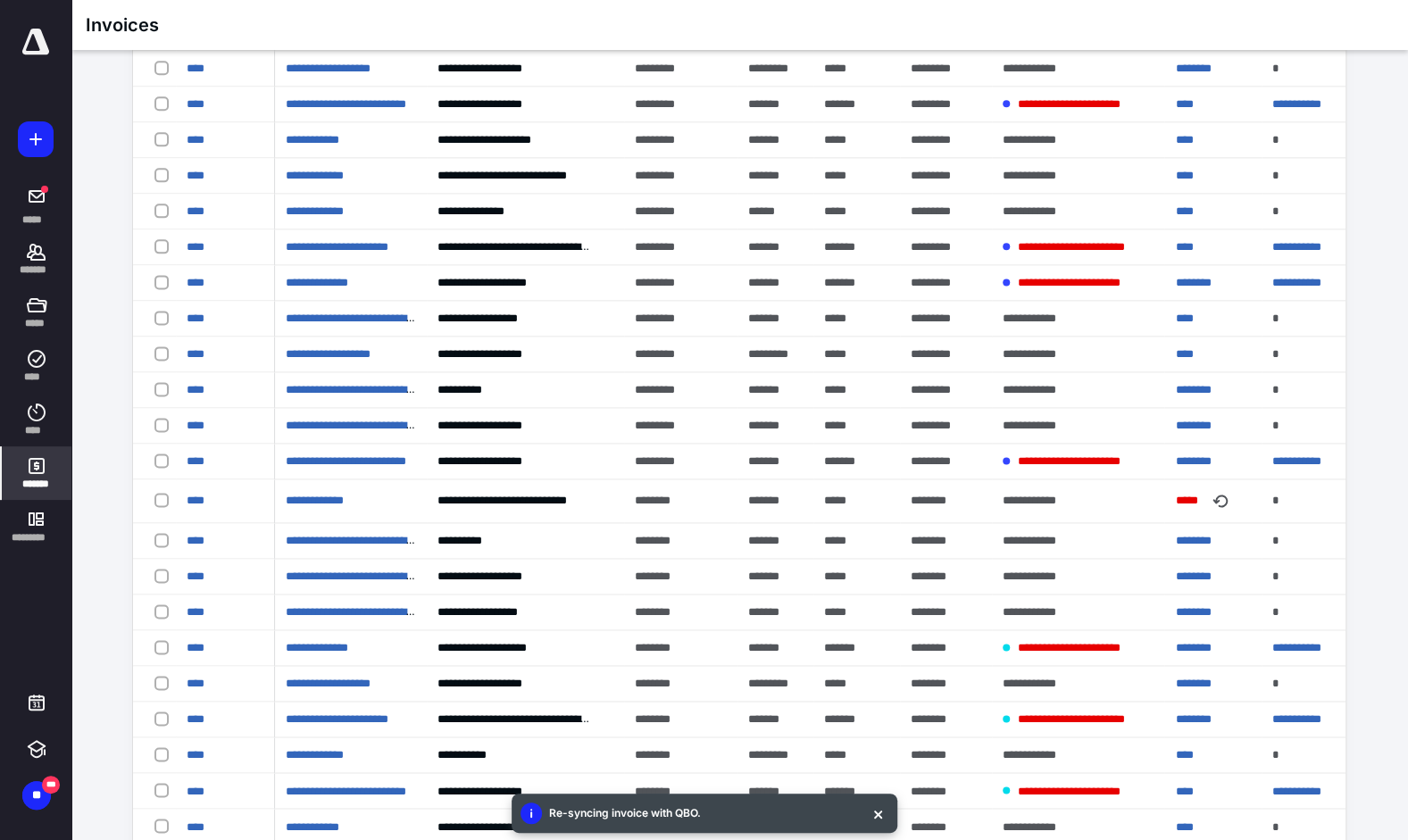 scroll, scrollTop: 1421, scrollLeft: 0, axis: vertical 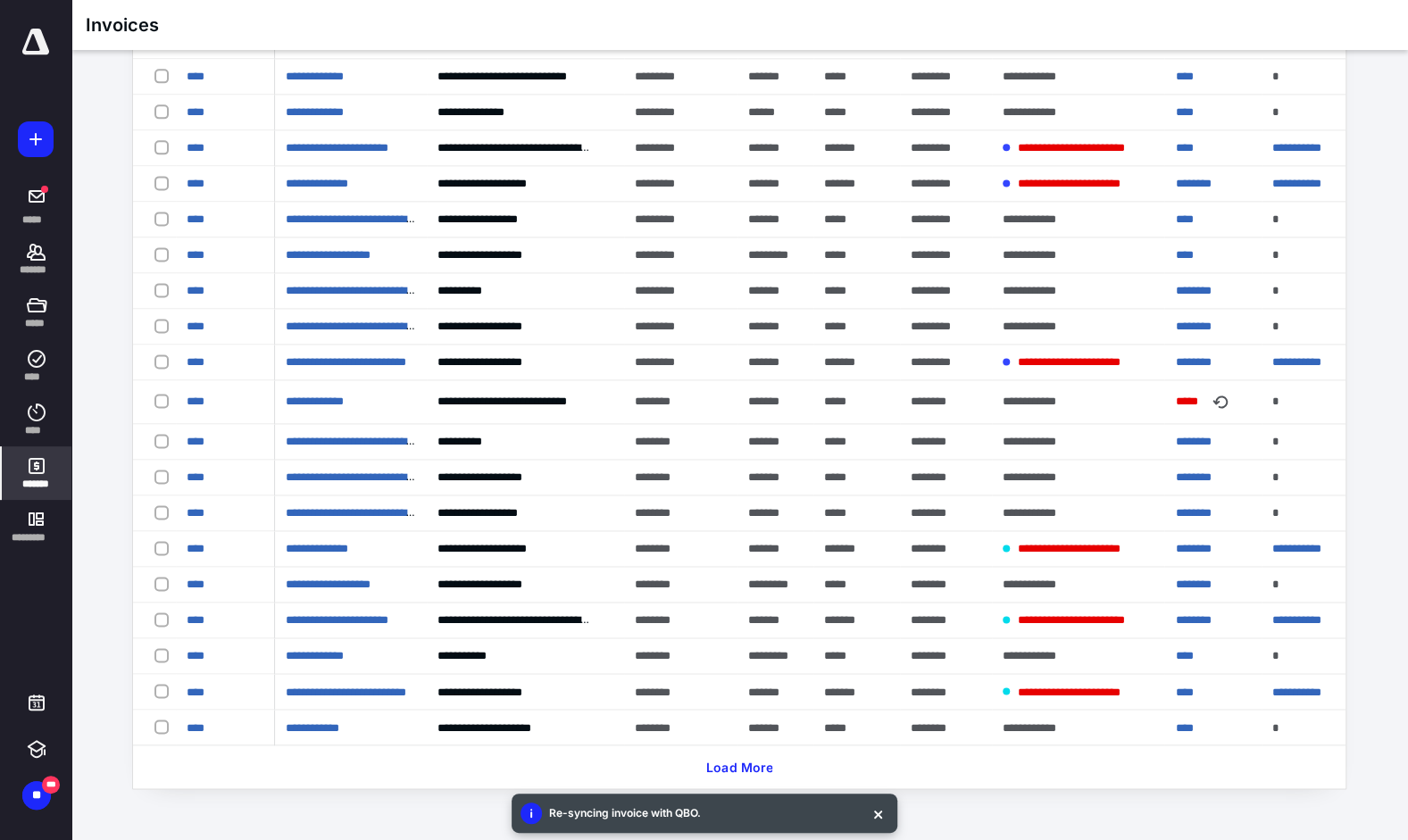 click on "********" at bounding box center (1193, 620) 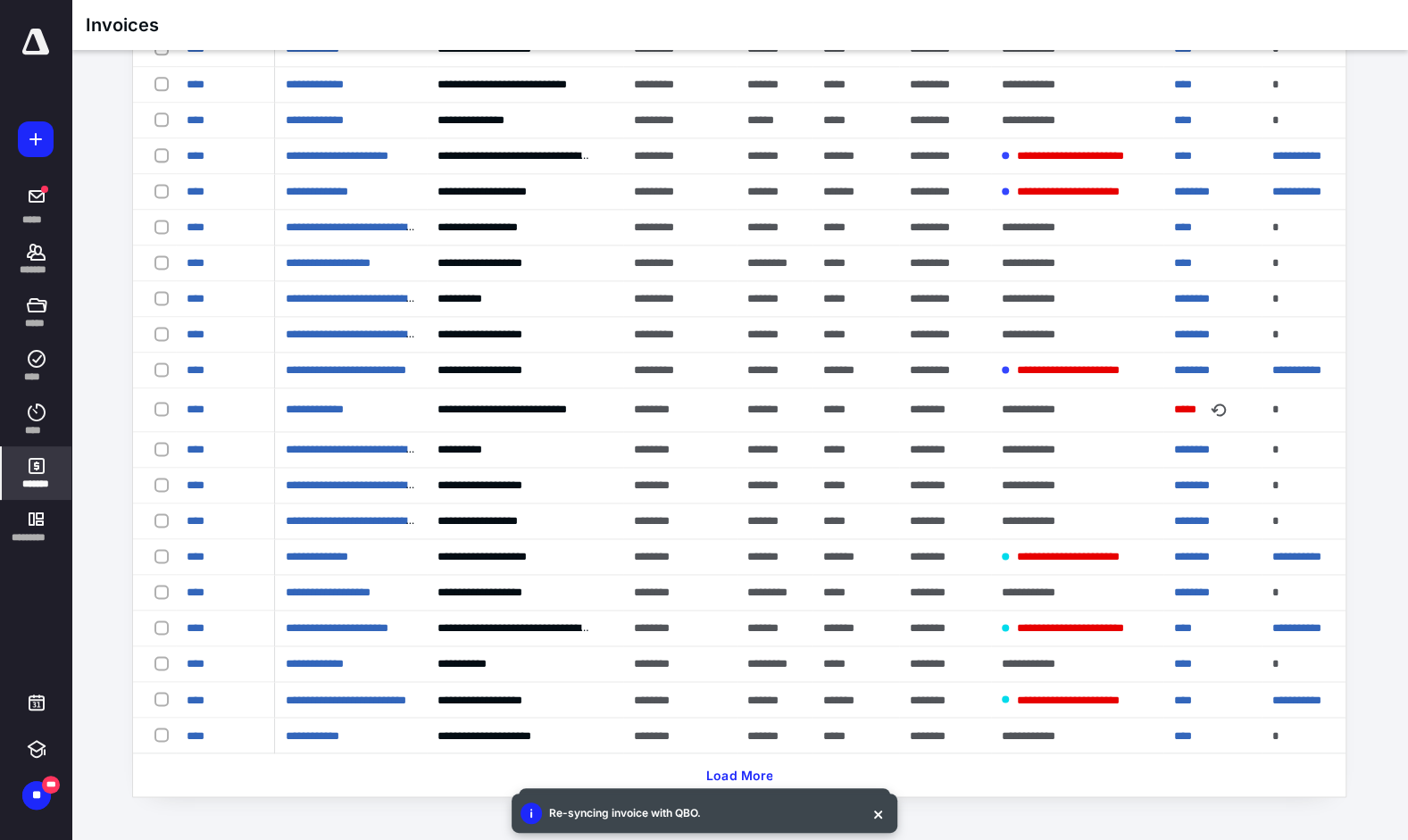scroll, scrollTop: 1428, scrollLeft: 0, axis: vertical 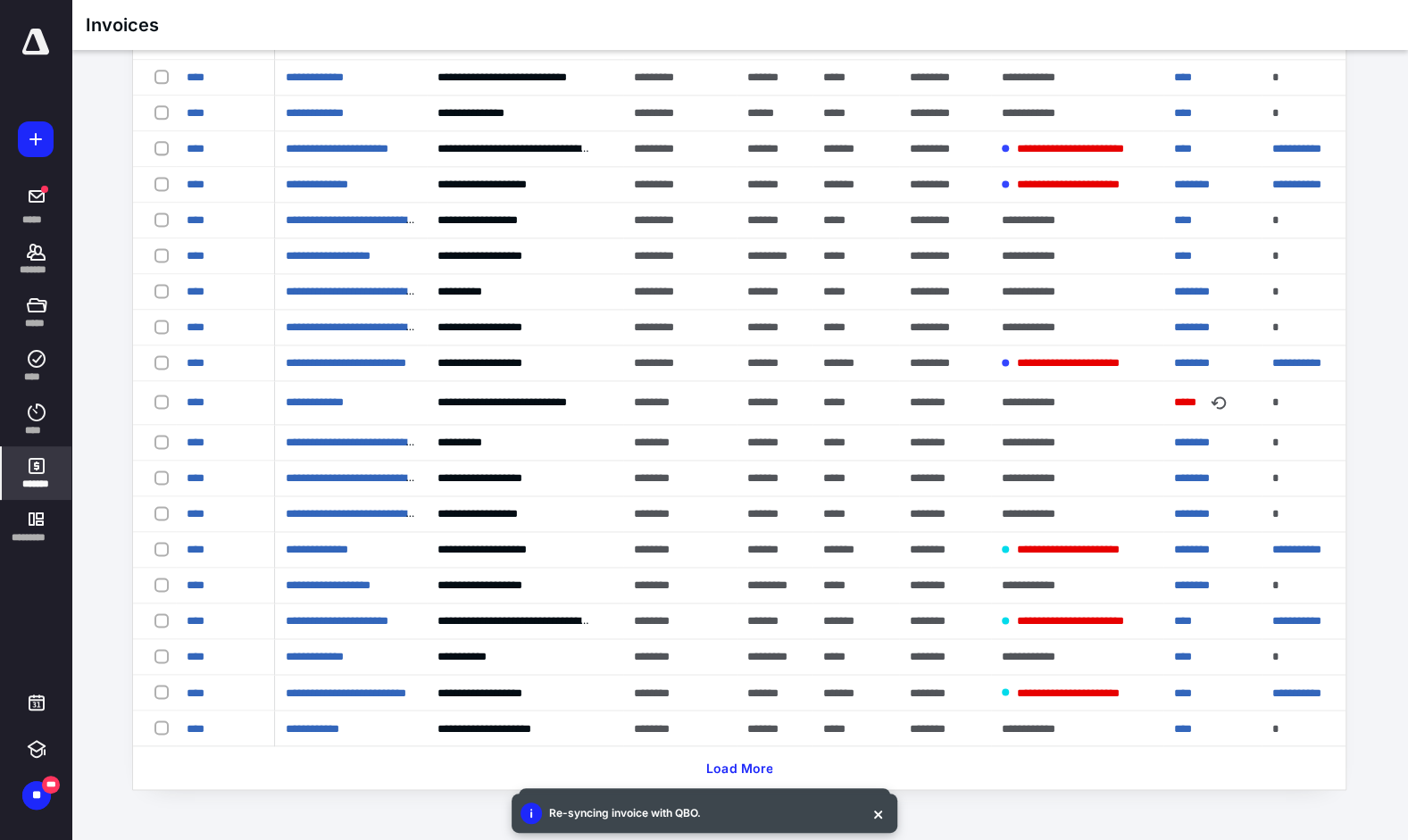 click on "Load More" at bounding box center [739, 768] 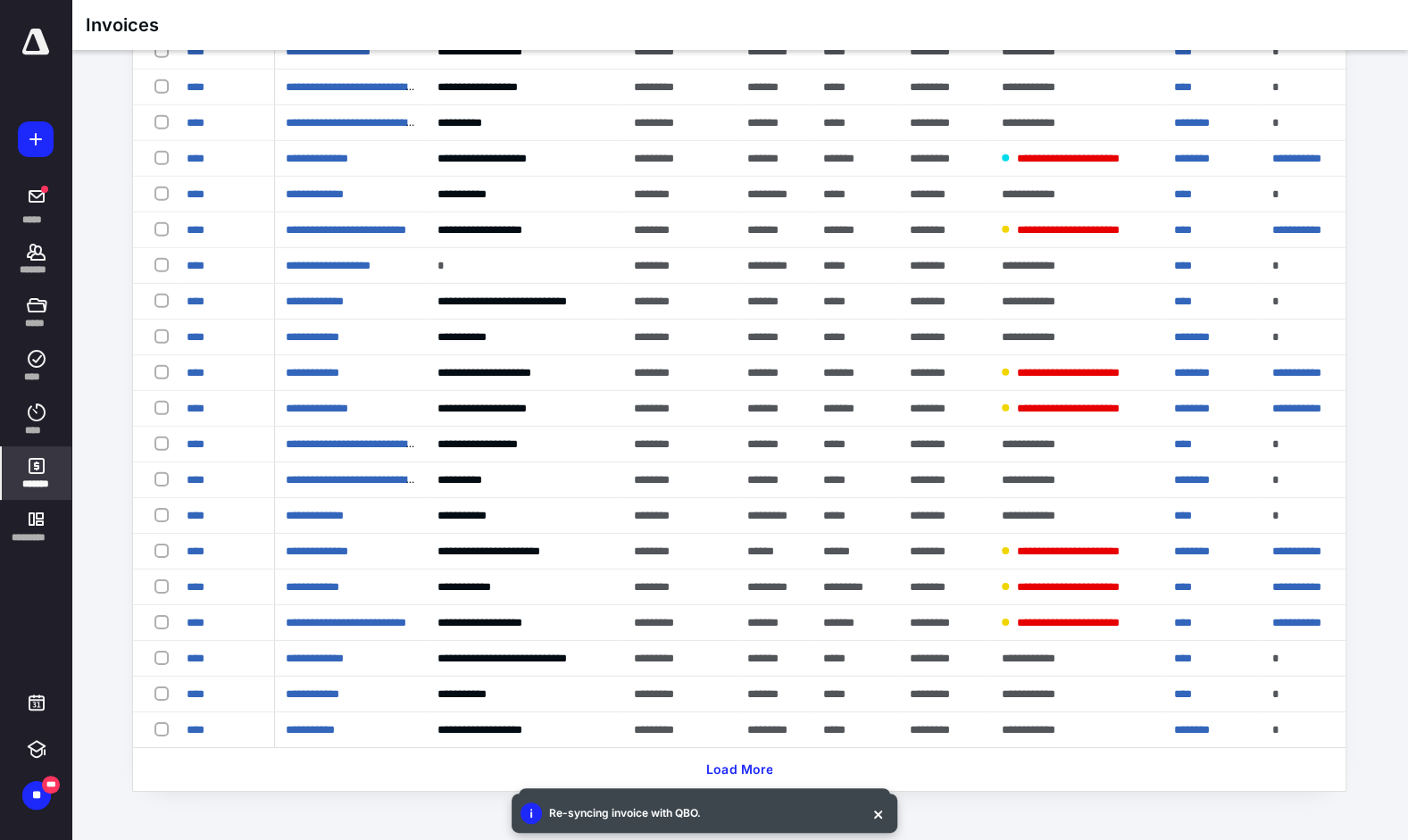 scroll, scrollTop: 3214, scrollLeft: 0, axis: vertical 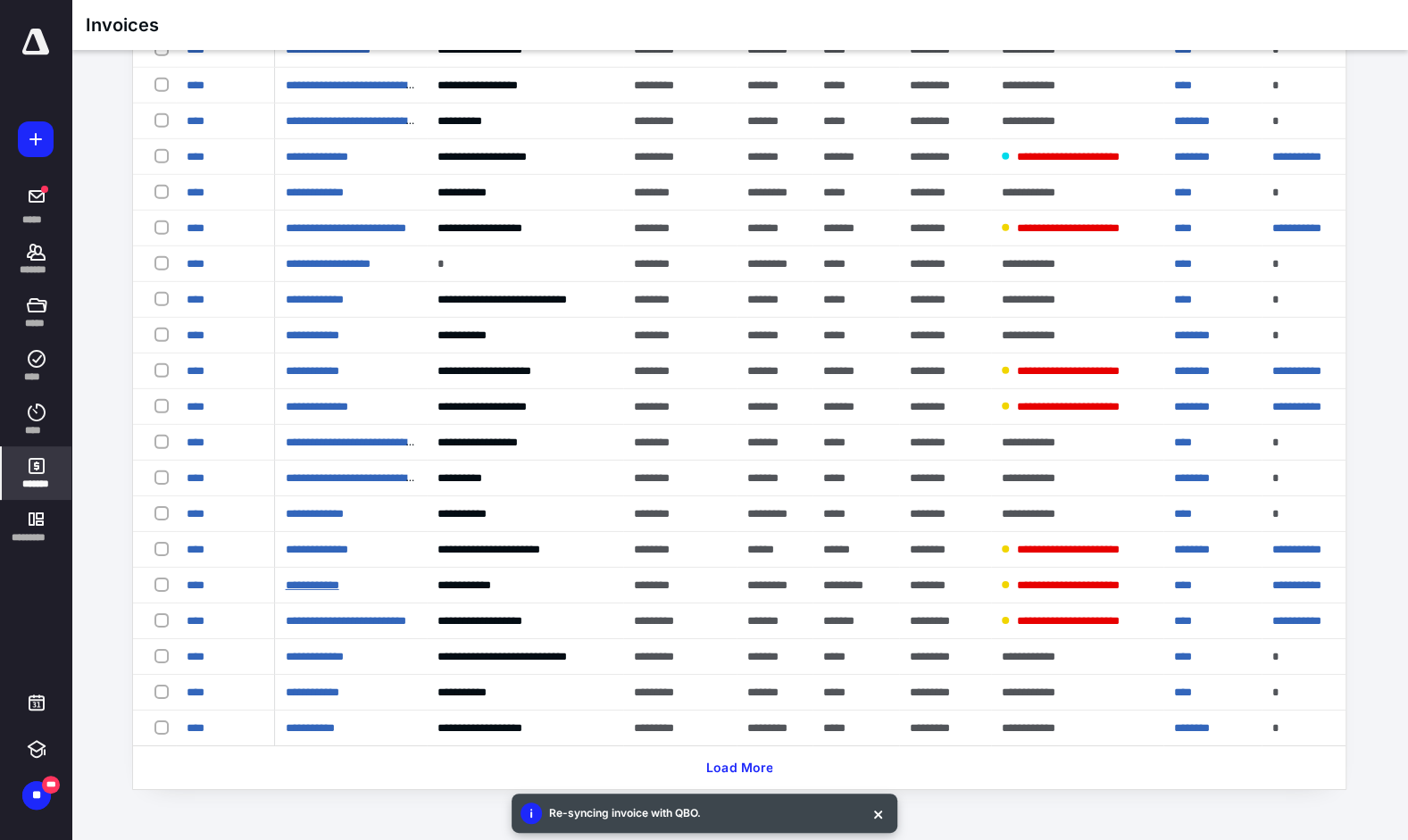 click on "**********" at bounding box center (312, 585) 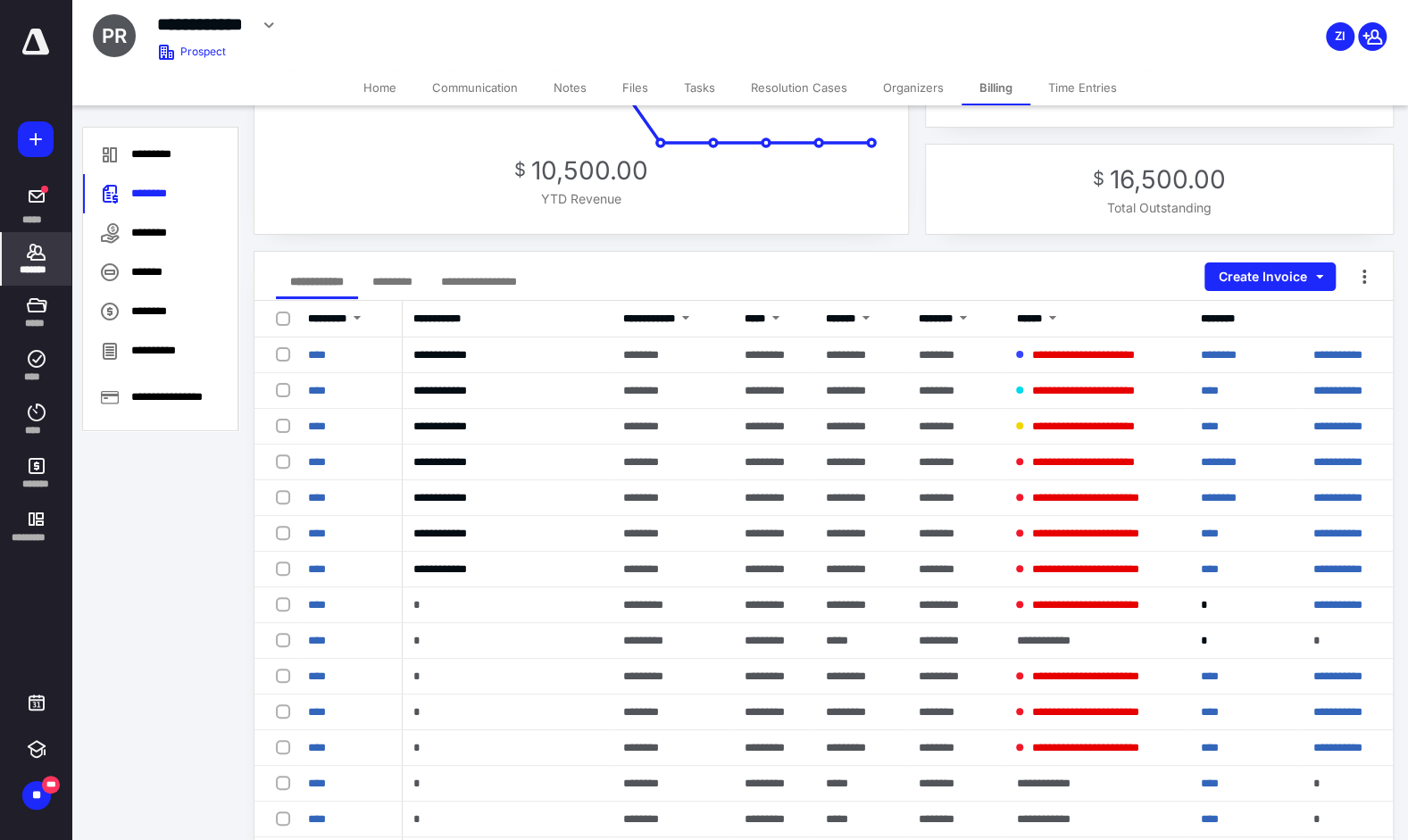 scroll, scrollTop: 91, scrollLeft: 0, axis: vertical 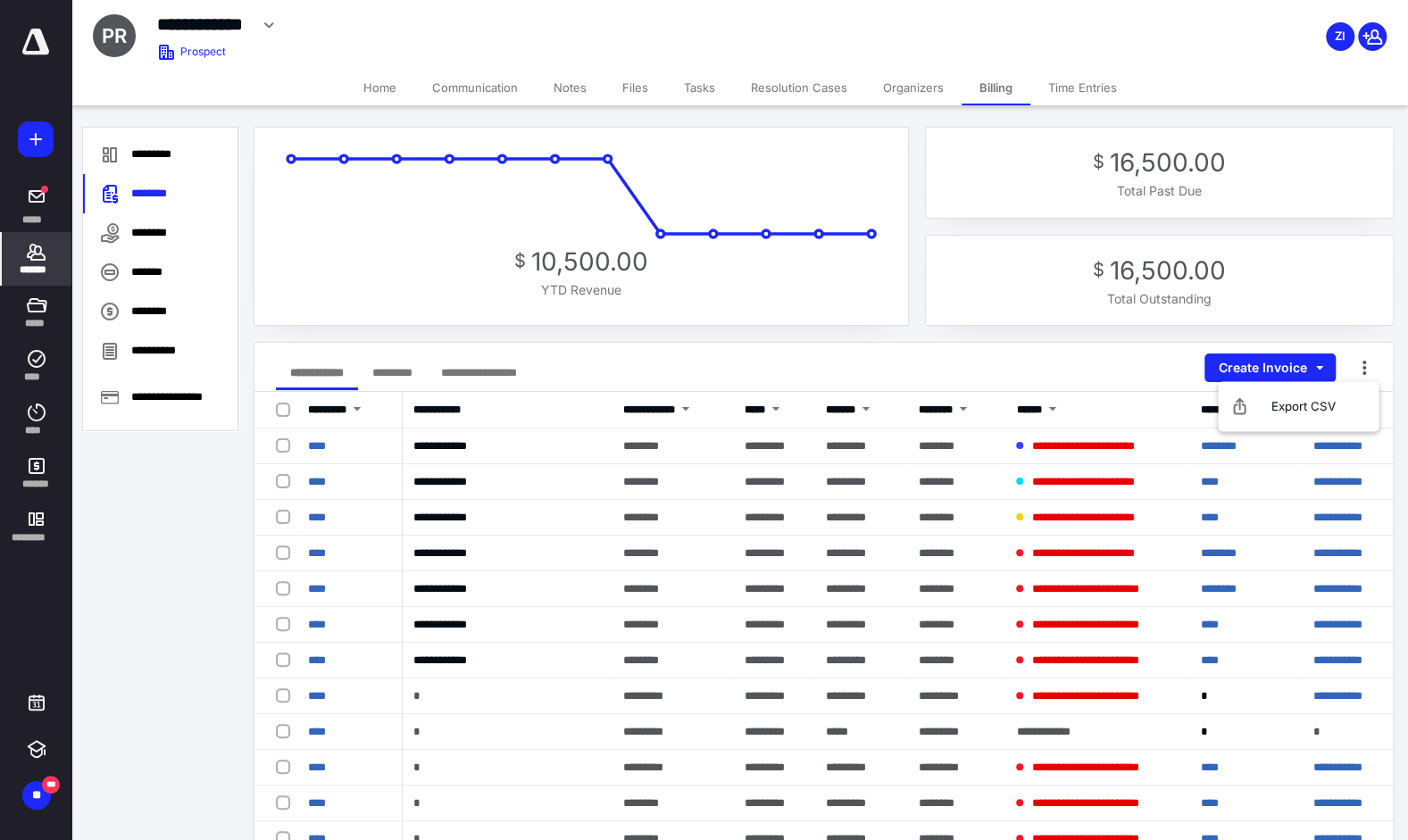 click on "*********" at bounding box center [392, 372] 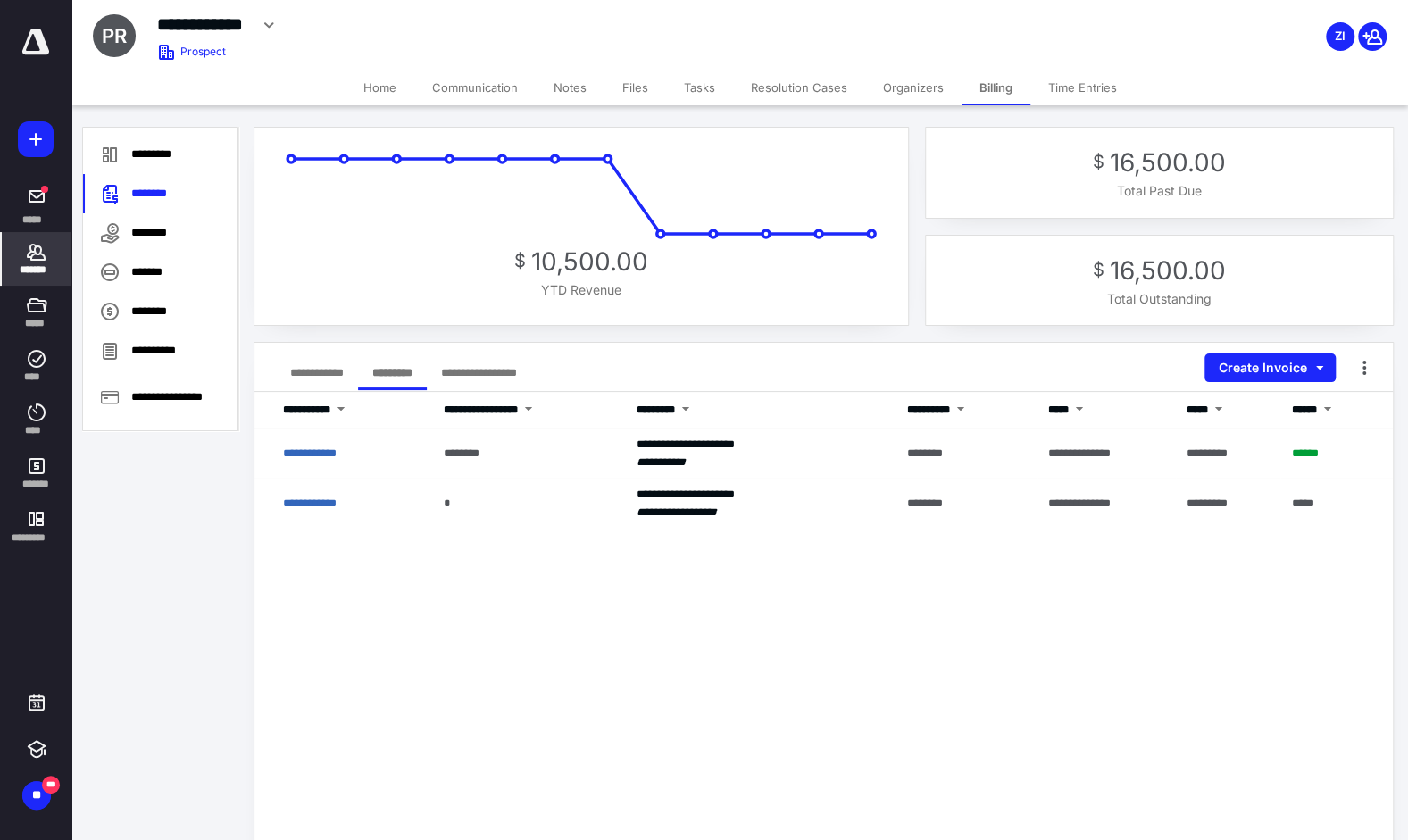 click on "**********" at bounding box center (310, 453) 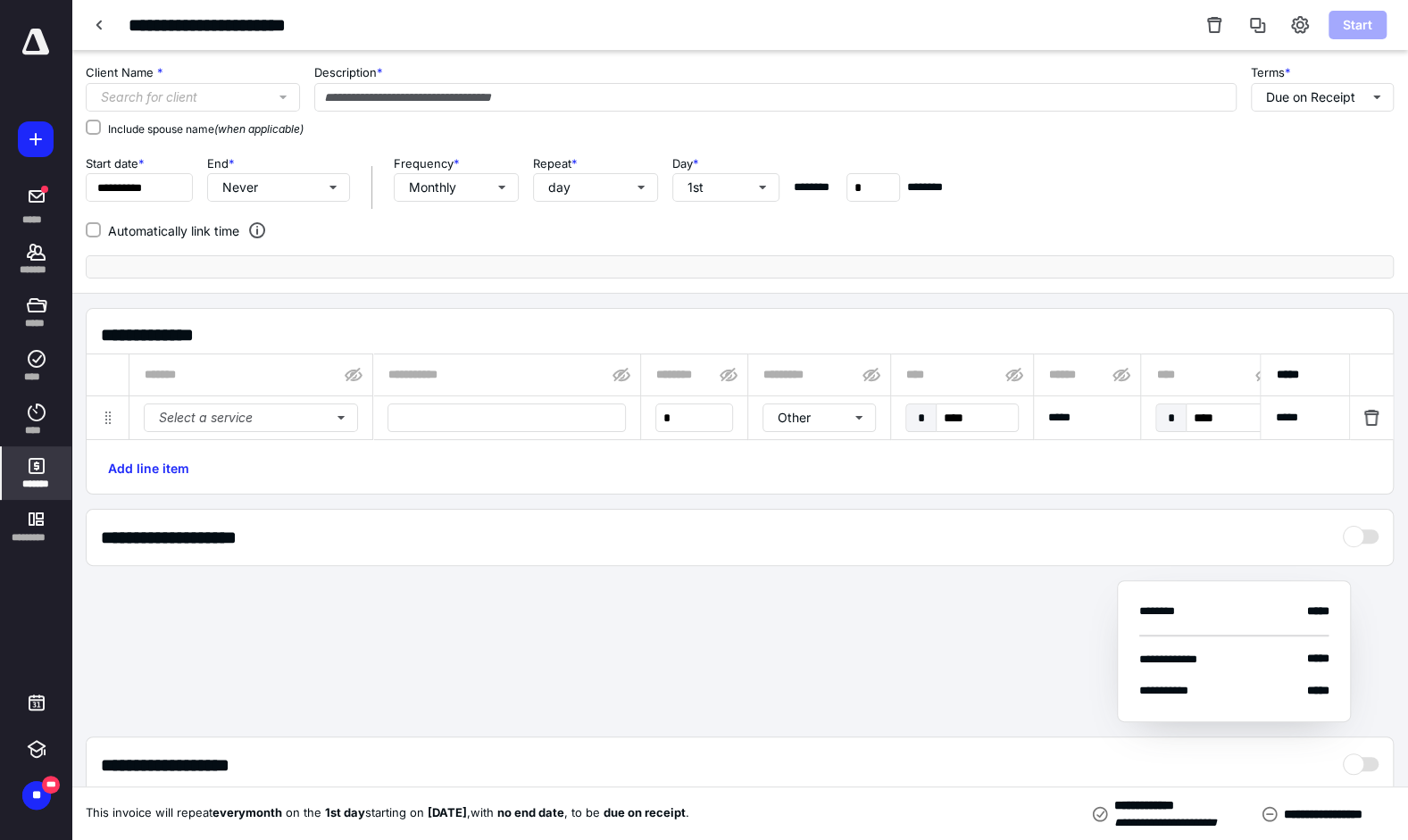 type on "**********" 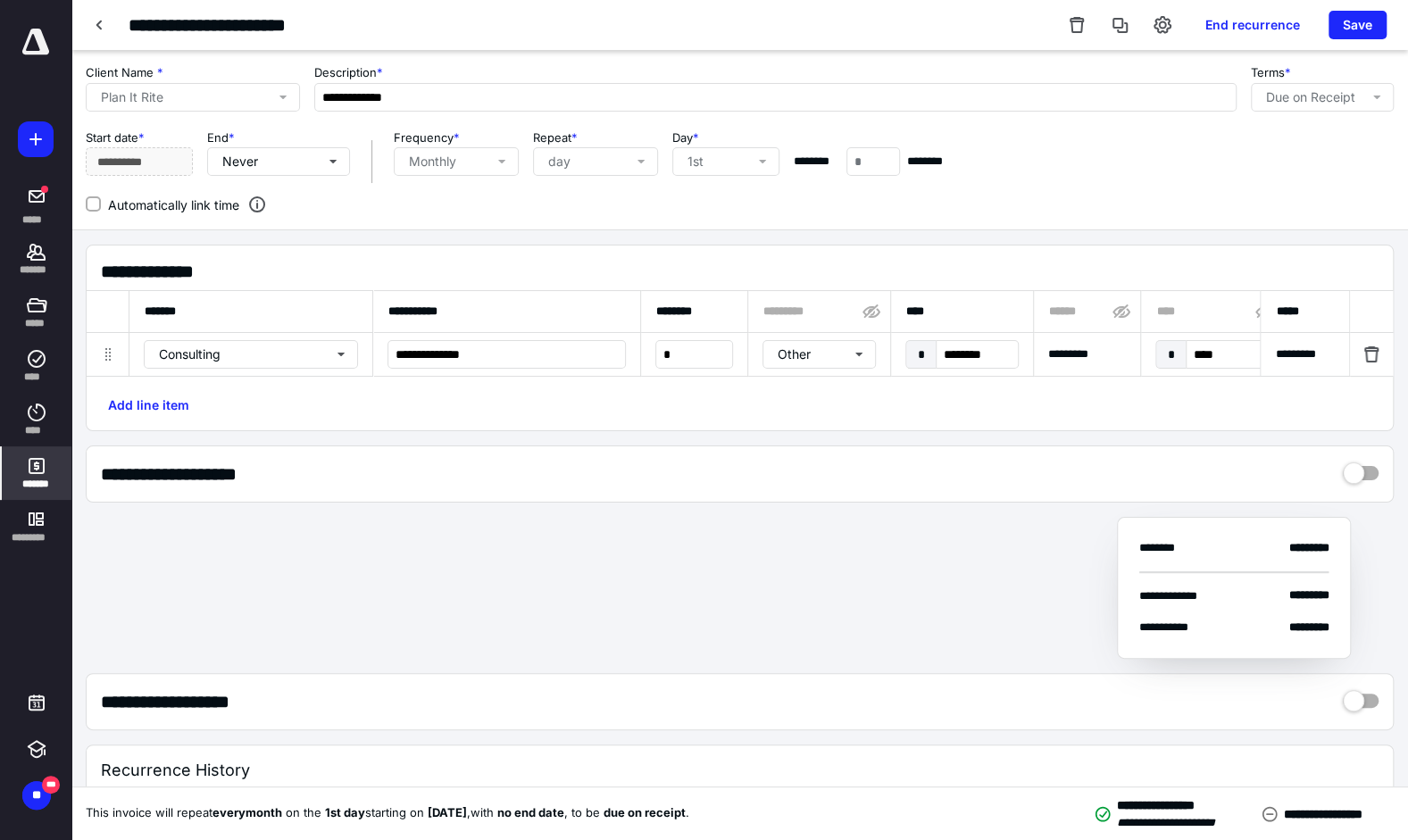 click on "End recurrence" at bounding box center [1253, 25] 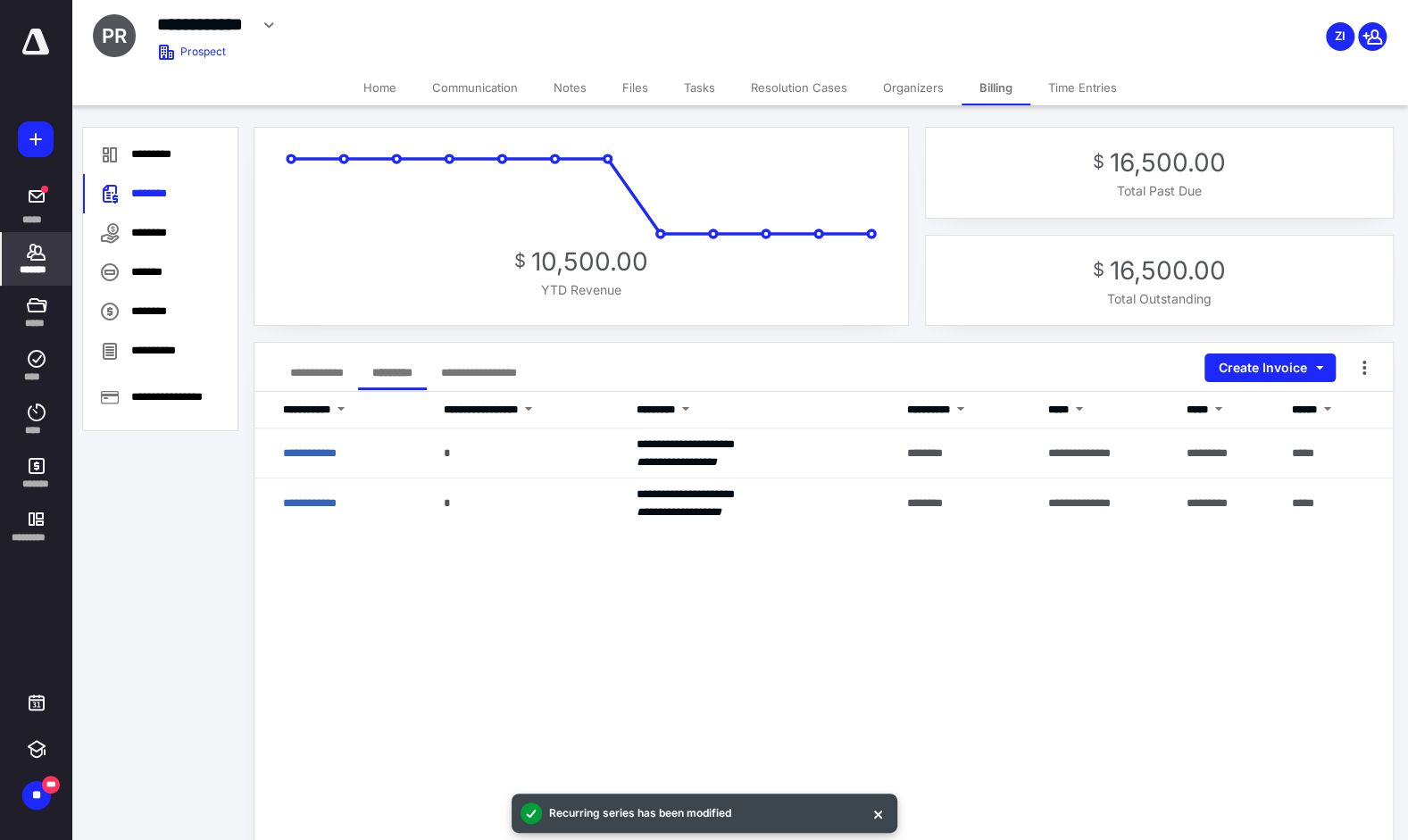 click on "**********" at bounding box center (317, 372) 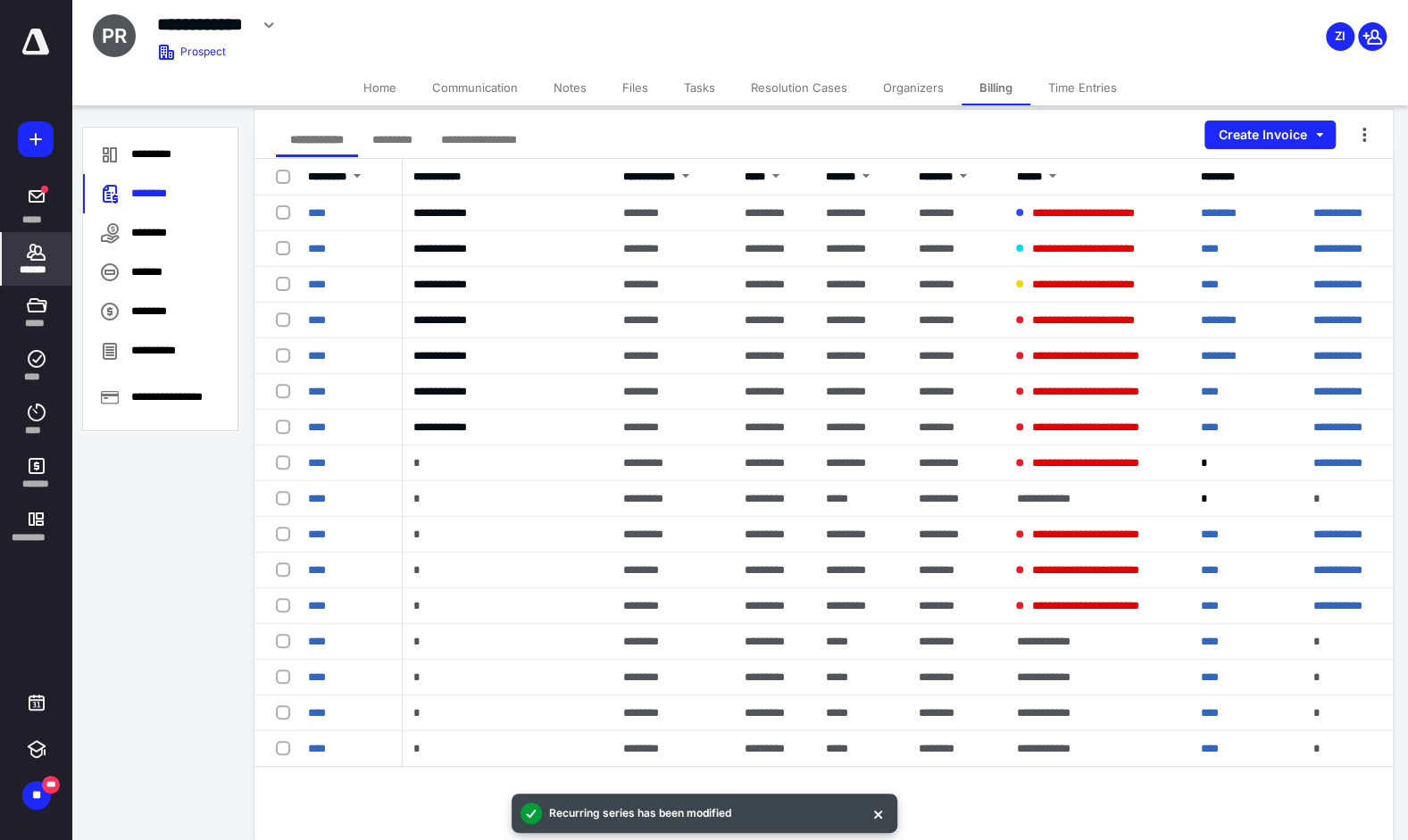 scroll, scrollTop: 234, scrollLeft: 0, axis: vertical 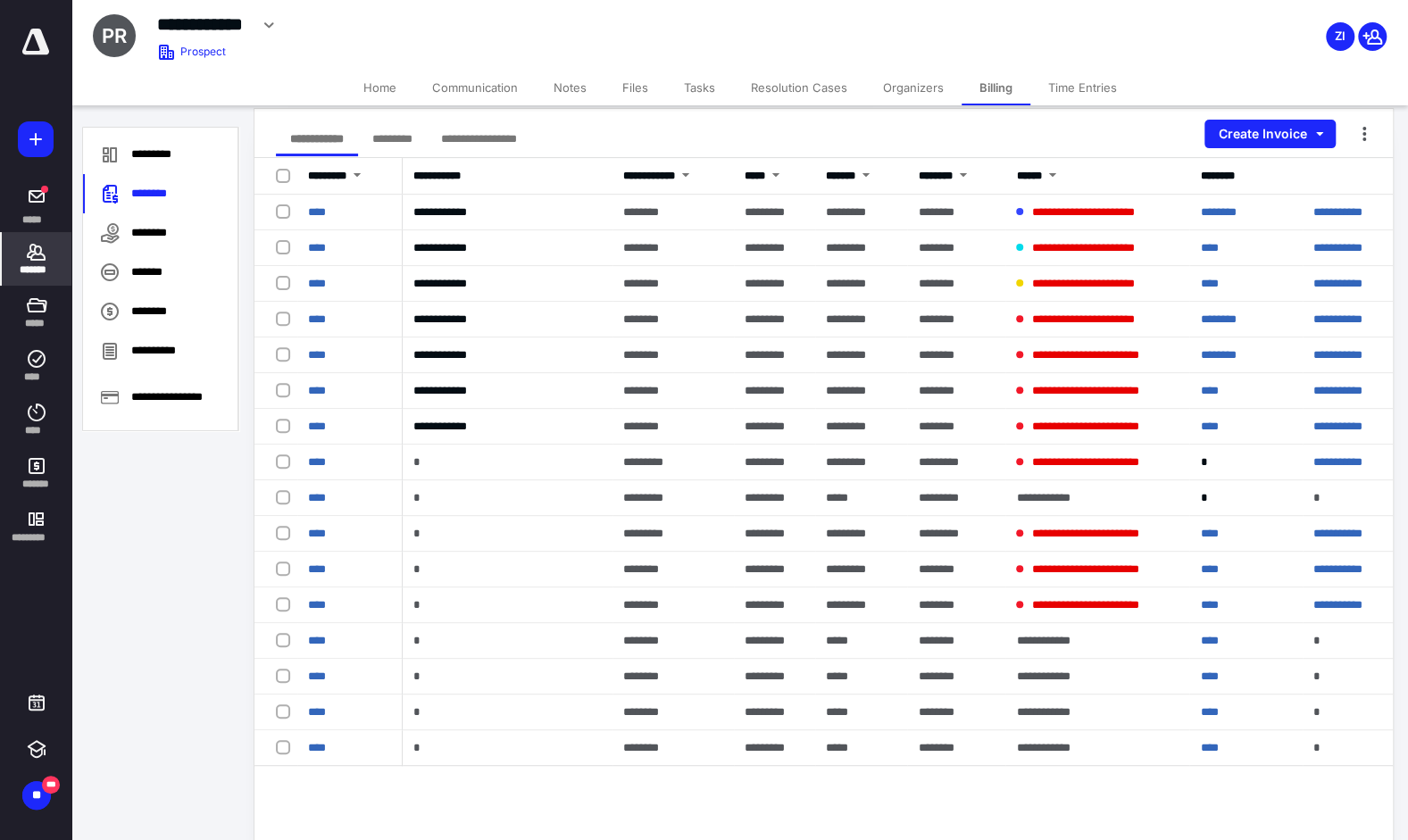 click at bounding box center (287, 603) 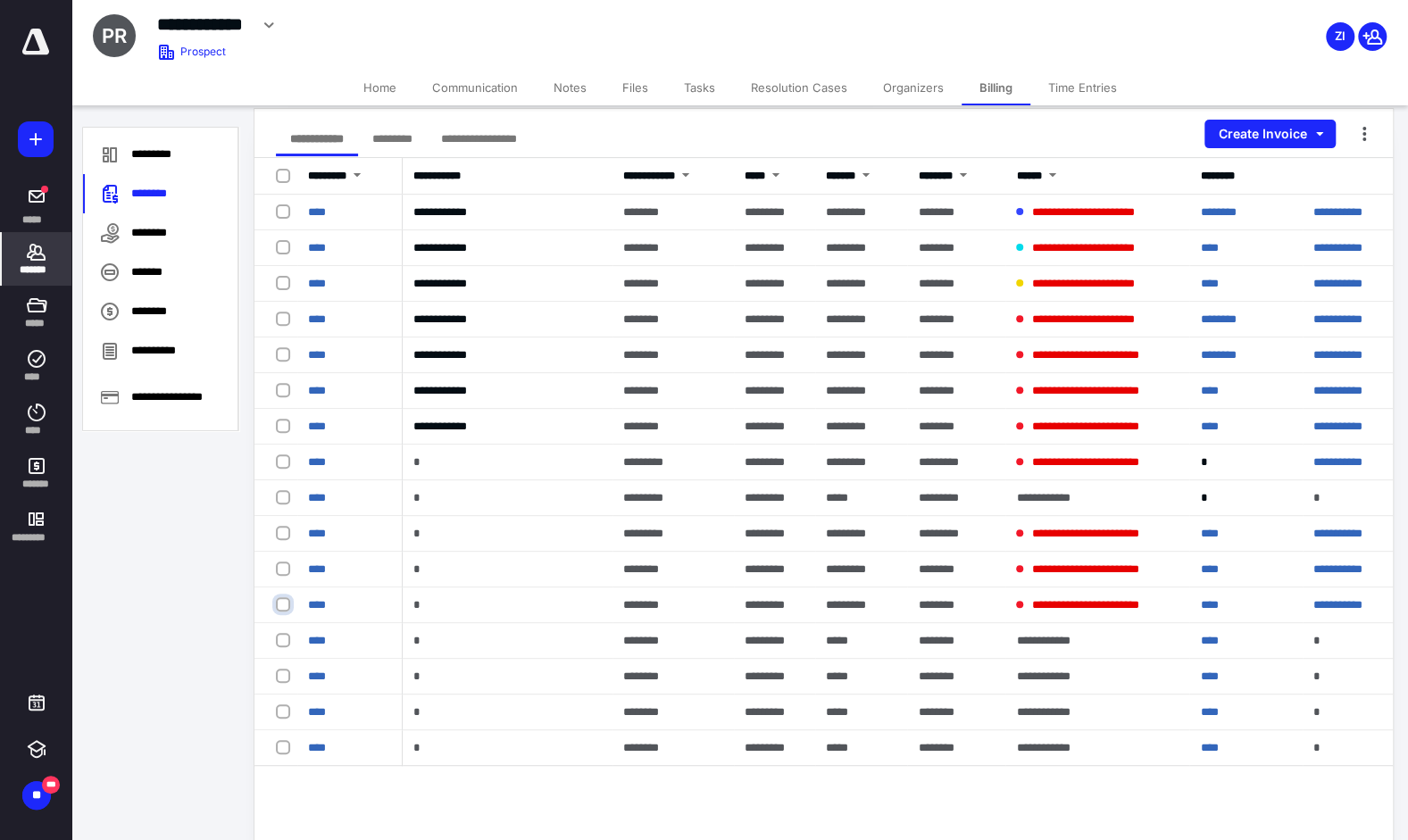 click at bounding box center [285, 604] 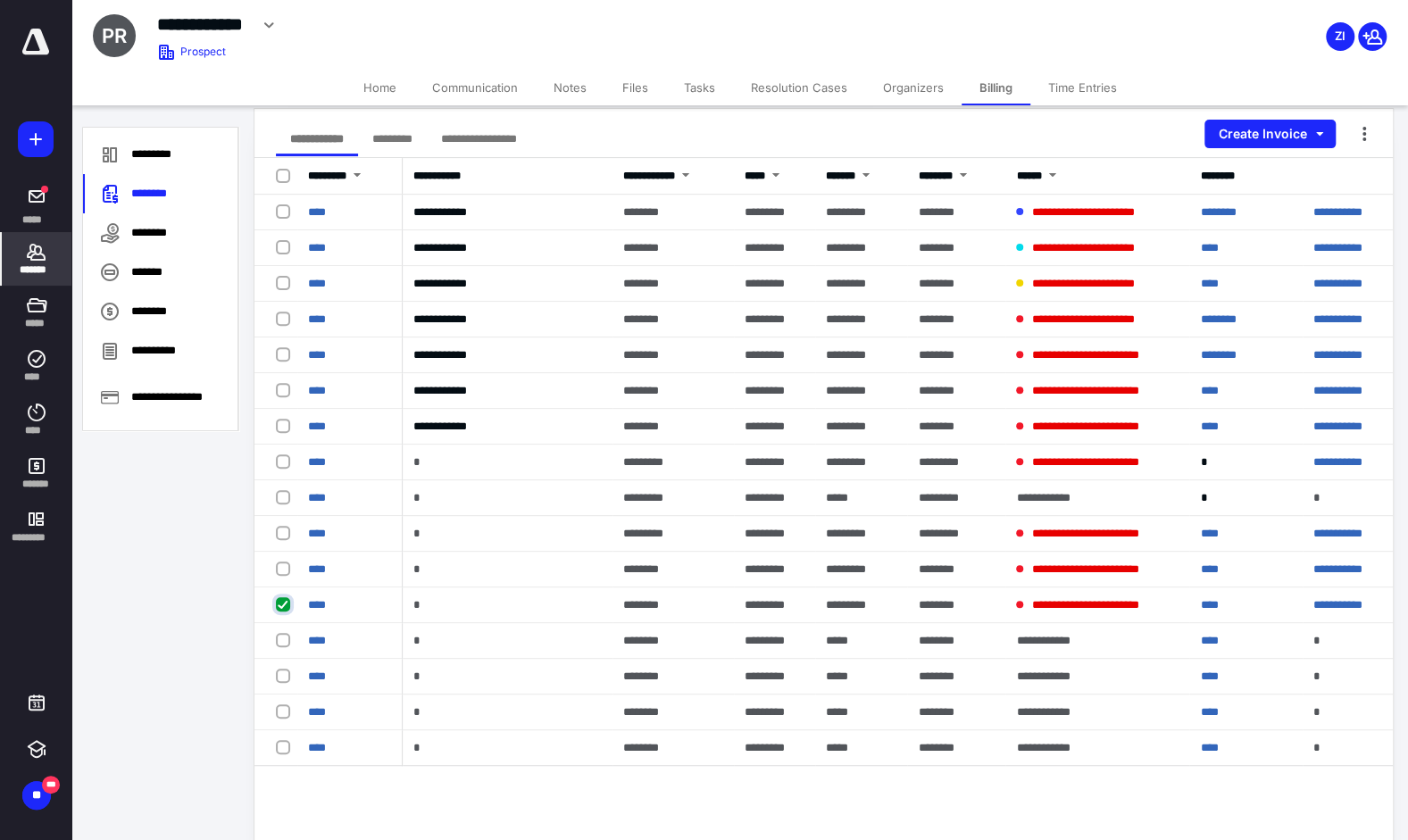 checkbox on "true" 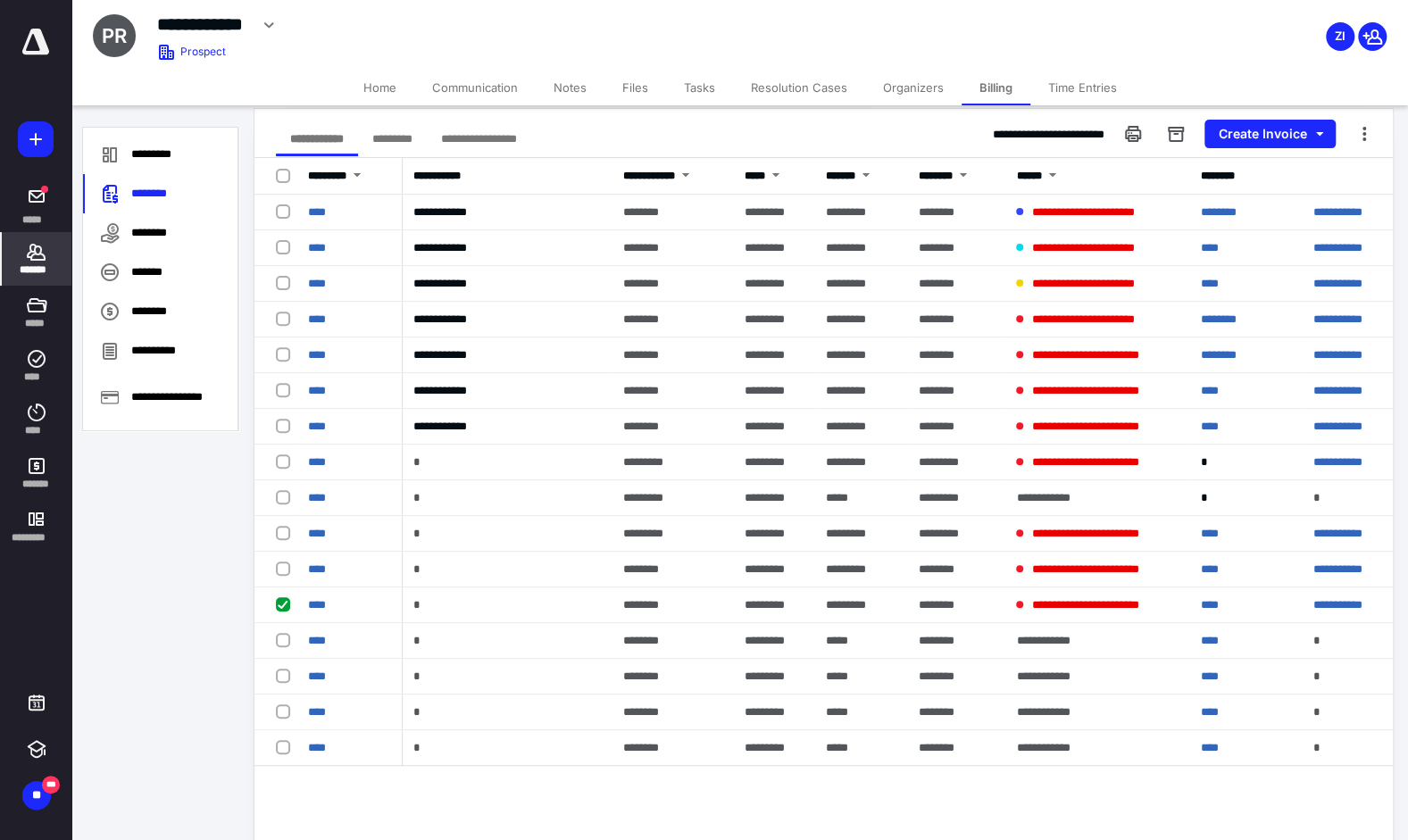 click at bounding box center (287, 568) 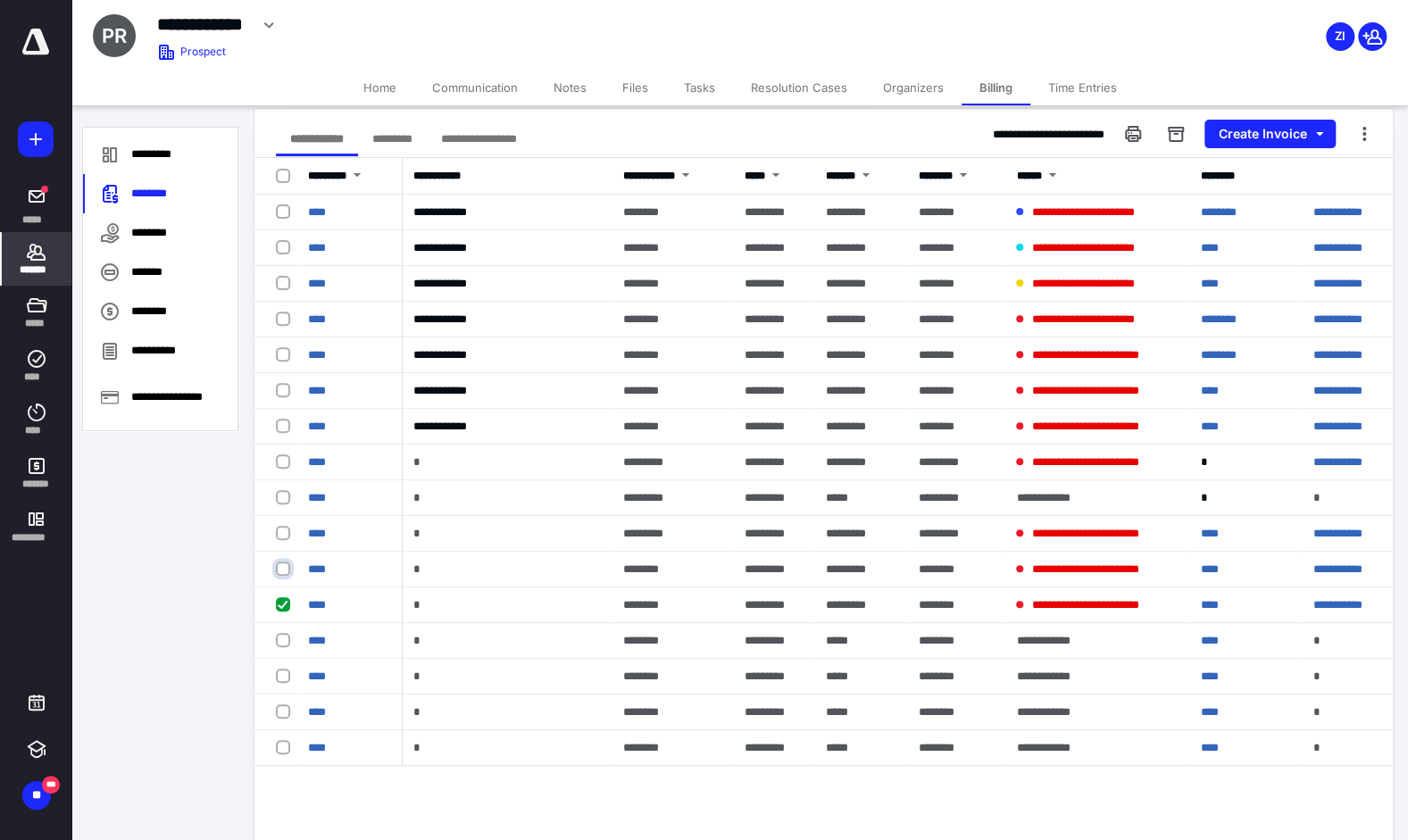 click at bounding box center (285, 569) 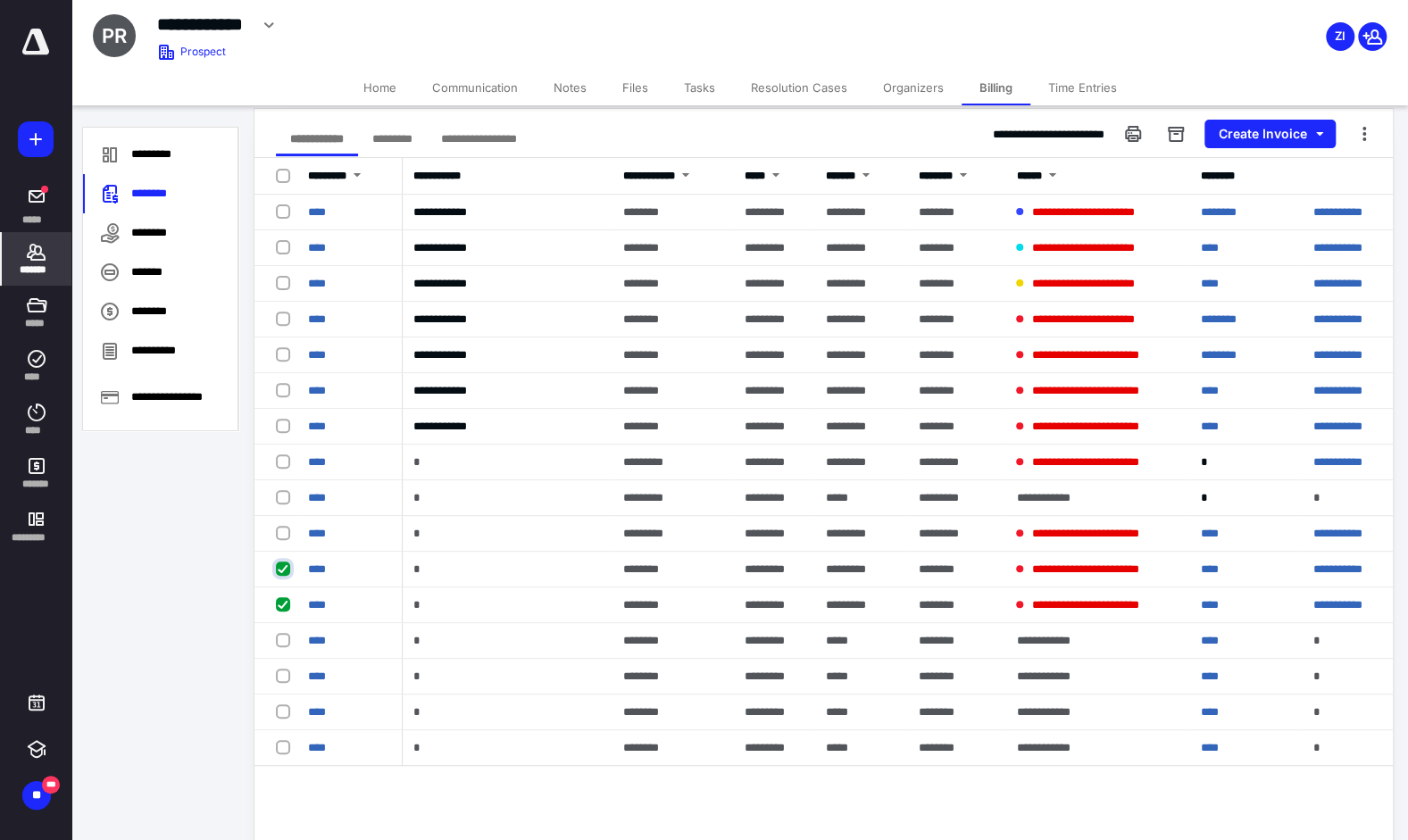 checkbox on "true" 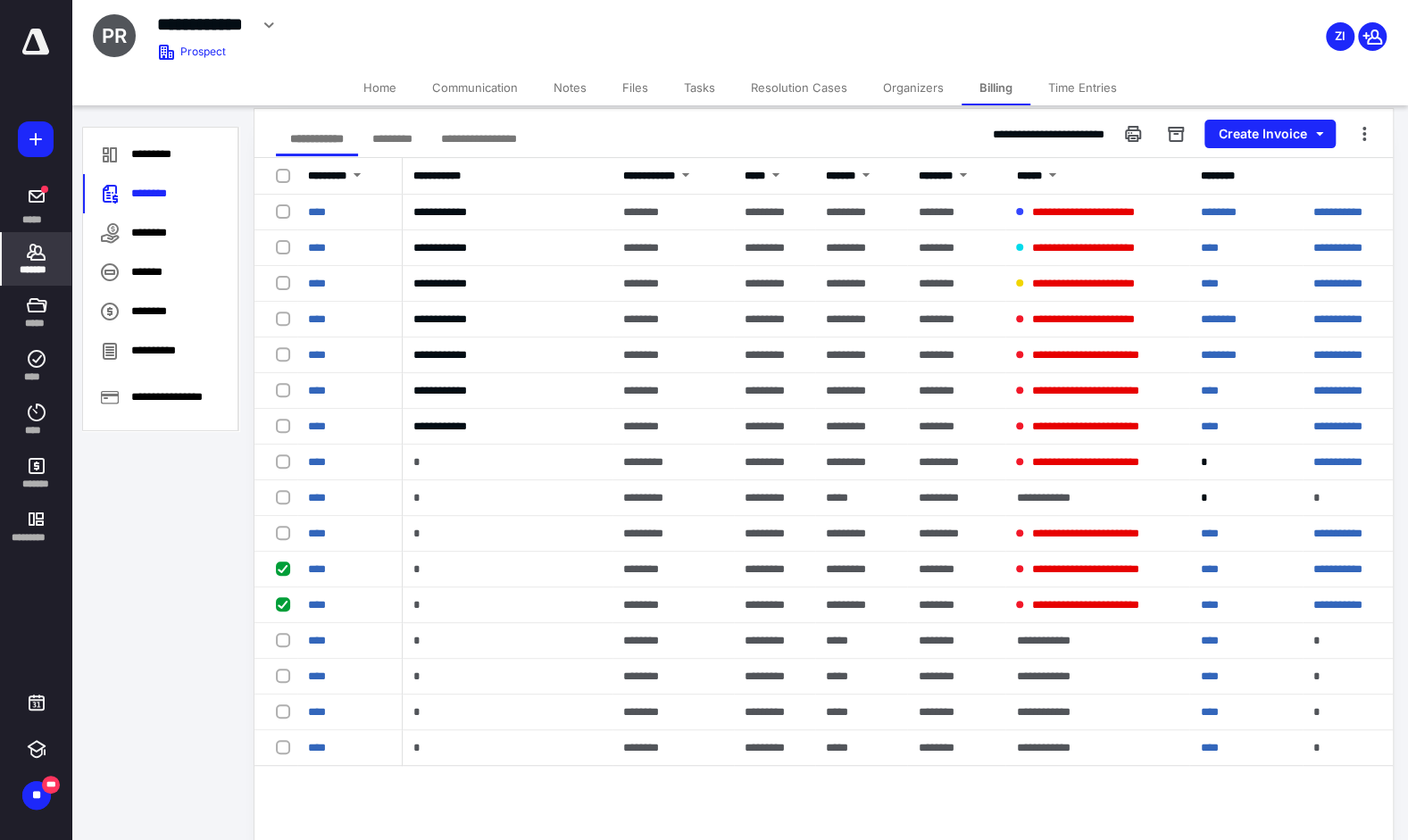 click at bounding box center (287, 532) 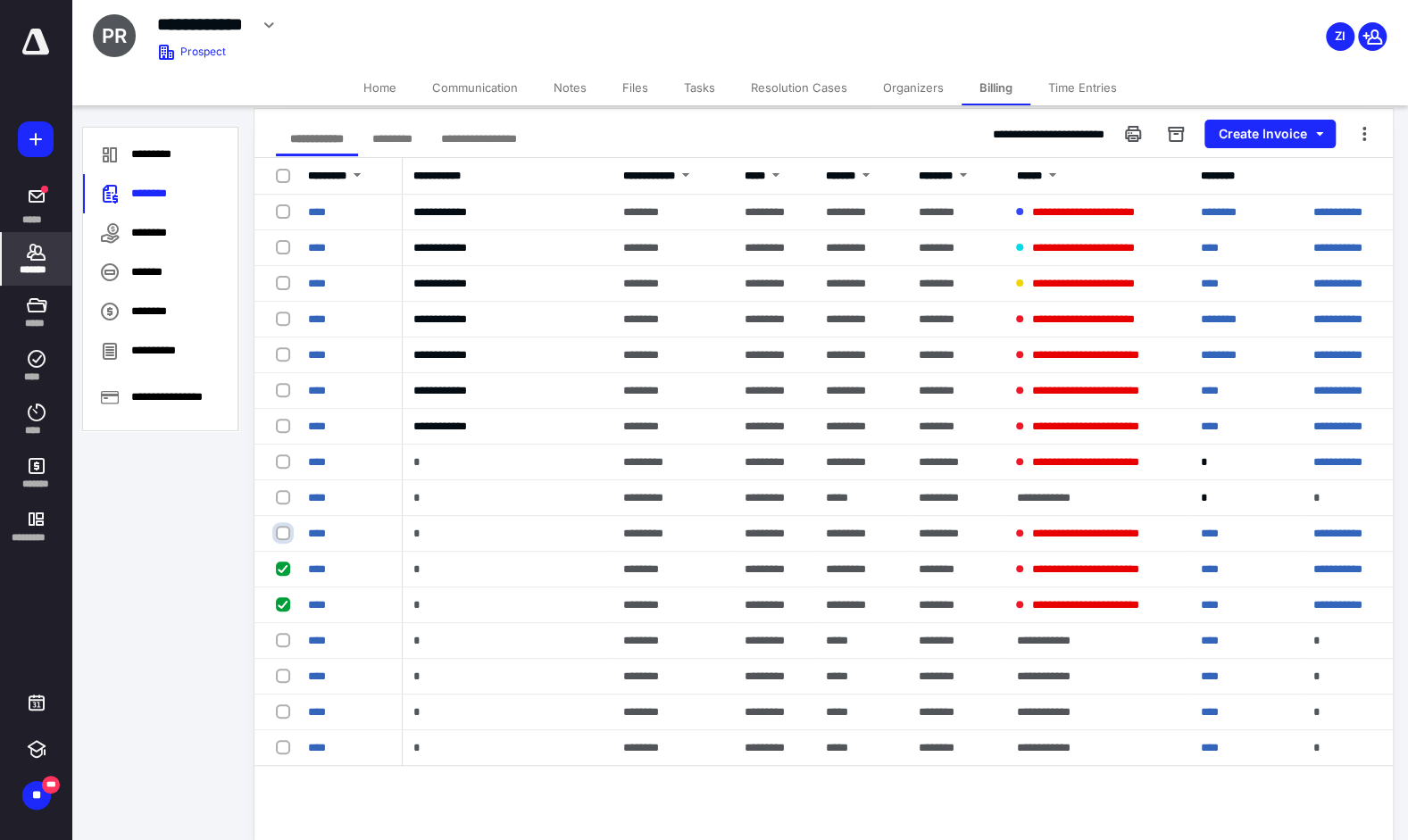 click at bounding box center (285, 533) 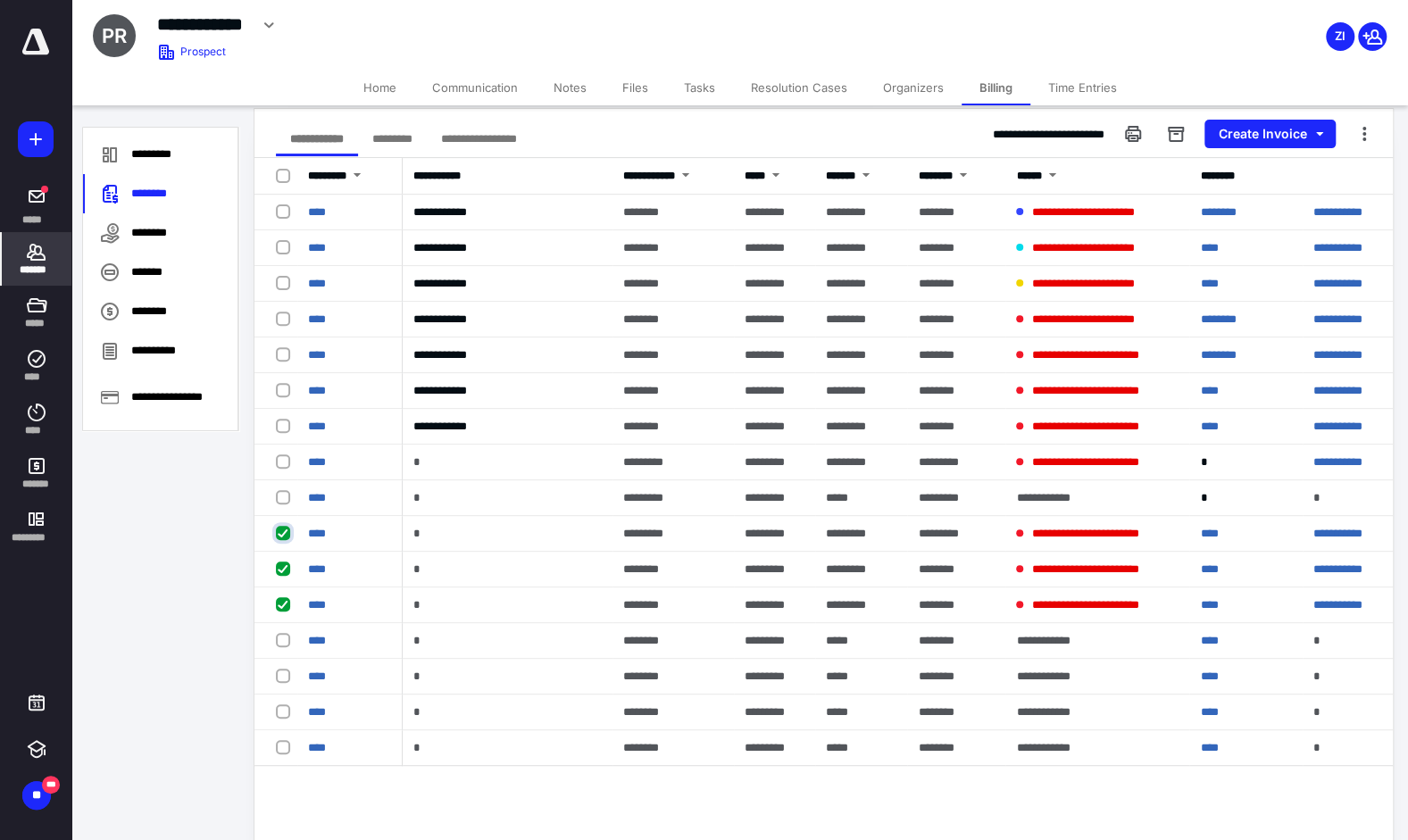 checkbox on "true" 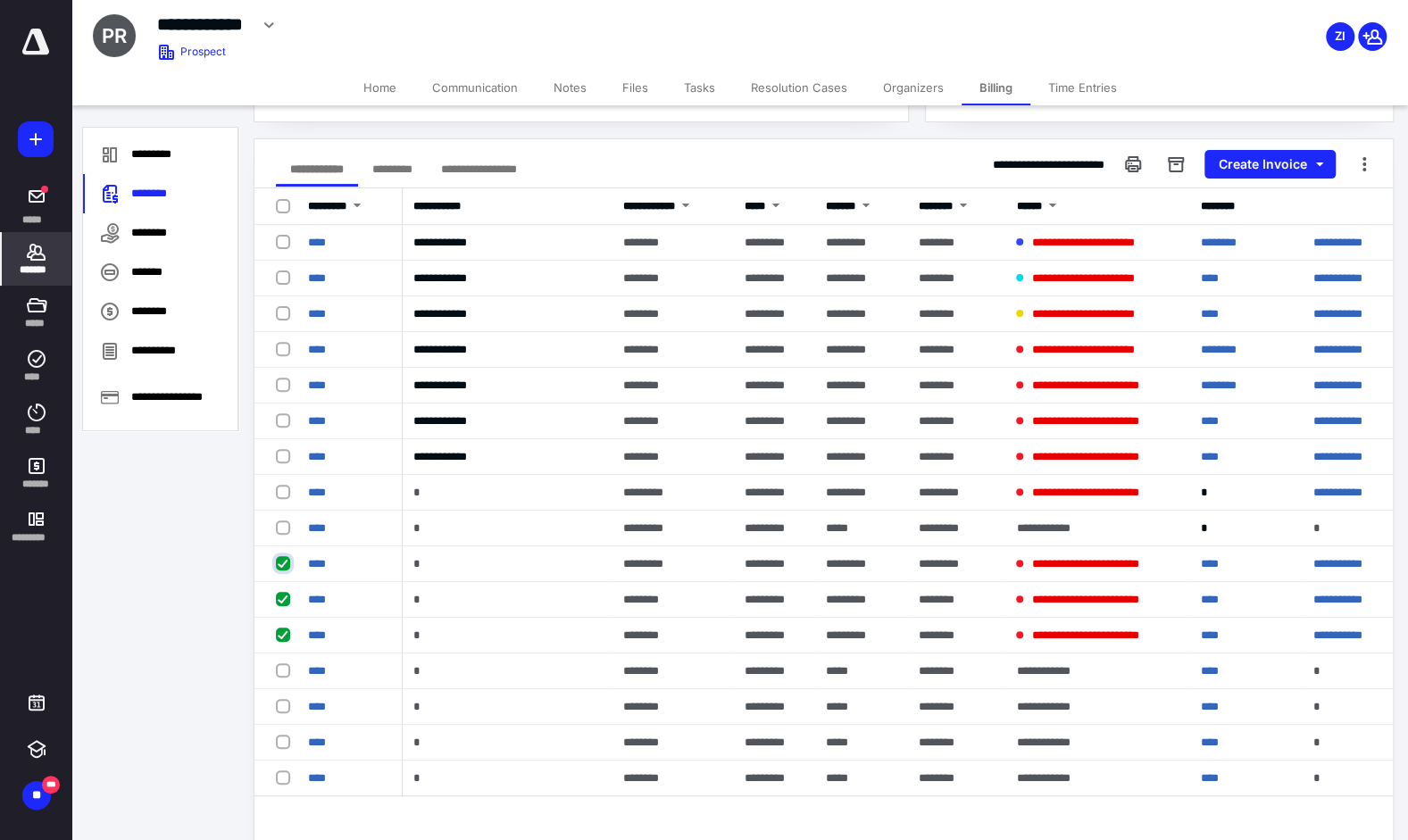 scroll, scrollTop: 205, scrollLeft: 0, axis: vertical 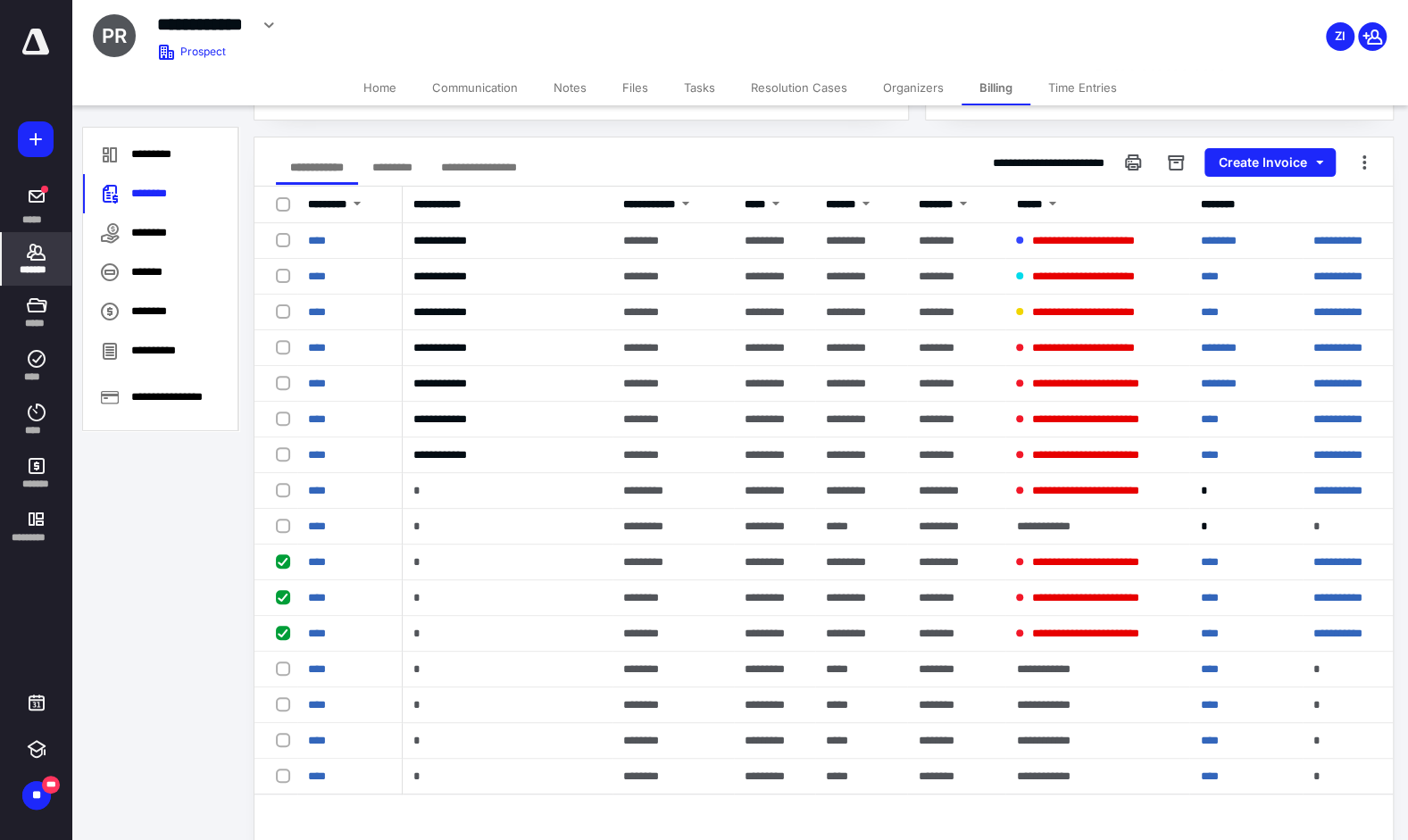 click at bounding box center [287, 489] 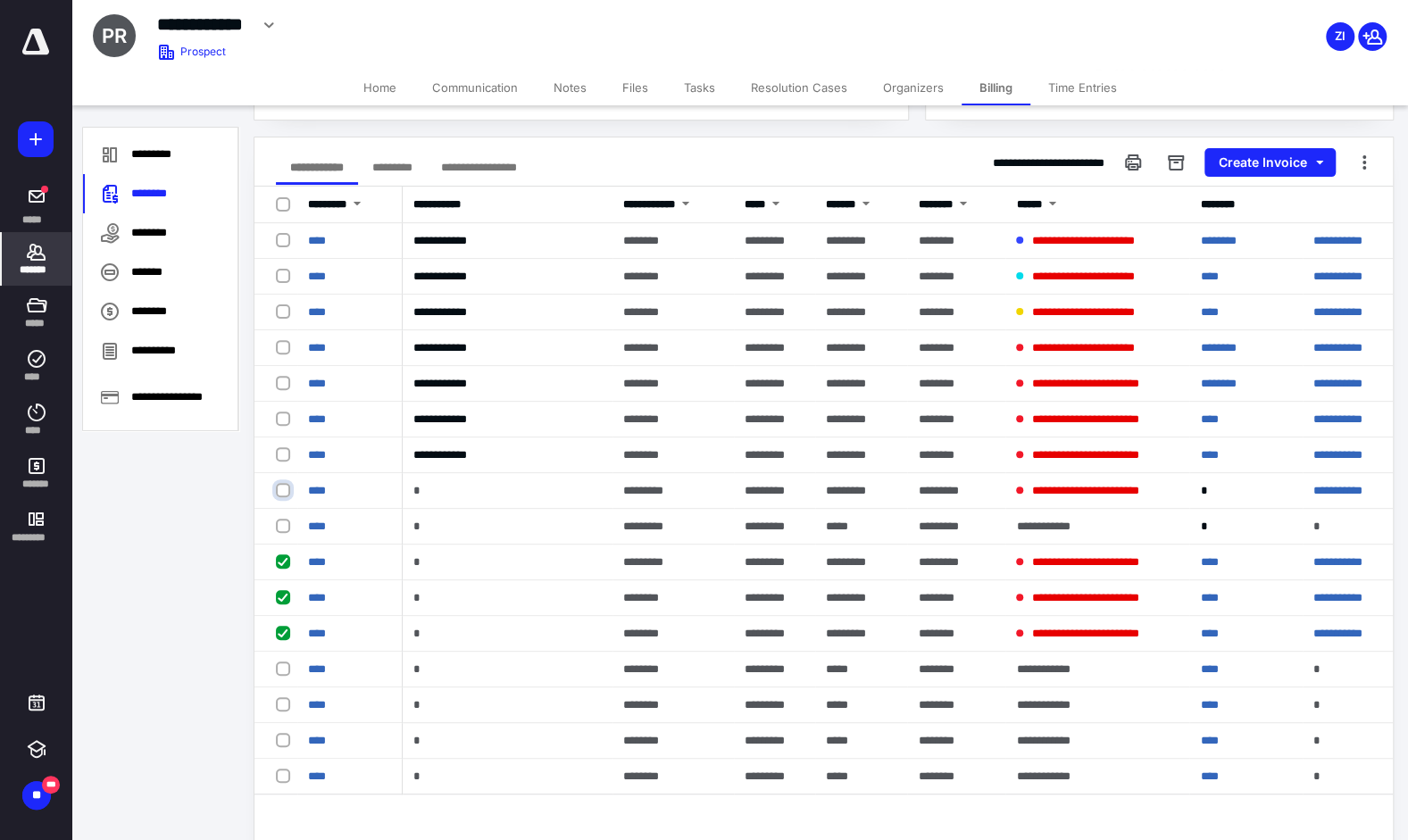 click at bounding box center [285, 490] 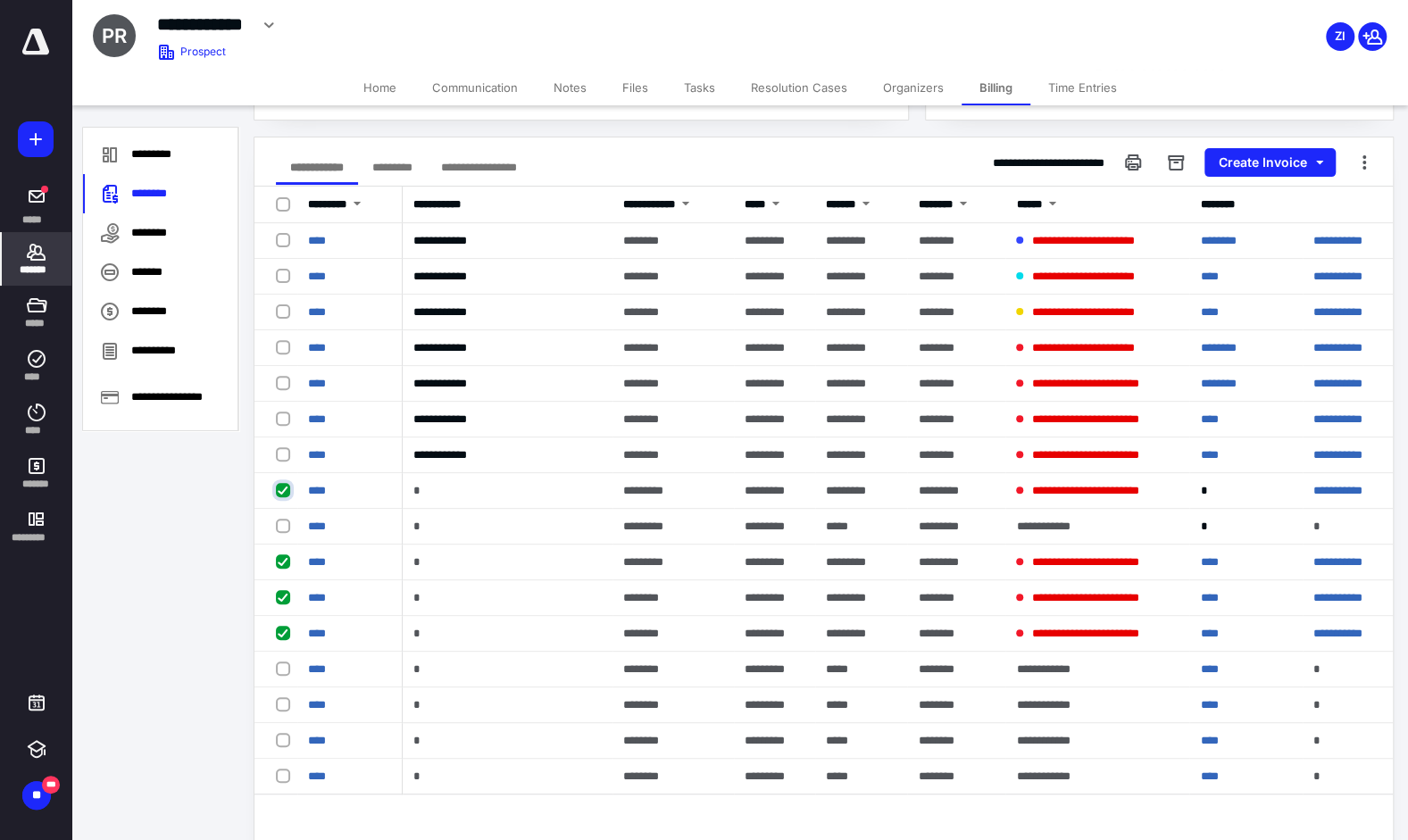 checkbox on "true" 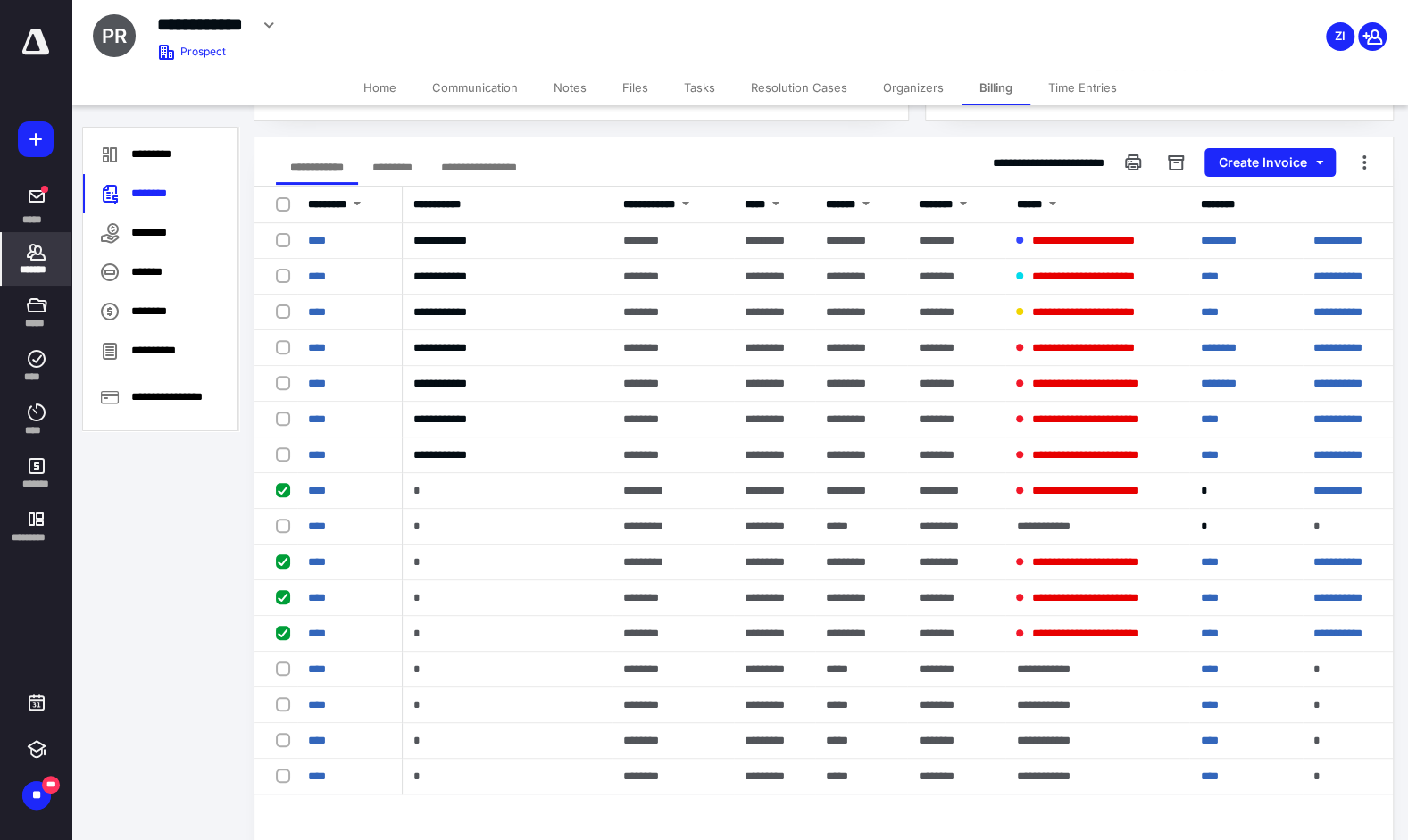 click at bounding box center (287, 453) 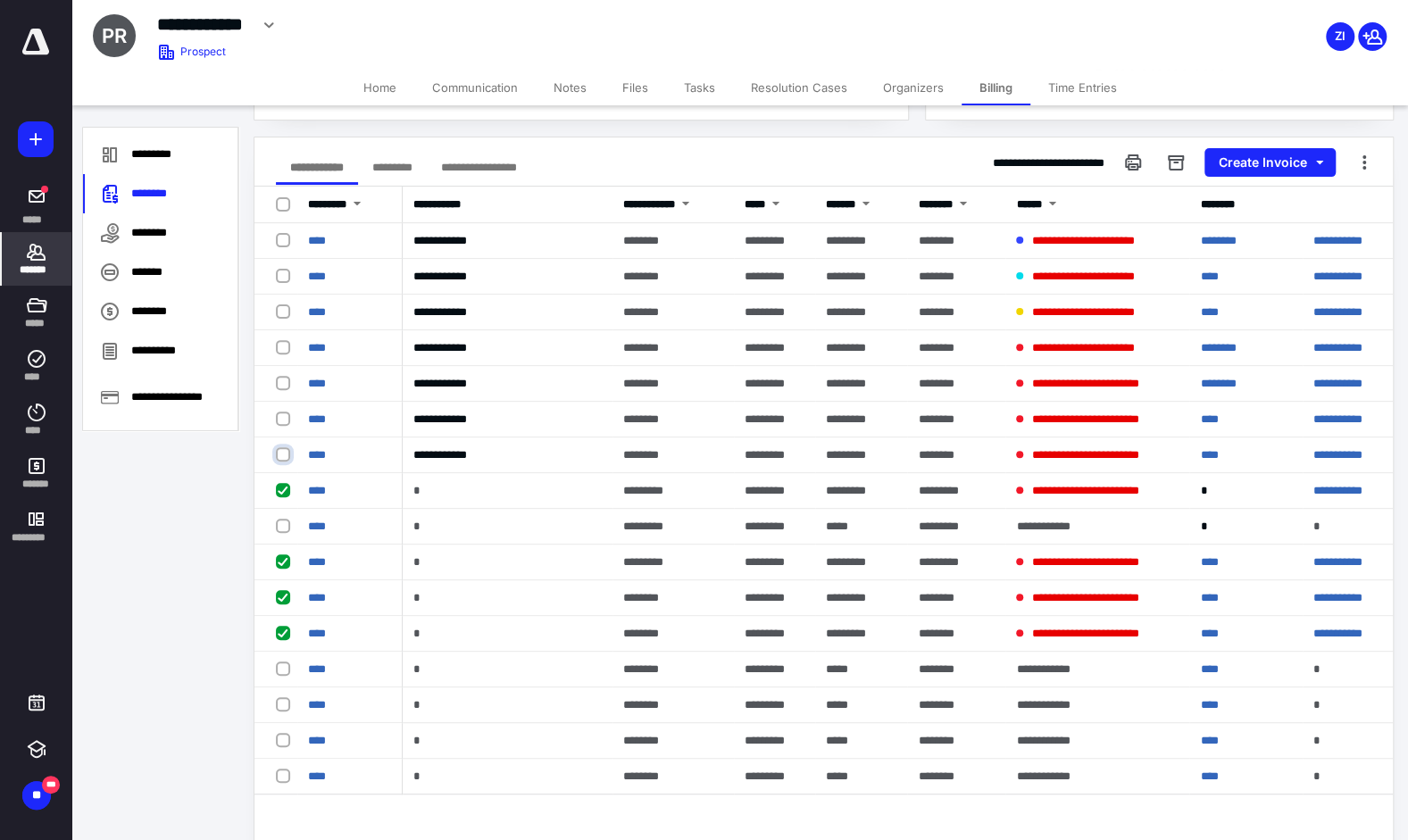 click at bounding box center (285, 454) 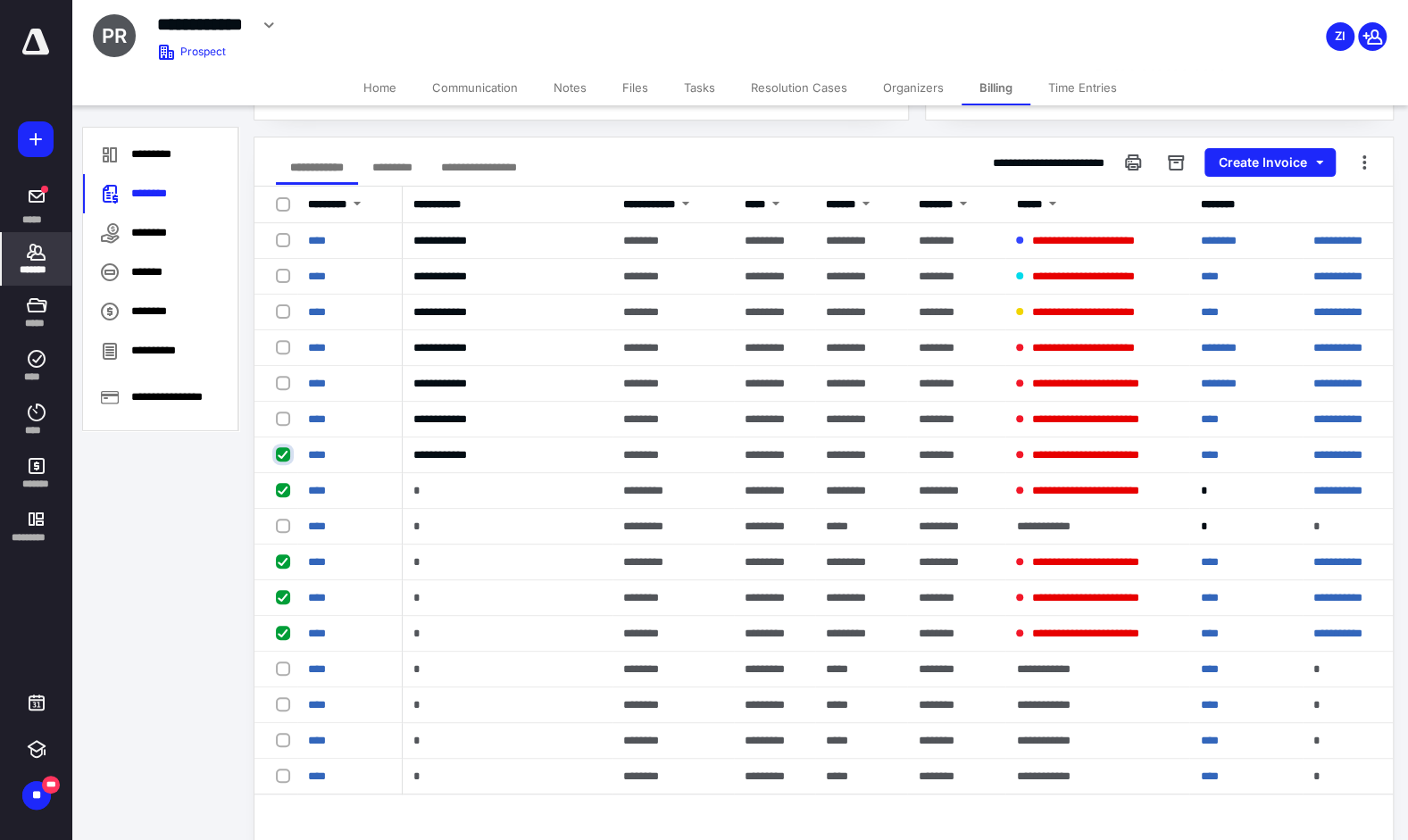 checkbox on "true" 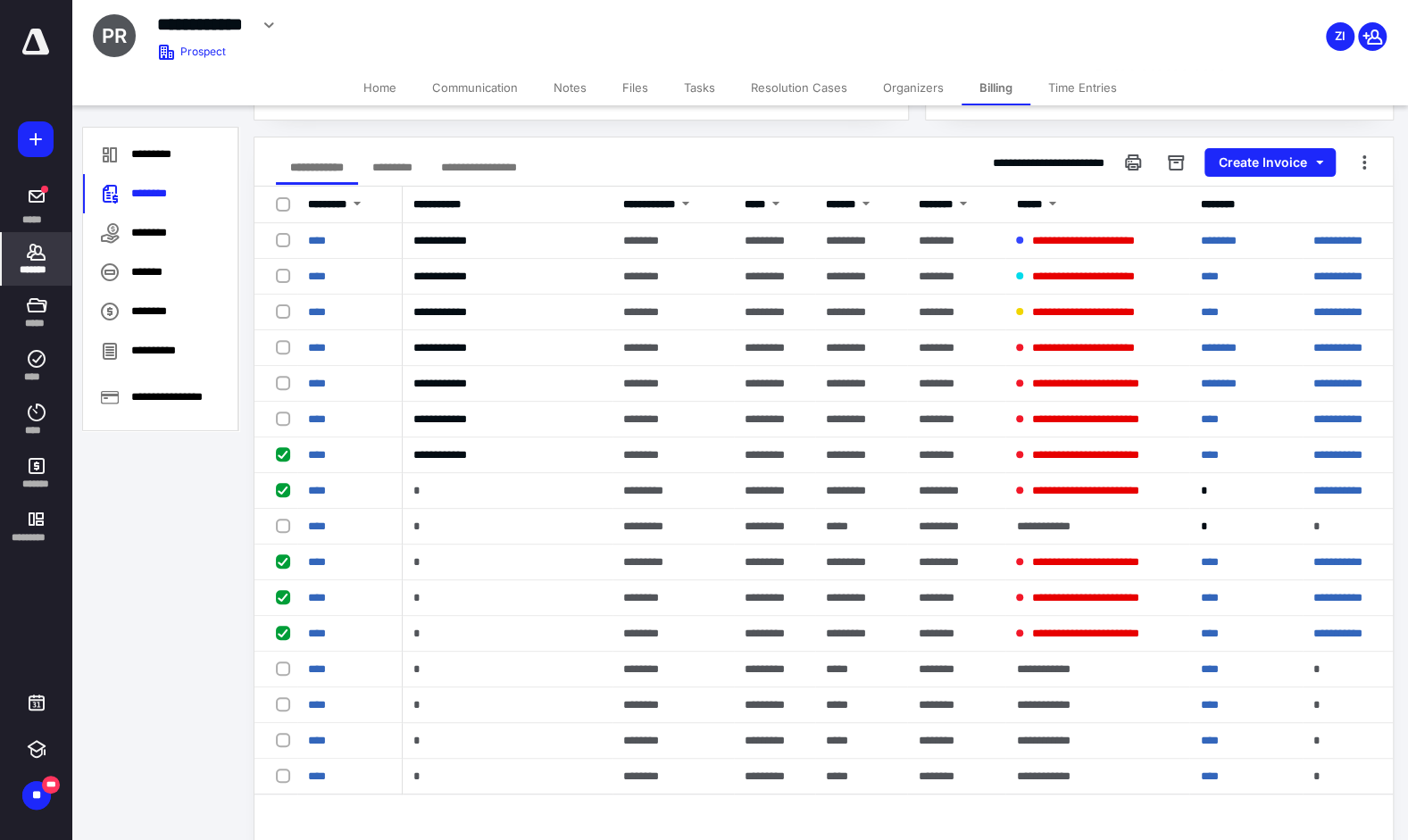 click at bounding box center (287, 418) 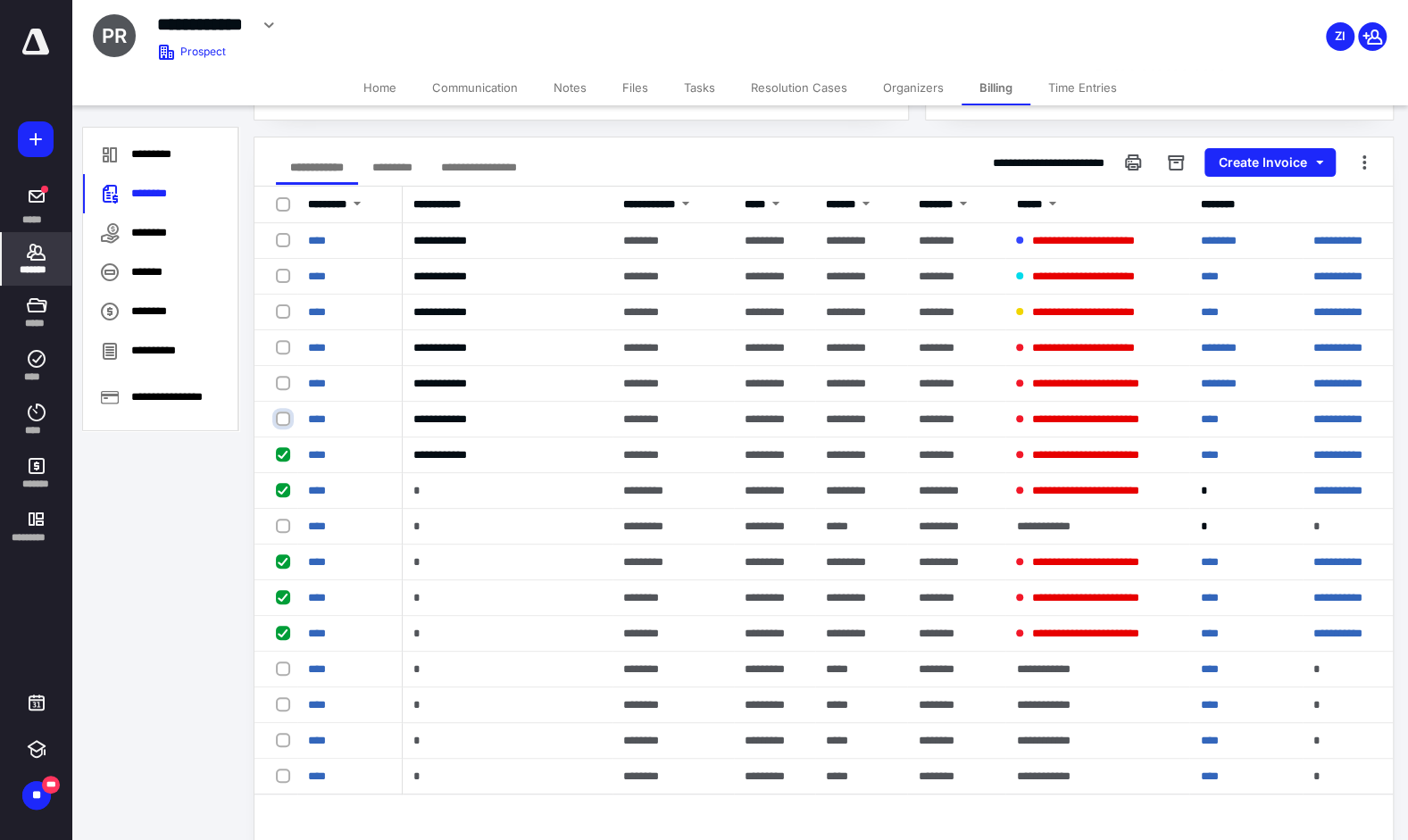click at bounding box center [285, 419] 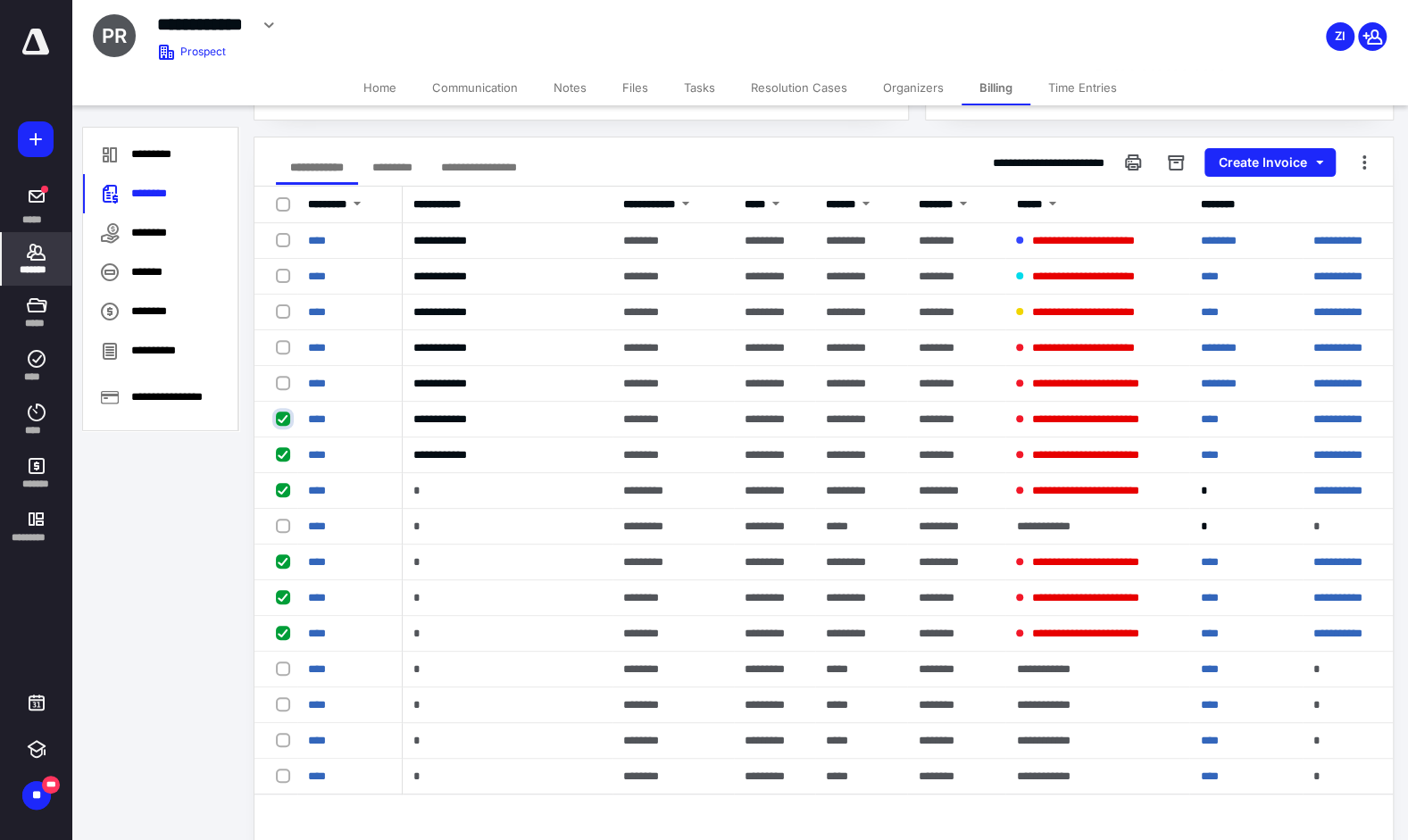 checkbox on "true" 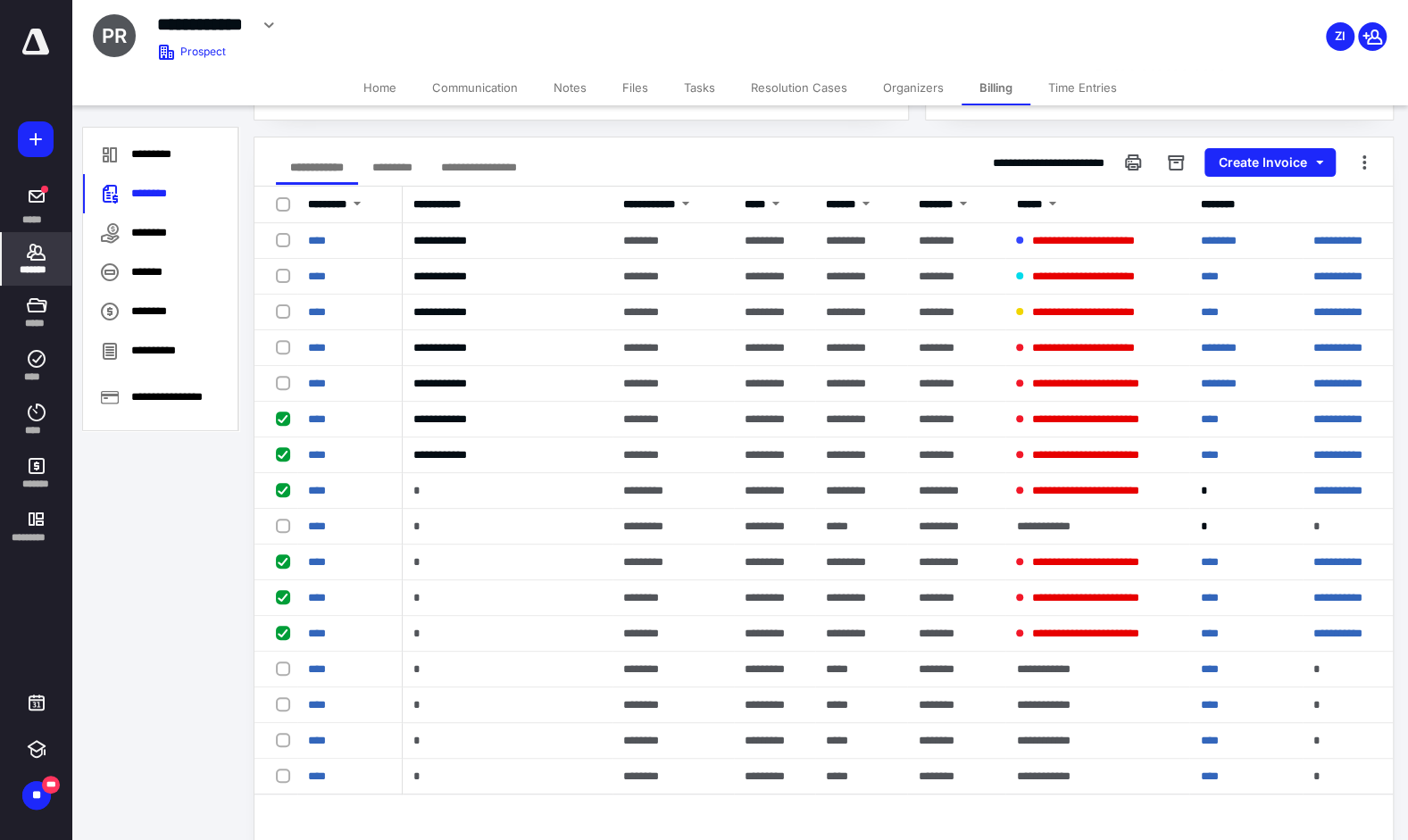 click at bounding box center [287, 382] 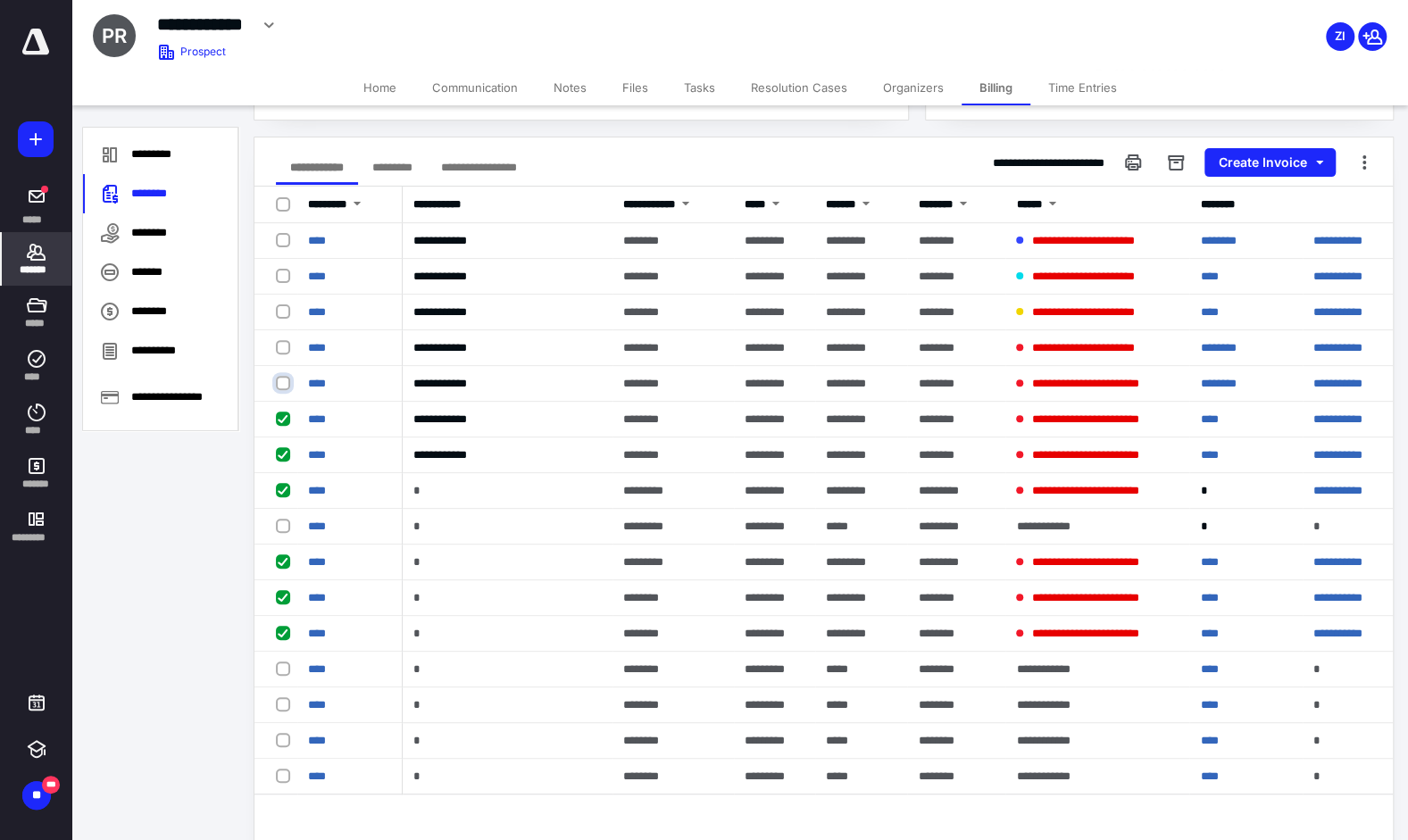 click at bounding box center (285, 383) 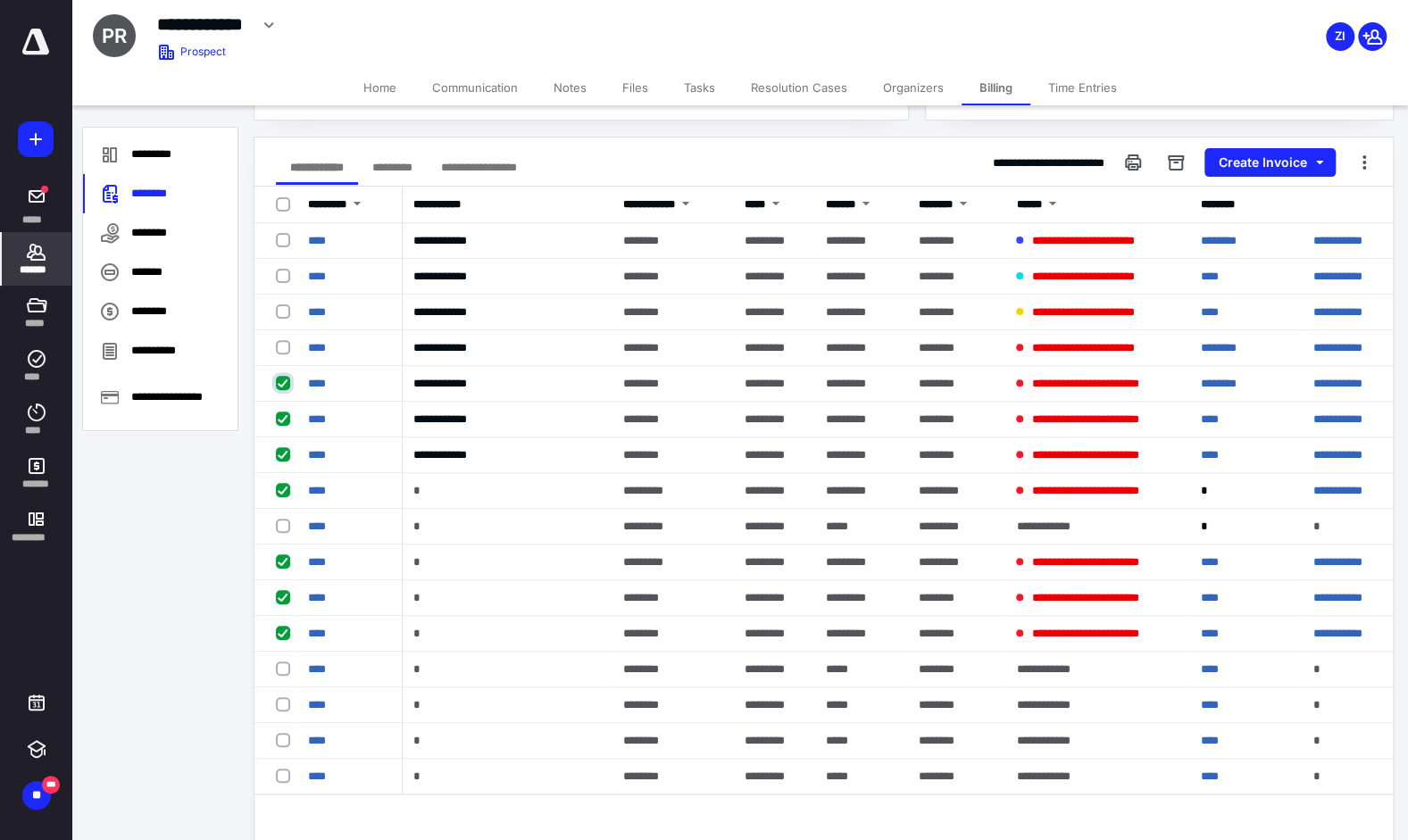 checkbox on "true" 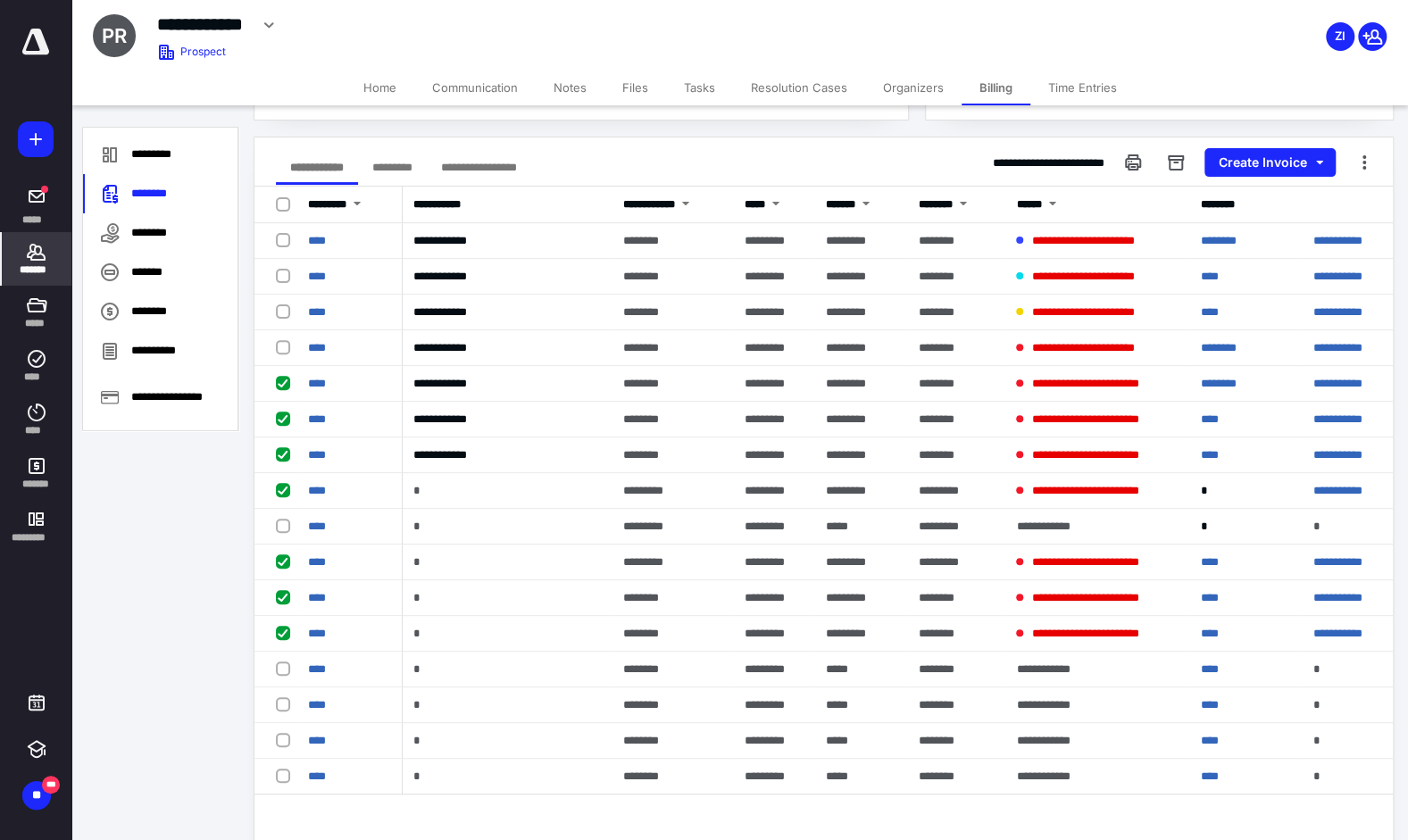 click at bounding box center [287, 346] 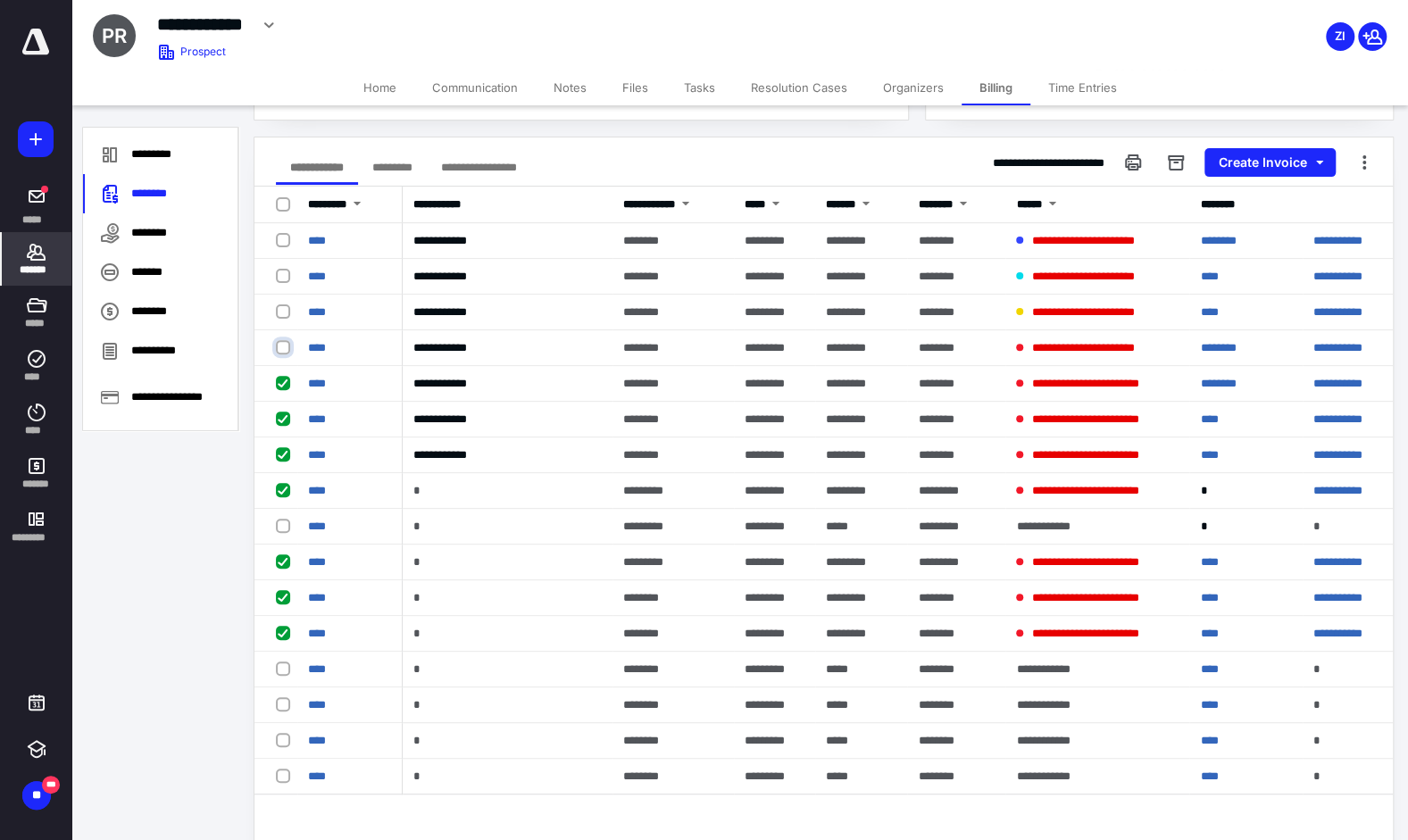 click at bounding box center (285, 347) 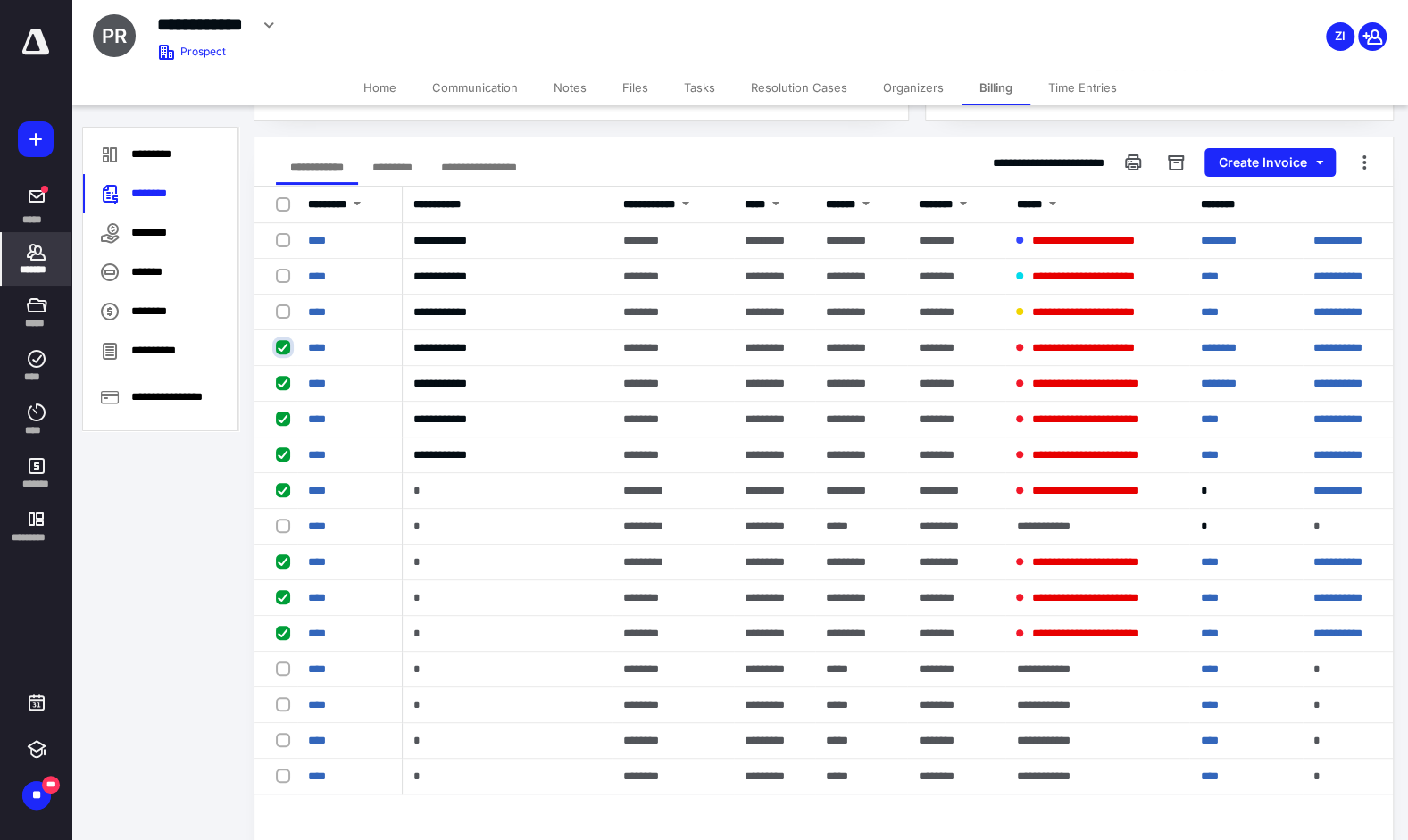 checkbox on "true" 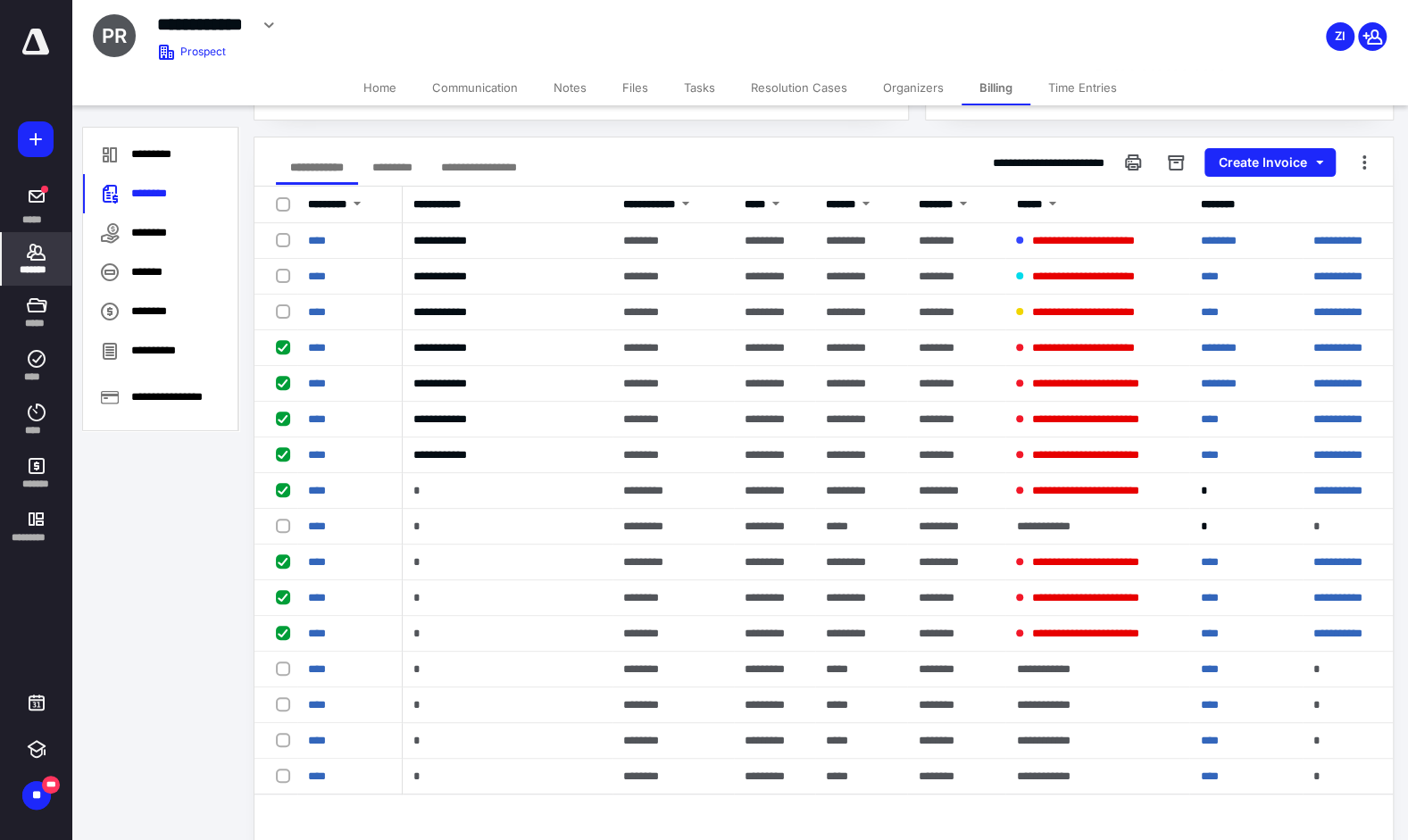 click at bounding box center [287, 311] 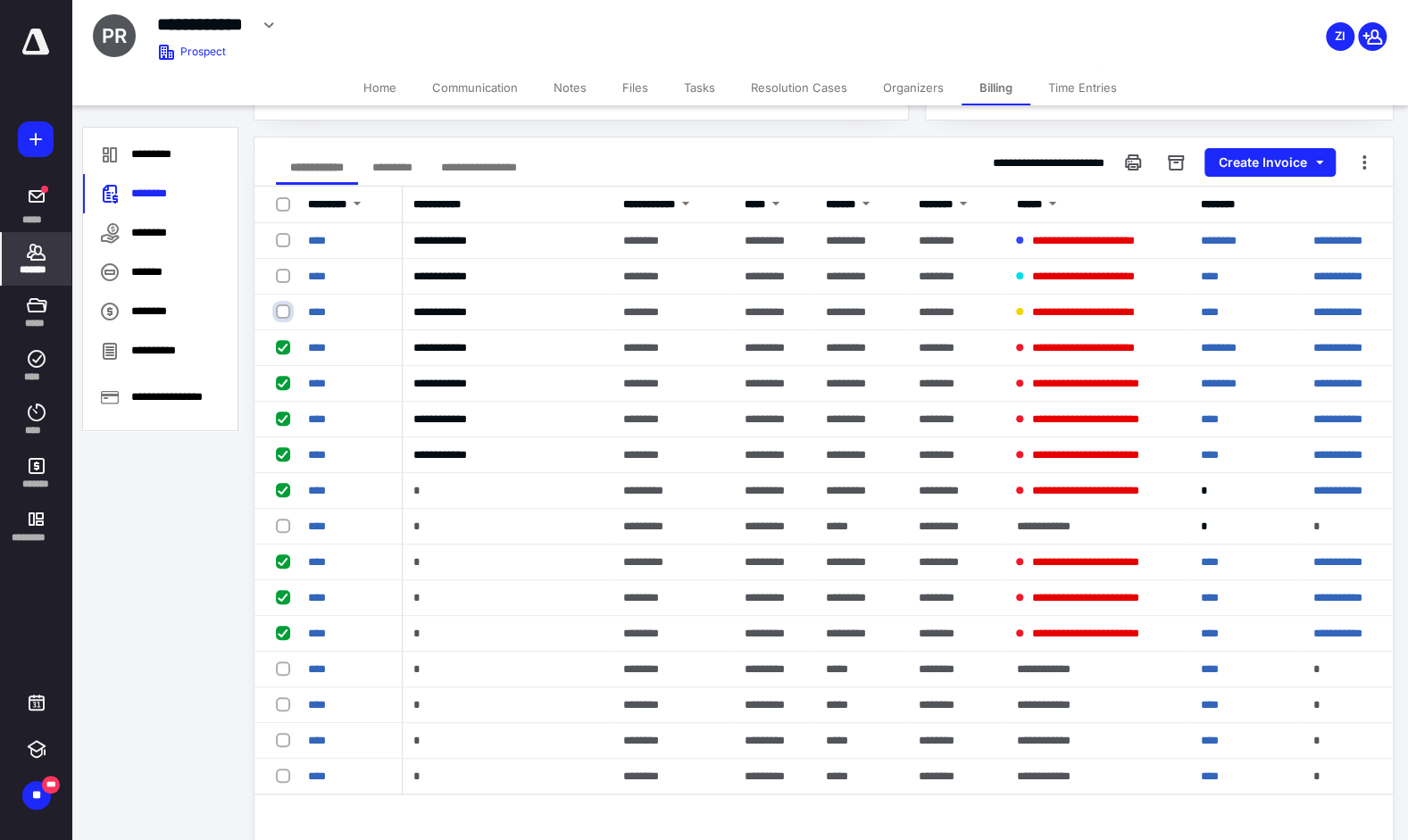 click at bounding box center [285, 312] 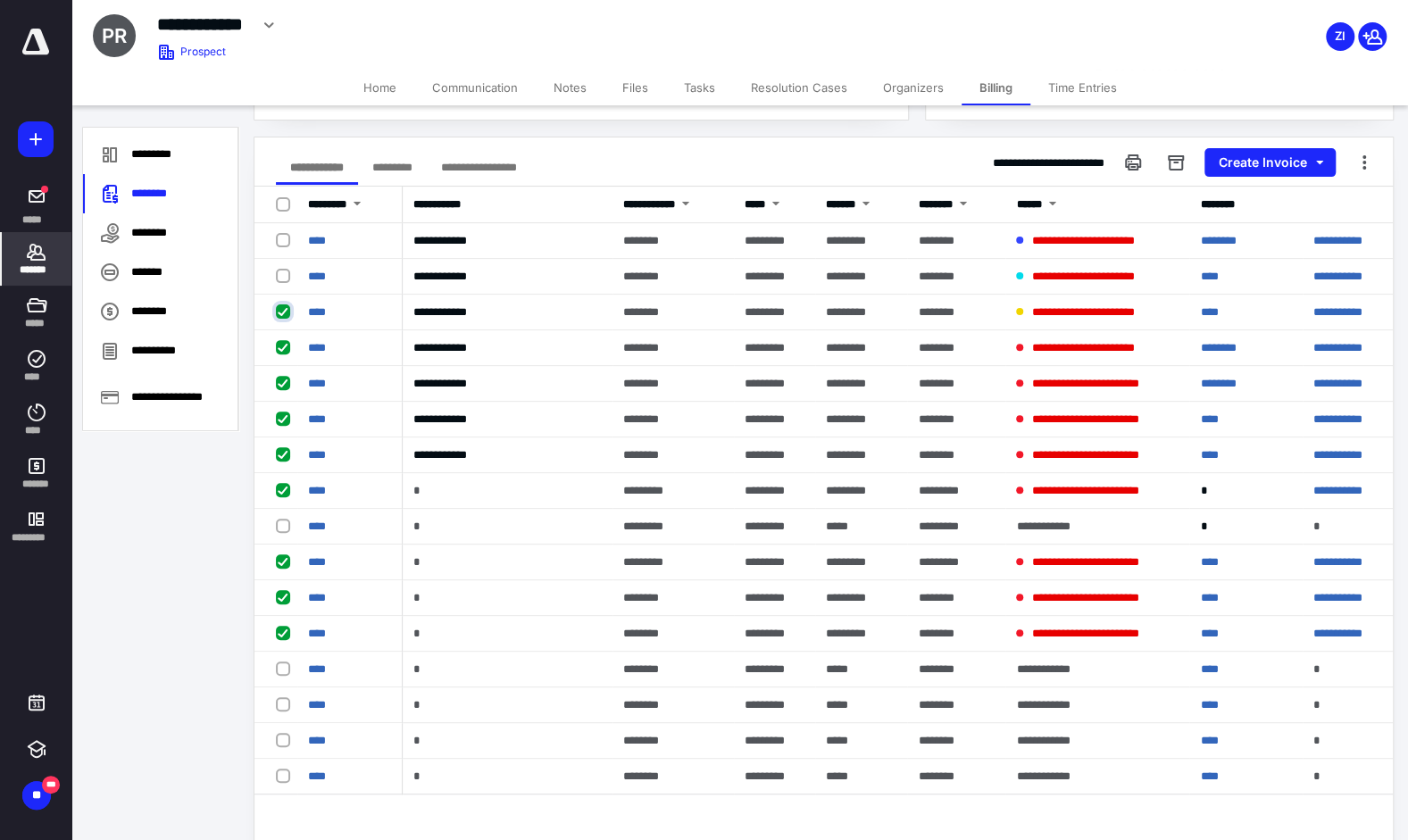 checkbox on "true" 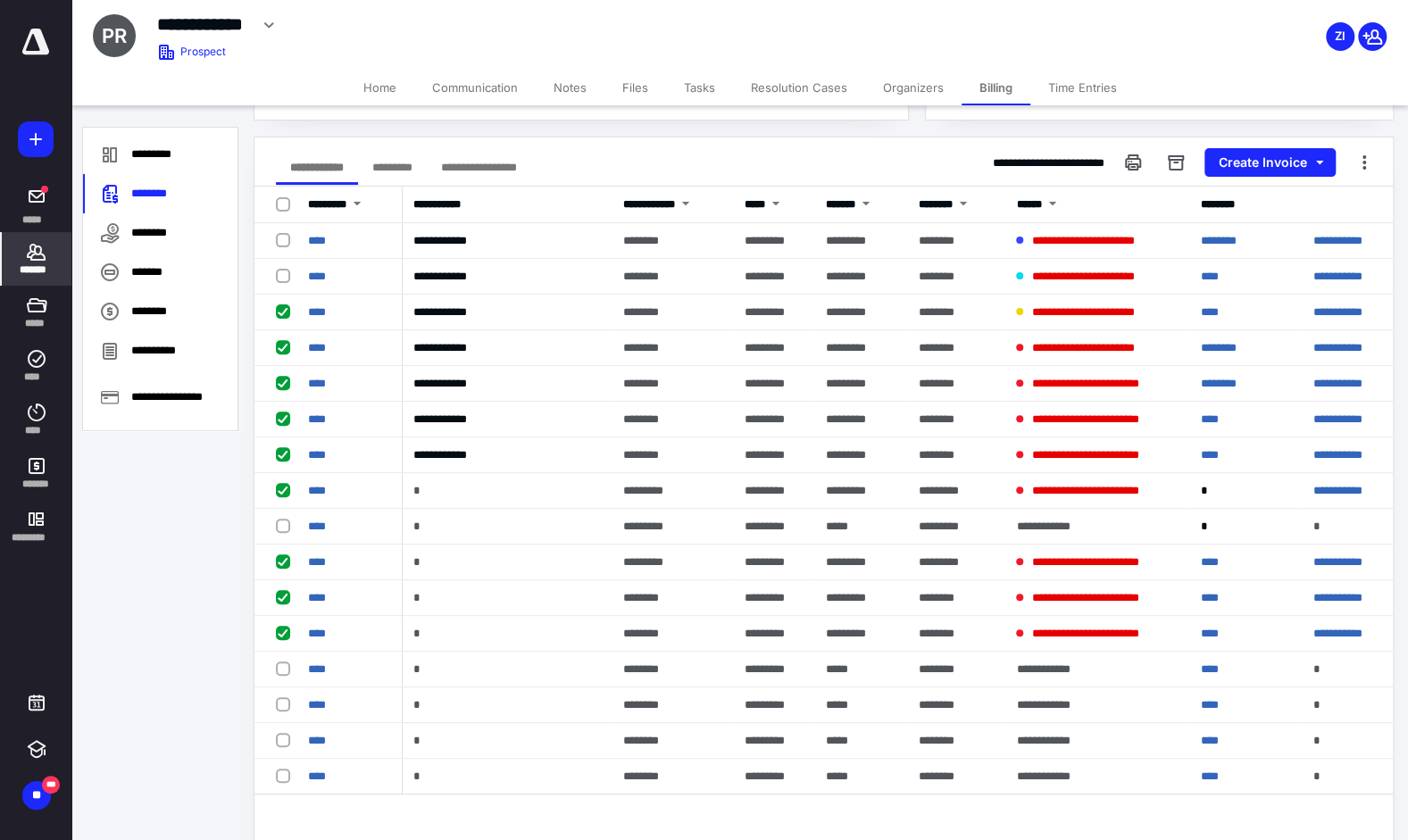 click at bounding box center (287, 275) 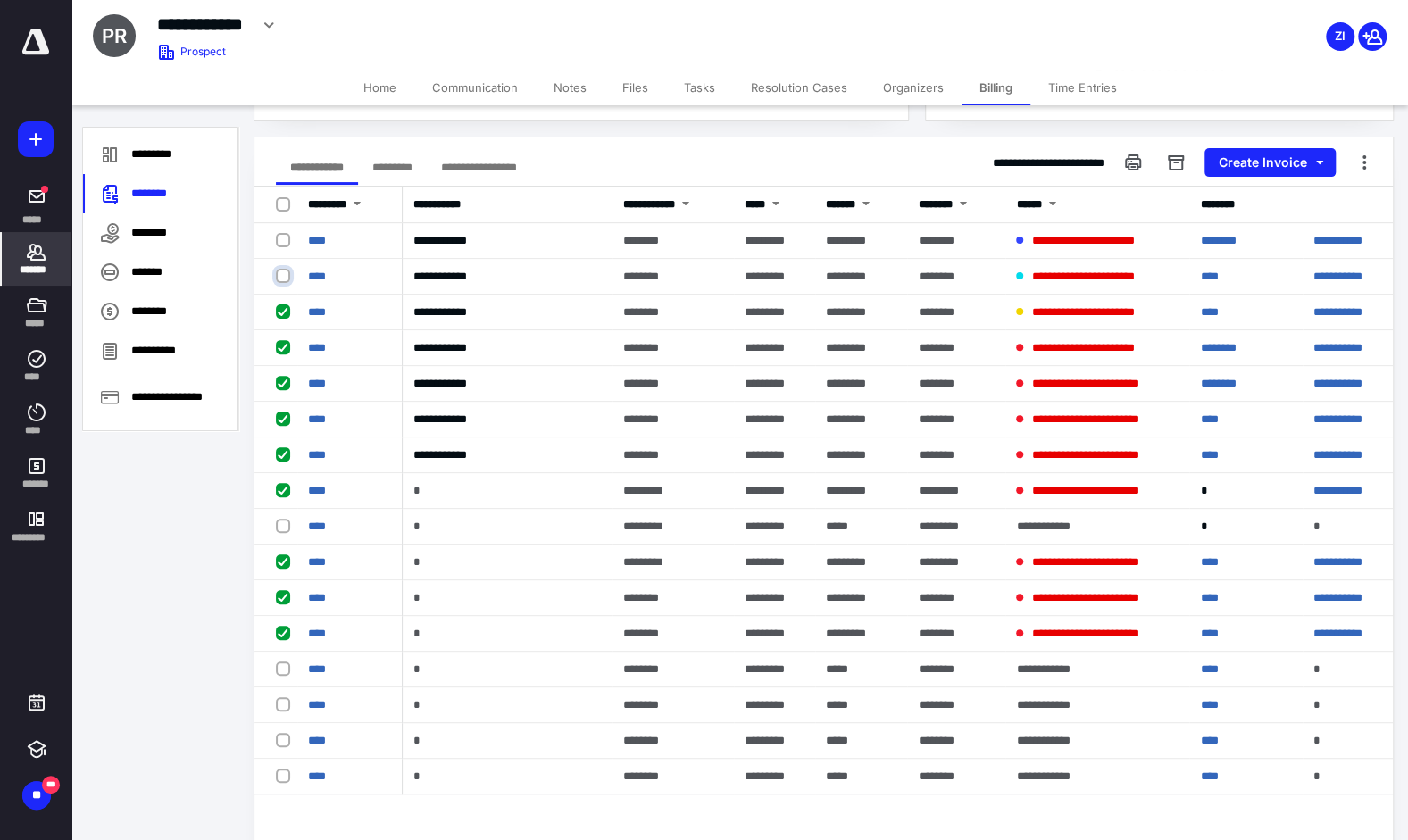 click at bounding box center (285, 276) 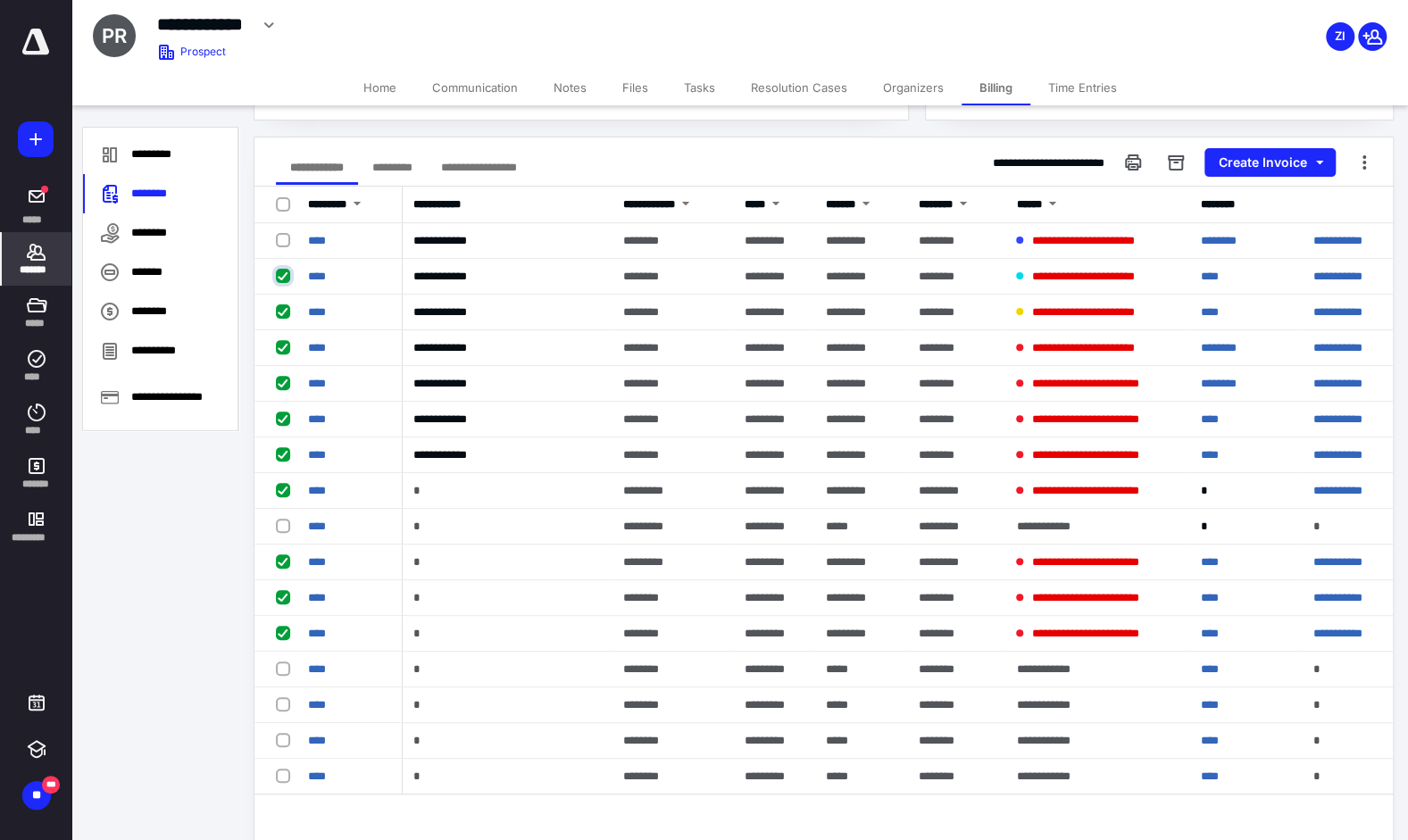 checkbox on "true" 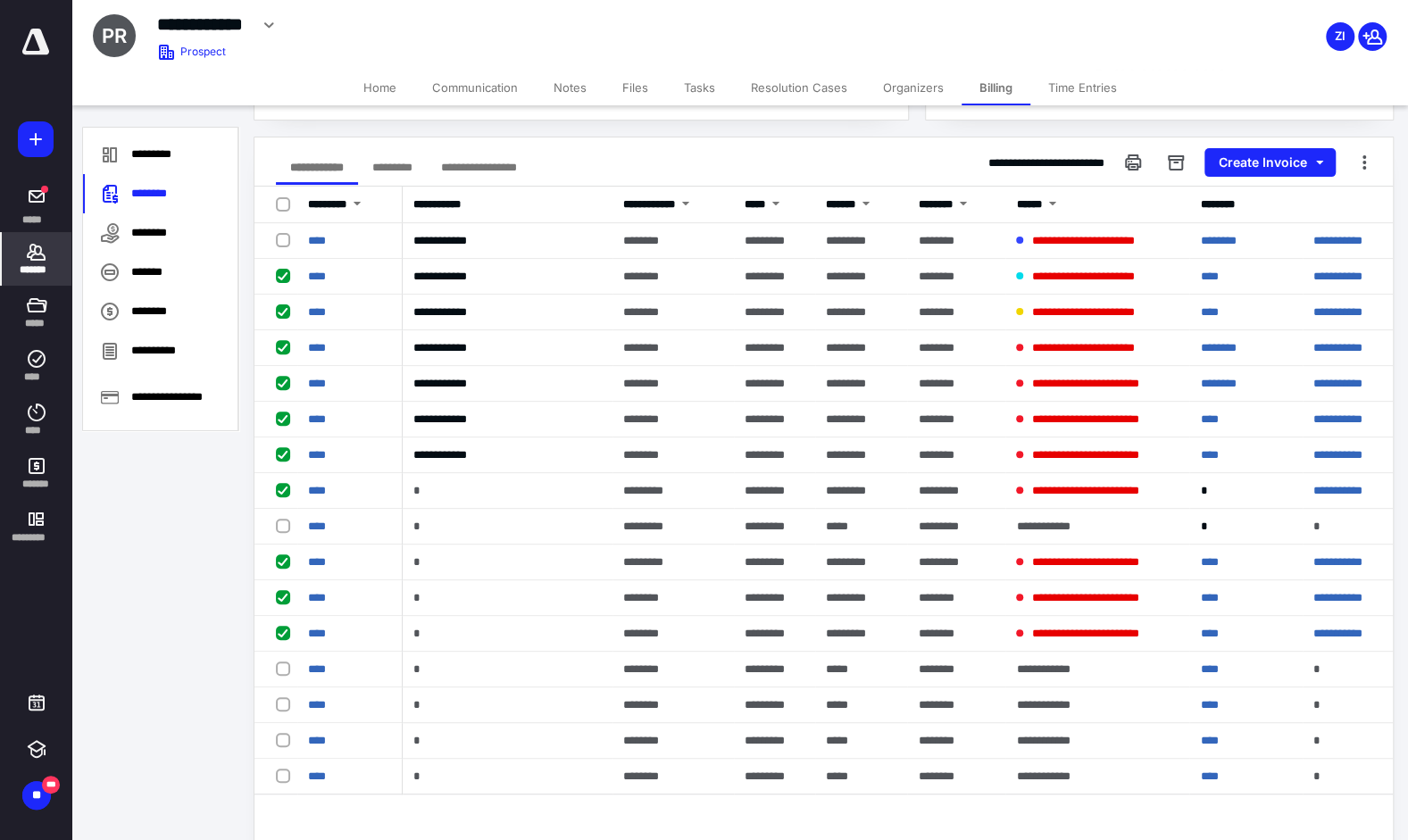 click at bounding box center (287, 239) 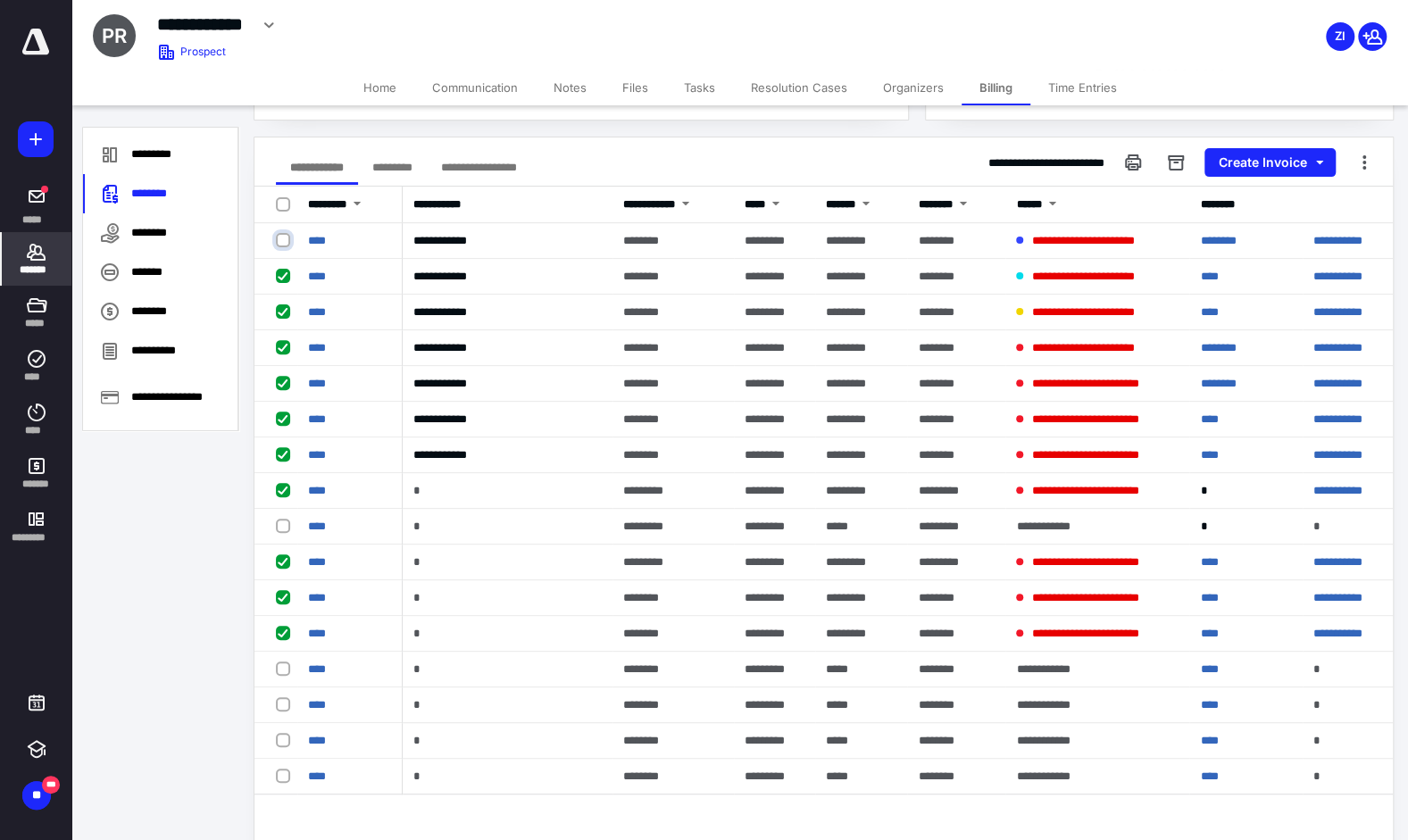 click at bounding box center [285, 240] 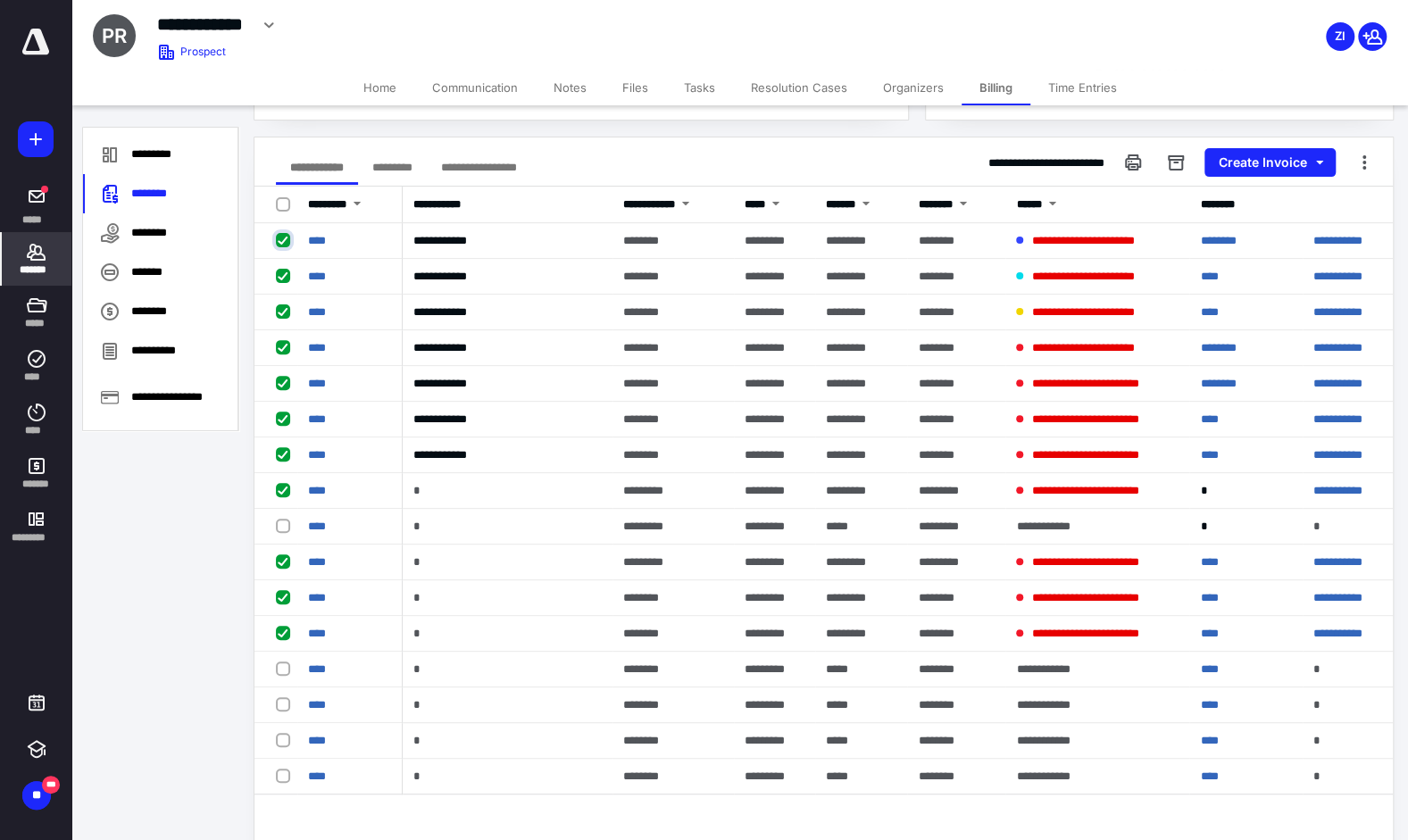 checkbox on "true" 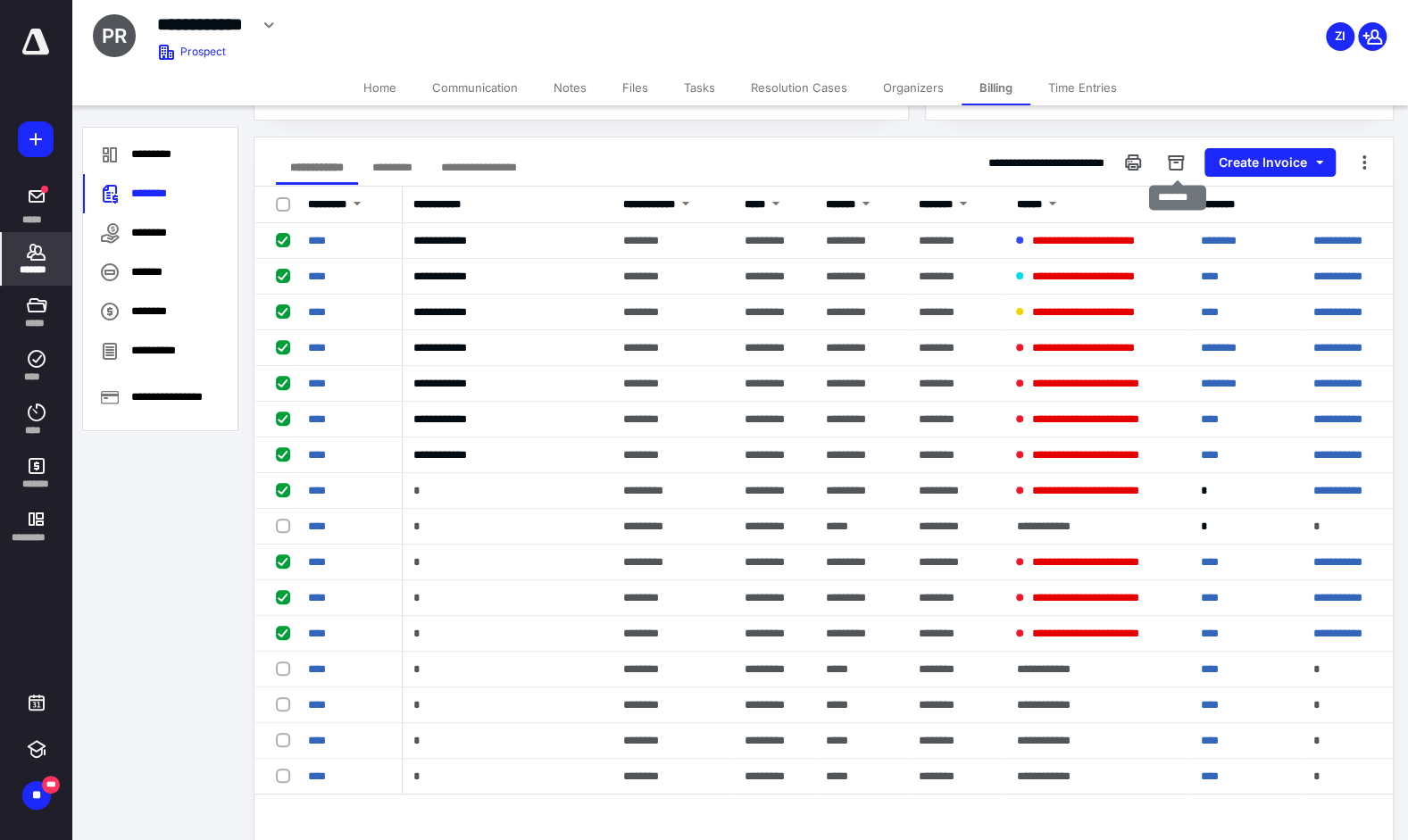 click at bounding box center (1176, 162) 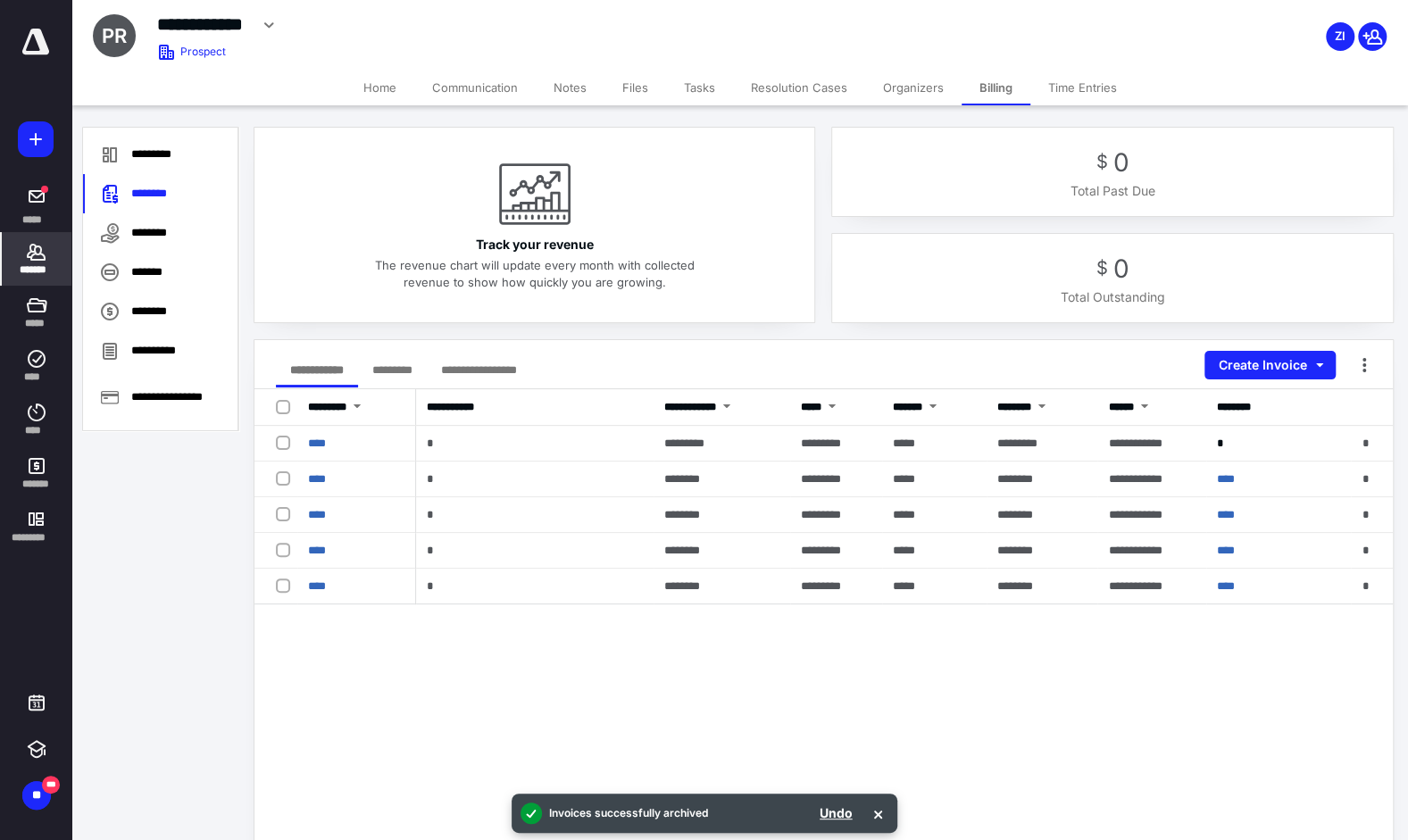click on "*******" at bounding box center [37, 473] 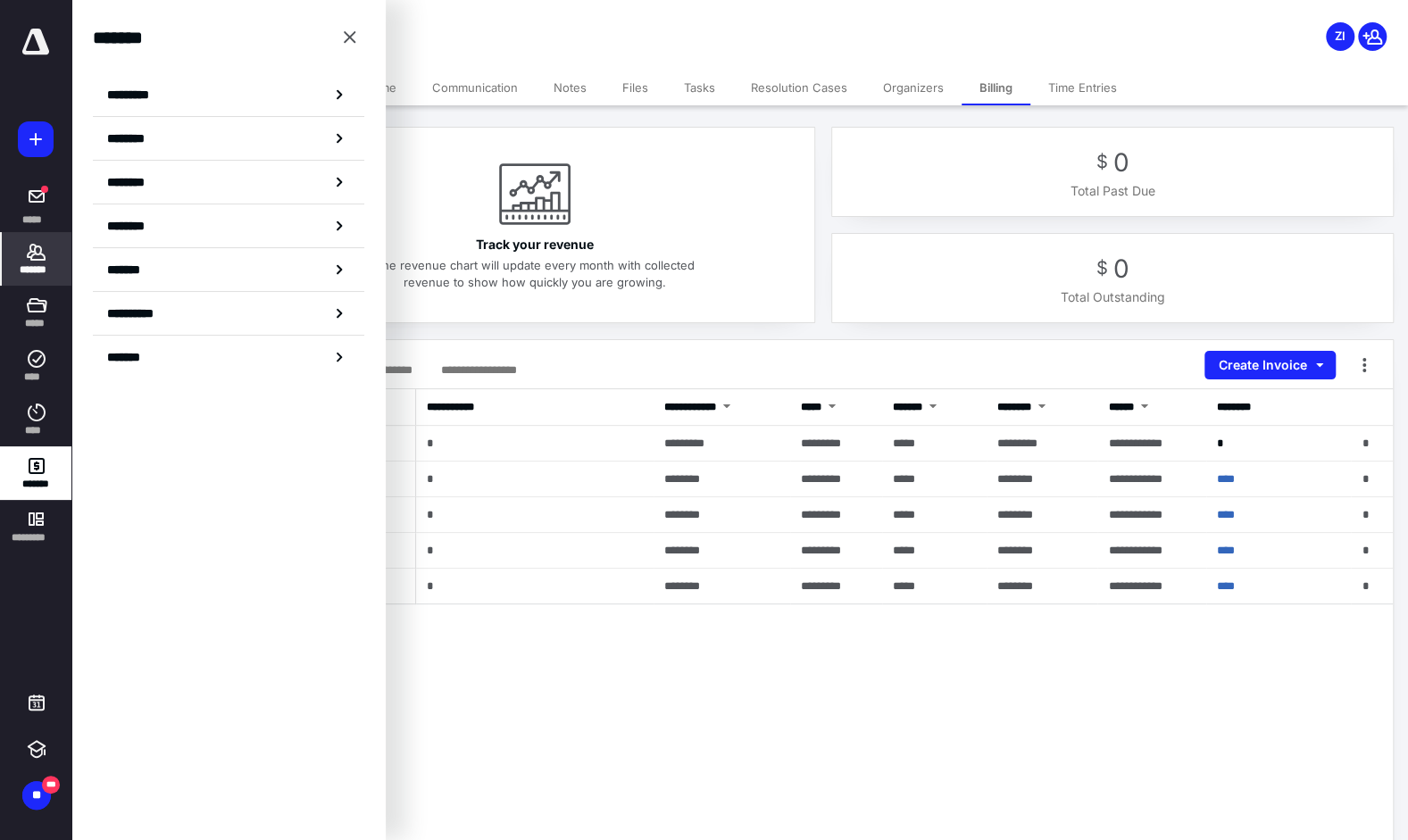 click on "********" at bounding box center [229, 138] 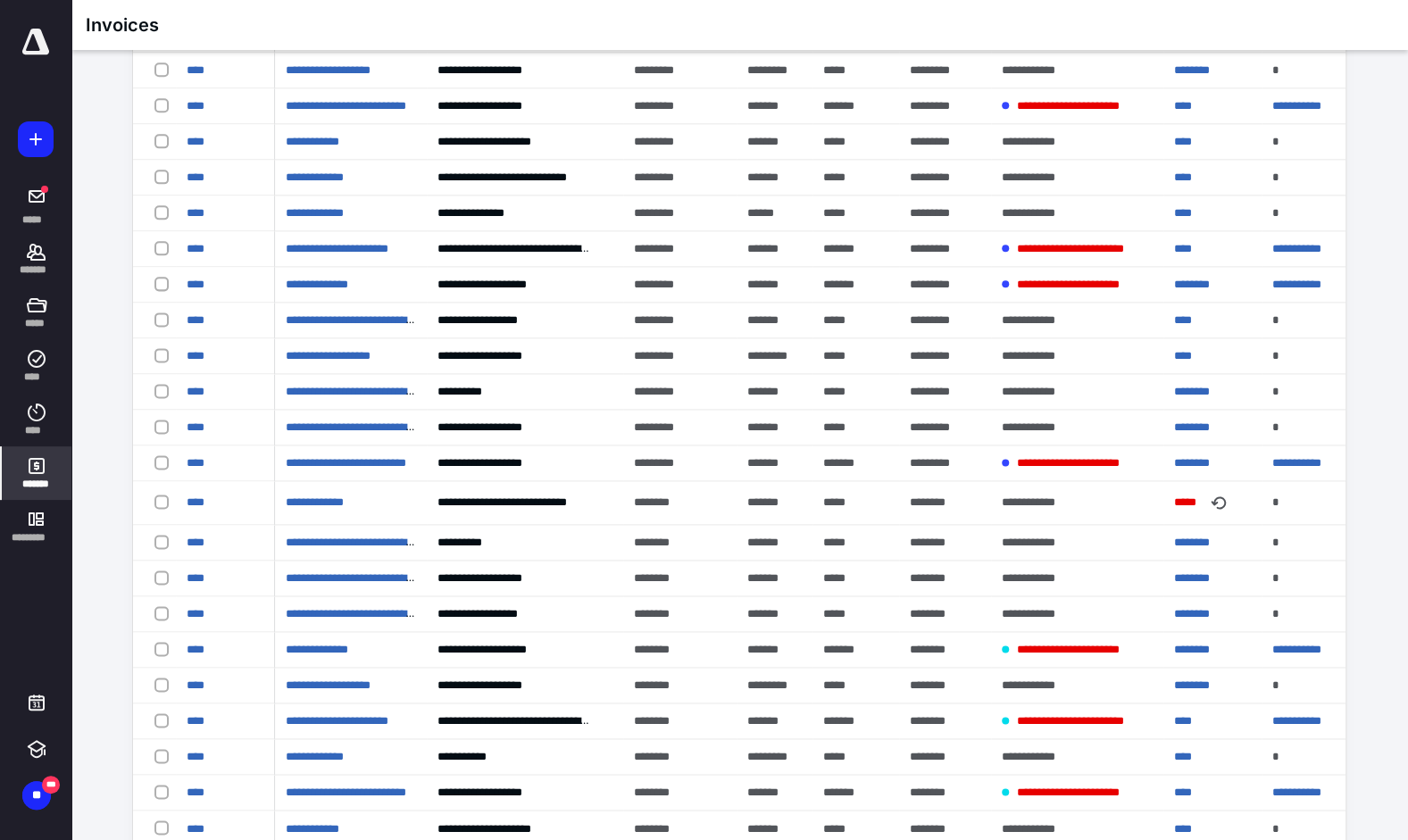 scroll, scrollTop: 1428, scrollLeft: 0, axis: vertical 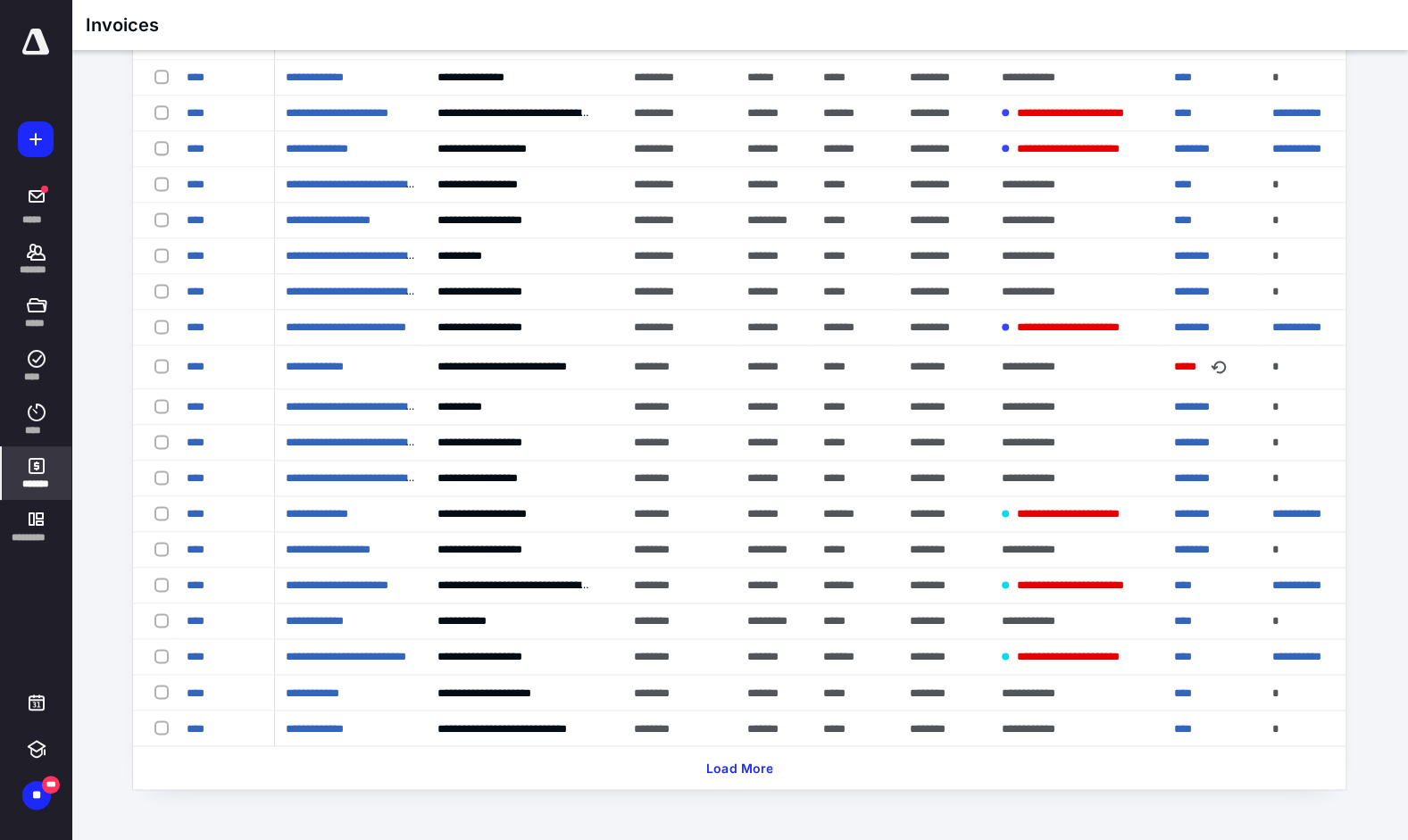 click on "Load More" at bounding box center [739, 768] 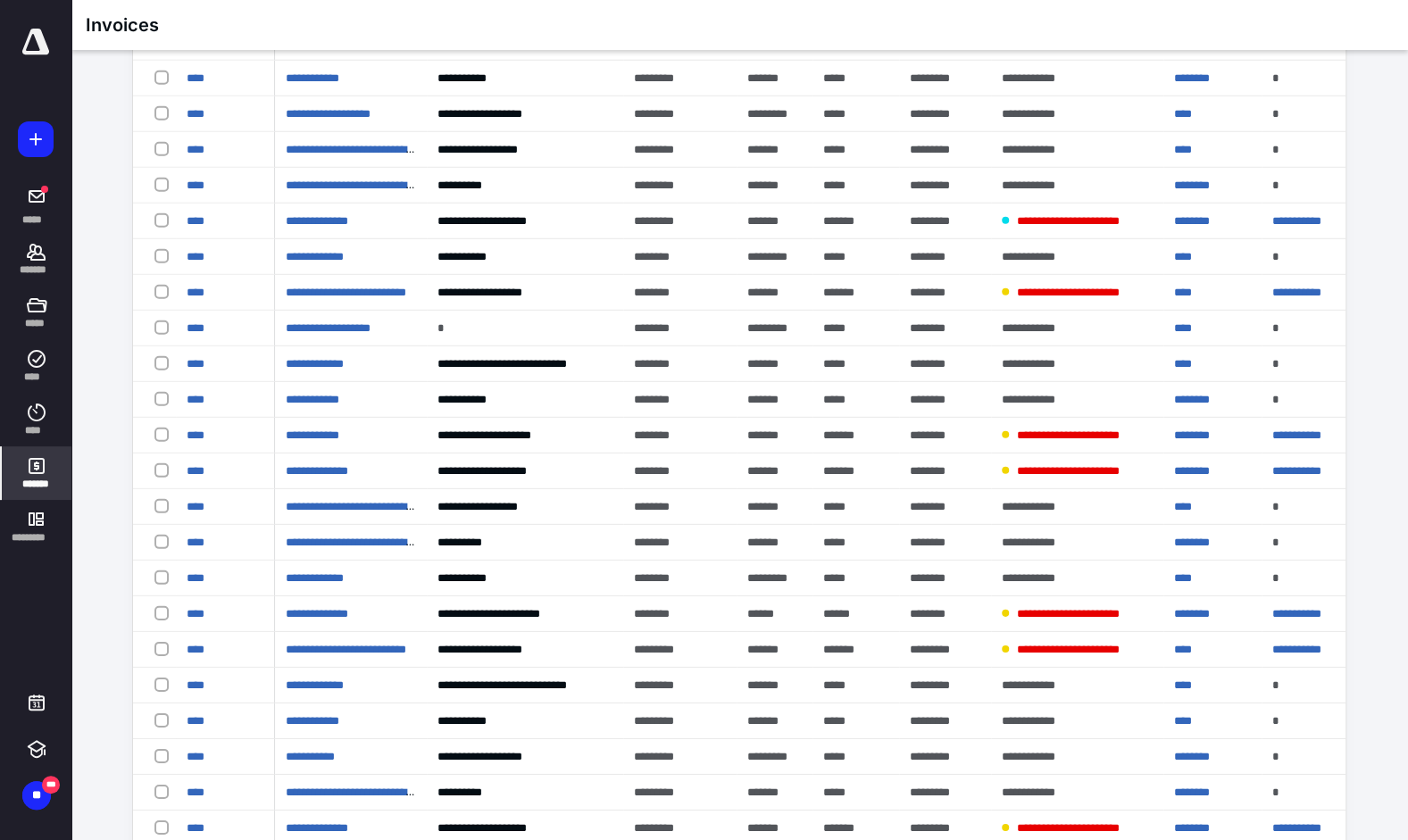 scroll, scrollTop: 3214, scrollLeft: 0, axis: vertical 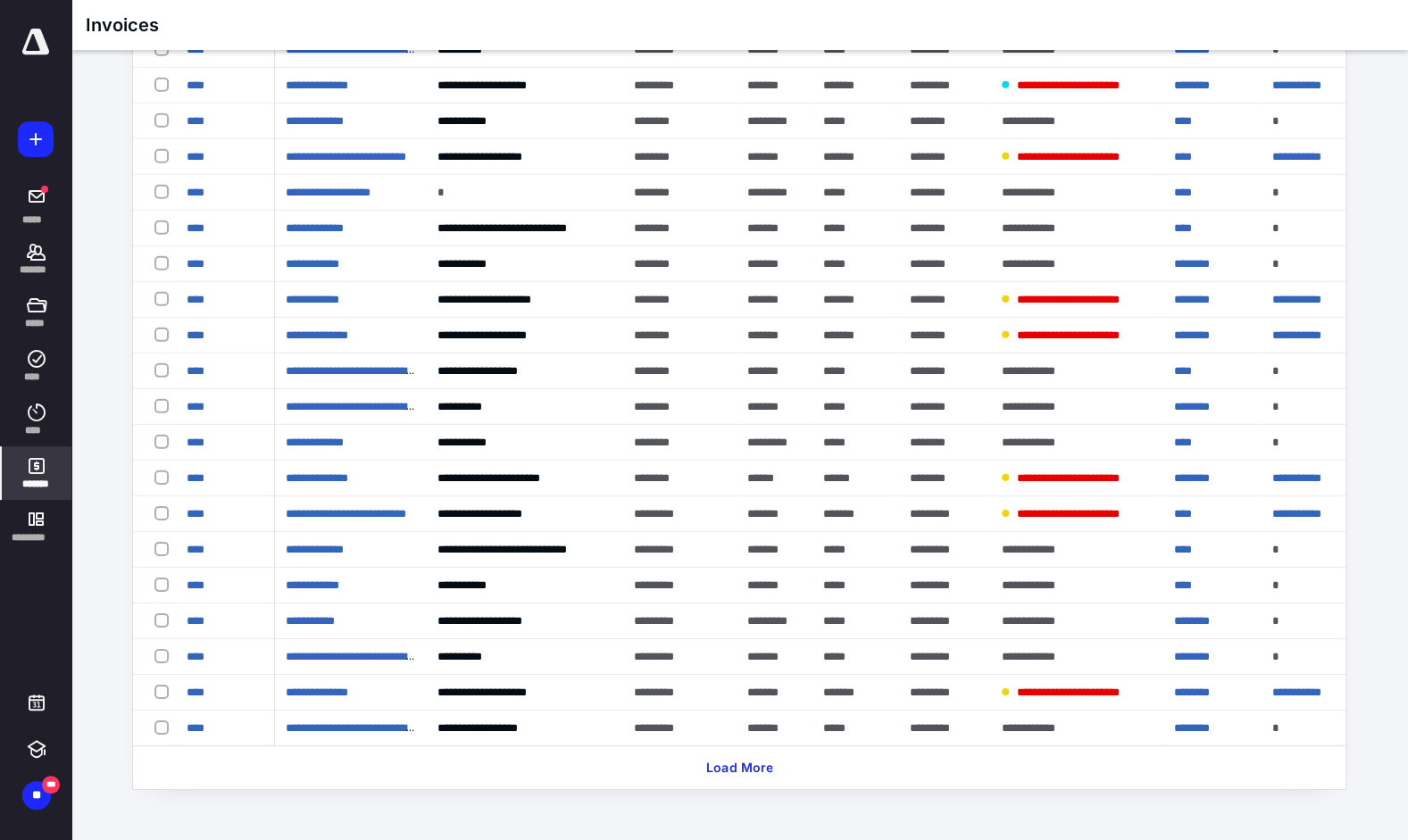 click on "Load More" at bounding box center (739, 768) 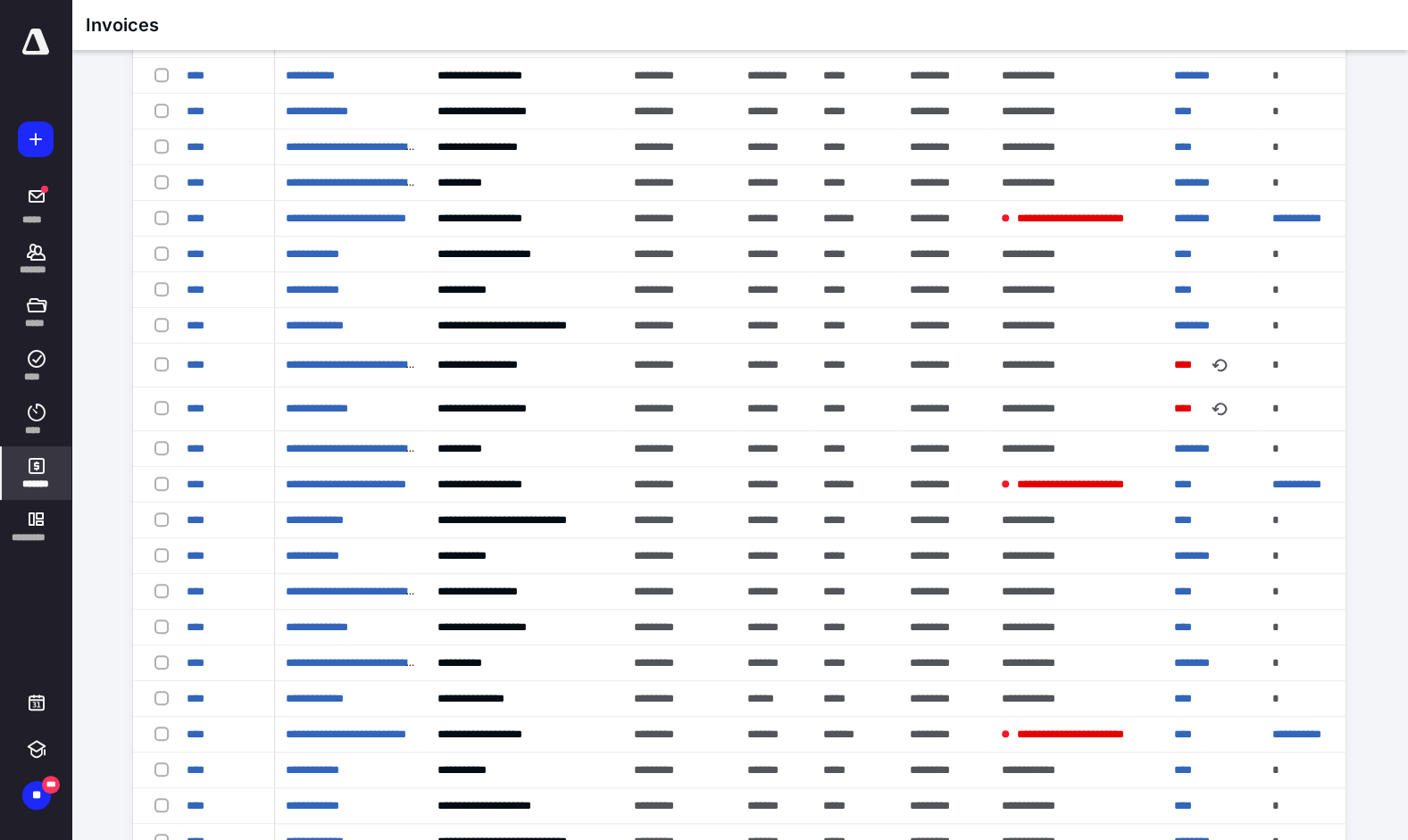 scroll, scrollTop: 5022, scrollLeft: 0, axis: vertical 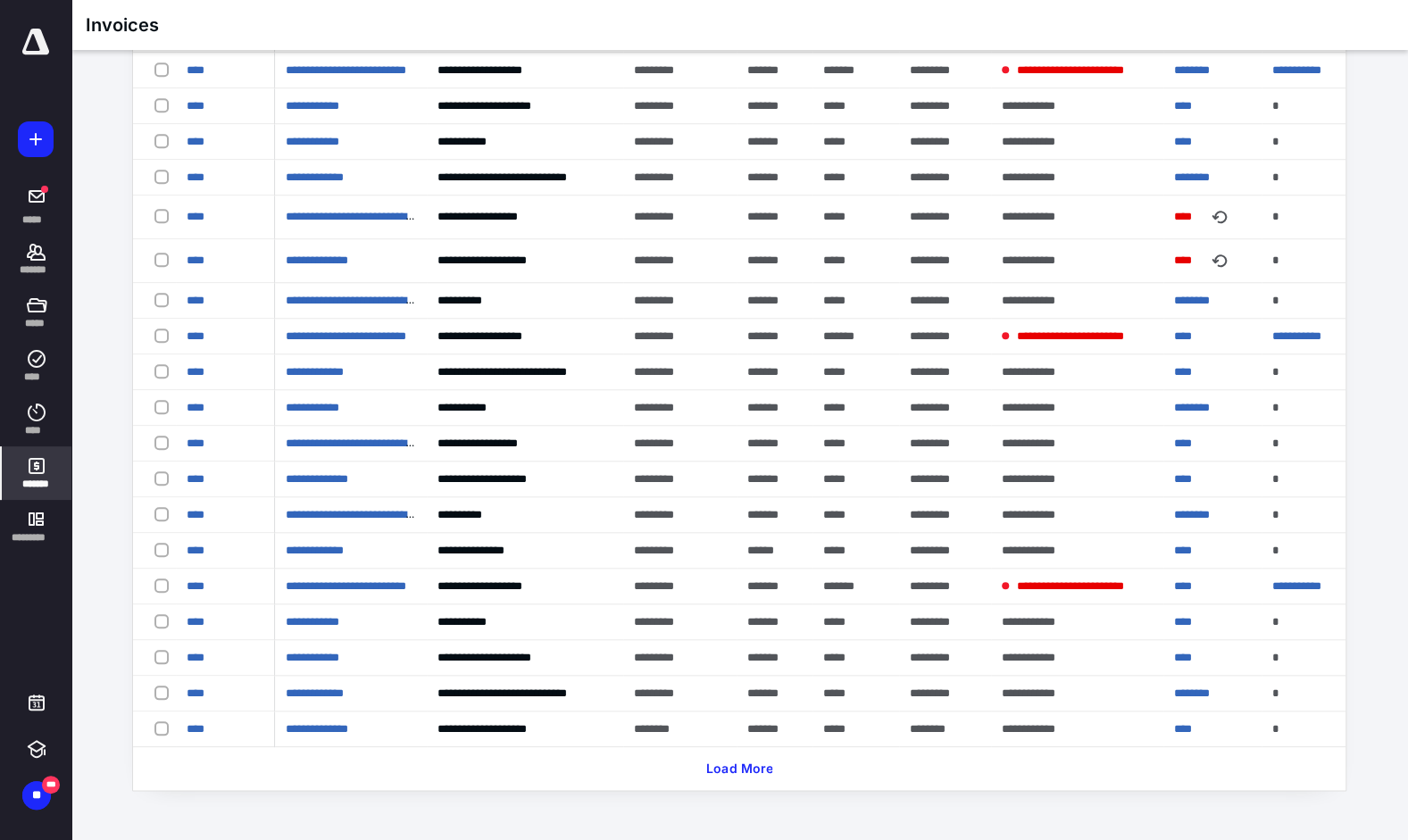 click on "Load More" at bounding box center (739, 769) 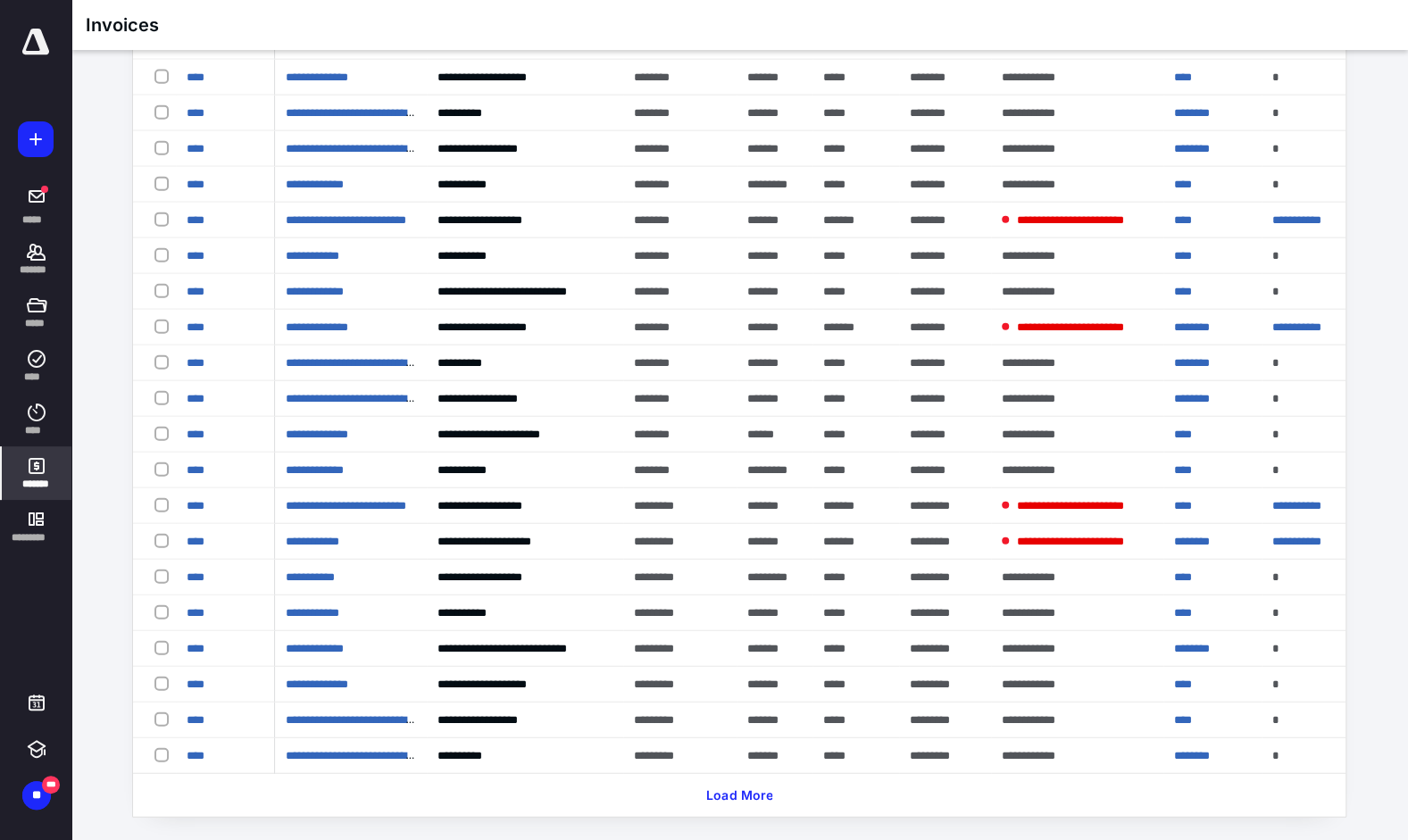 scroll, scrollTop: 6807, scrollLeft: 0, axis: vertical 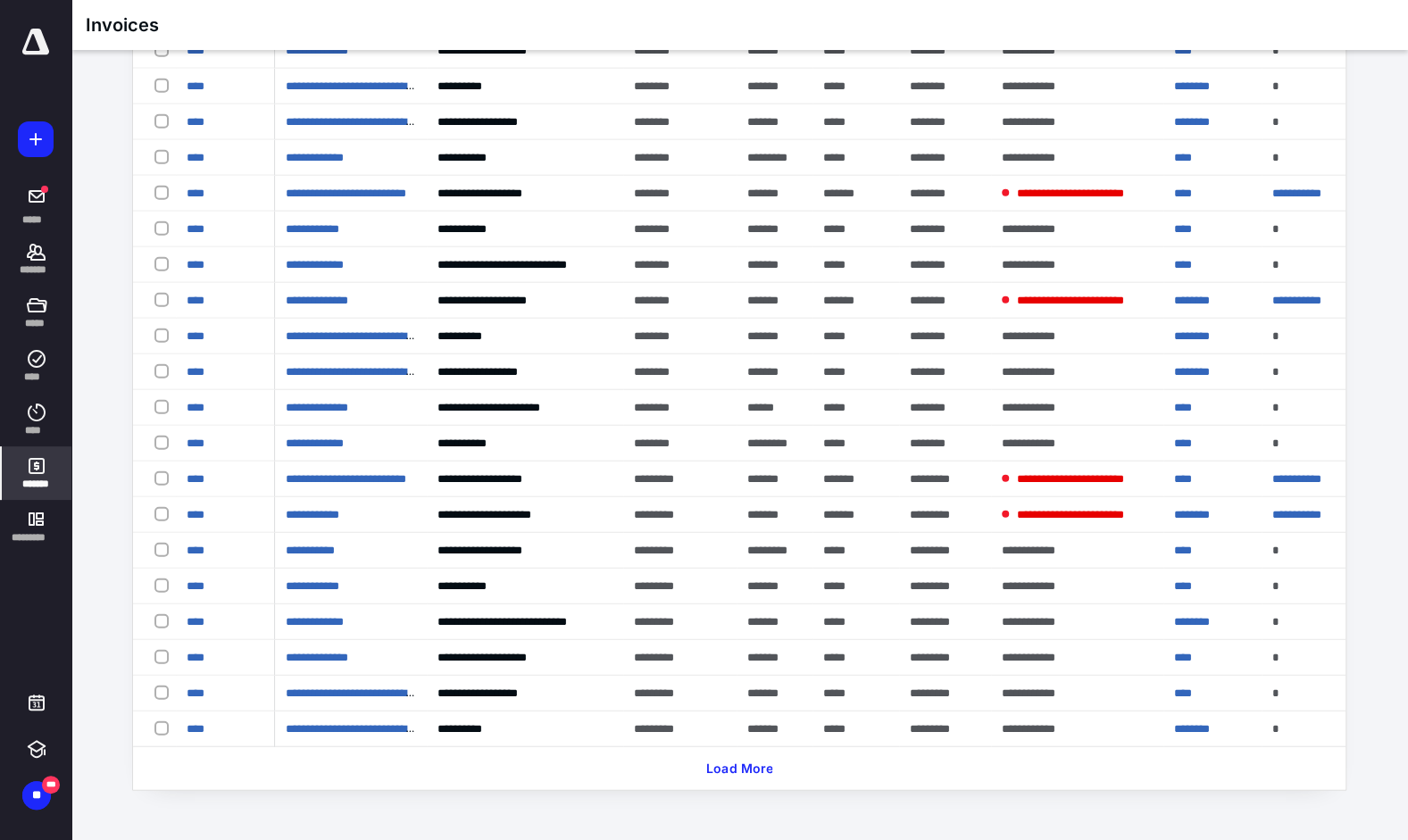 click on "Load More" at bounding box center (739, 769) 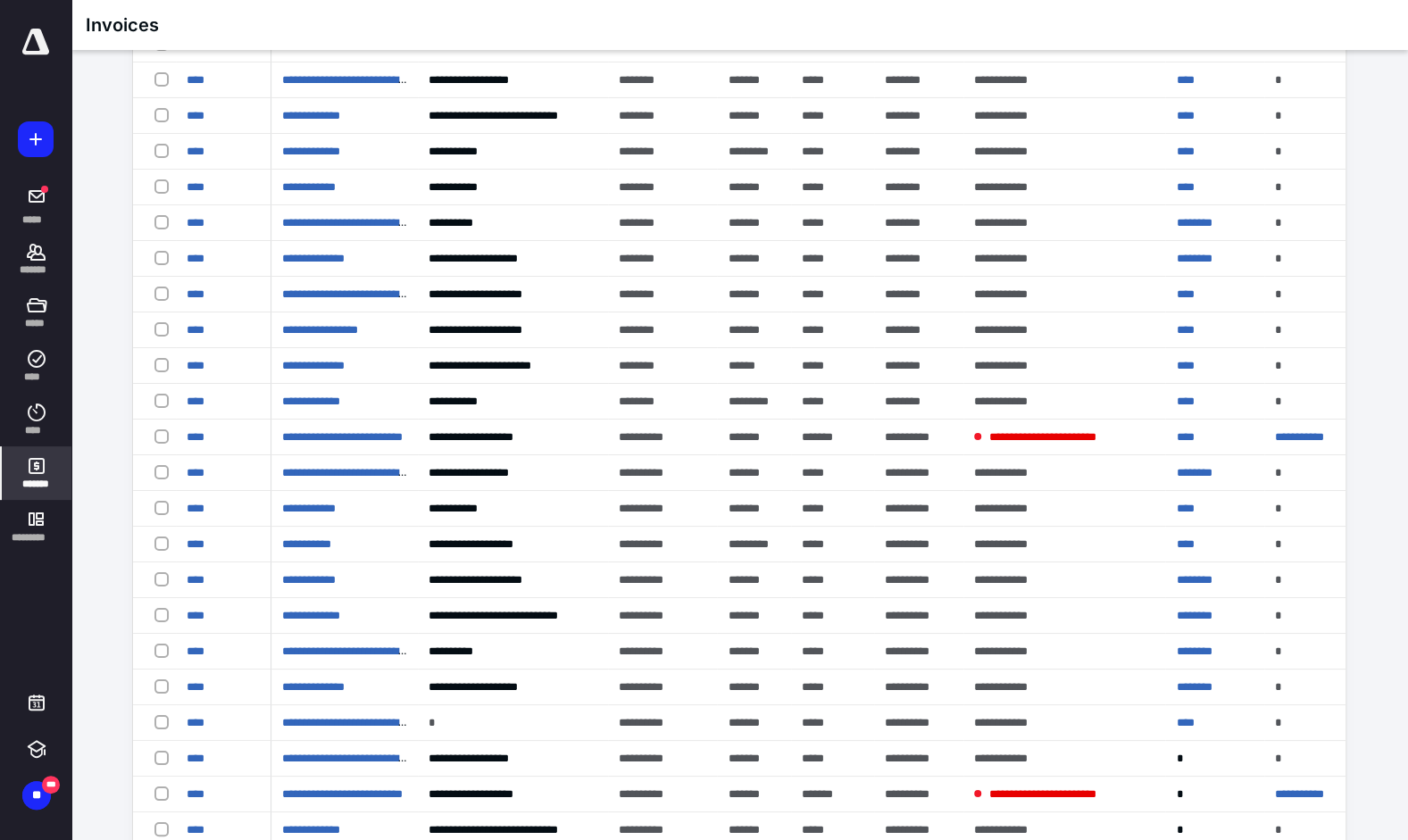 scroll, scrollTop: 8601, scrollLeft: 0, axis: vertical 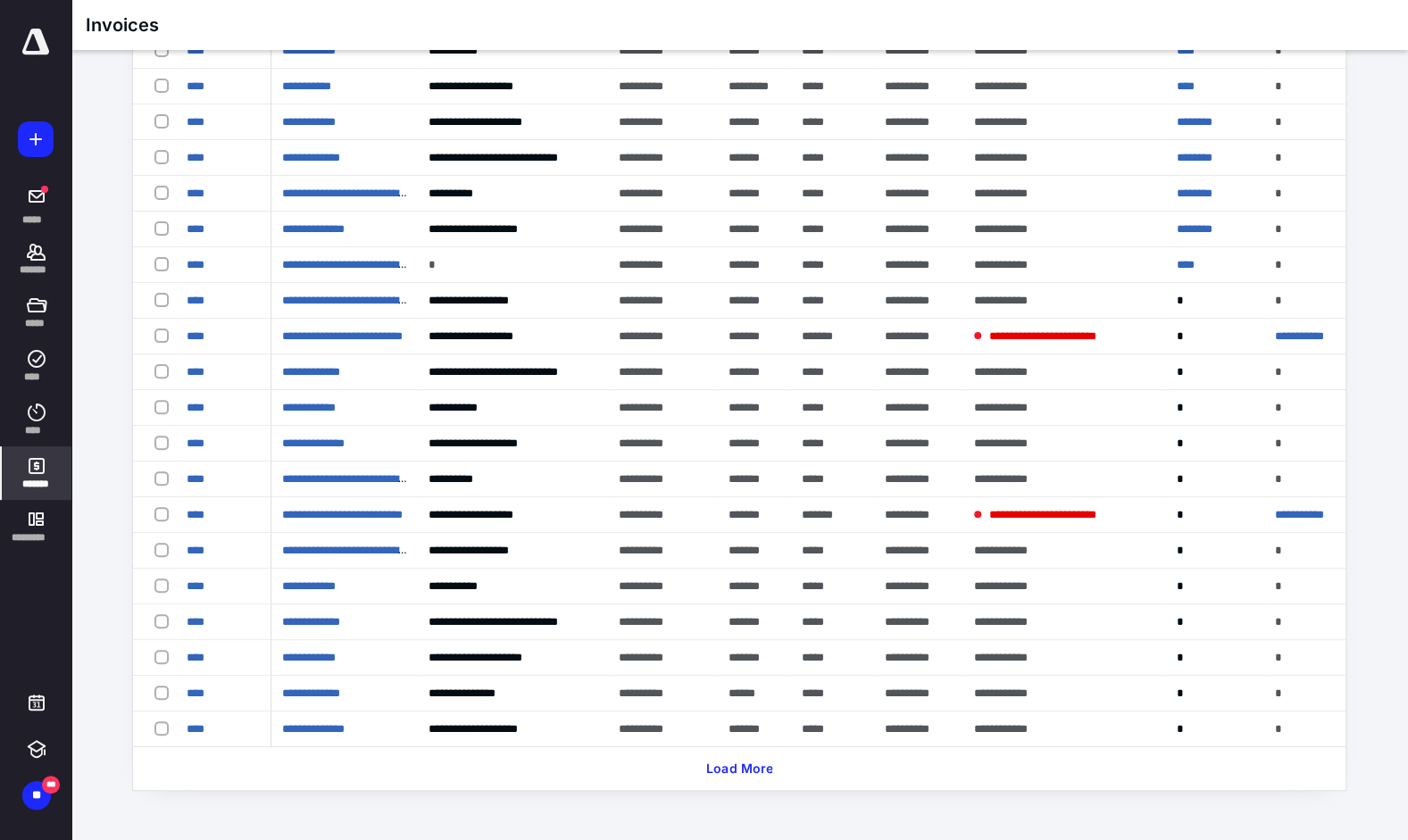 click on "Load More" at bounding box center (739, 769) 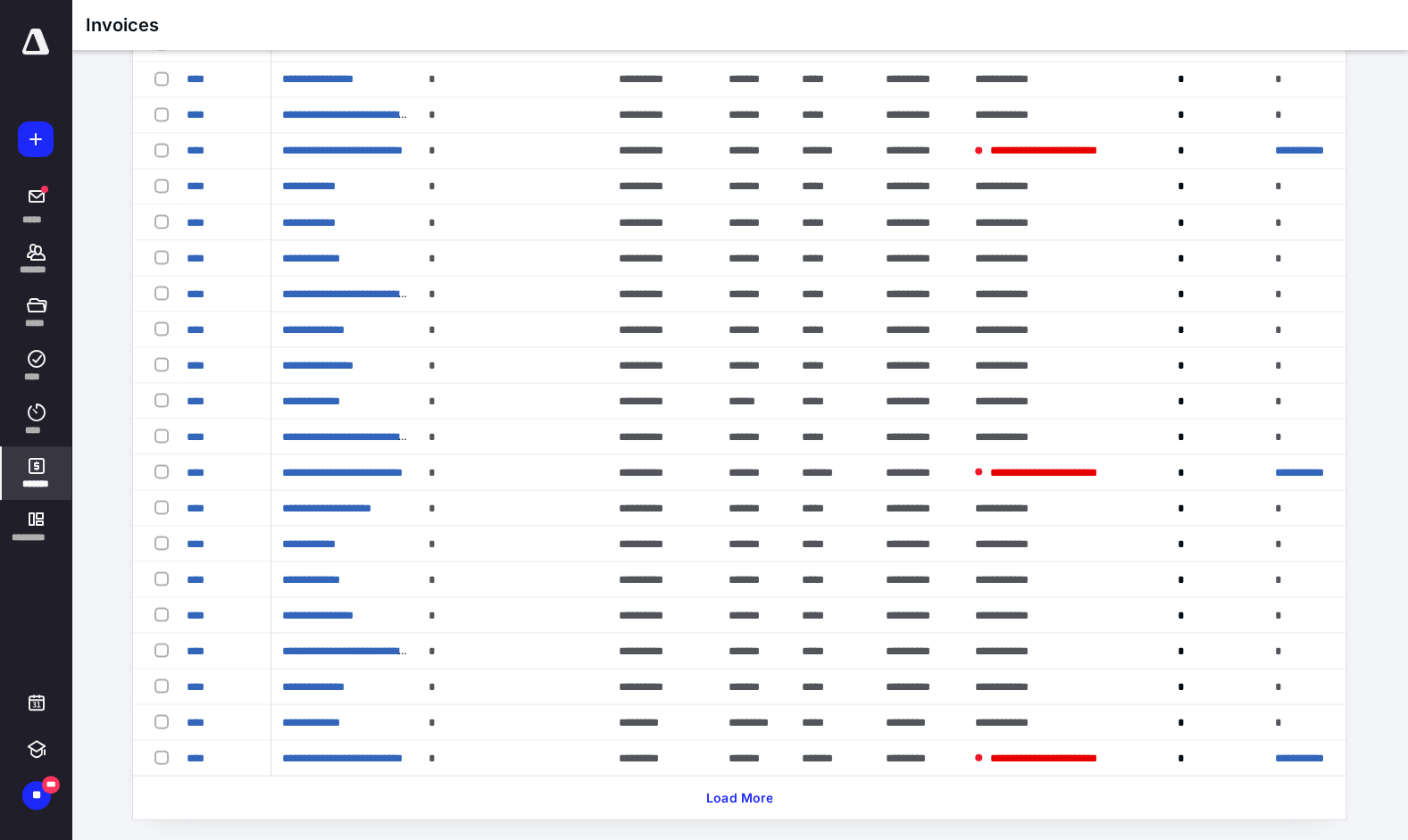 scroll, scrollTop: 10342, scrollLeft: 0, axis: vertical 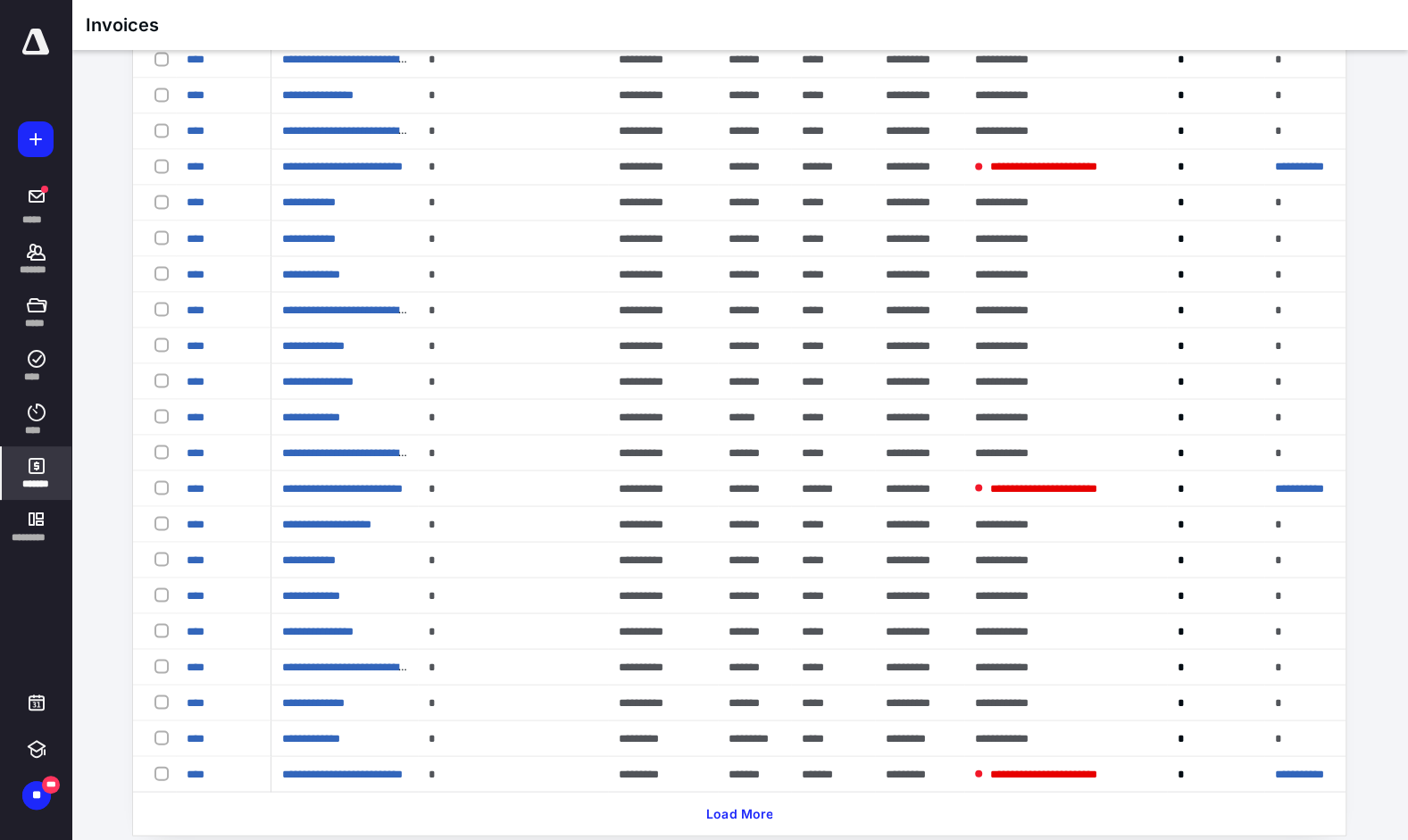 click on "Load More" at bounding box center (739, 813) 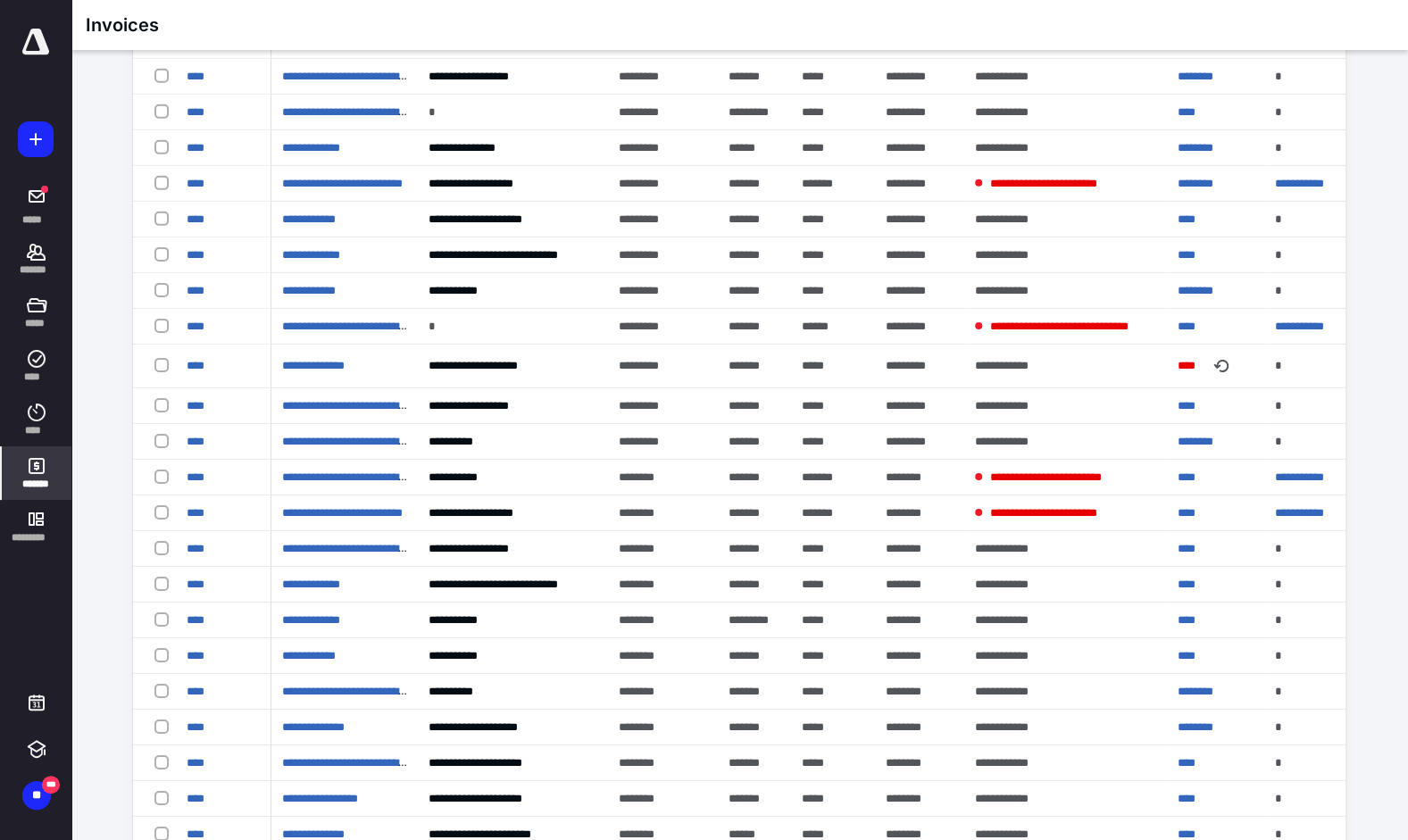 scroll, scrollTop: 7675, scrollLeft: 0, axis: vertical 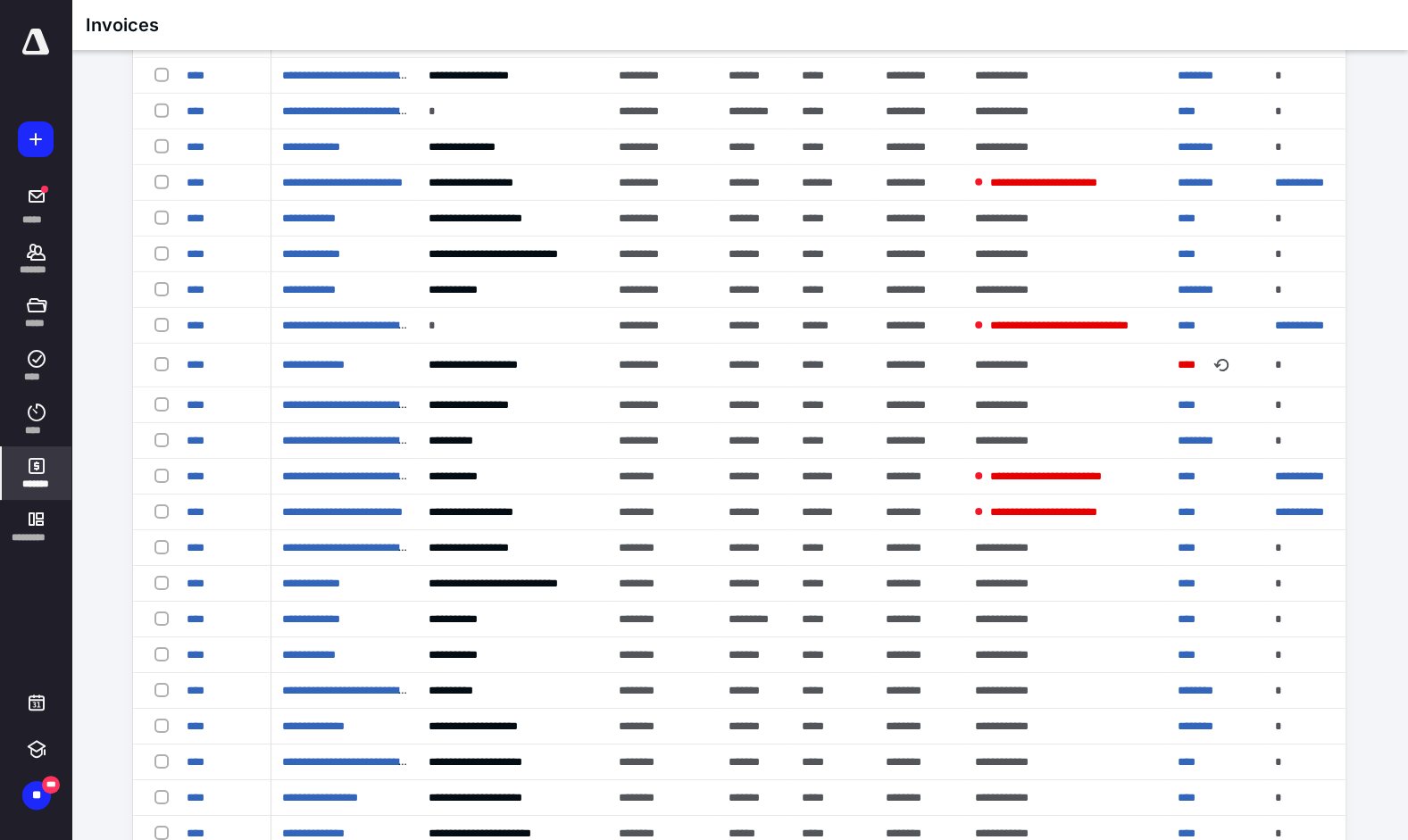 click on "********" at bounding box center (1196, 440) 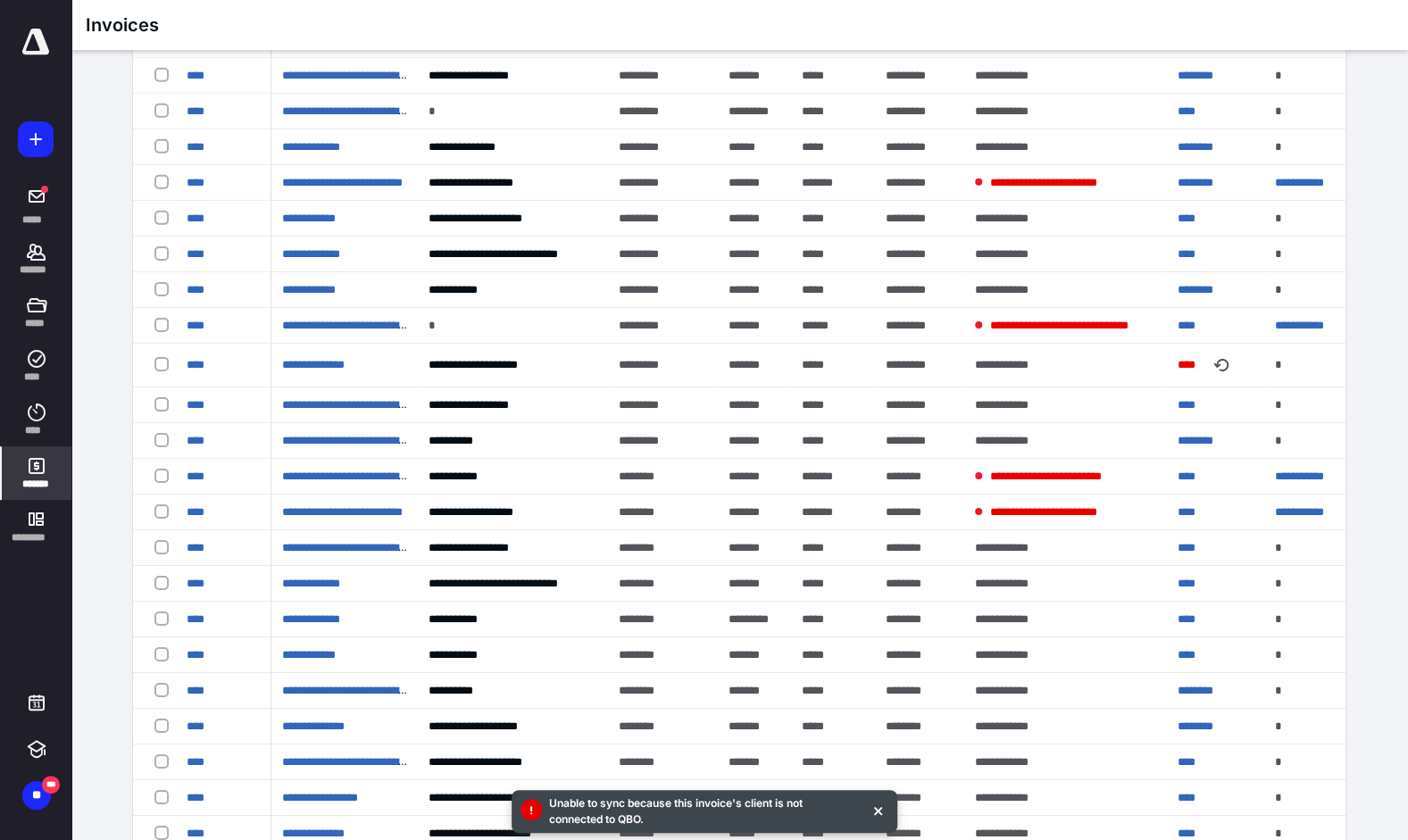 click on "Unable to sync because this invoice's client is not connected to QBO." at bounding box center [697, 811] 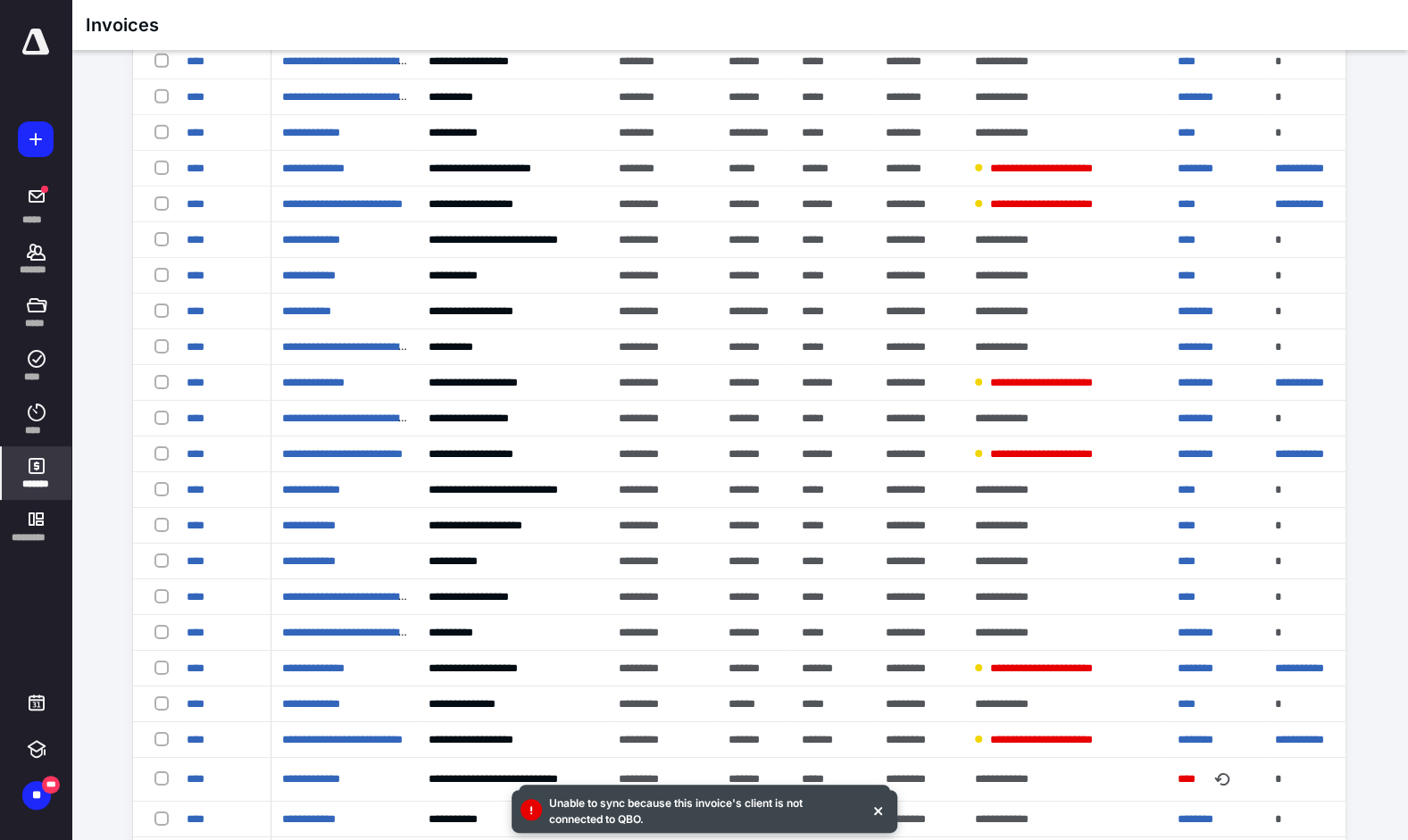 scroll, scrollTop: 3499, scrollLeft: 0, axis: vertical 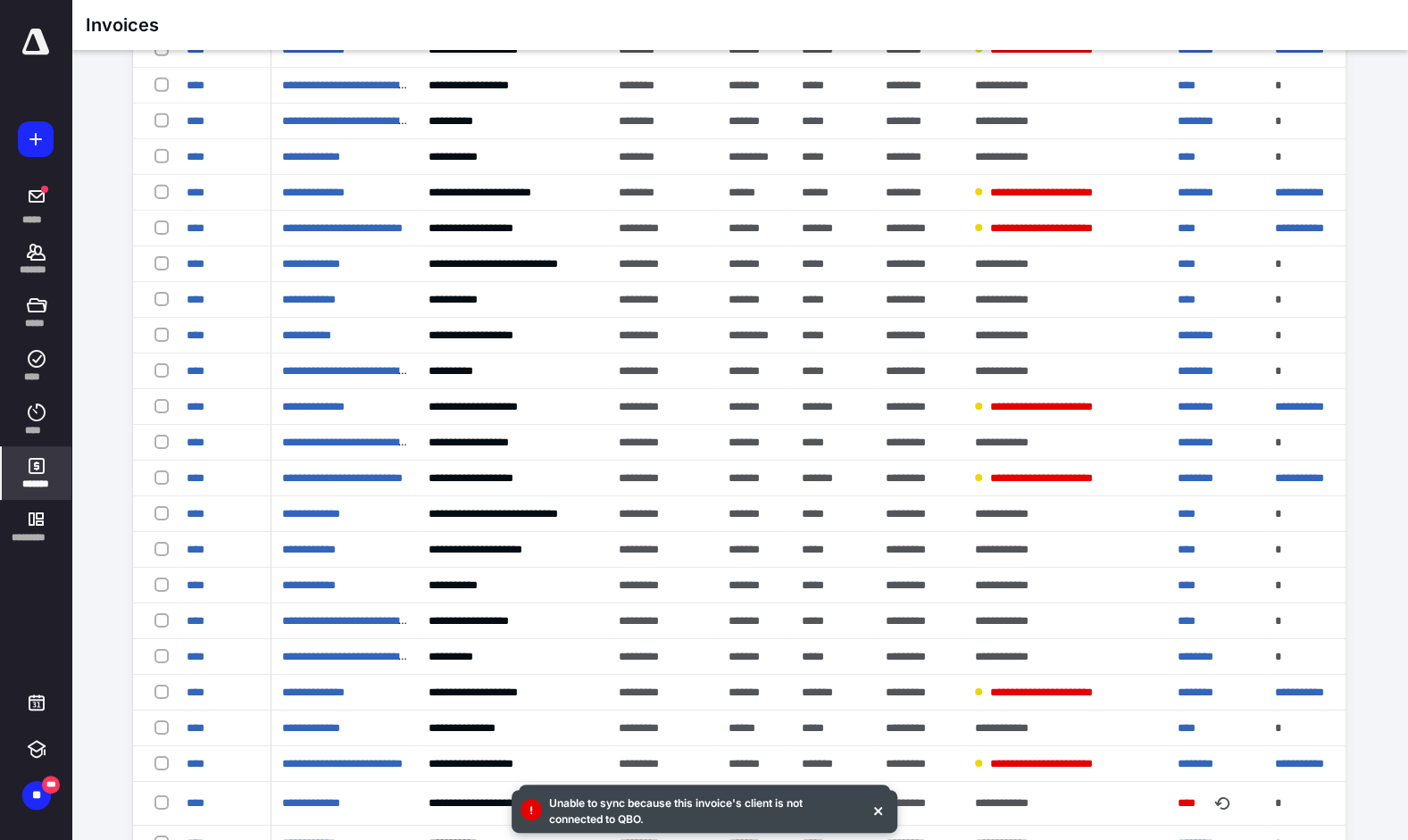click on "**" at bounding box center (37, 795) 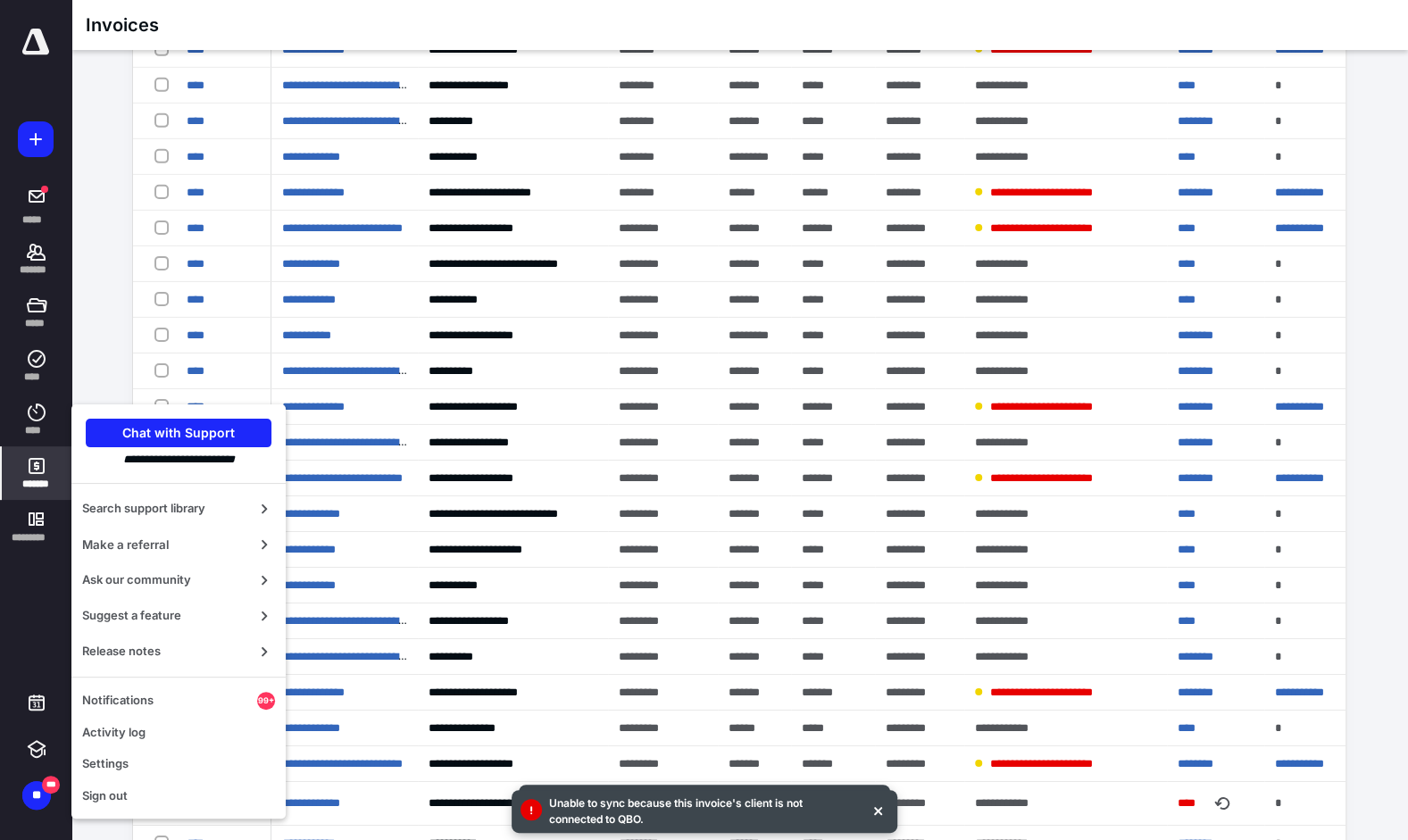 click on "Settings" at bounding box center (179, 764) 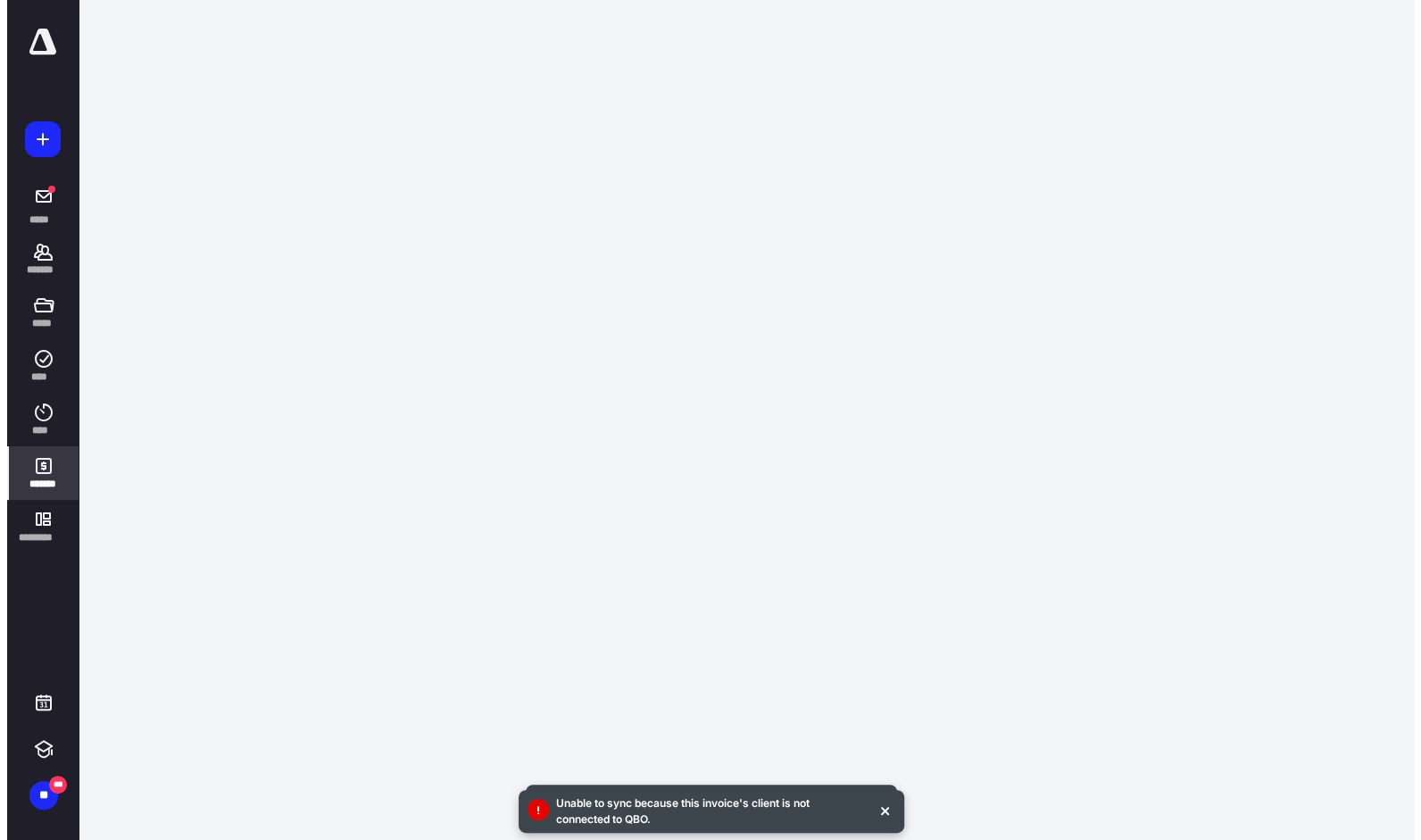 scroll, scrollTop: 0, scrollLeft: 0, axis: both 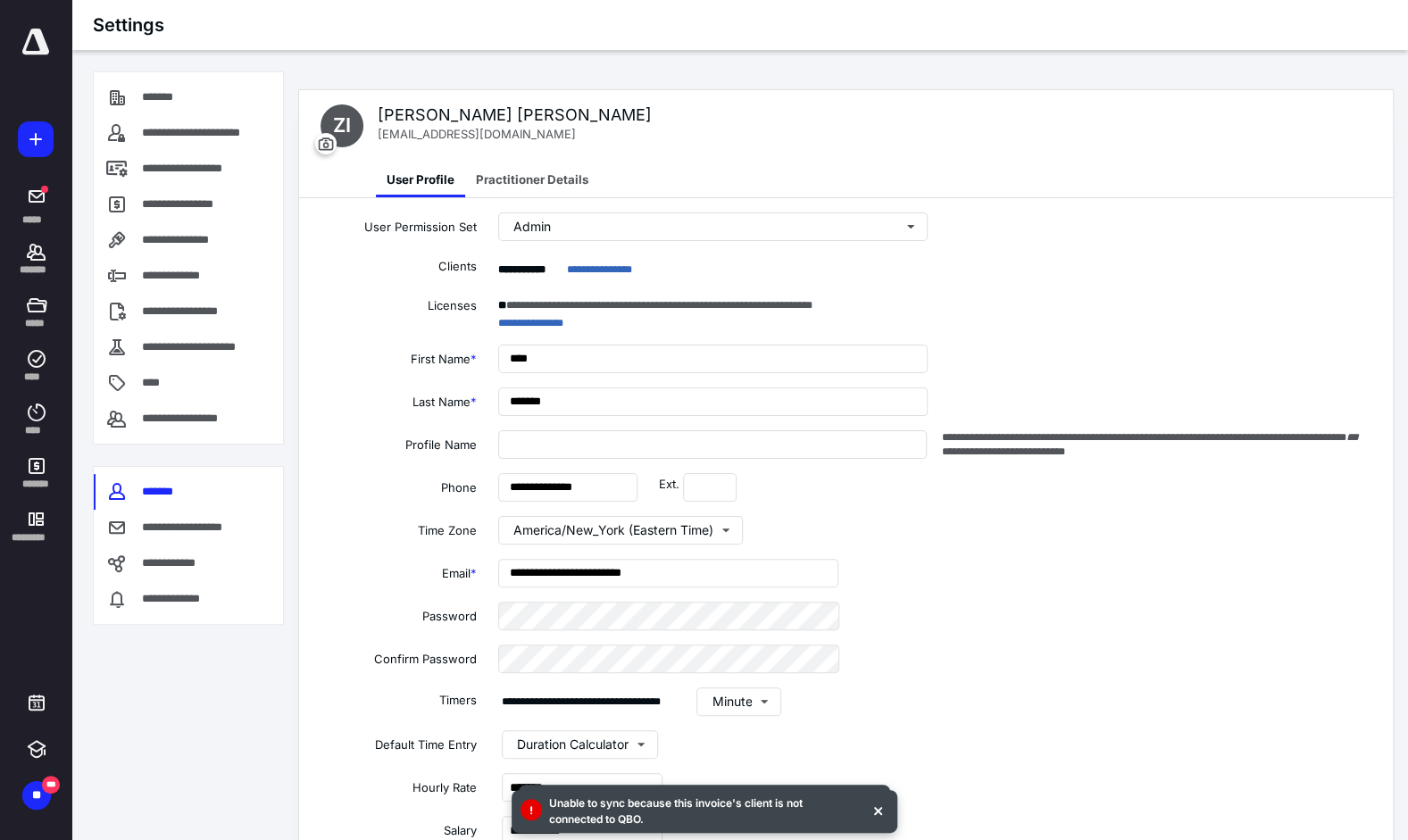click on "**********" at bounding box center (174, 563) 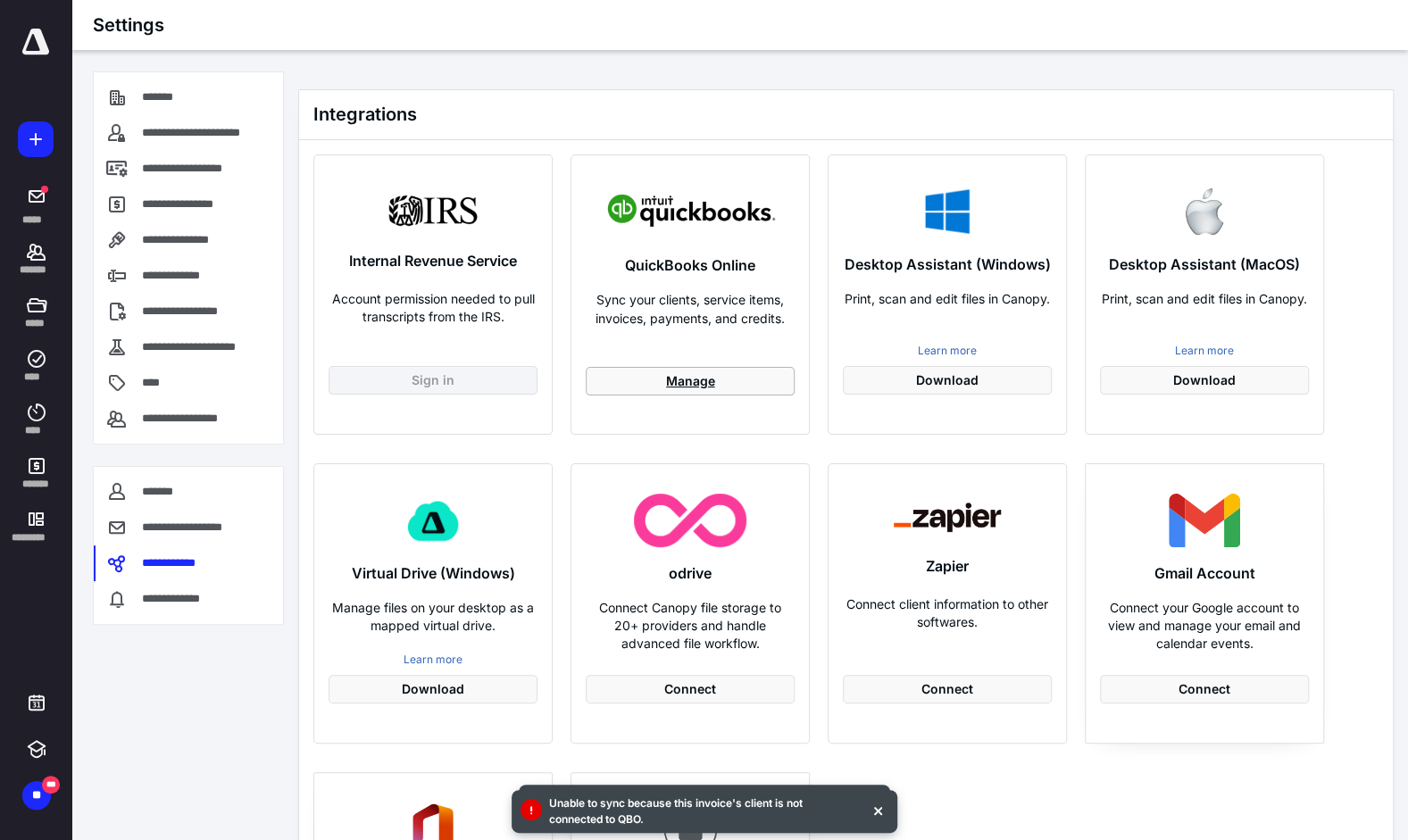 click on "Manage" at bounding box center (690, 381) 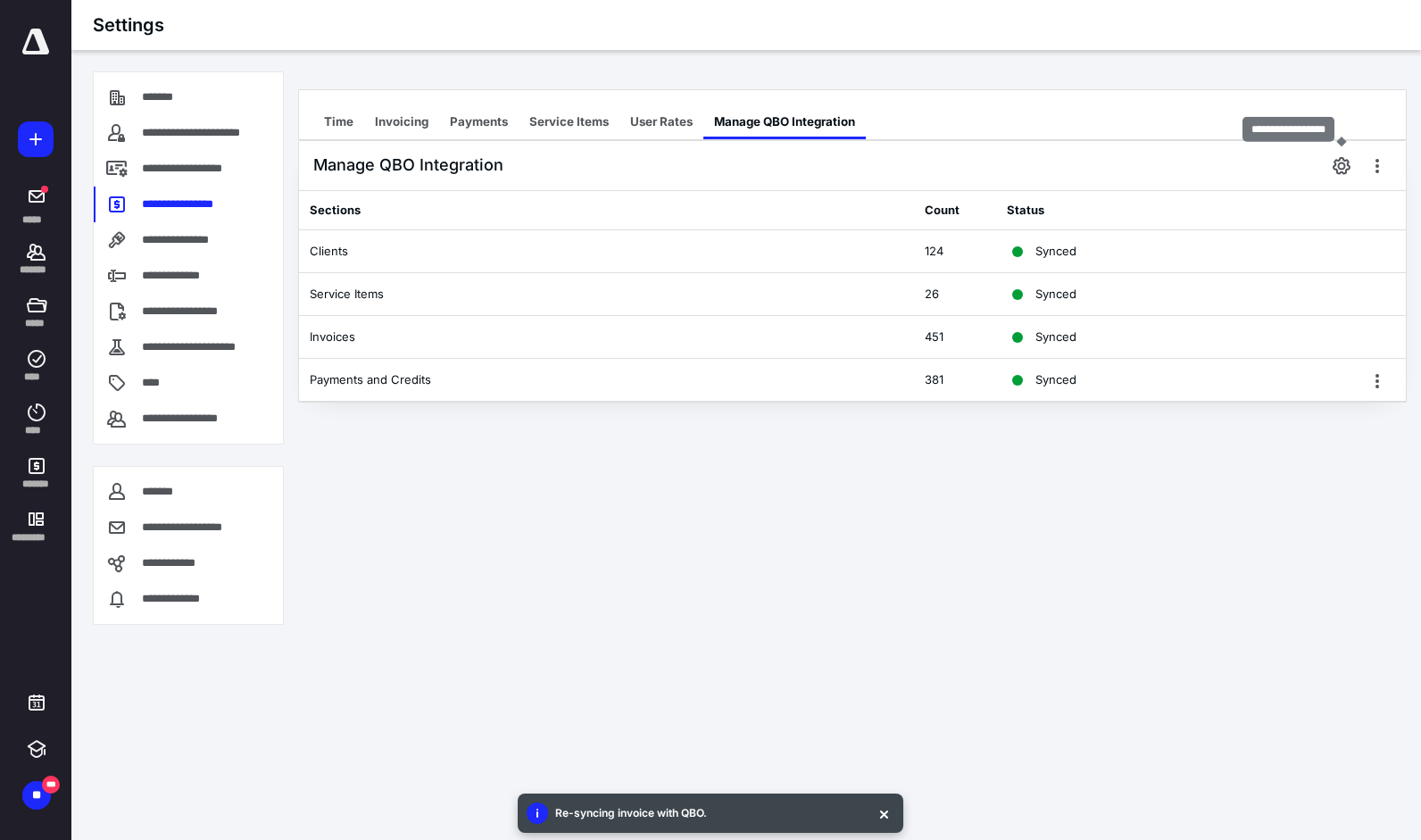 click at bounding box center (1342, 165) 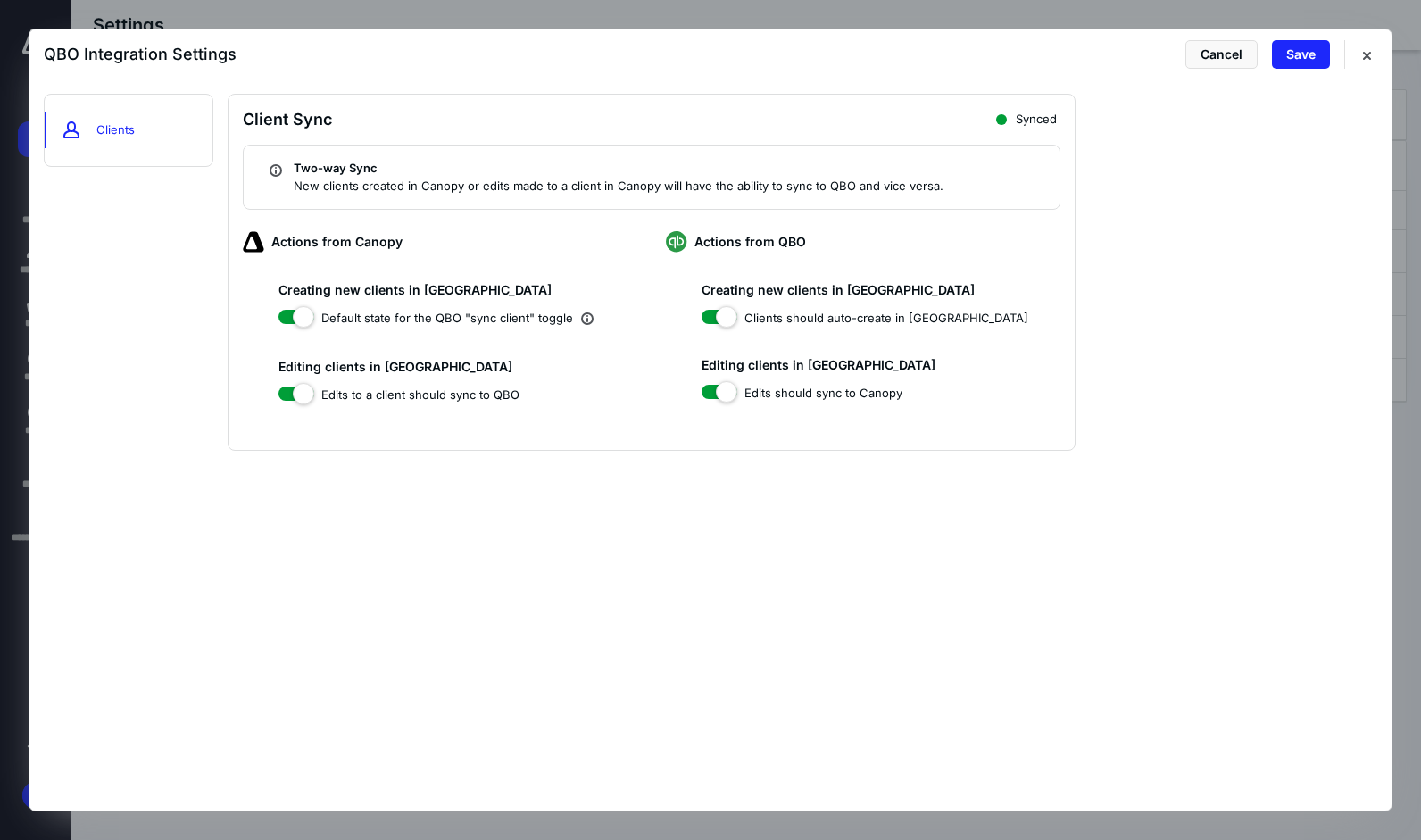 click on "Save" at bounding box center (1301, 54) 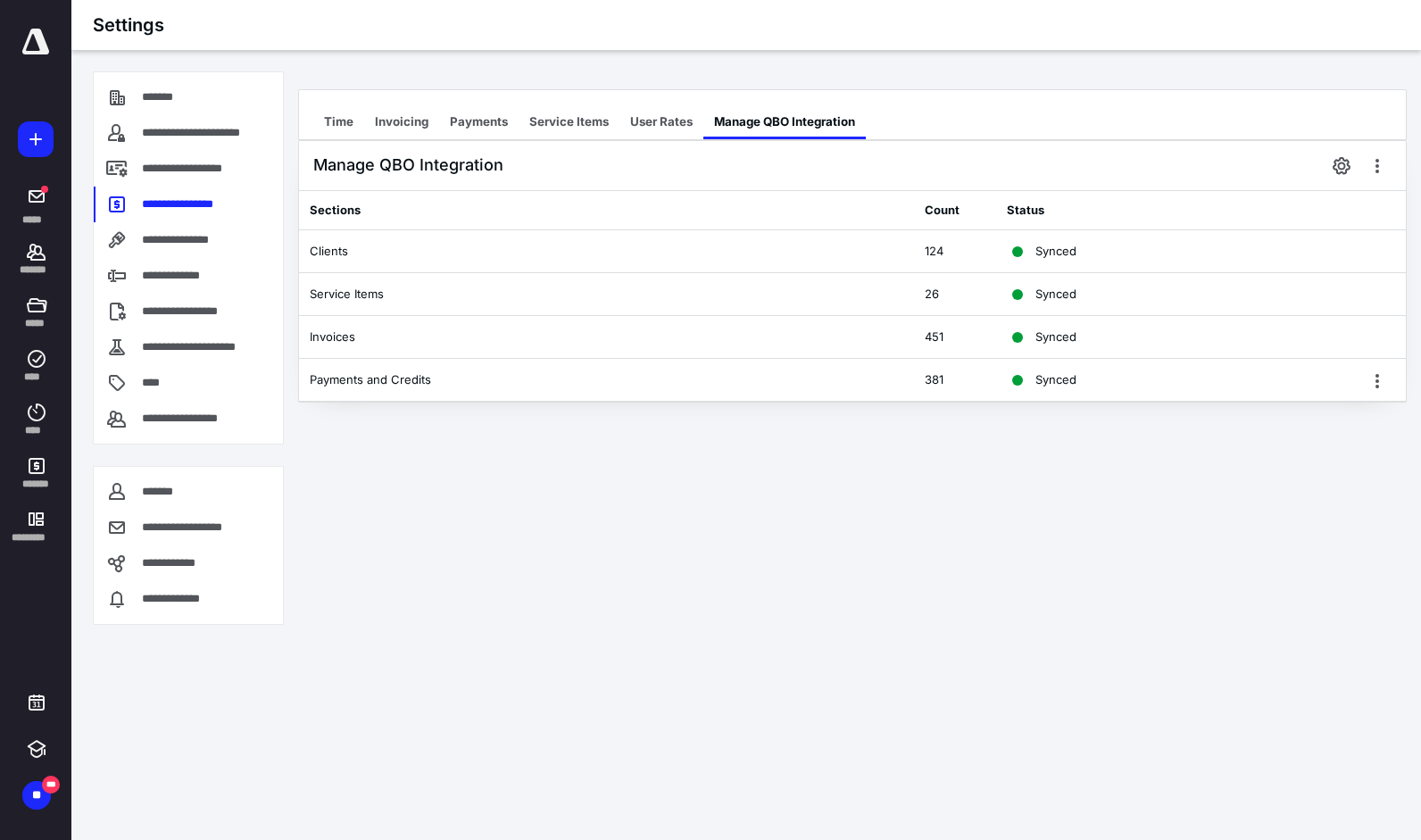 click on "Synced" at bounding box center [1201, 252] 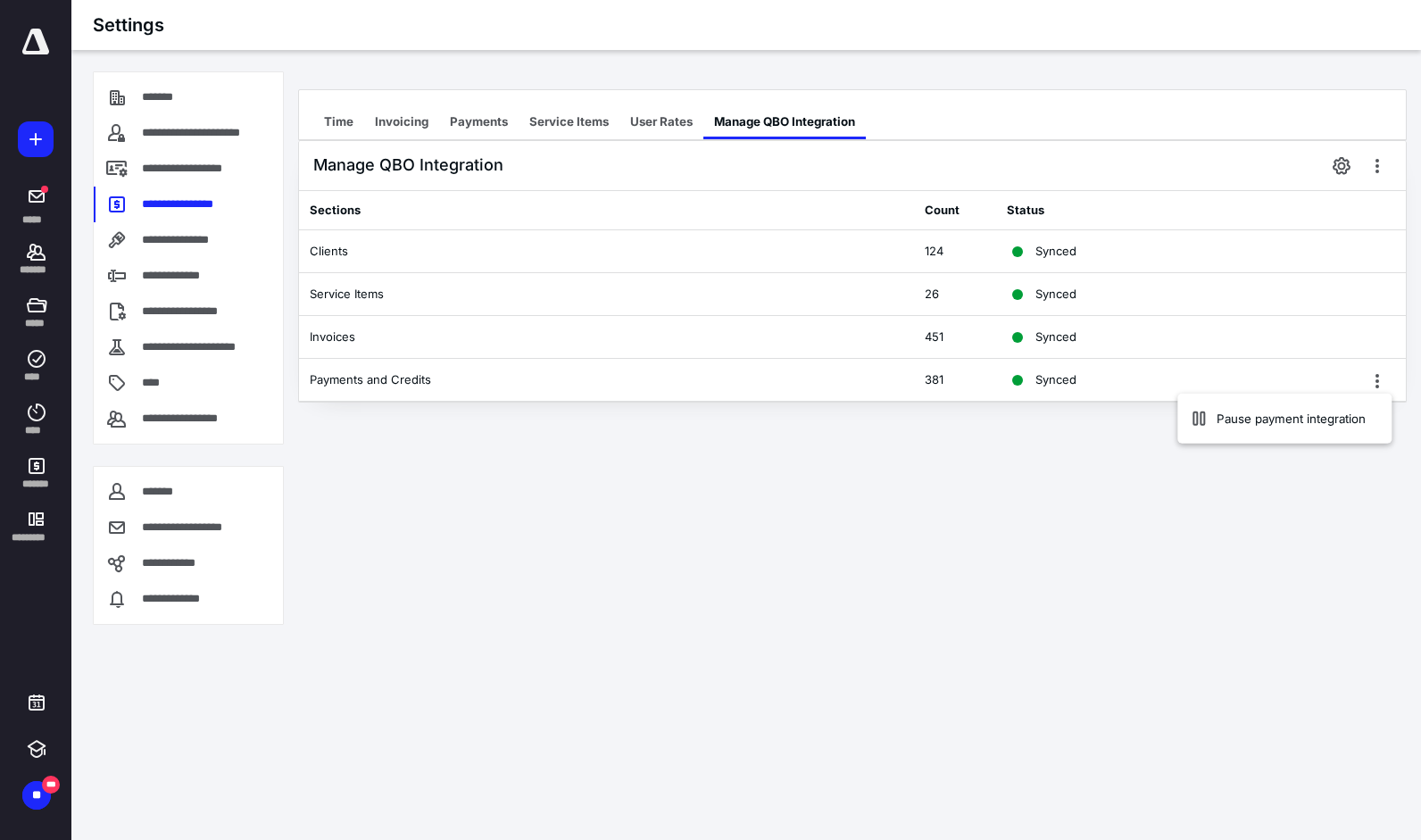 click on "Pause payment integration" at bounding box center (1284, 419) 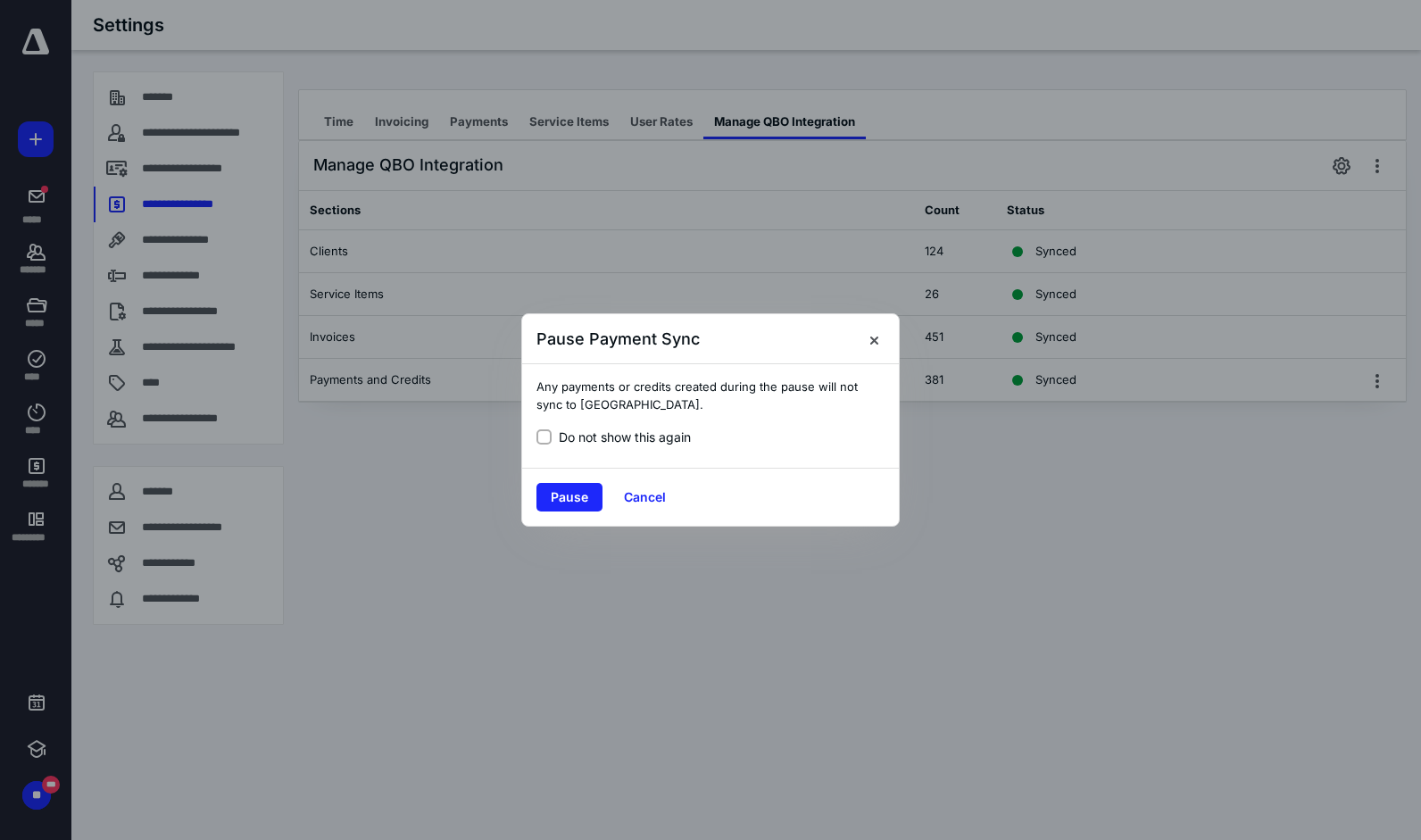 click at bounding box center (874, 339) 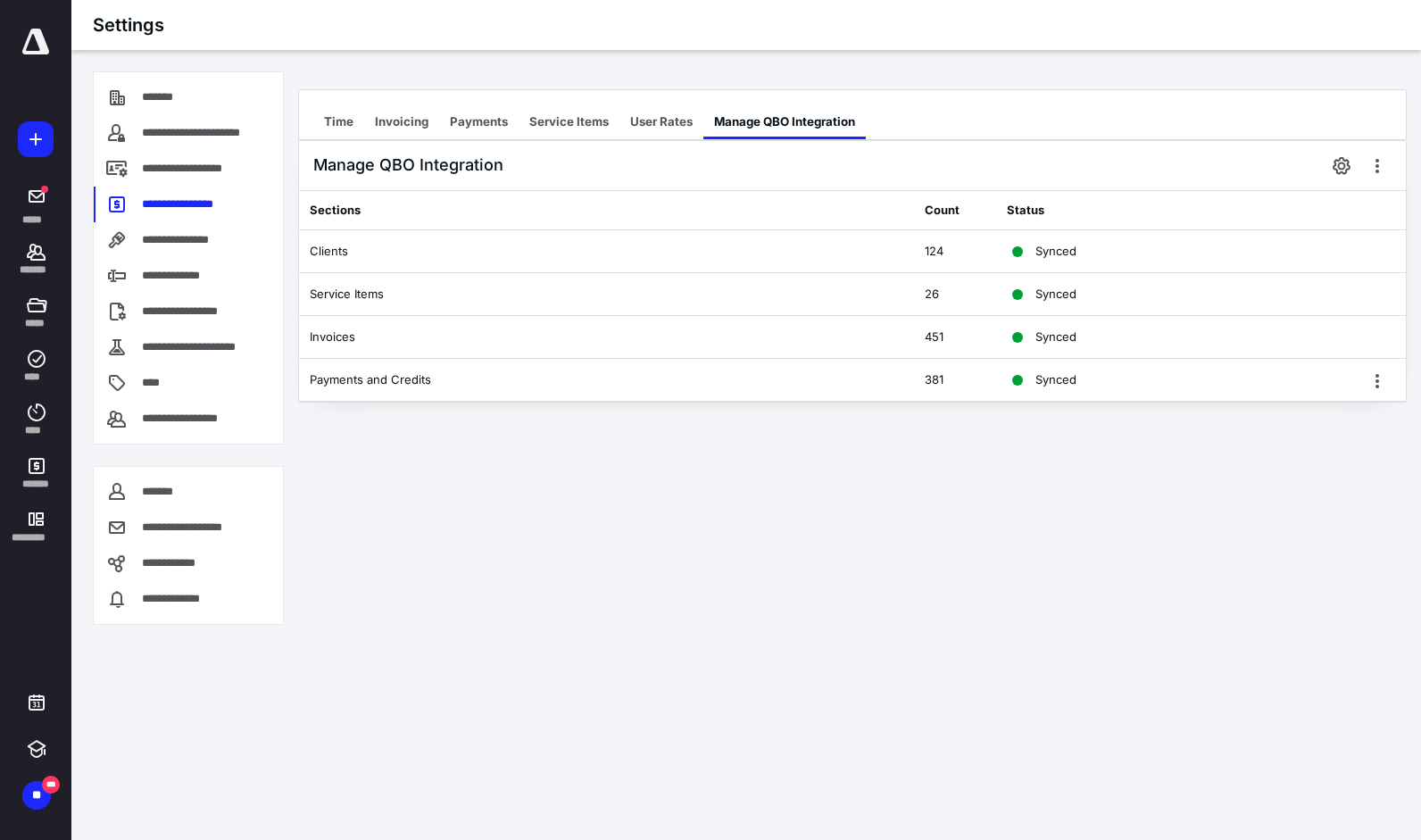 click at bounding box center (1377, 165) 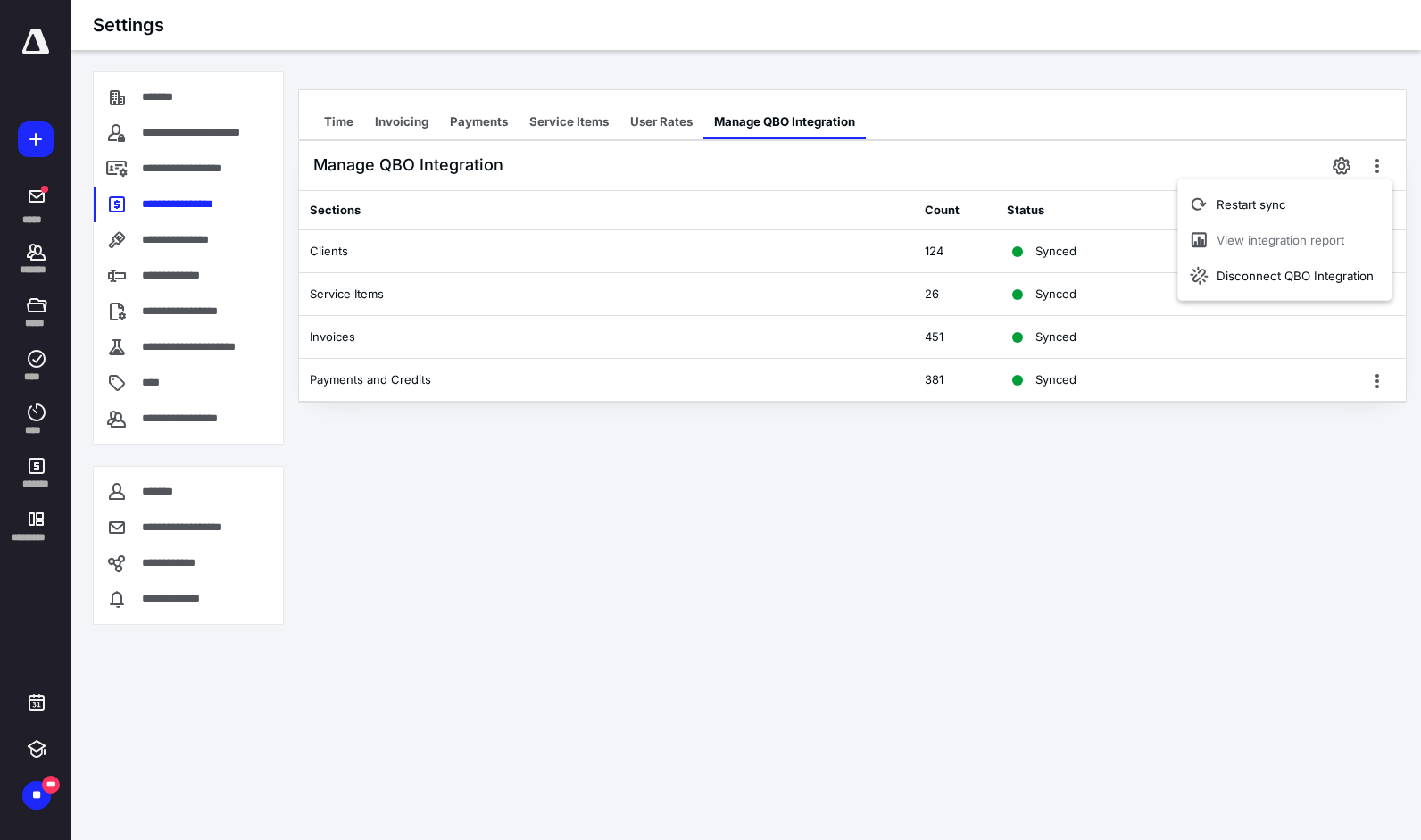 click on "Restart sync" at bounding box center [1284, 204] 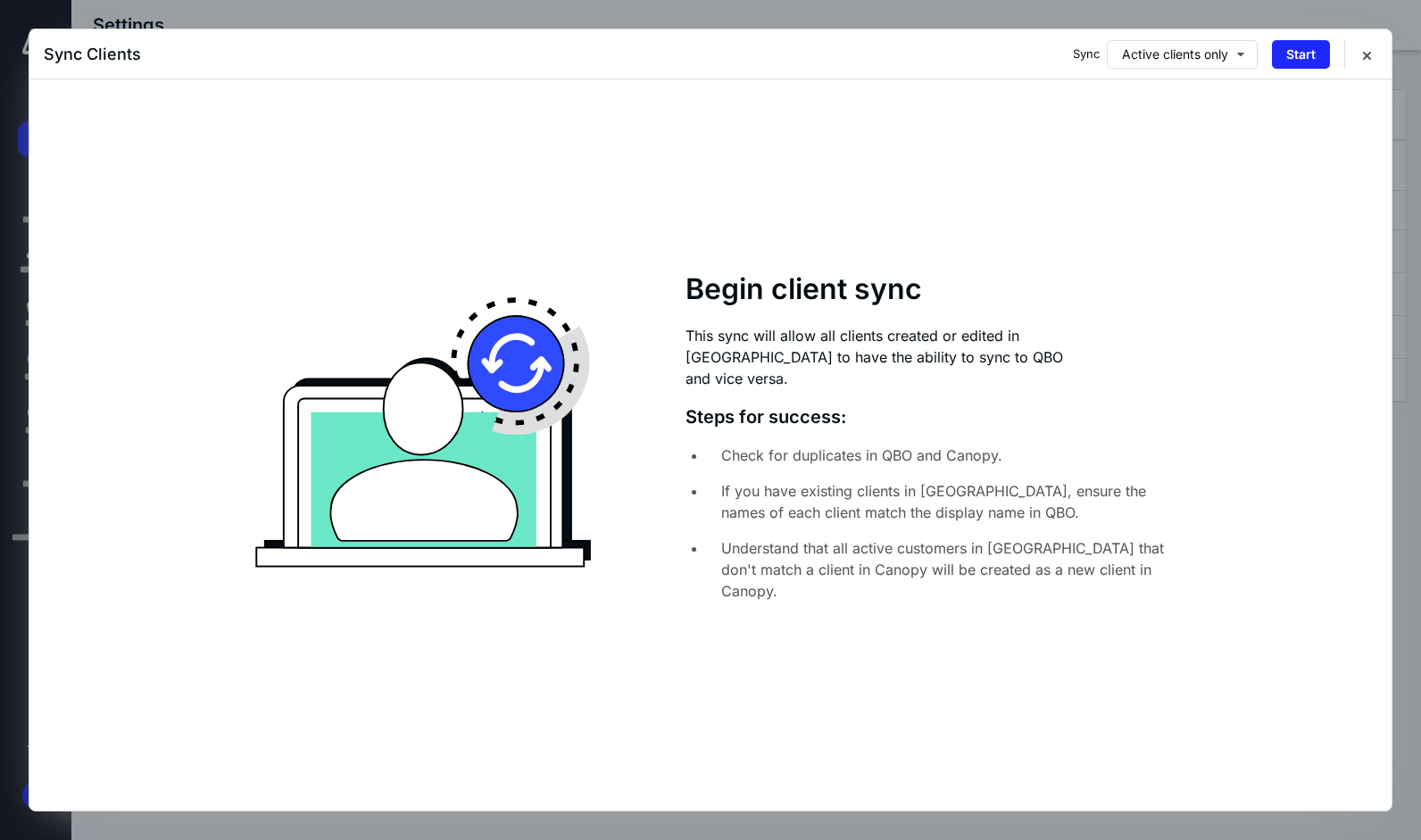 click on "Start" at bounding box center (1301, 54) 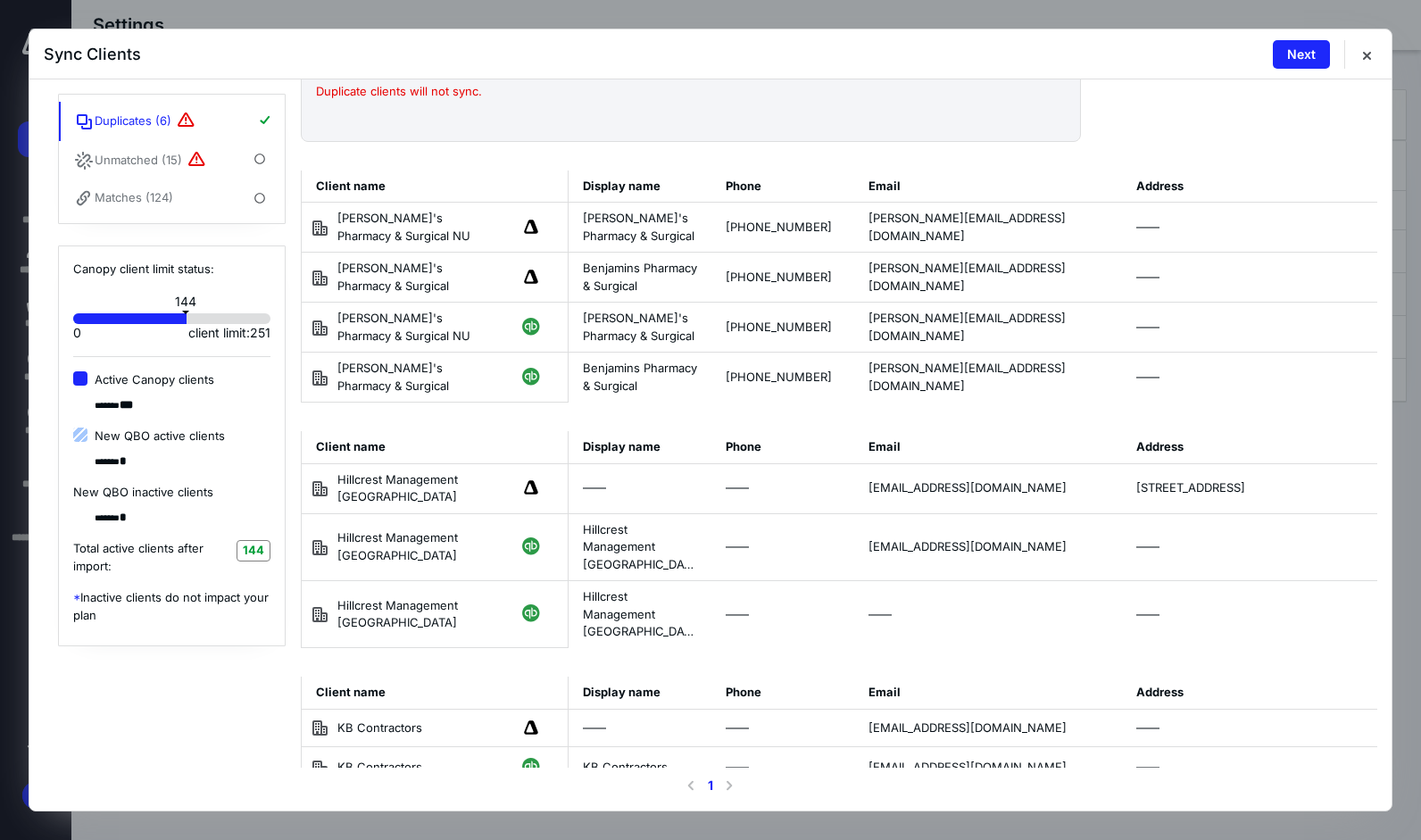 scroll, scrollTop: 119, scrollLeft: 0, axis: vertical 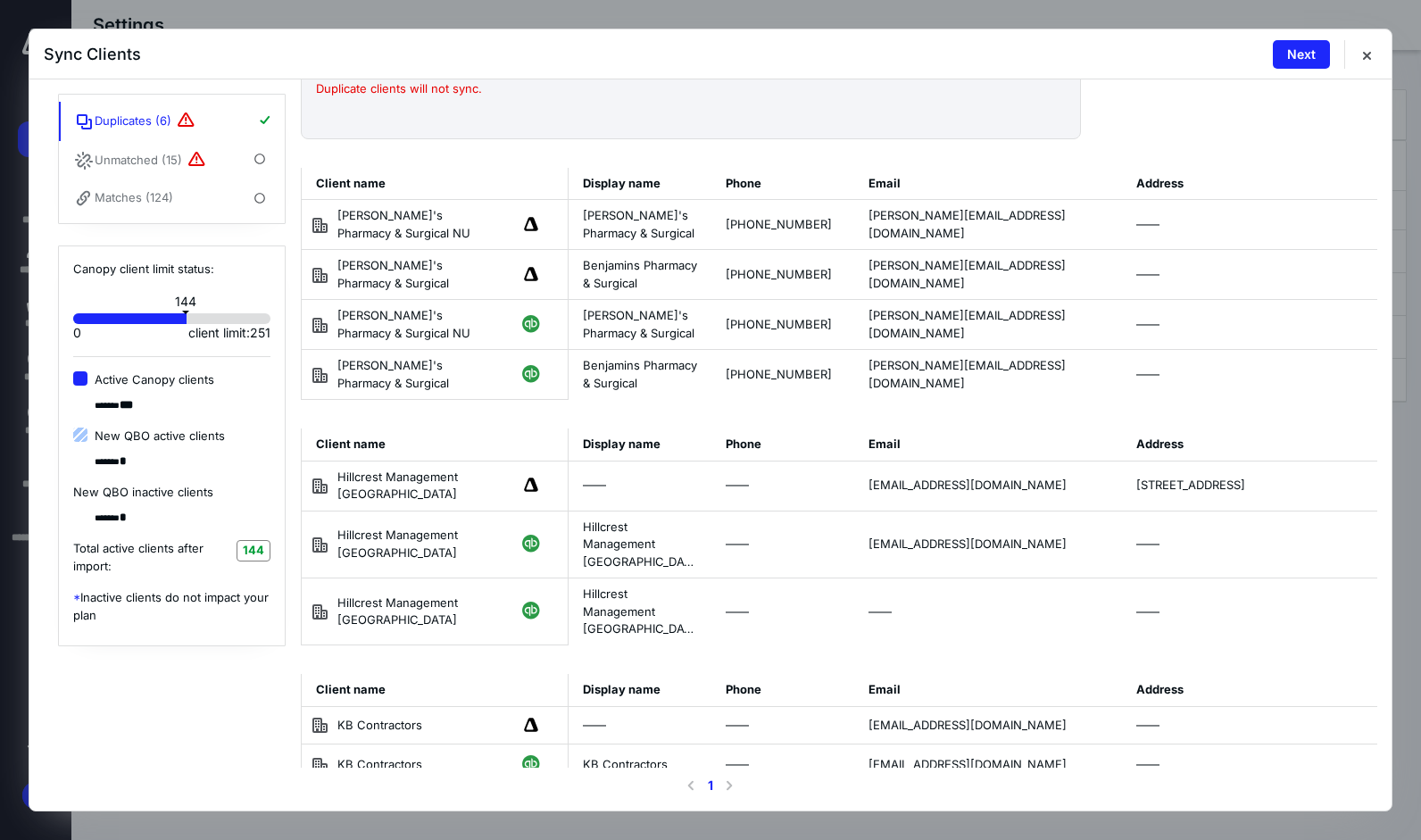 click on "Duplicates ( 6 )" at bounding box center (171, 121) 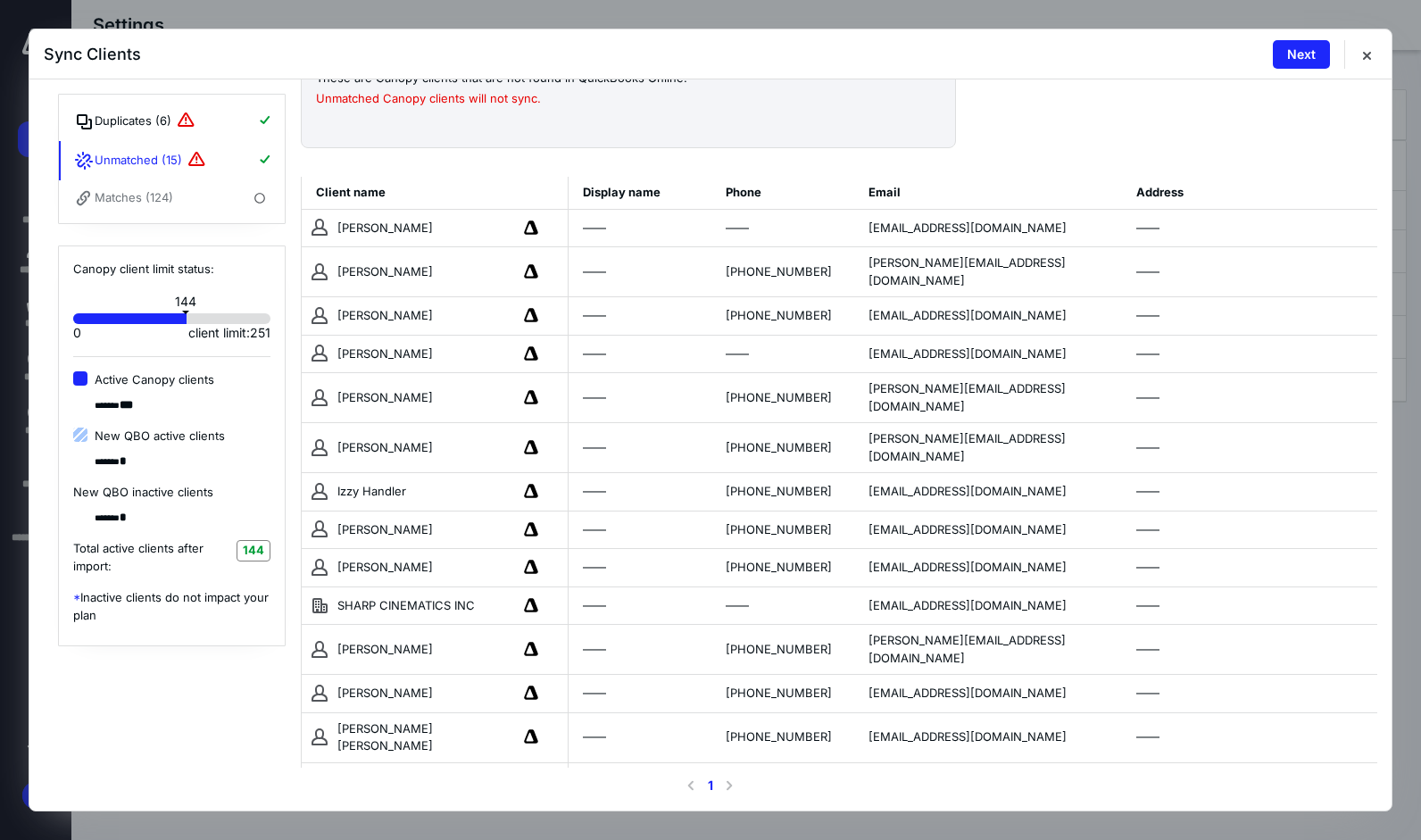 scroll, scrollTop: 125, scrollLeft: 0, axis: vertical 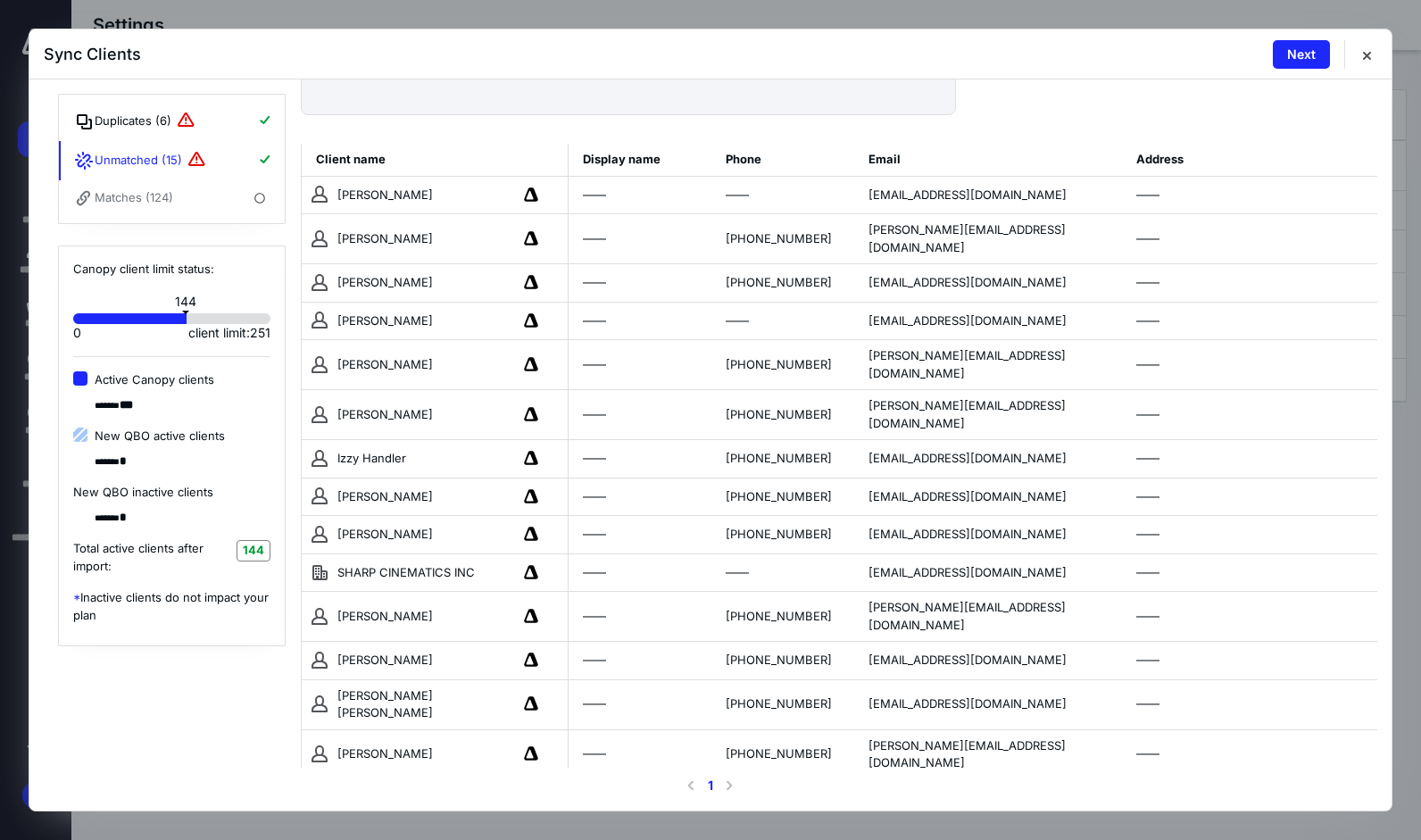 click on "Duplicates ( 6 )" at bounding box center [171, 121] 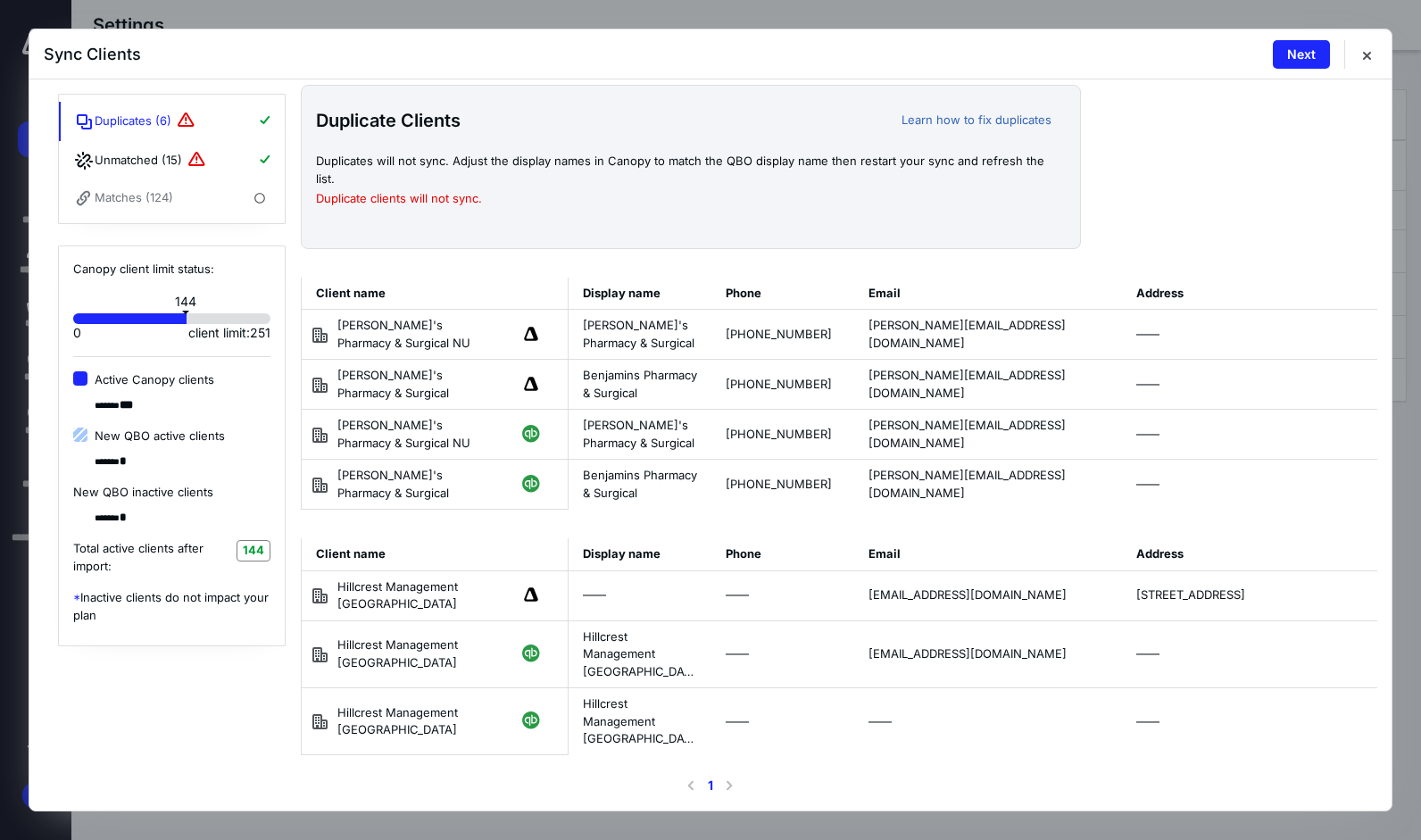 scroll, scrollTop: 0, scrollLeft: 0, axis: both 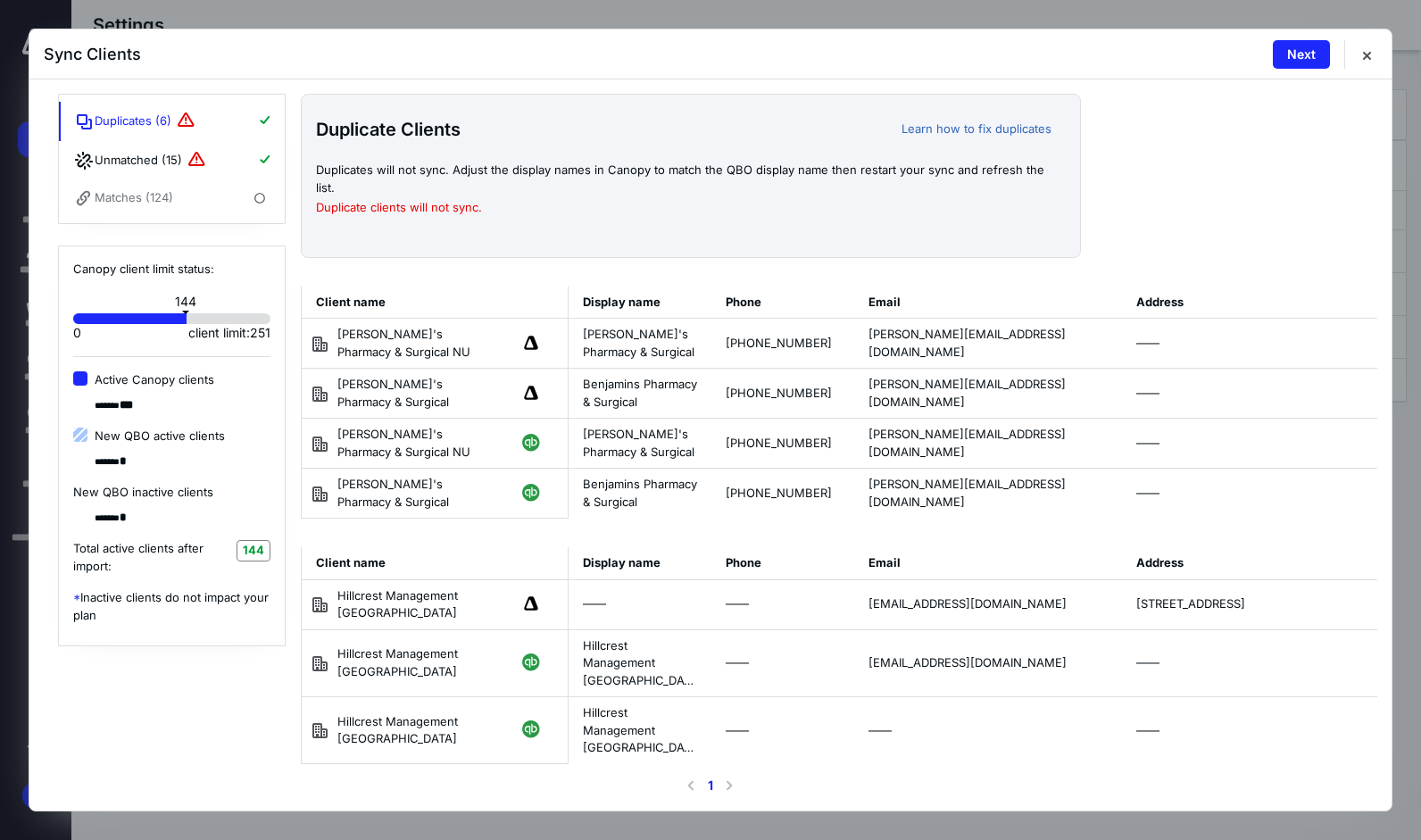 click on "Duplicate clients will not sync." at bounding box center (691, 208) 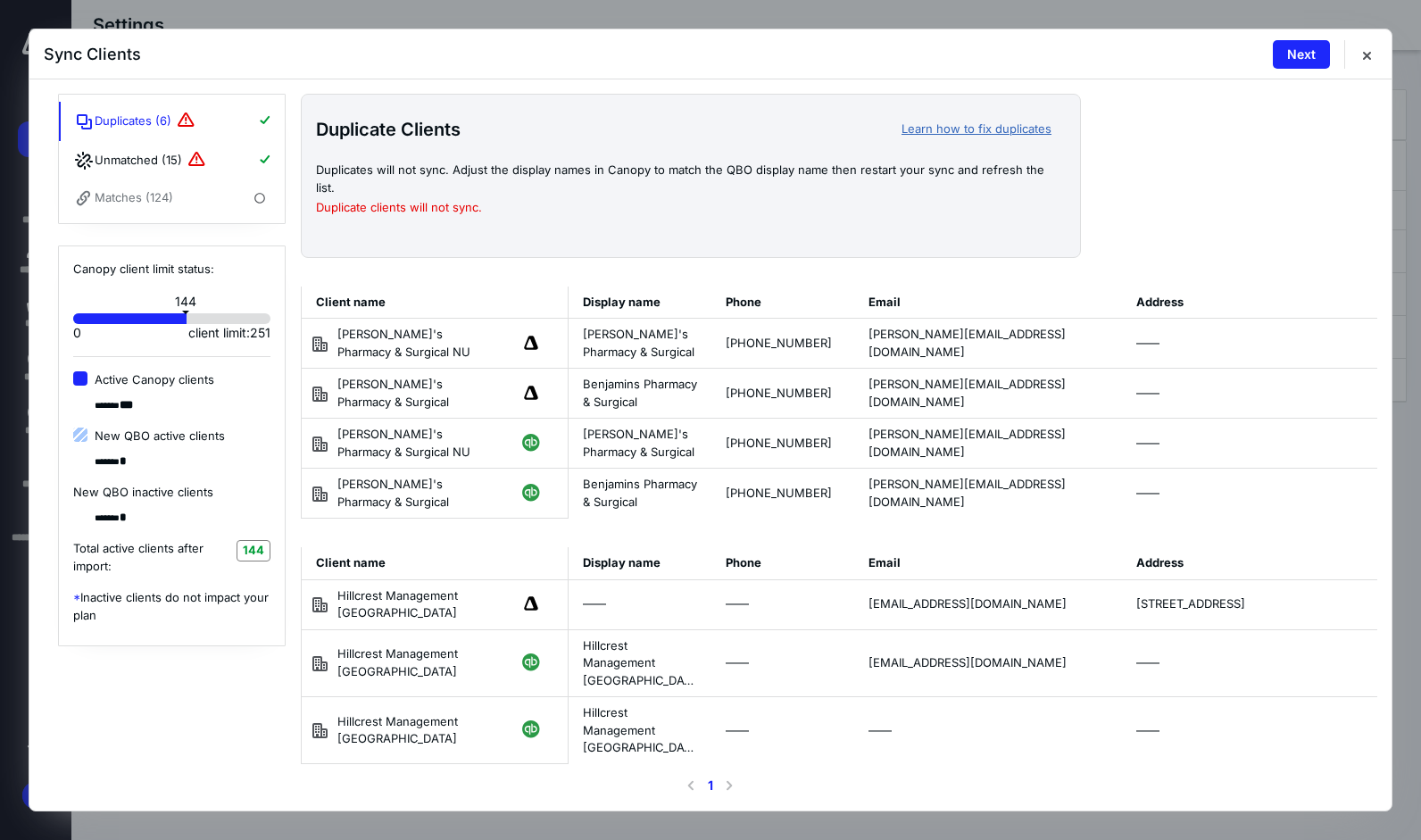 click on "Learn how to fix duplicates" at bounding box center (976, 129) 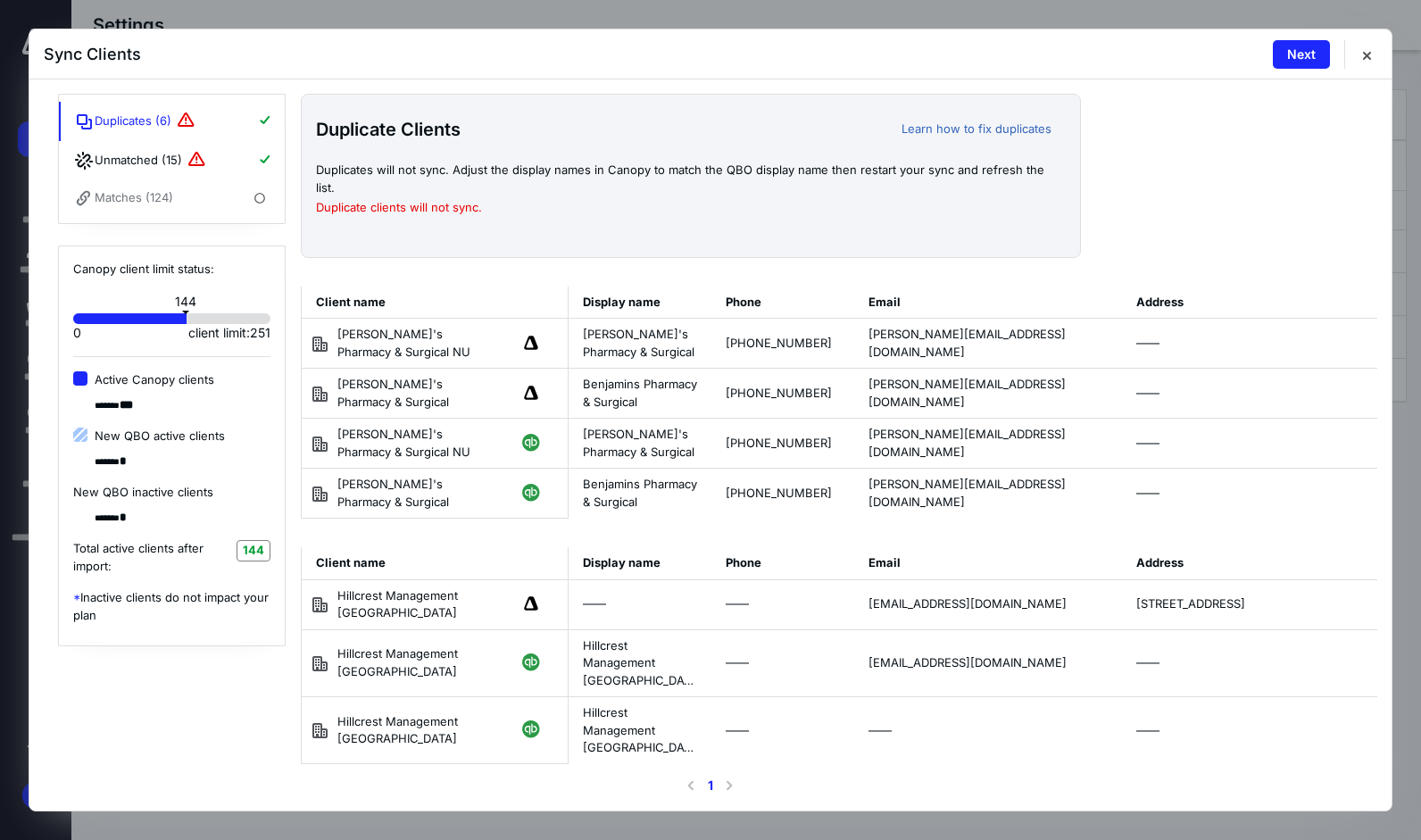 click on "Next" at bounding box center (1301, 54) 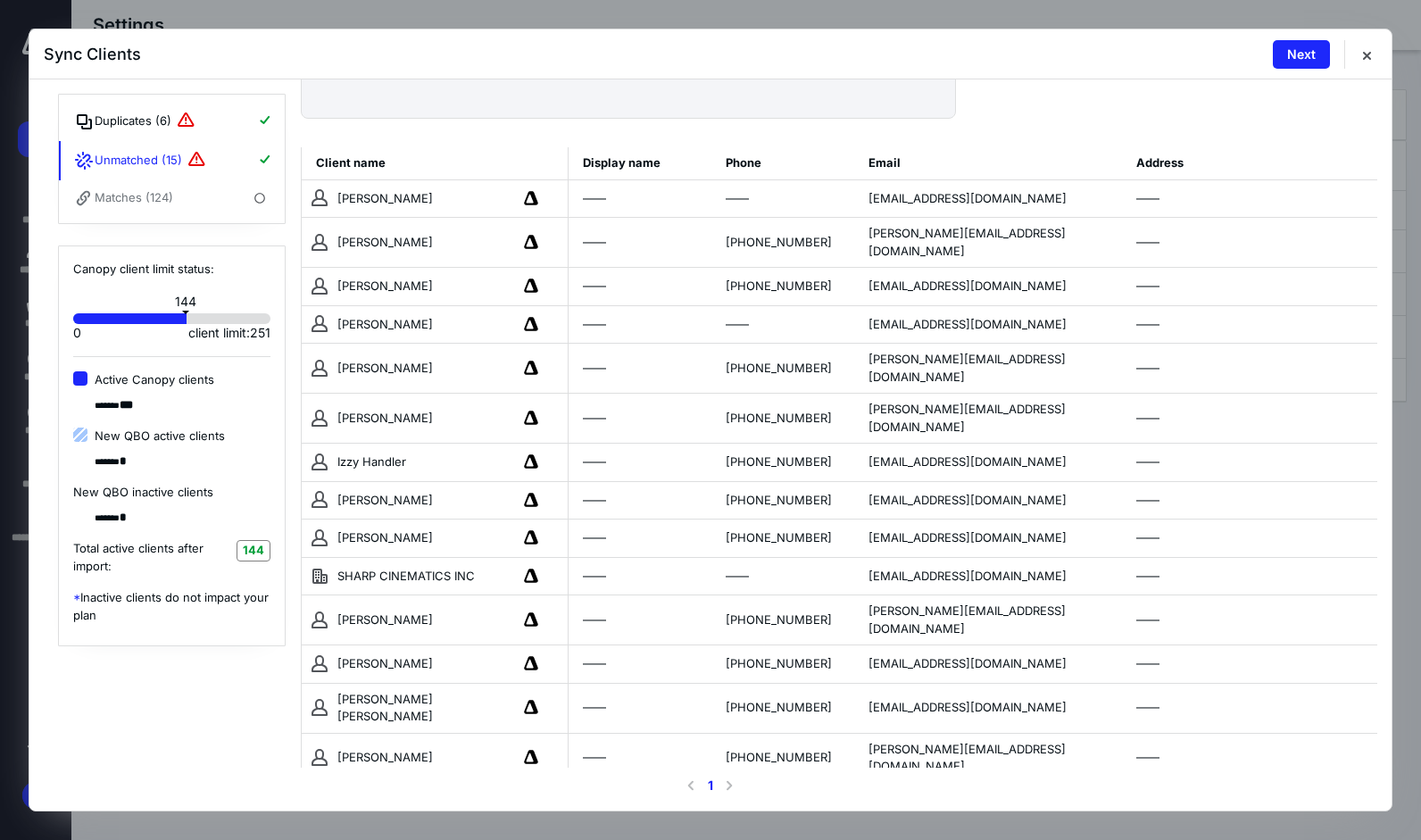 scroll, scrollTop: 125, scrollLeft: 0, axis: vertical 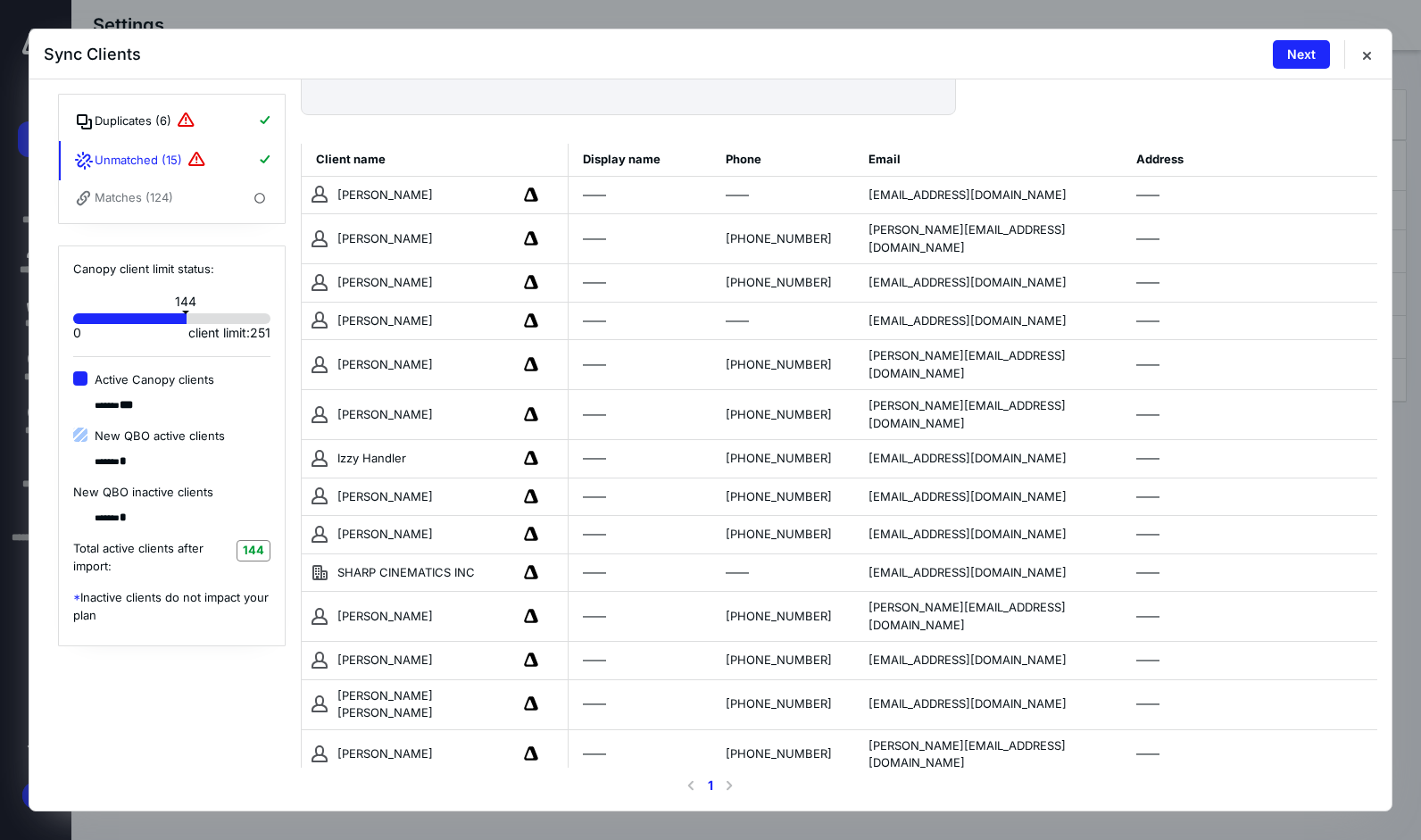 click on "Next" at bounding box center (1301, 54) 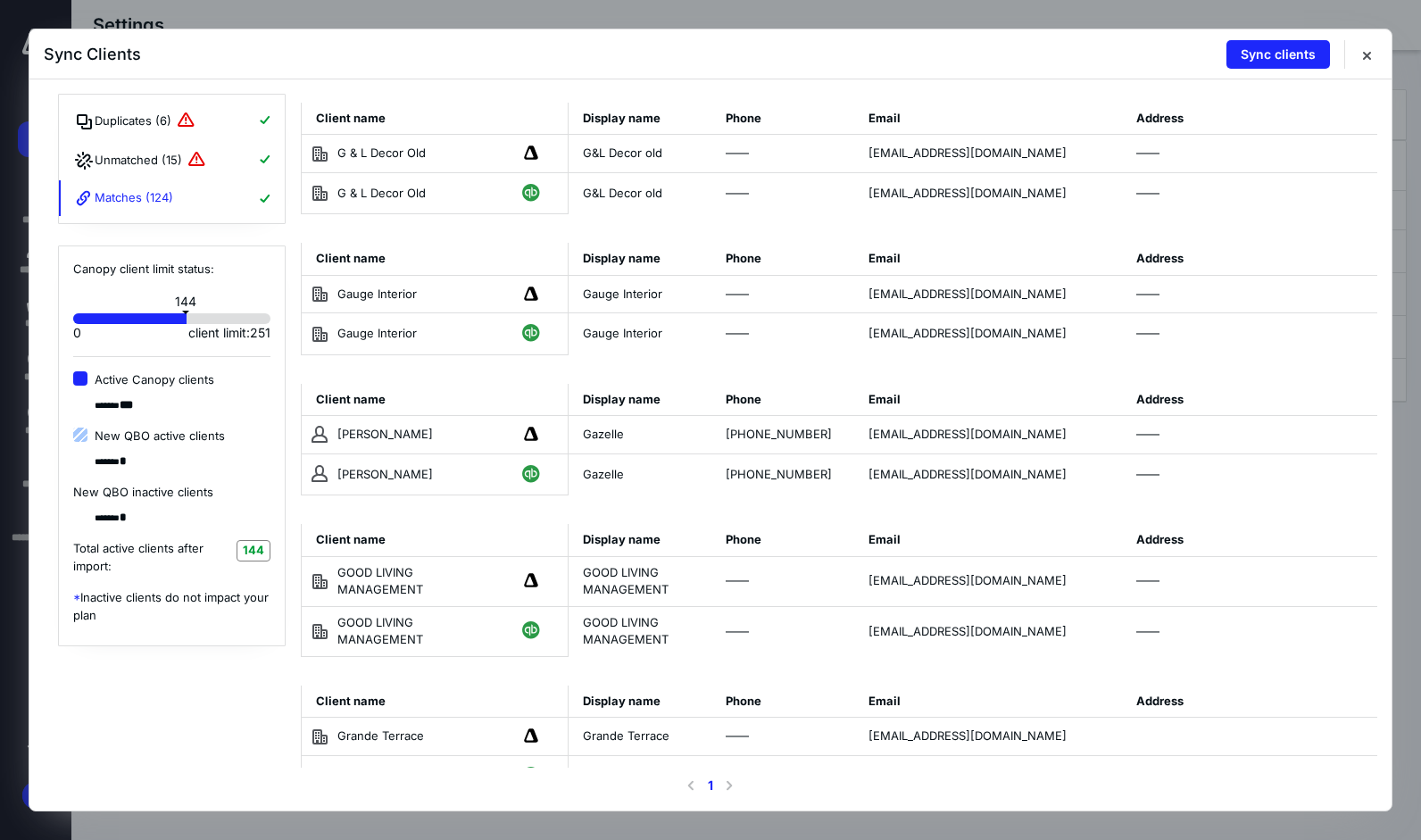 scroll, scrollTop: 4939, scrollLeft: 0, axis: vertical 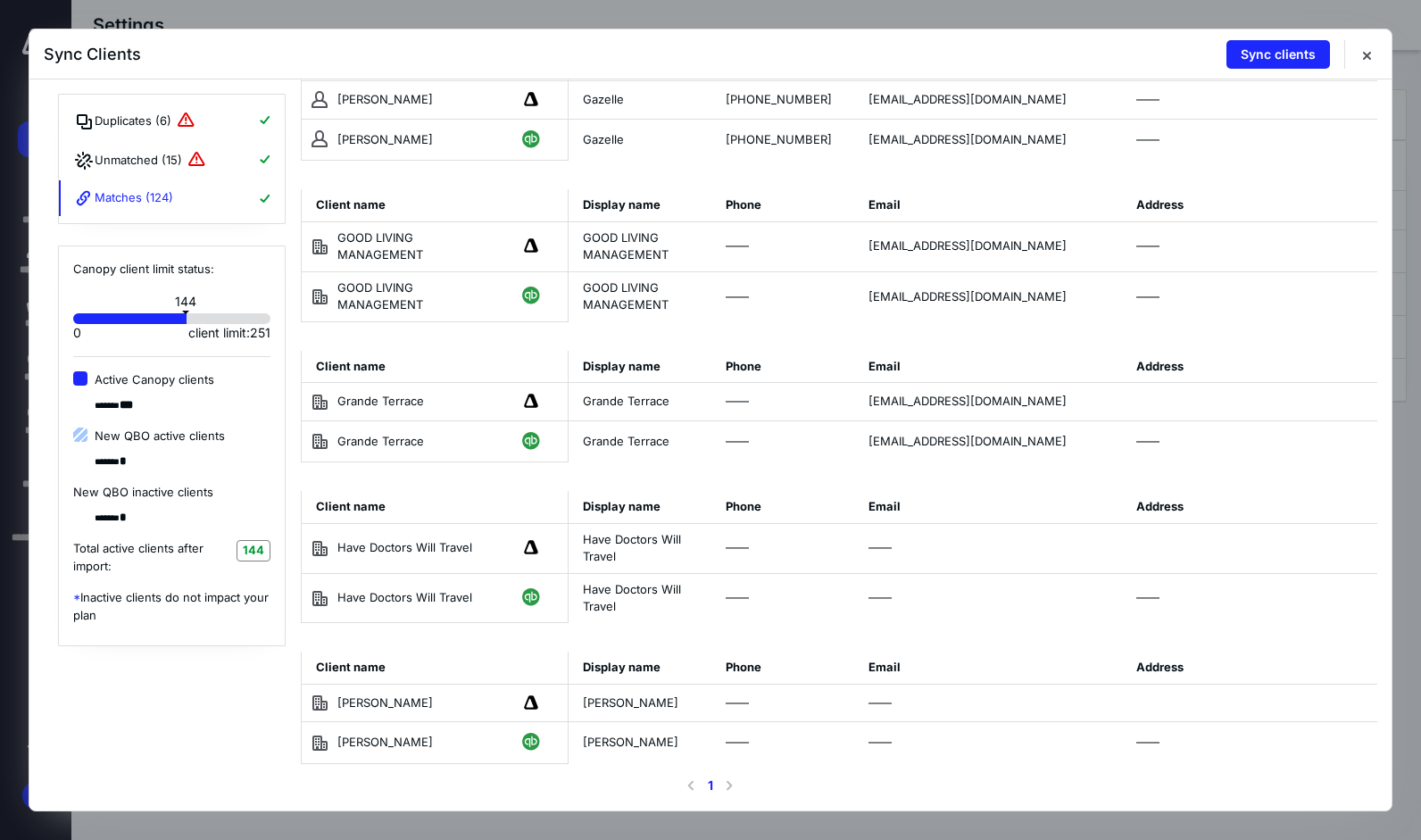 click on "Sync clients" at bounding box center (1278, 54) 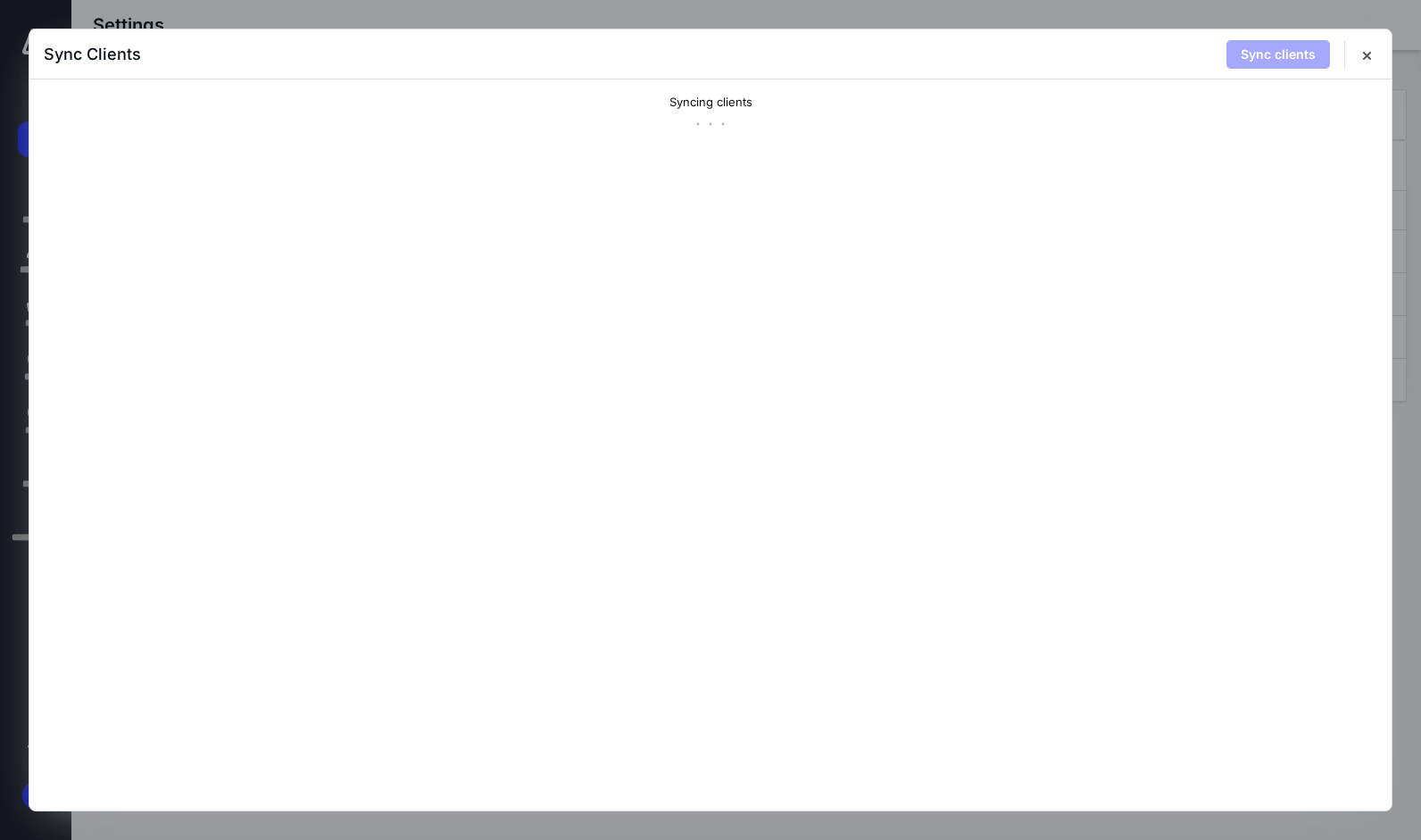scroll, scrollTop: 0, scrollLeft: 0, axis: both 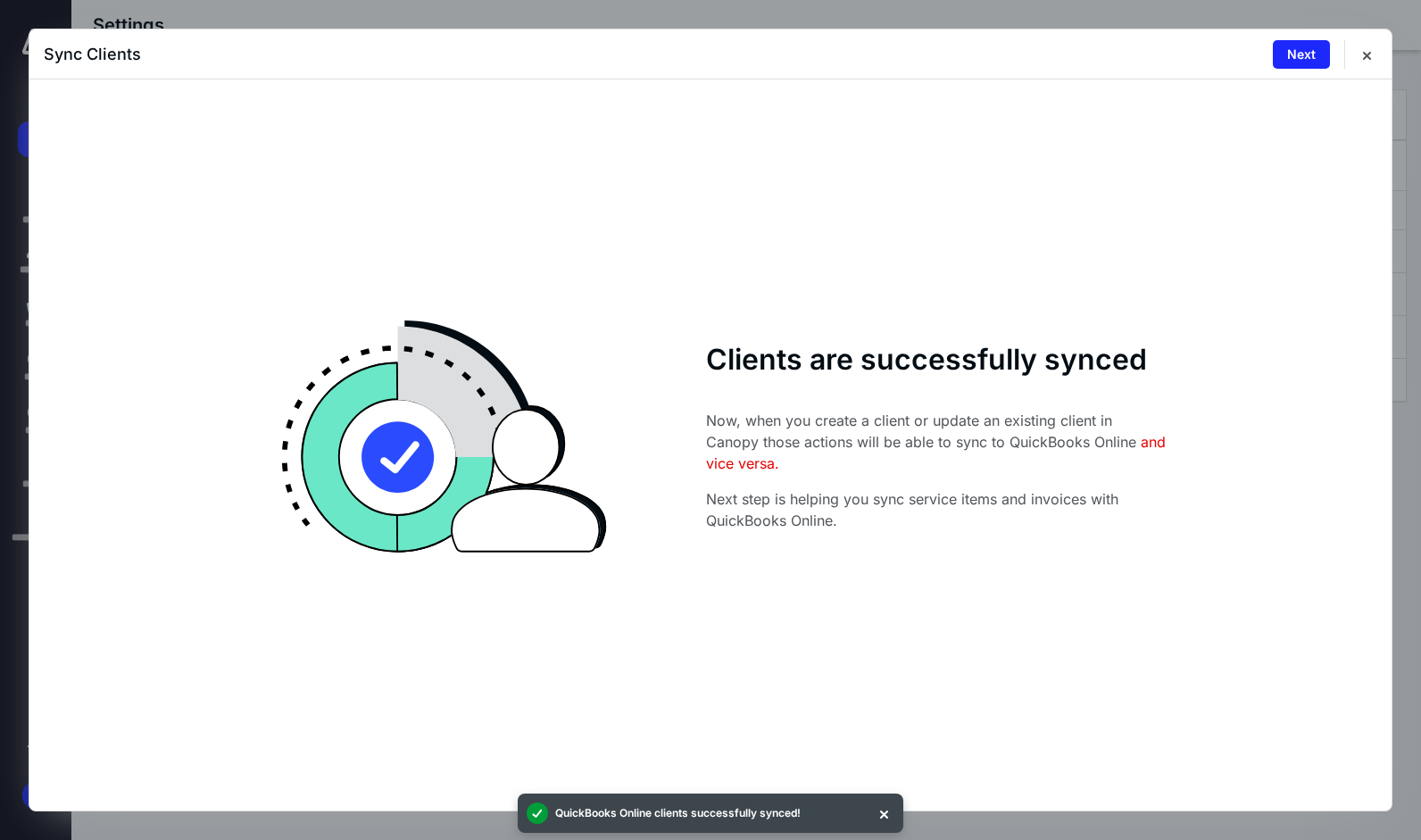 click at bounding box center (1367, 54) 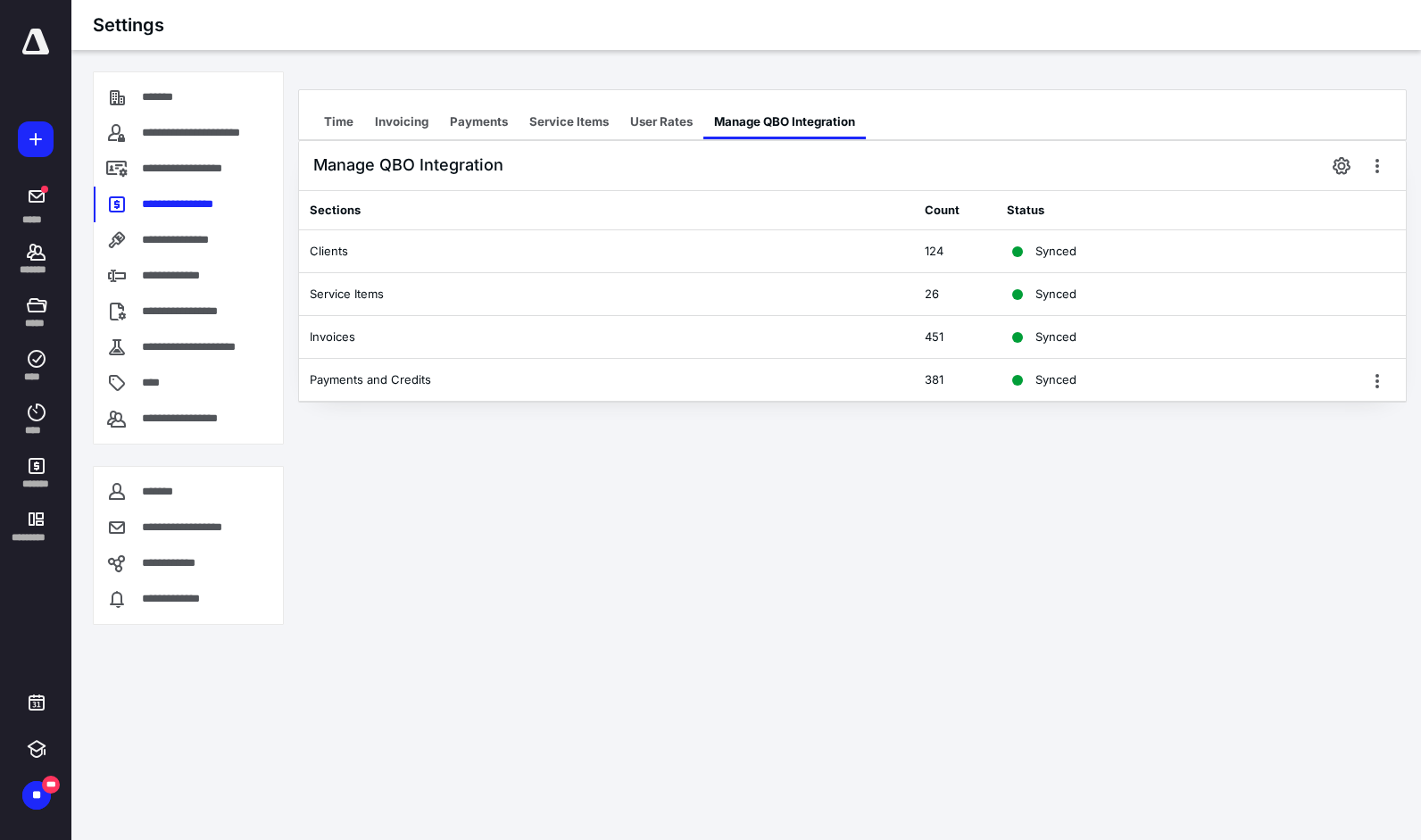 click at bounding box center [1377, 165] 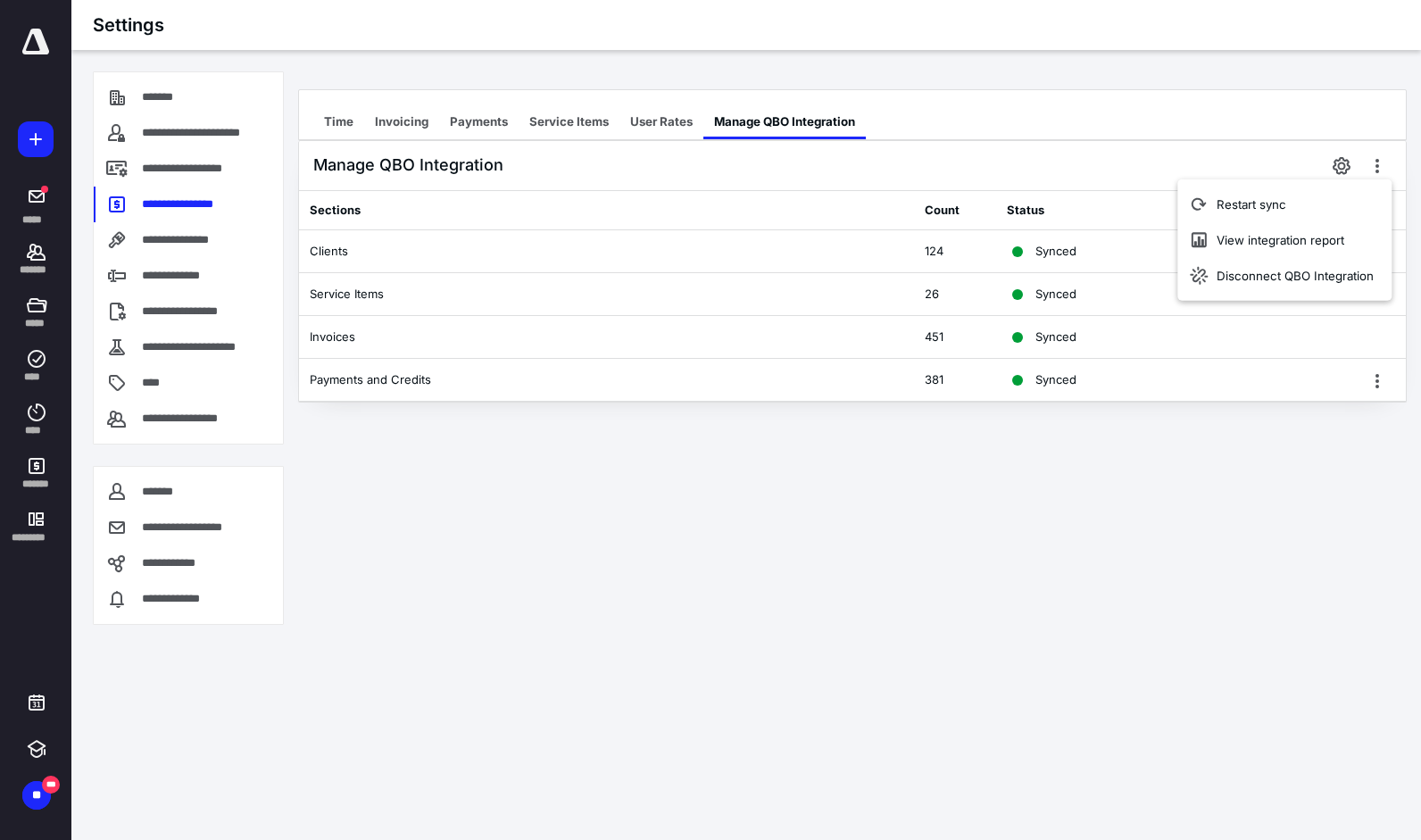 click on "Disconnect QBO Integration" at bounding box center [1284, 276] 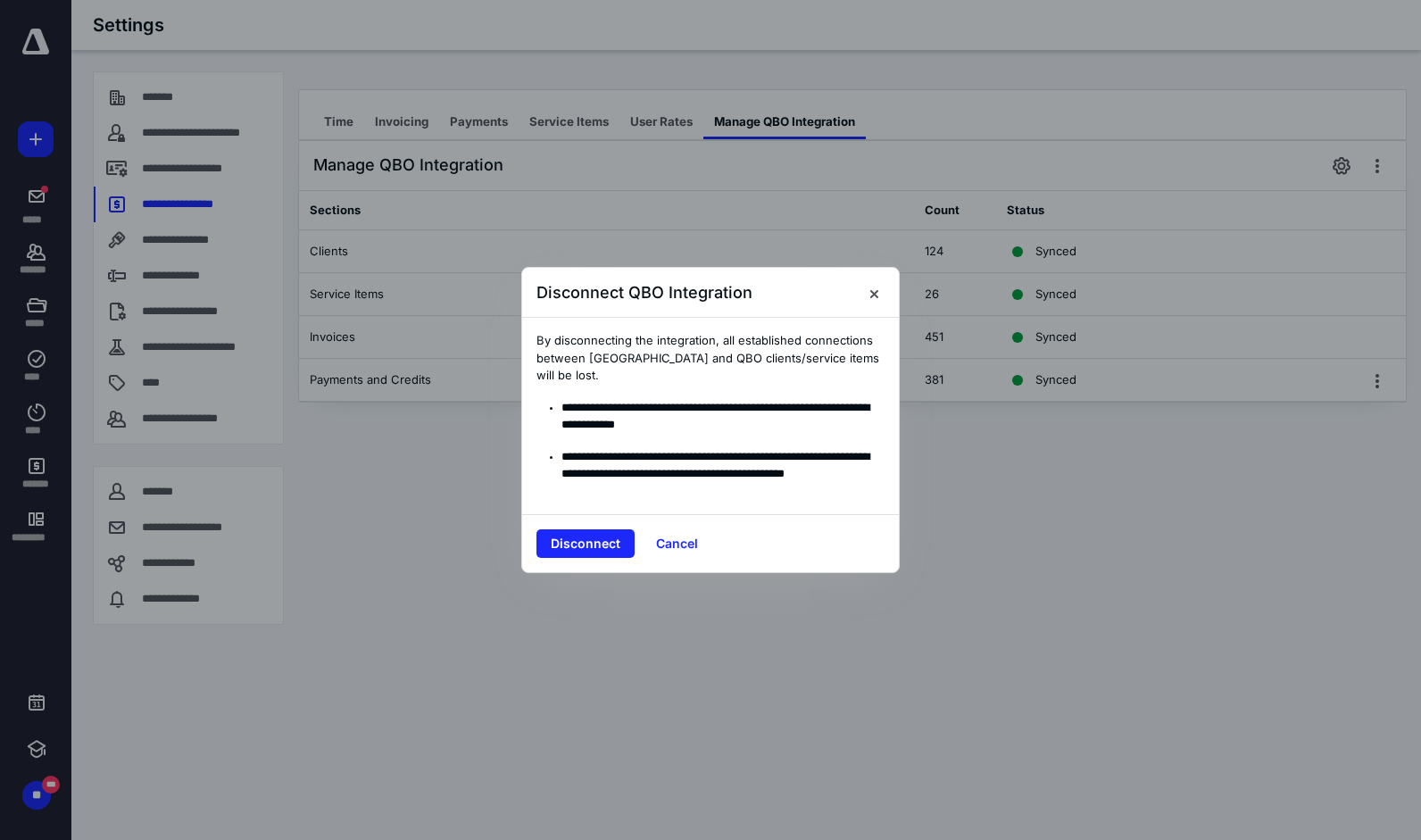 click on "Disconnect" at bounding box center [586, 544] 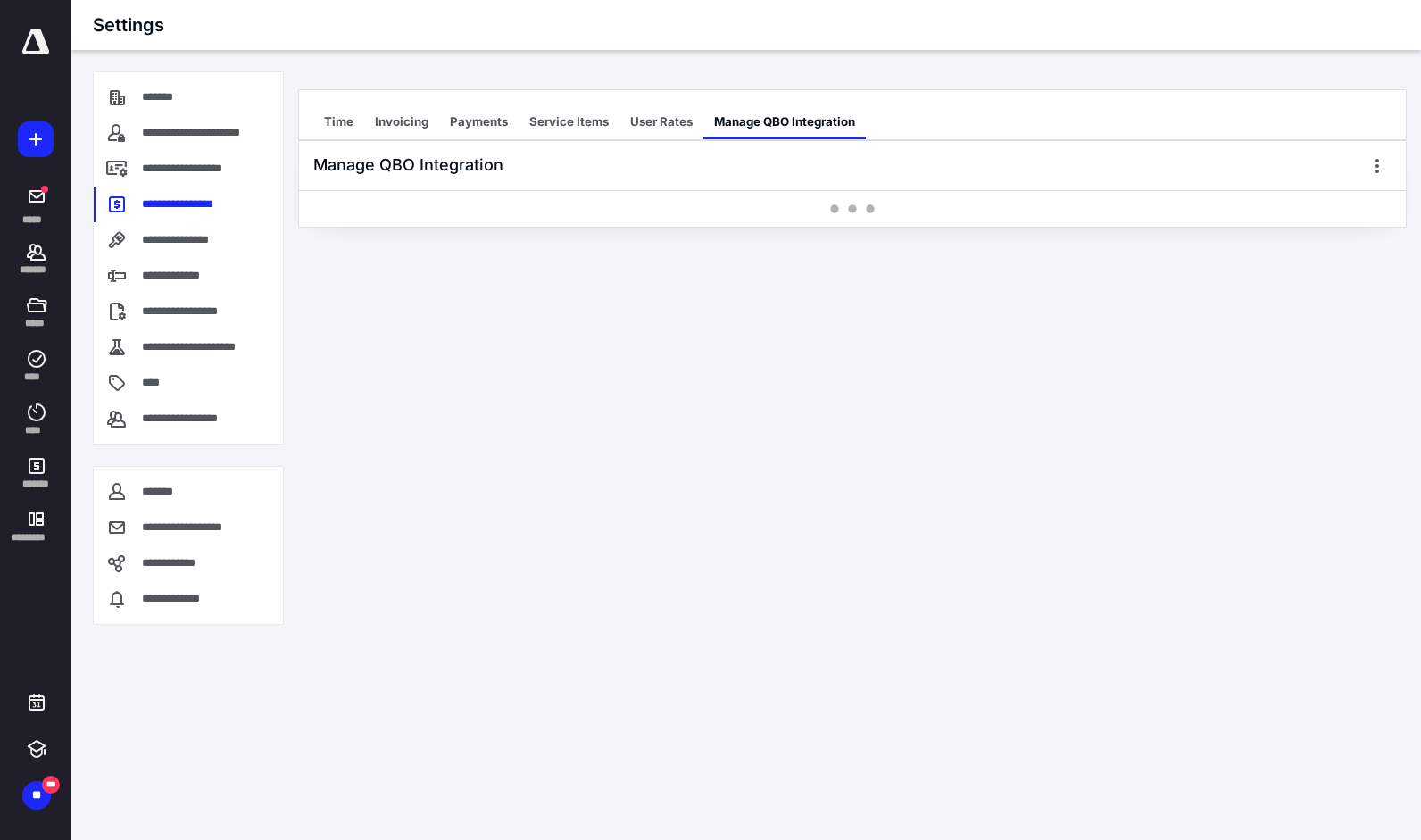 click at bounding box center [1377, 165] 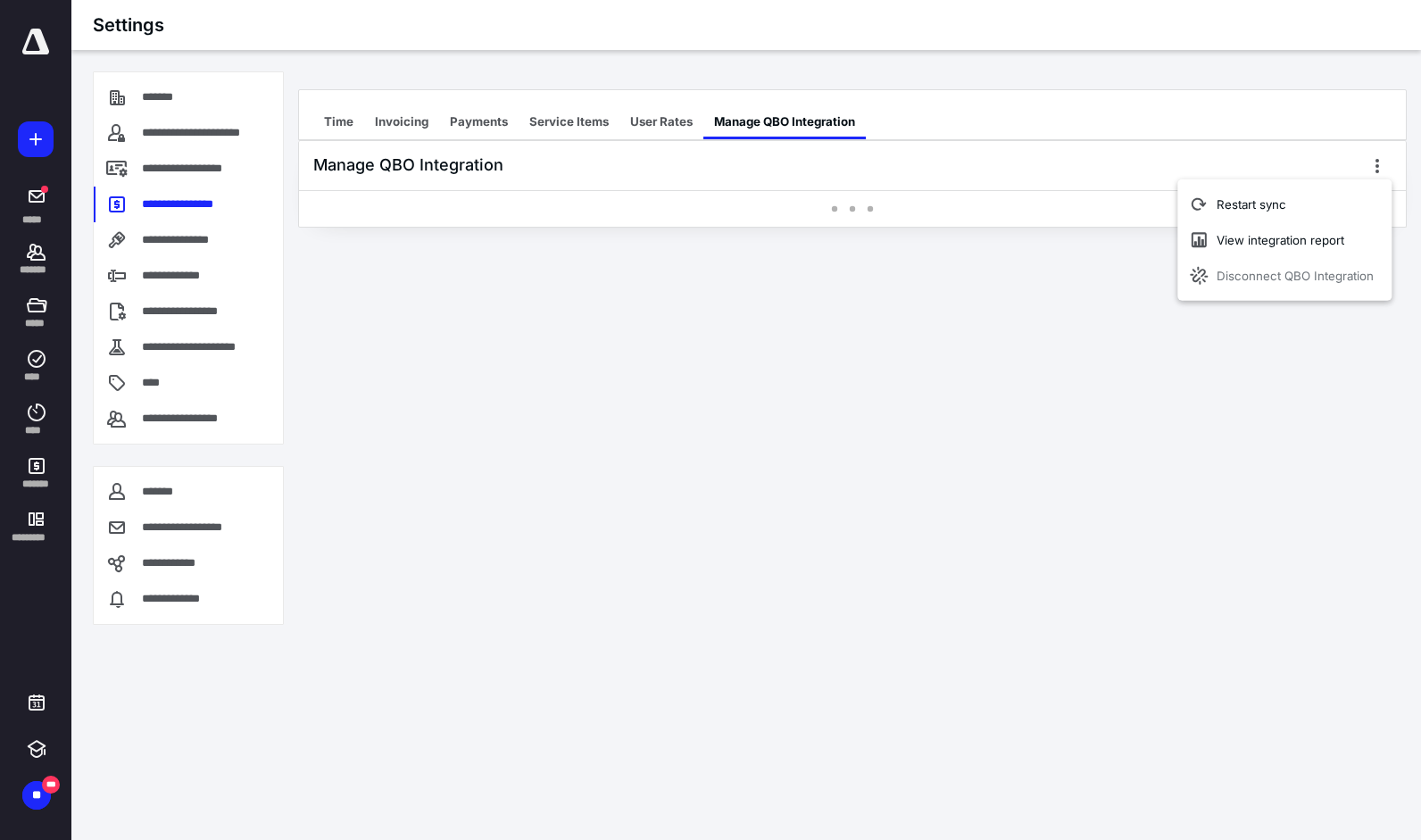 click on "**********" at bounding box center (710, 420) 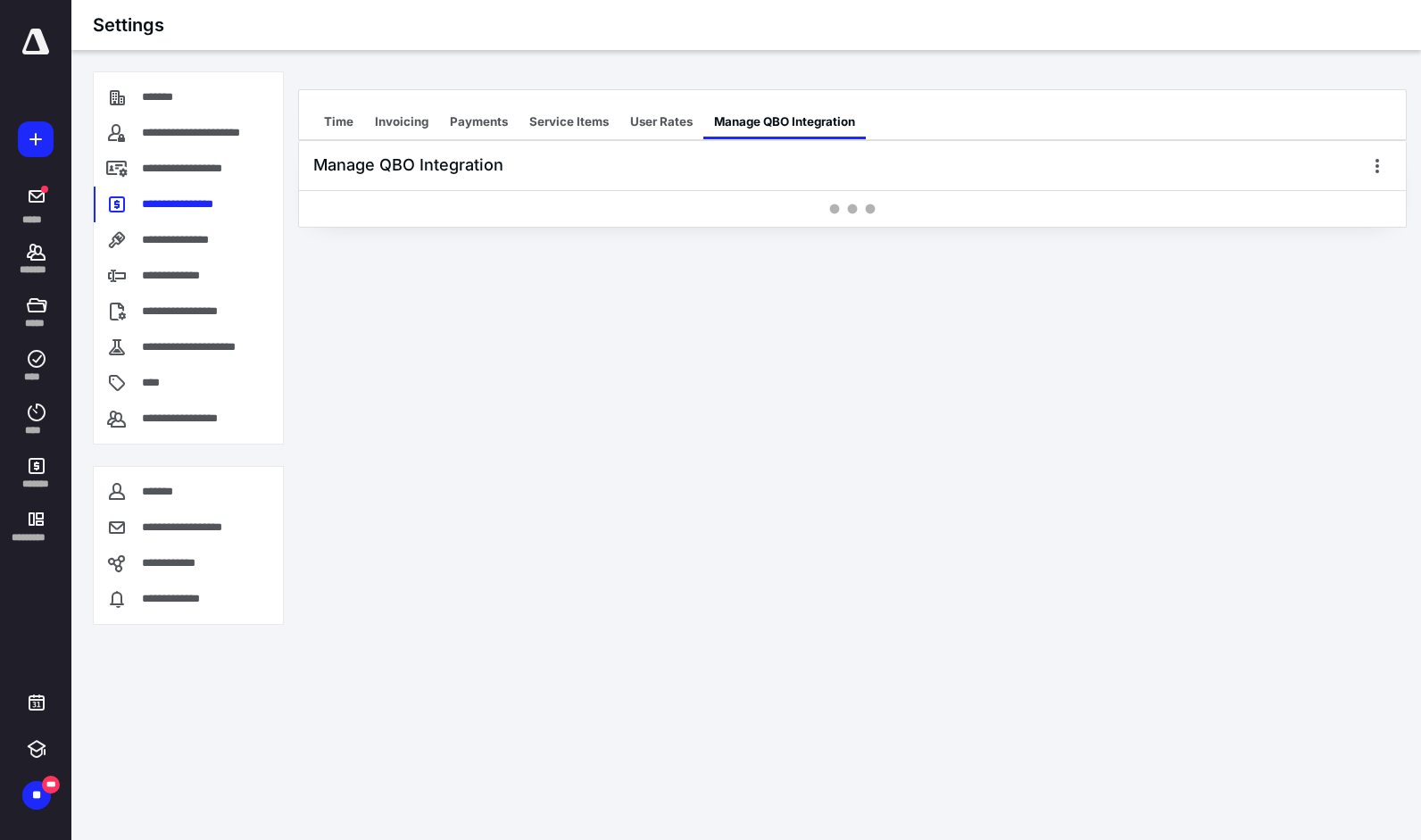 click on "User Rates" at bounding box center (661, 121) 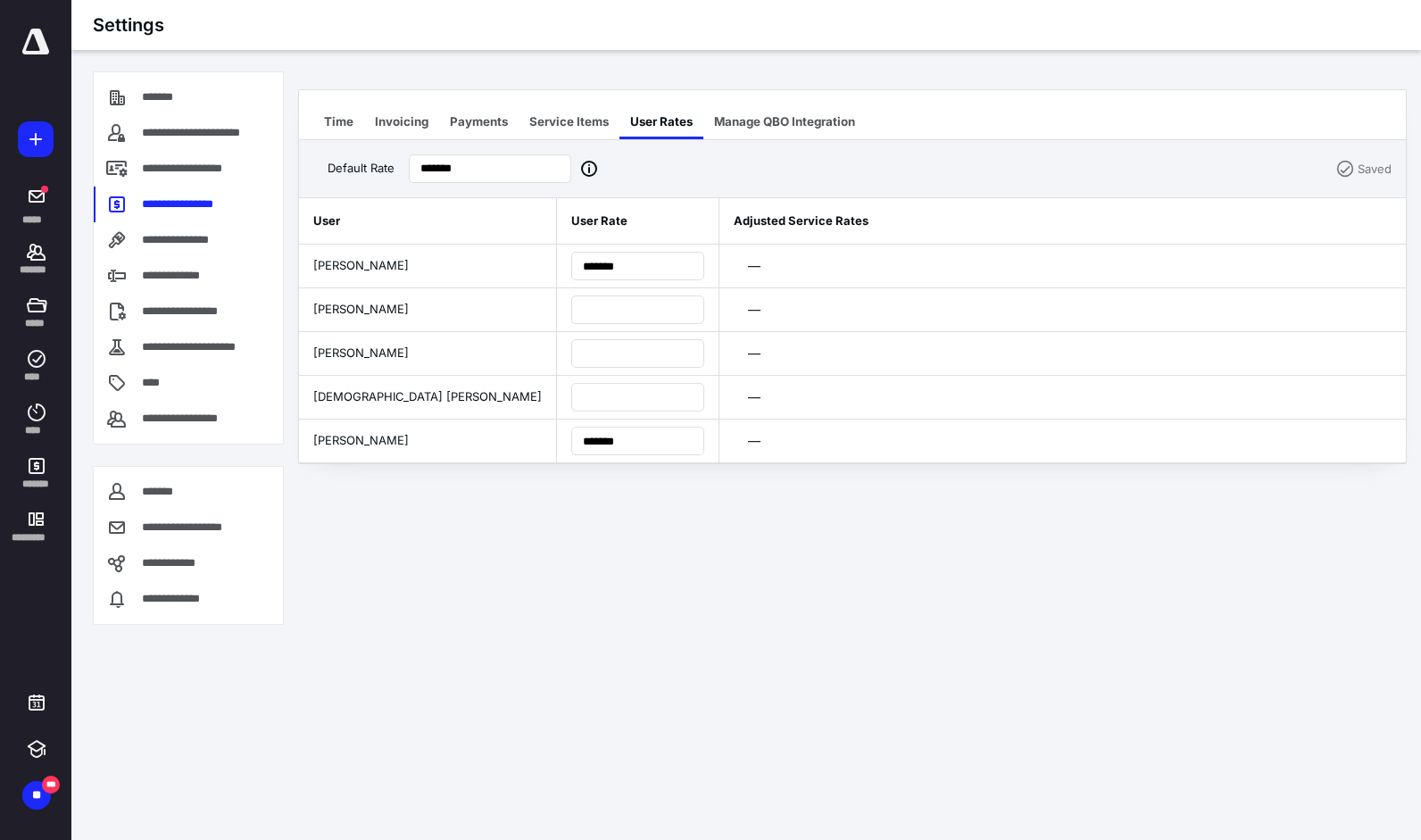 click on "Manage QBO Integration" at bounding box center [785, 121] 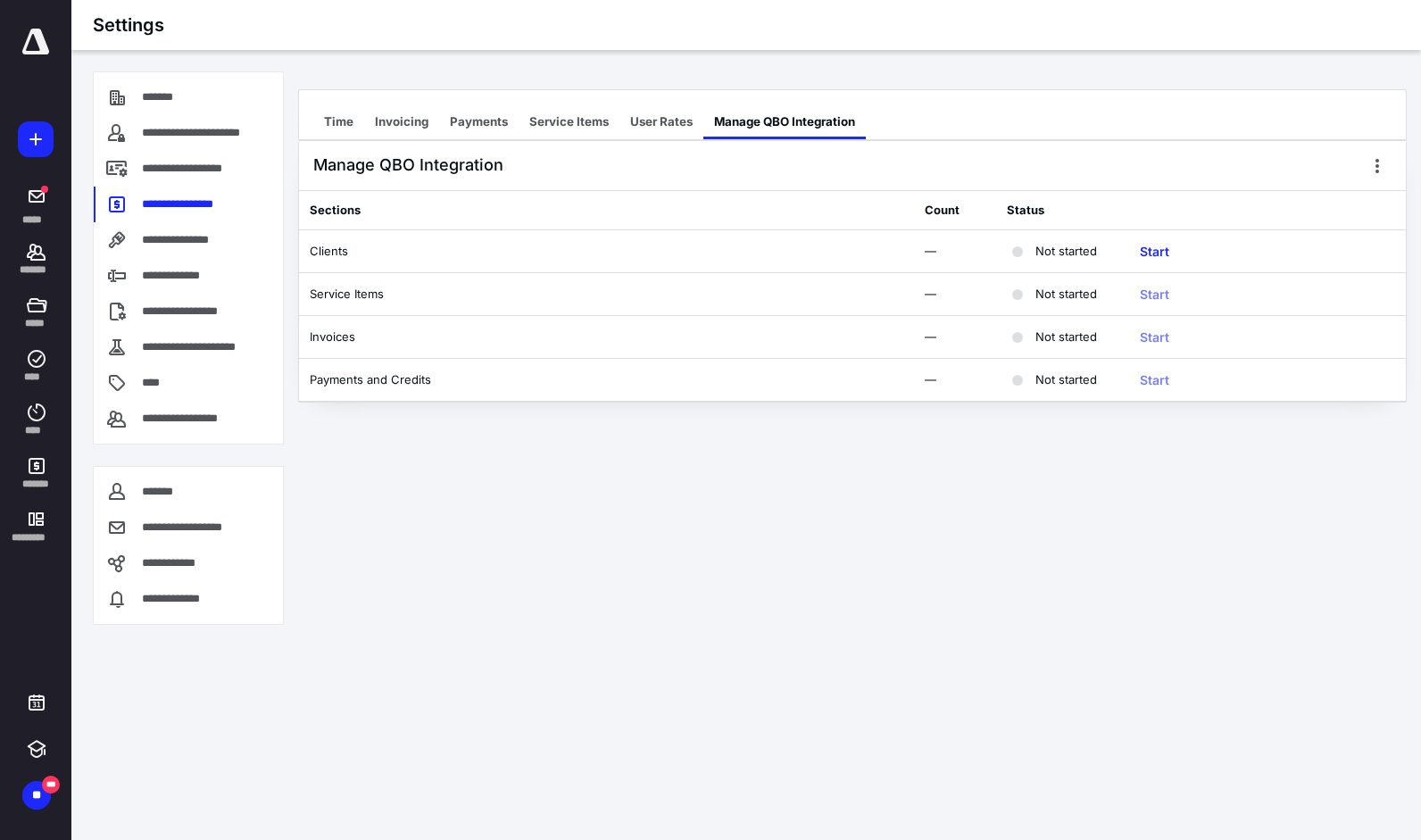 click on "Start" at bounding box center [1154, 252] 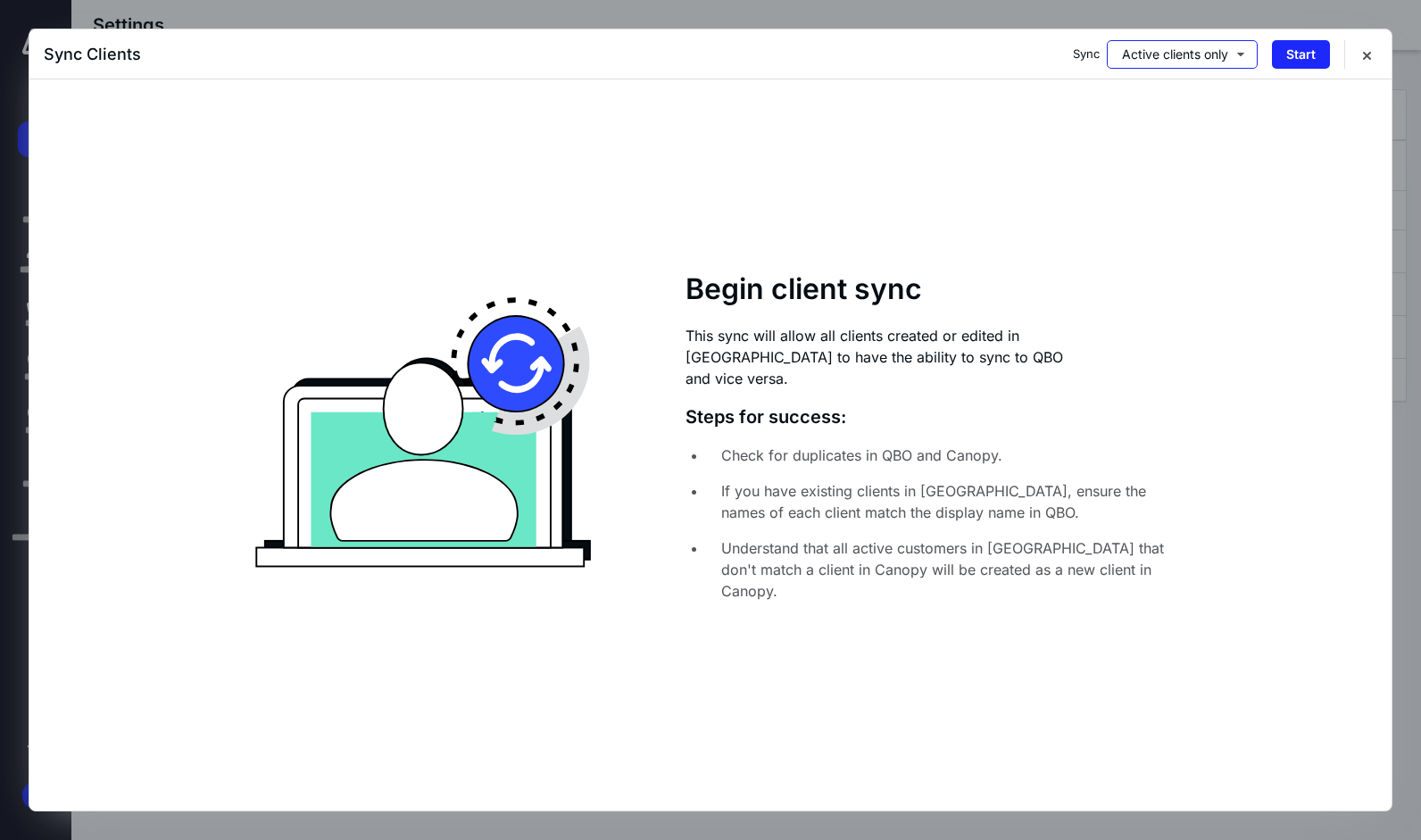 click on "Active clients only" at bounding box center [1182, 54] 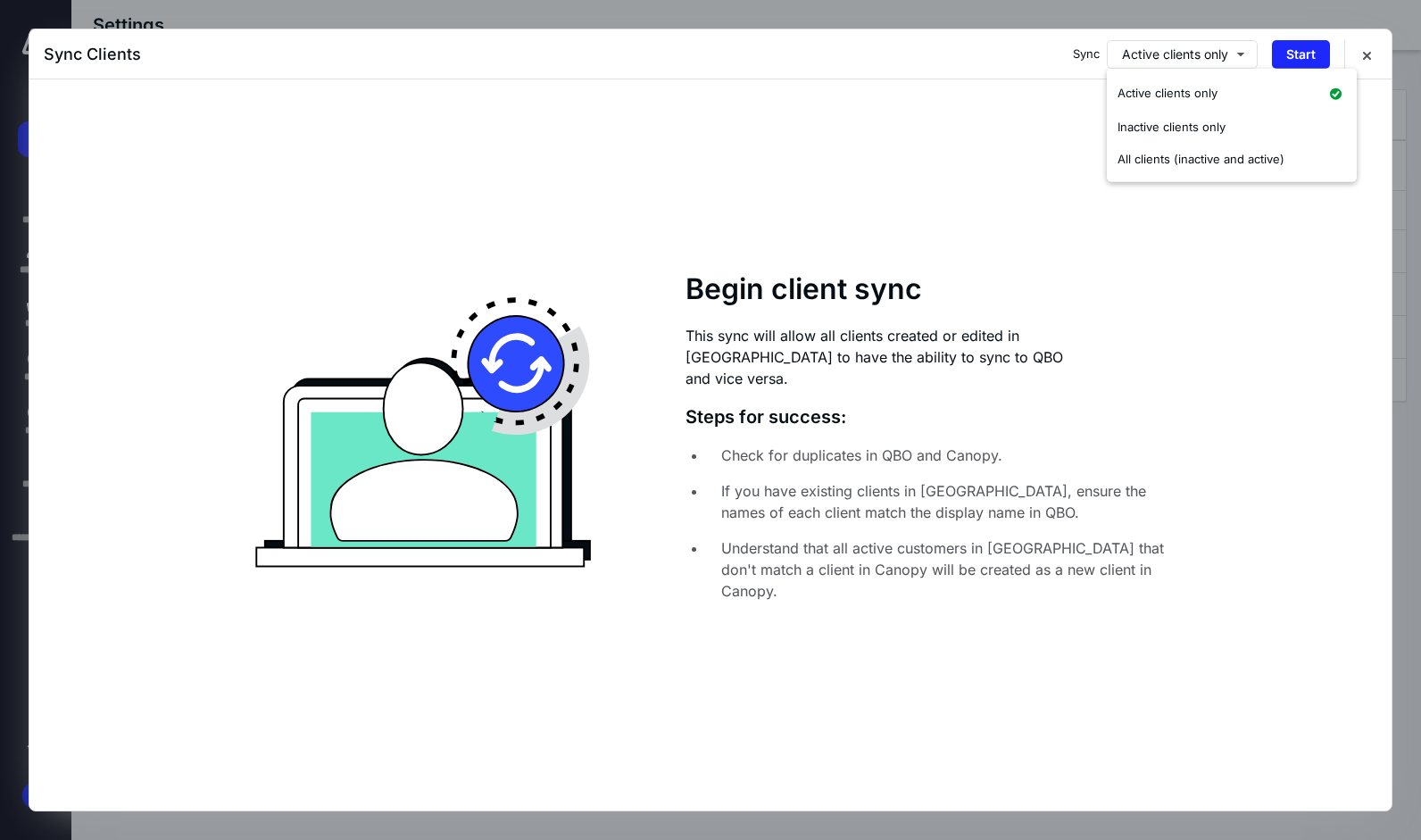 click on "Begin client sync This sync will allow all clients created or edited in [GEOGRAPHIC_DATA] to have the ability to sync to QBO and vice versa. Steps for success: Check for duplicates in QBO and Canopy. If you have existing clients in [GEOGRAPHIC_DATA], ensure the names of each client match the display name in [GEOGRAPHIC_DATA]. Understand that all active customers in [GEOGRAPHIC_DATA] that don't match a client in [GEOGRAPHIC_DATA] will be created as a new client in [GEOGRAPHIC_DATA]." at bounding box center (710, 434) 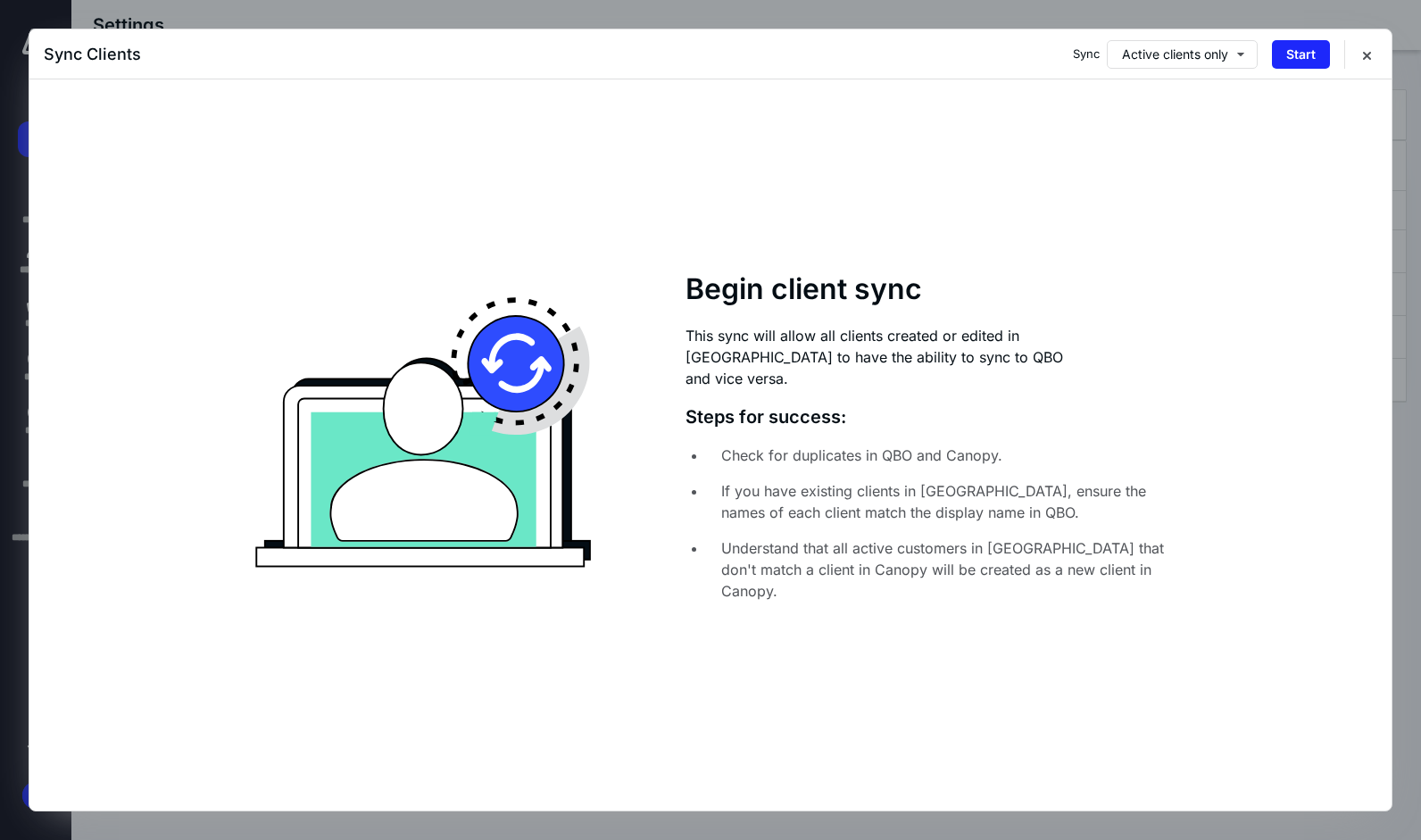 click on "Start" at bounding box center [1301, 54] 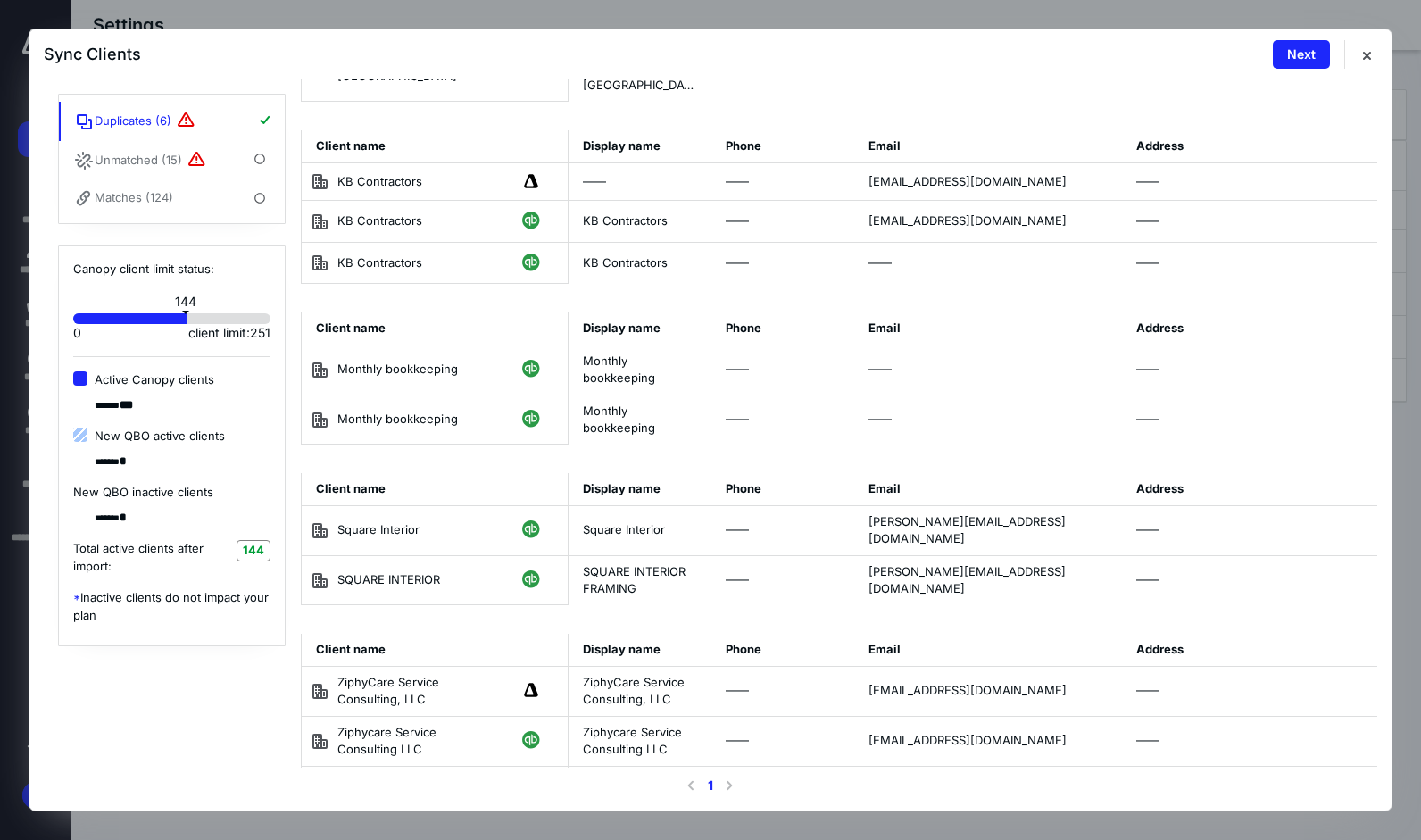scroll, scrollTop: 0, scrollLeft: 0, axis: both 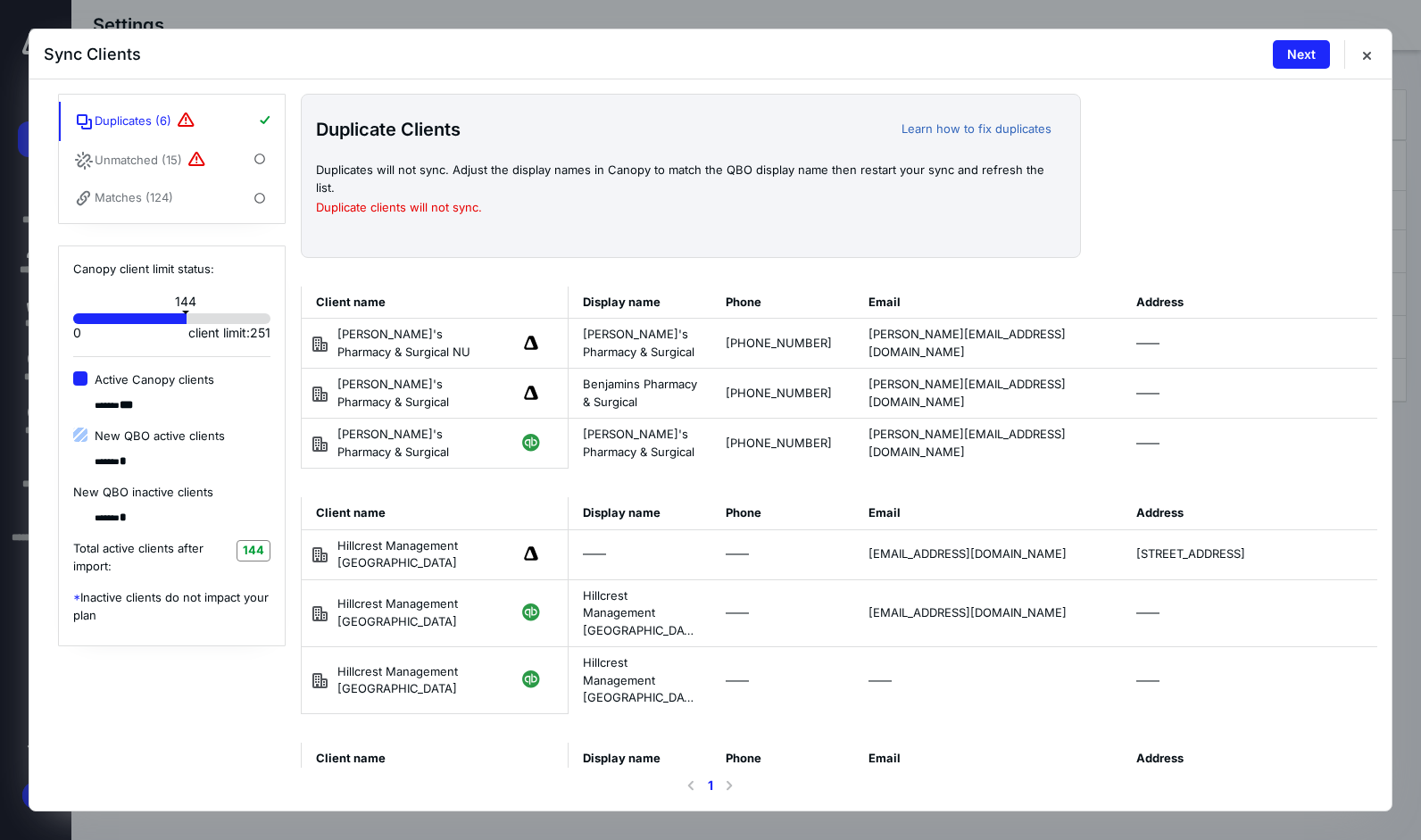 click at bounding box center [1367, 54] 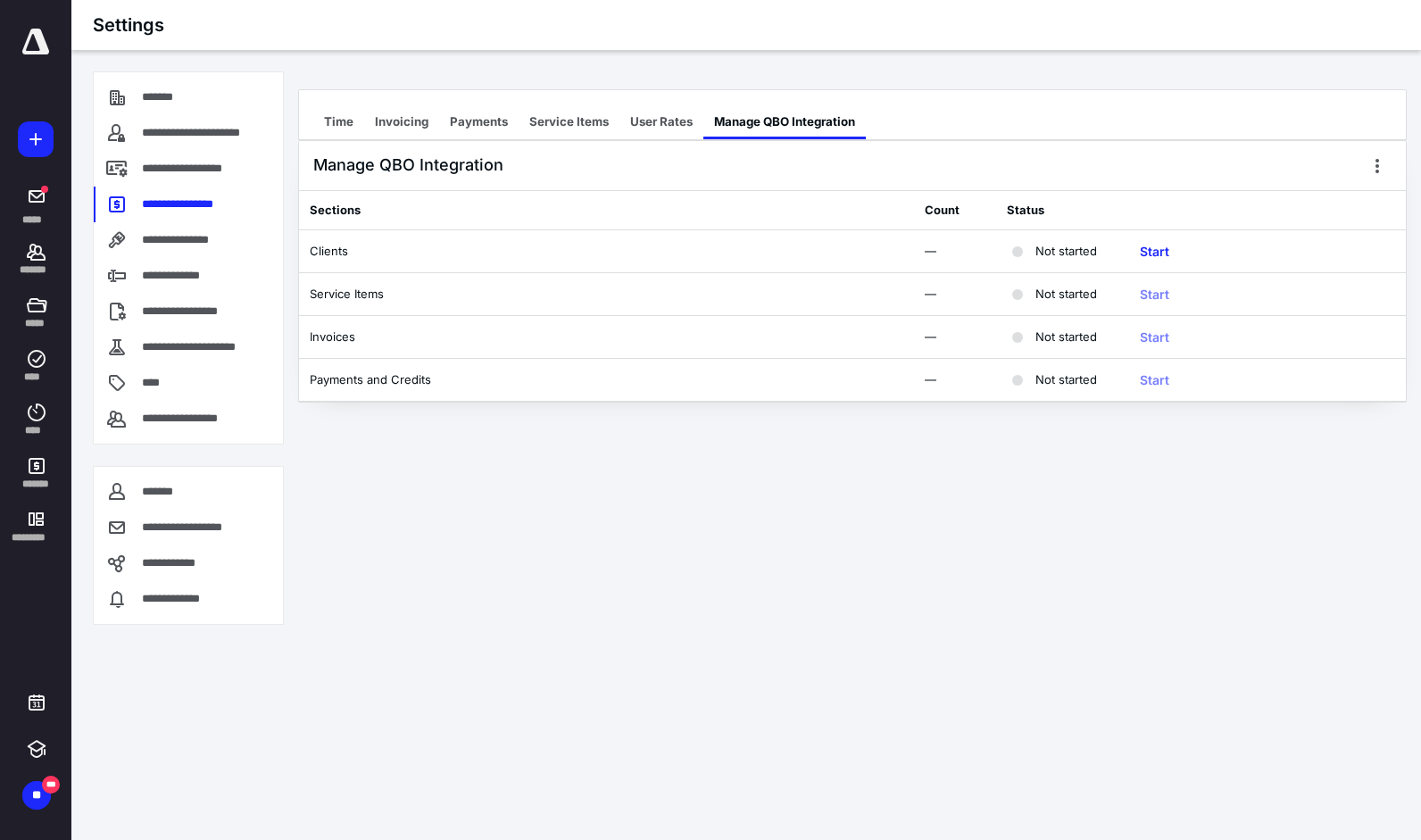 click 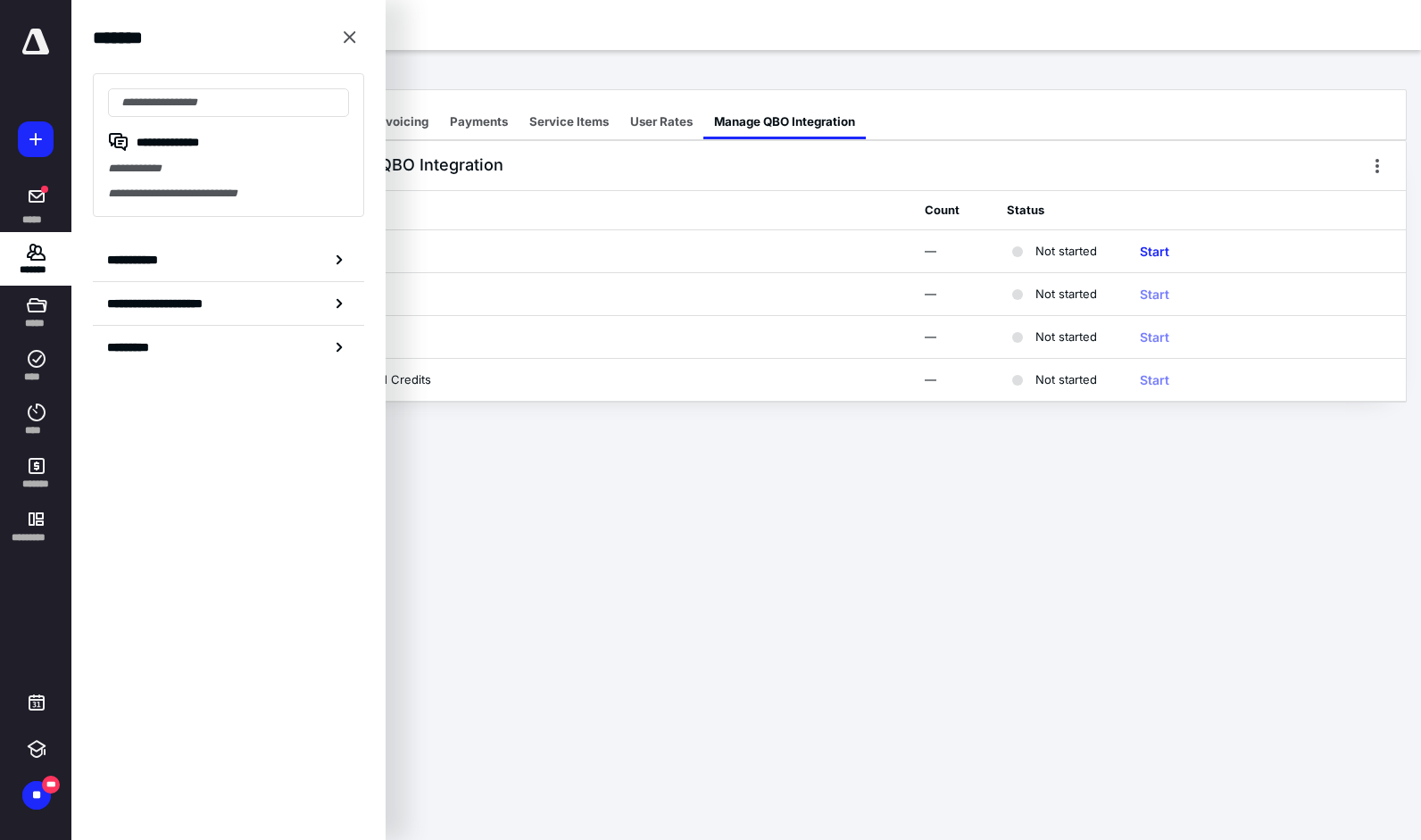 drag, startPoint x: 37, startPoint y: 259, endPoint x: 181, endPoint y: 229, distance: 147.0918 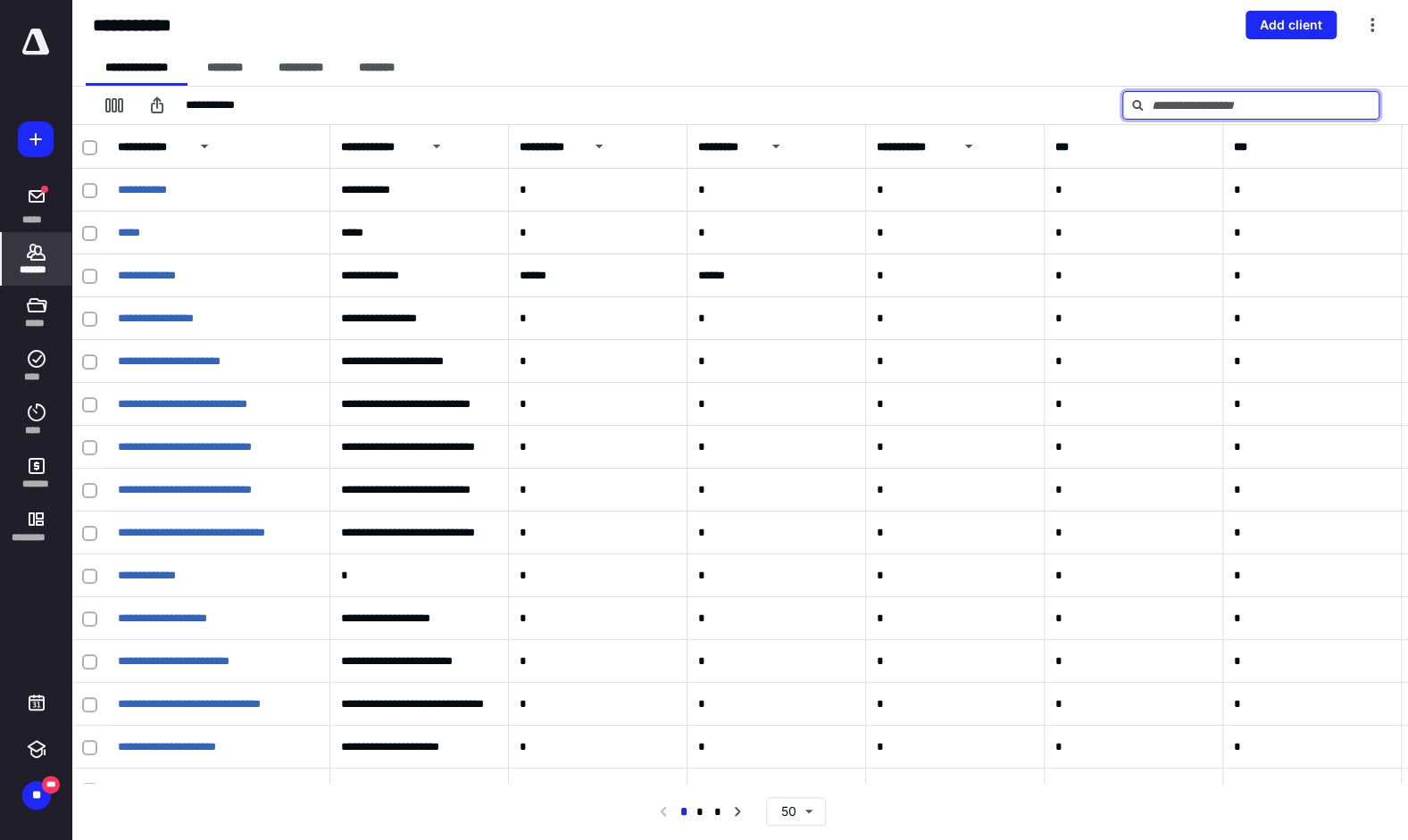 click at bounding box center [1251, 105] 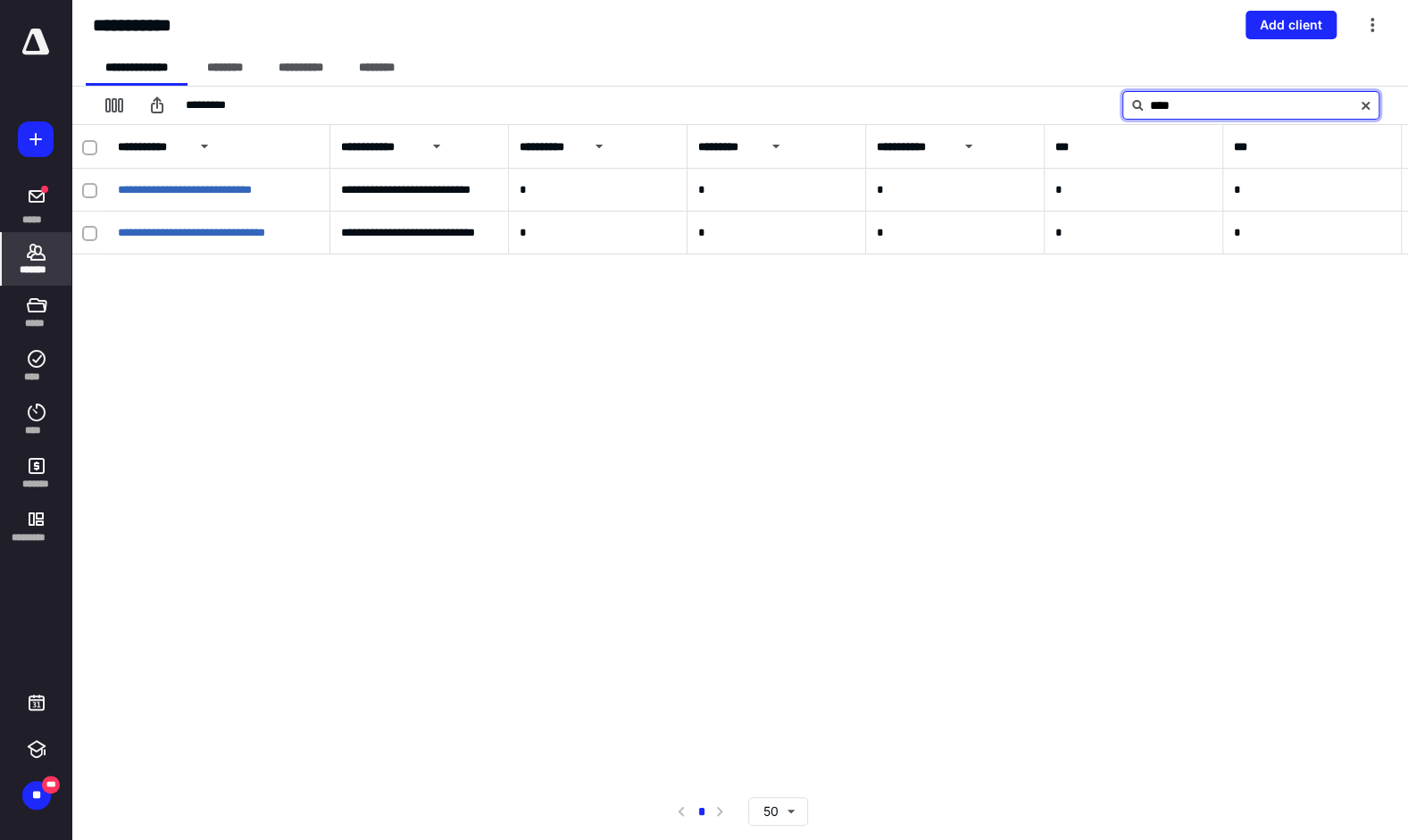 type on "****" 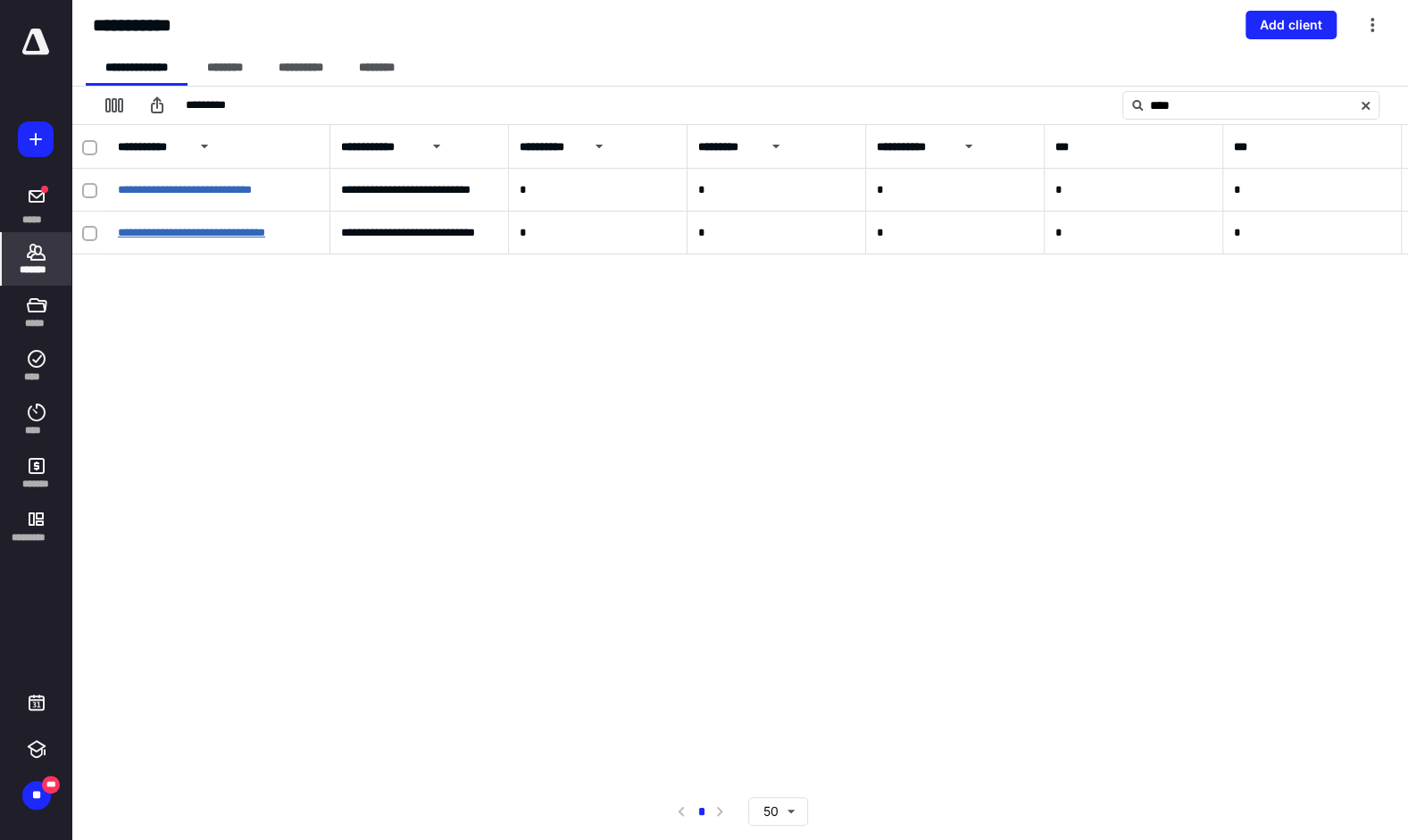 click on "**********" at bounding box center (191, 232) 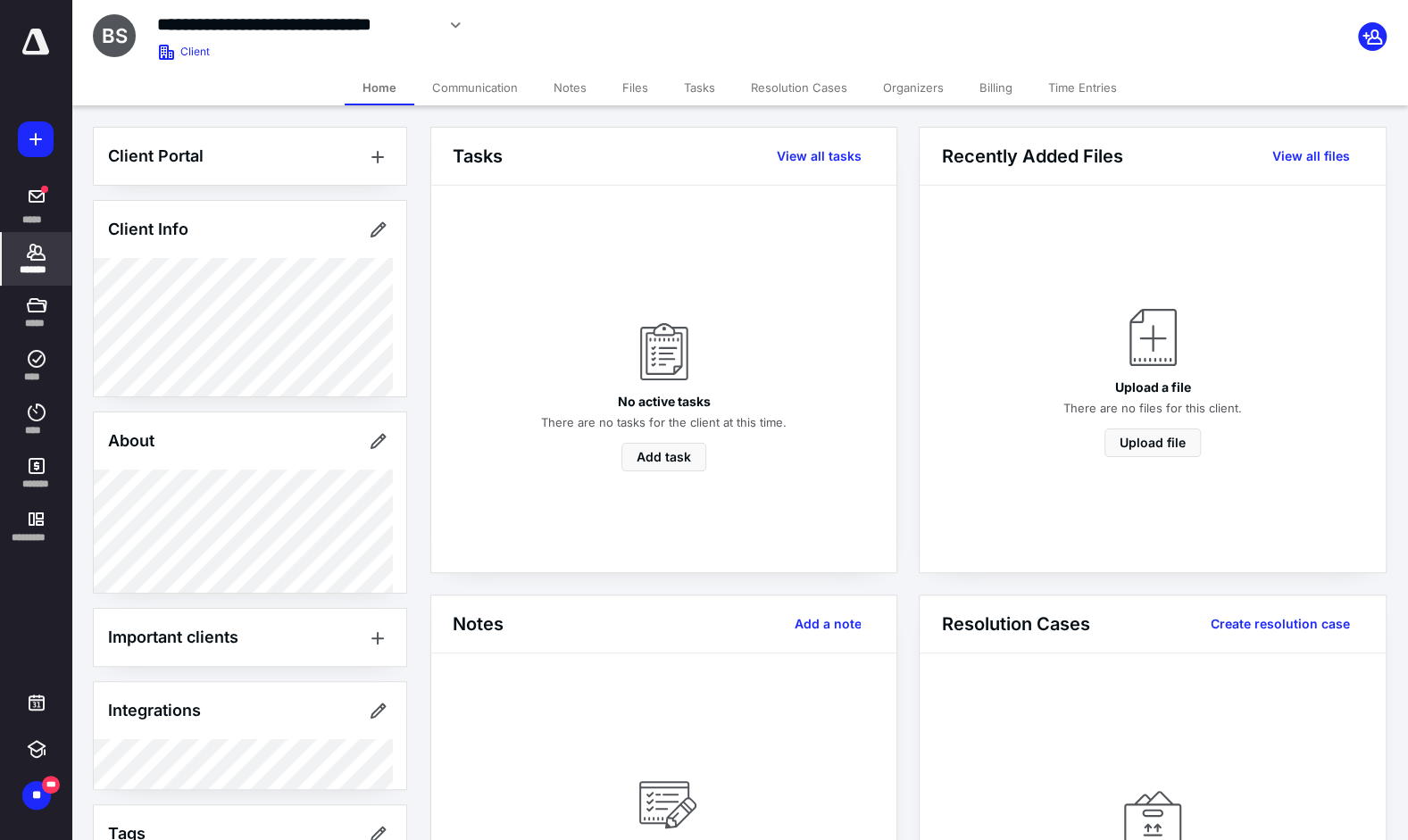 click on "Billing" at bounding box center [996, 87] 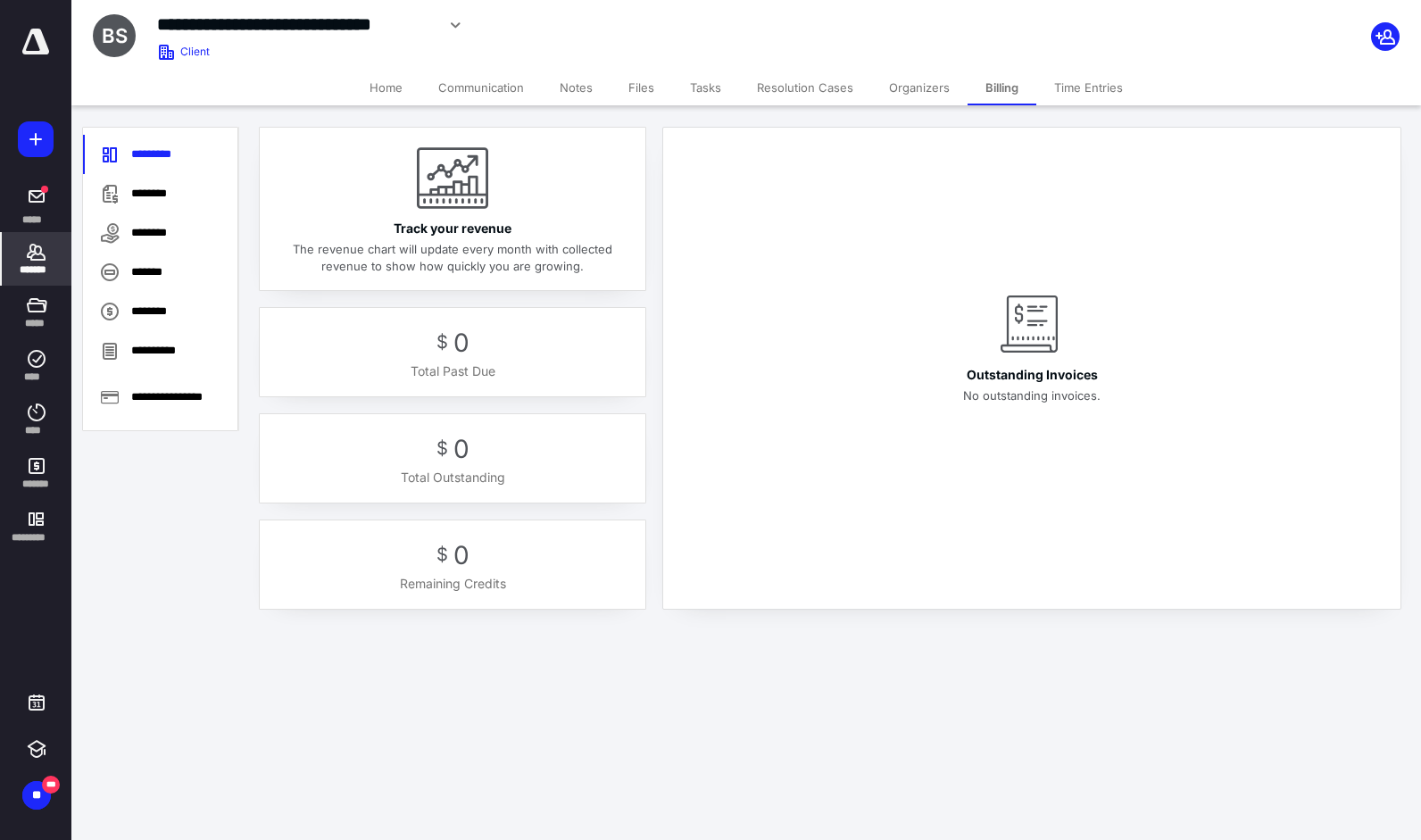 click at bounding box center (456, 25) 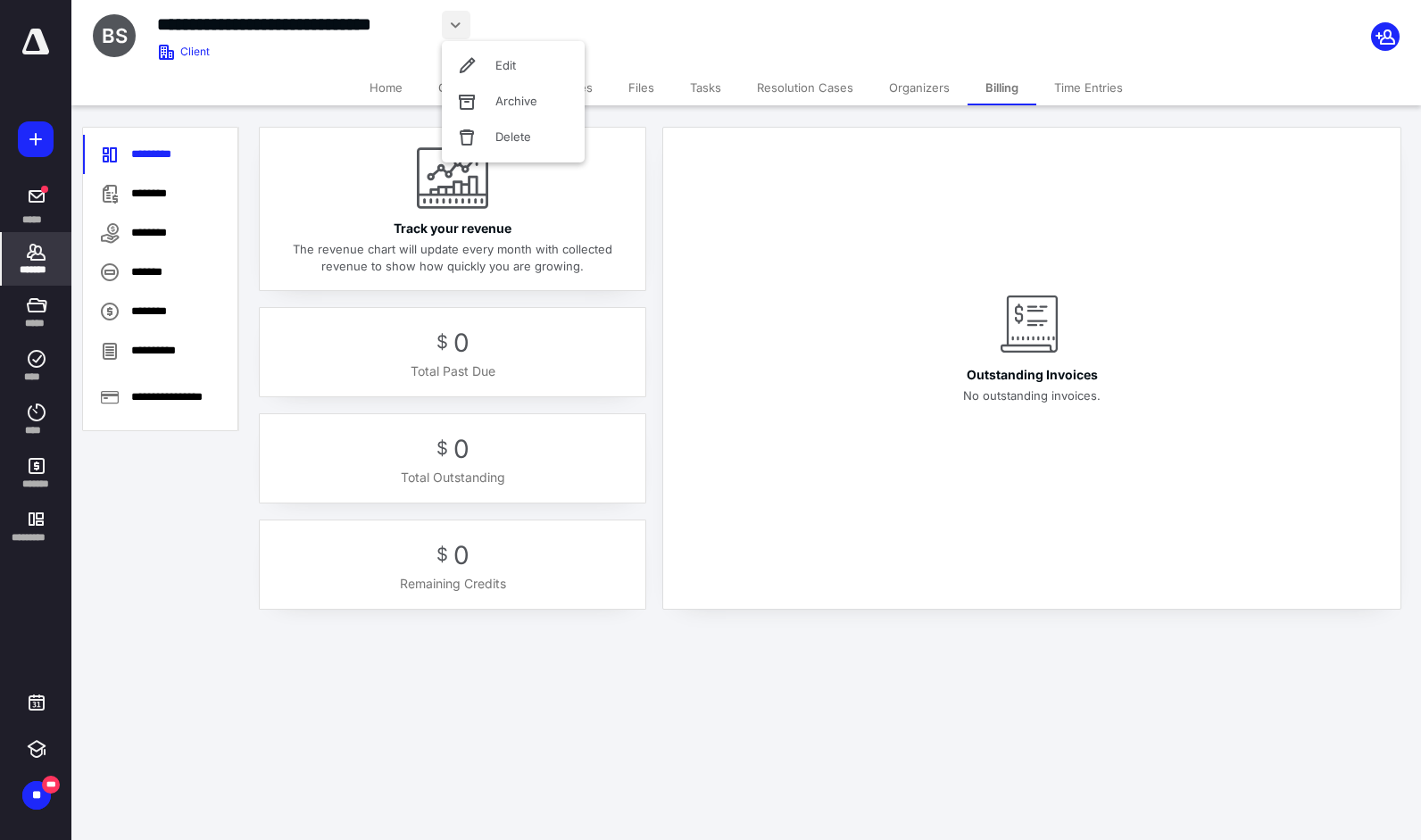 click on "Delete" at bounding box center (513, 137) 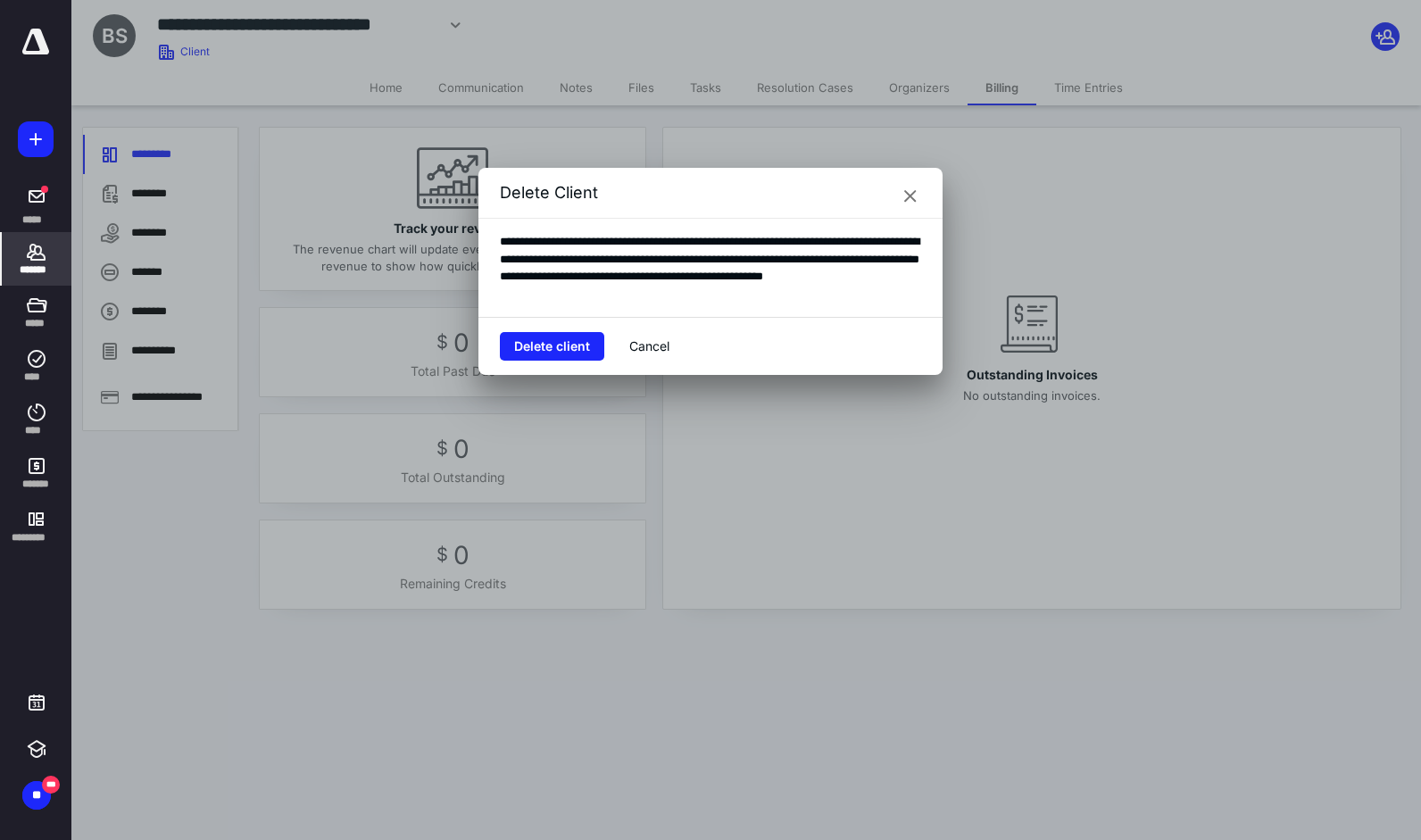 click on "Delete client" at bounding box center [552, 346] 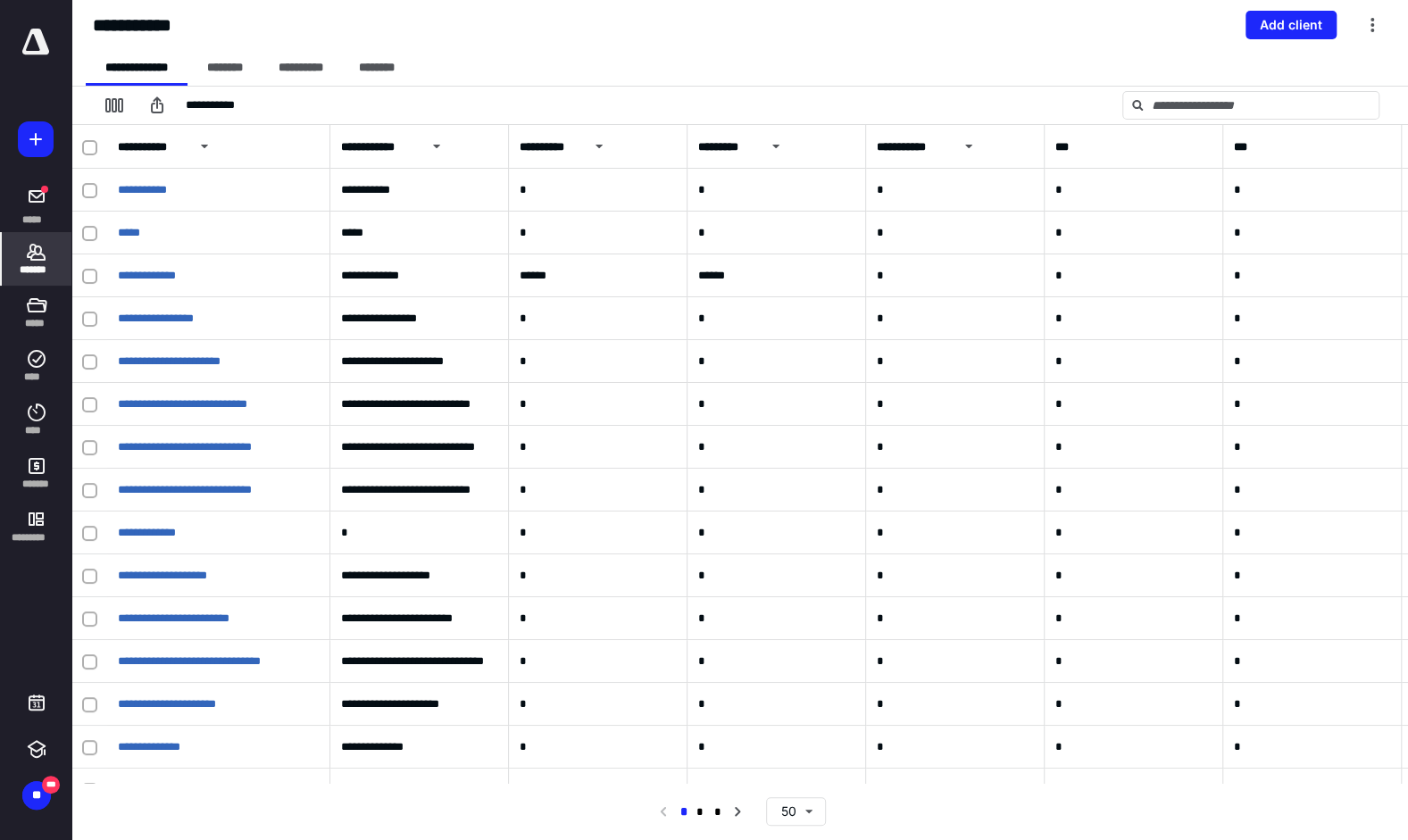 click on "**" at bounding box center [37, 795] 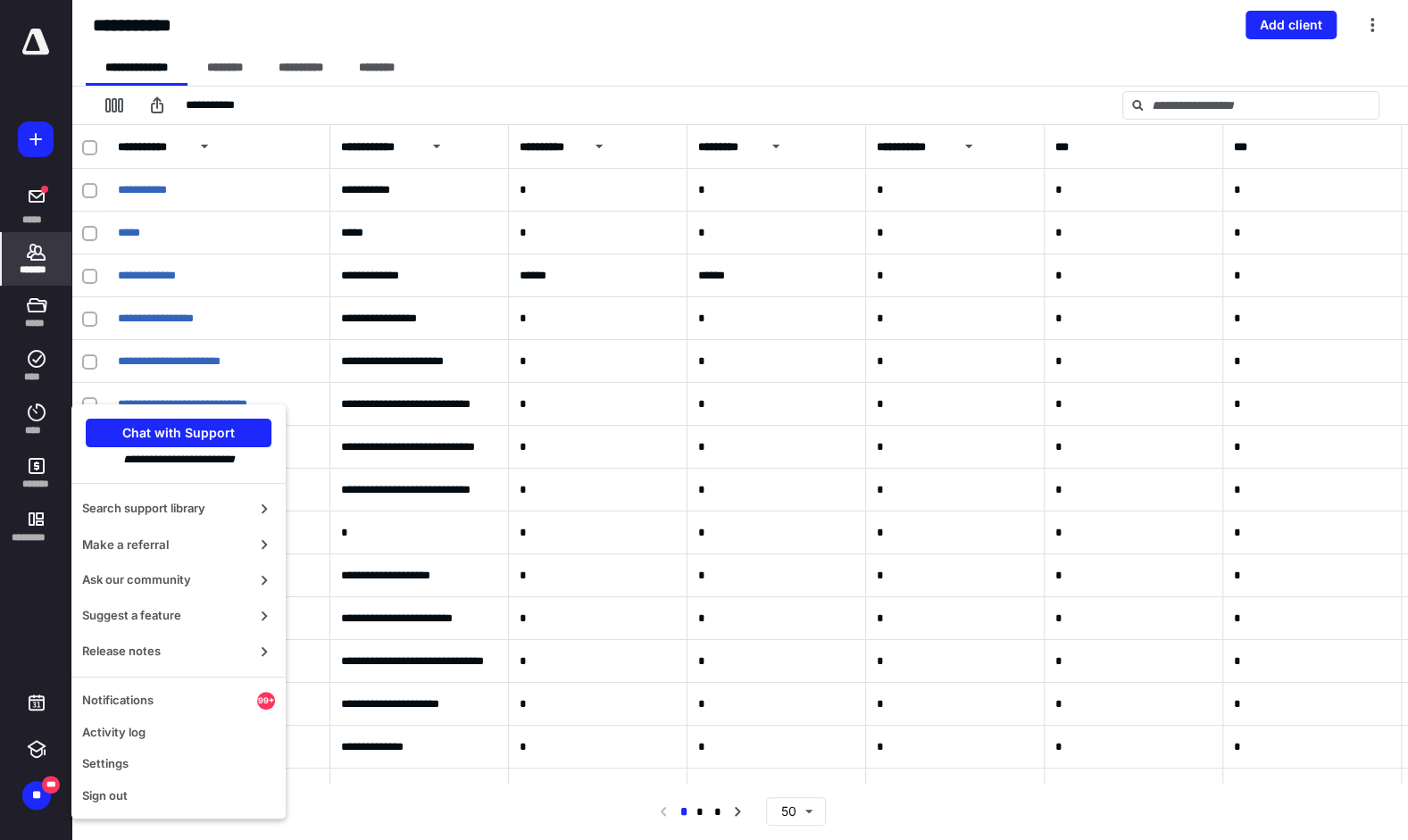 click on "Settings" at bounding box center [179, 764] 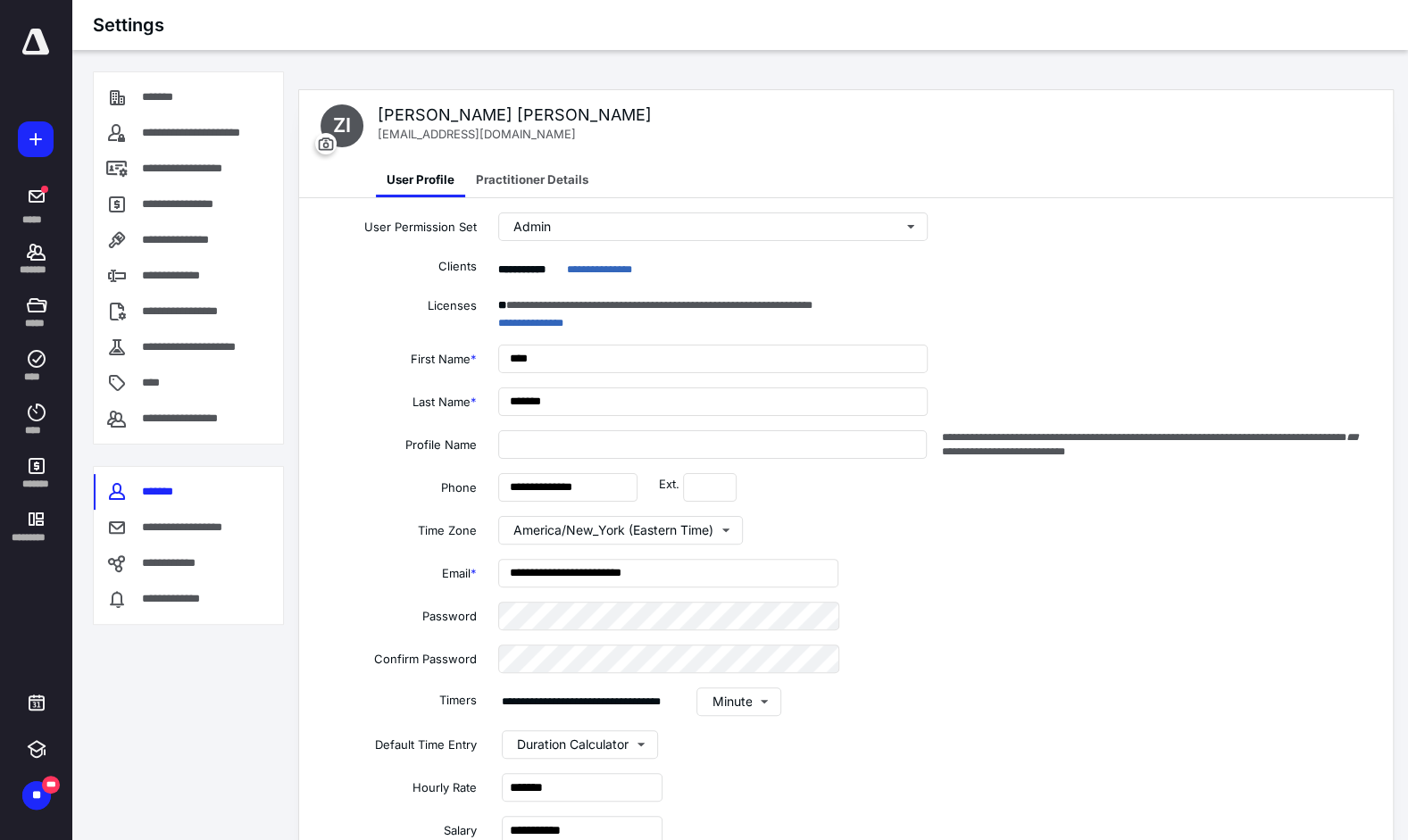 click on "**********" at bounding box center [174, 563] 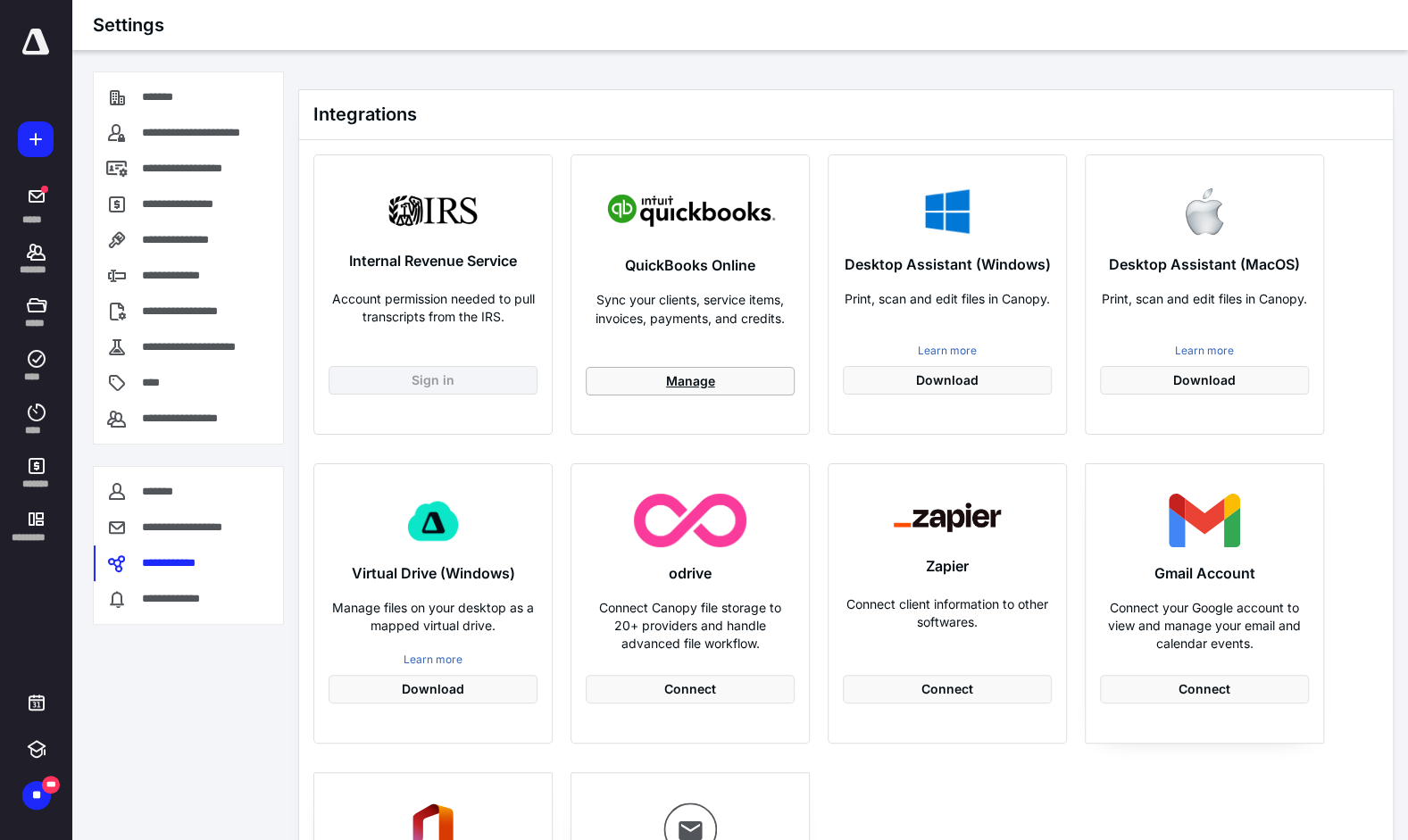 click on "Manage" at bounding box center (690, 381) 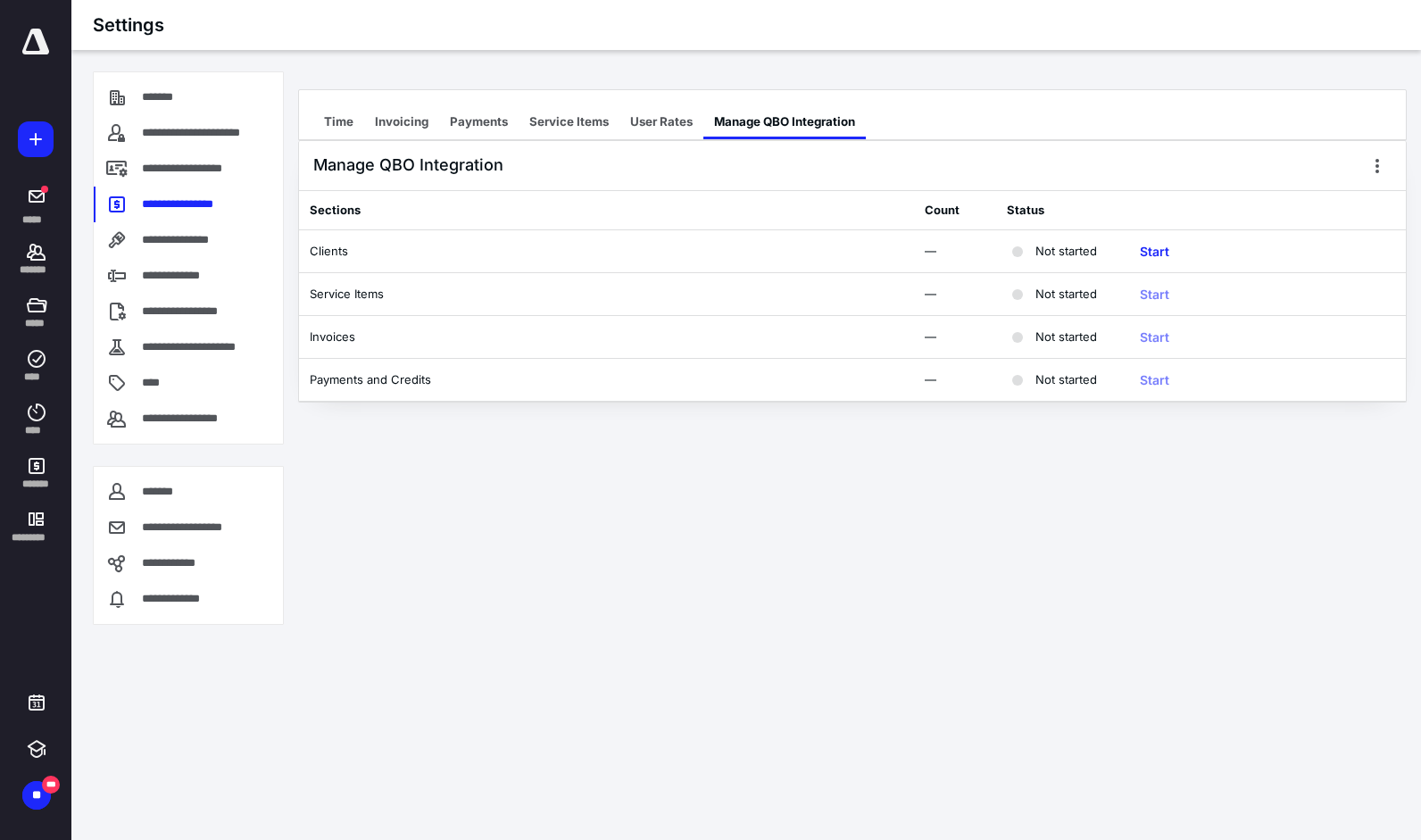 click on "Start" at bounding box center [1154, 252] 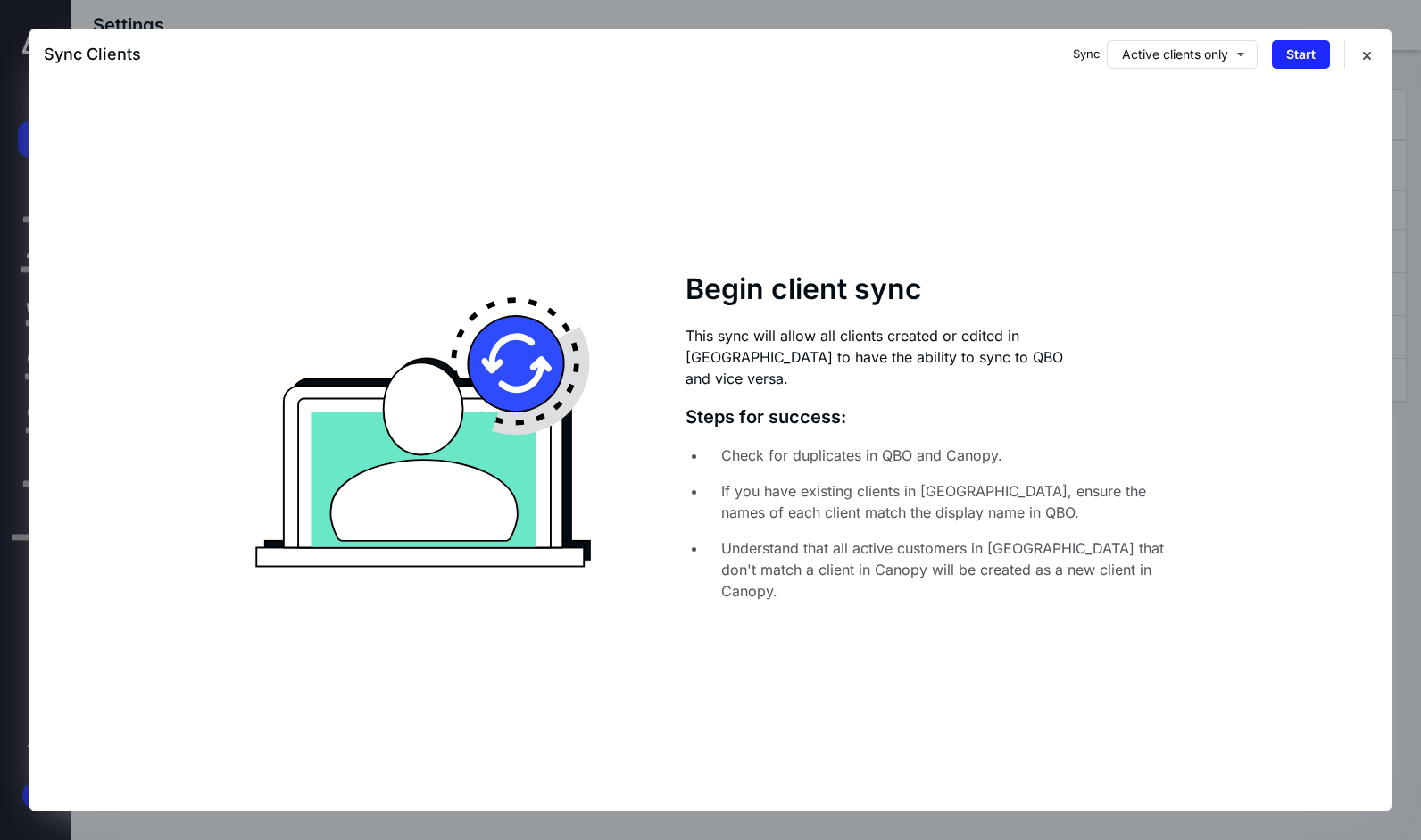click on "Start" at bounding box center [1301, 54] 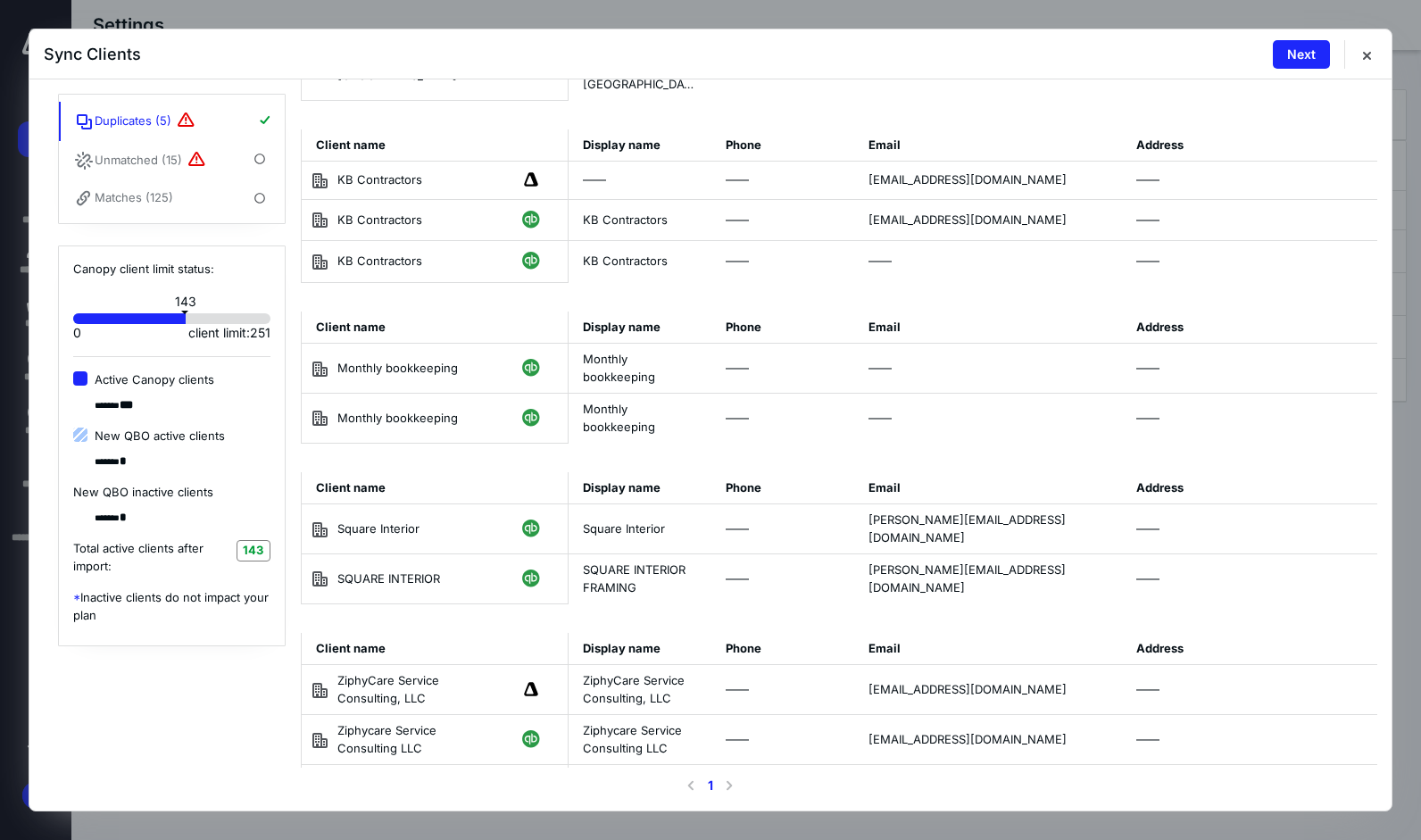 scroll, scrollTop: 0, scrollLeft: 0, axis: both 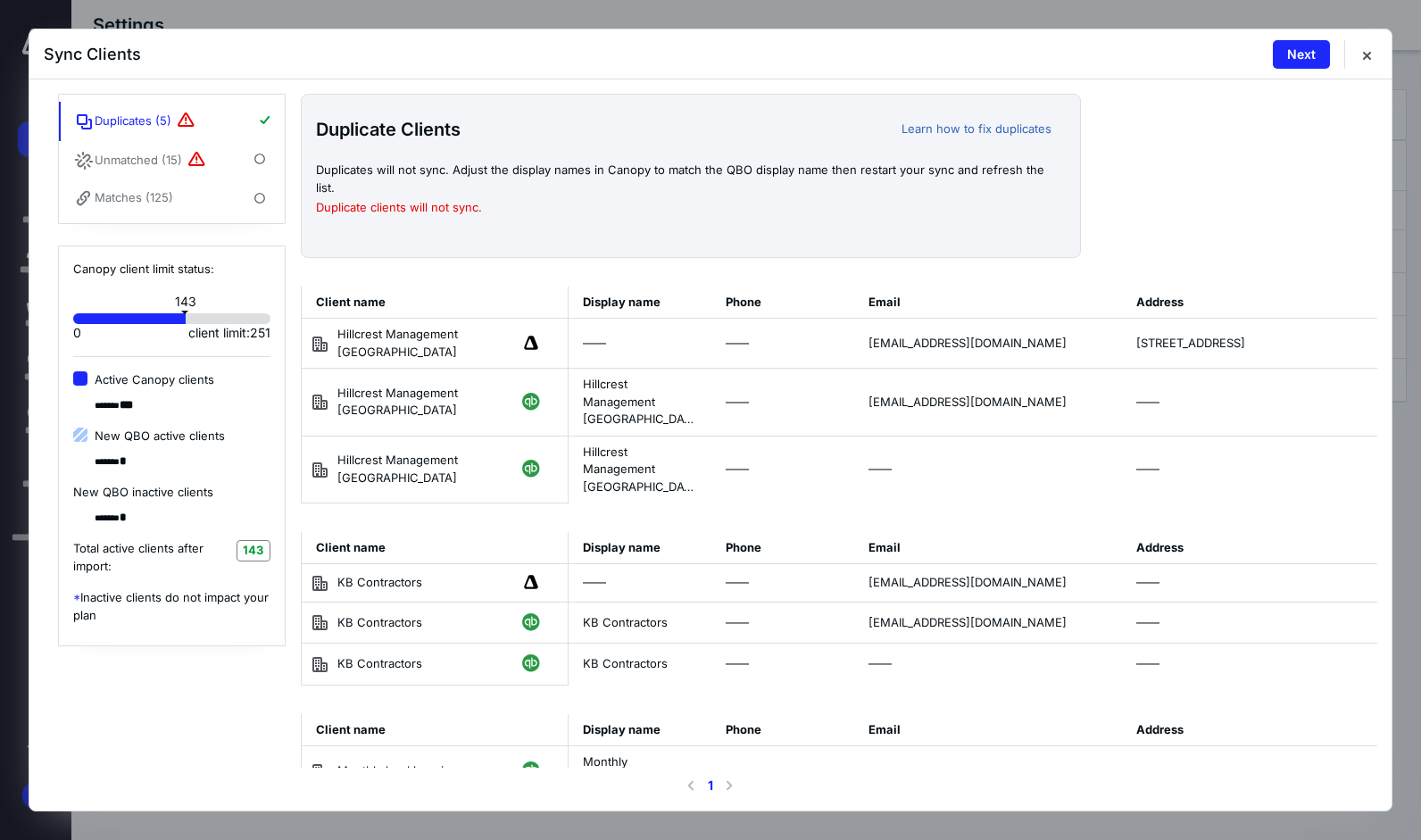 click on "Next" at bounding box center [1301, 54] 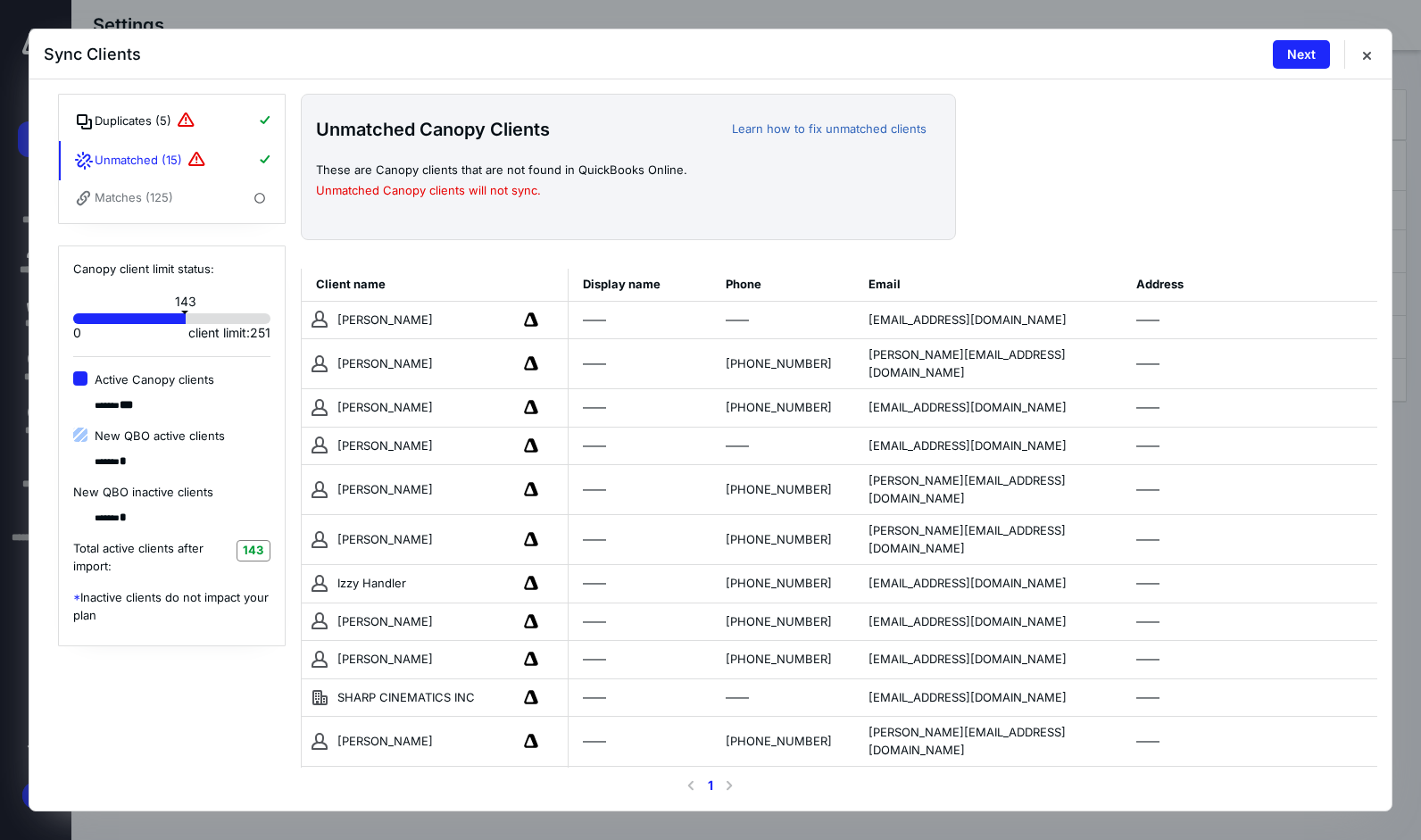 scroll, scrollTop: 1, scrollLeft: 0, axis: vertical 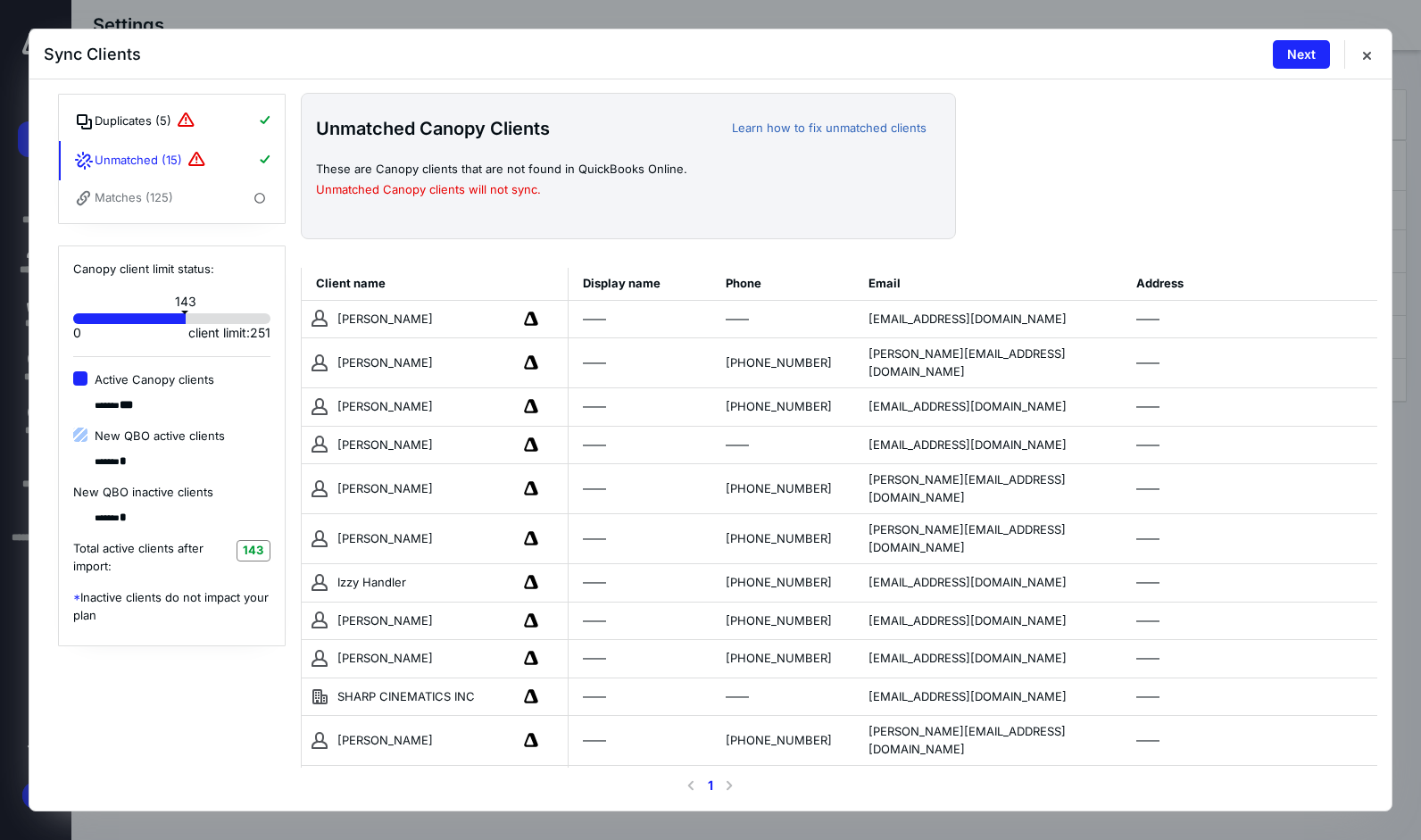 click on "Next" at bounding box center (1301, 54) 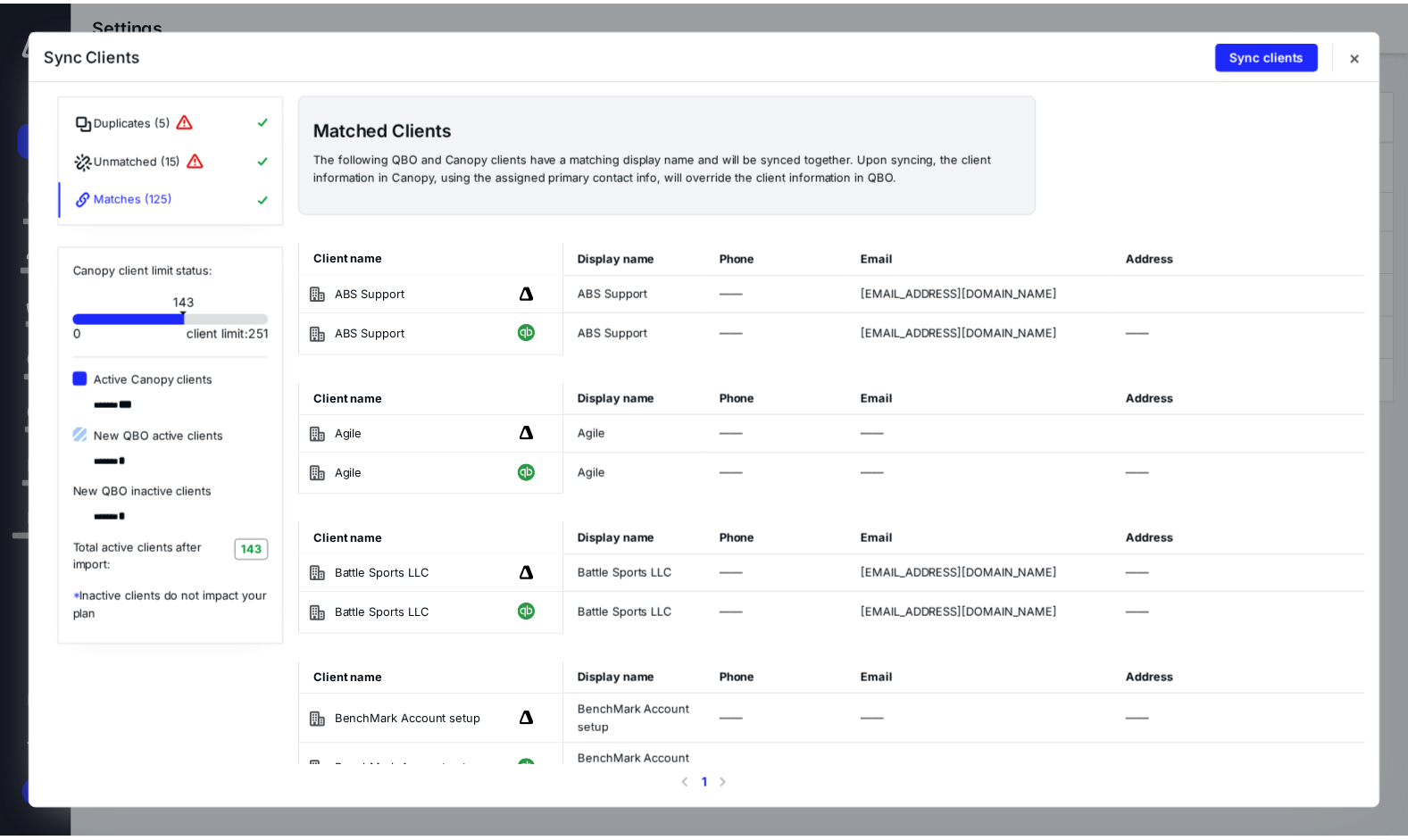 scroll, scrollTop: 0, scrollLeft: 0, axis: both 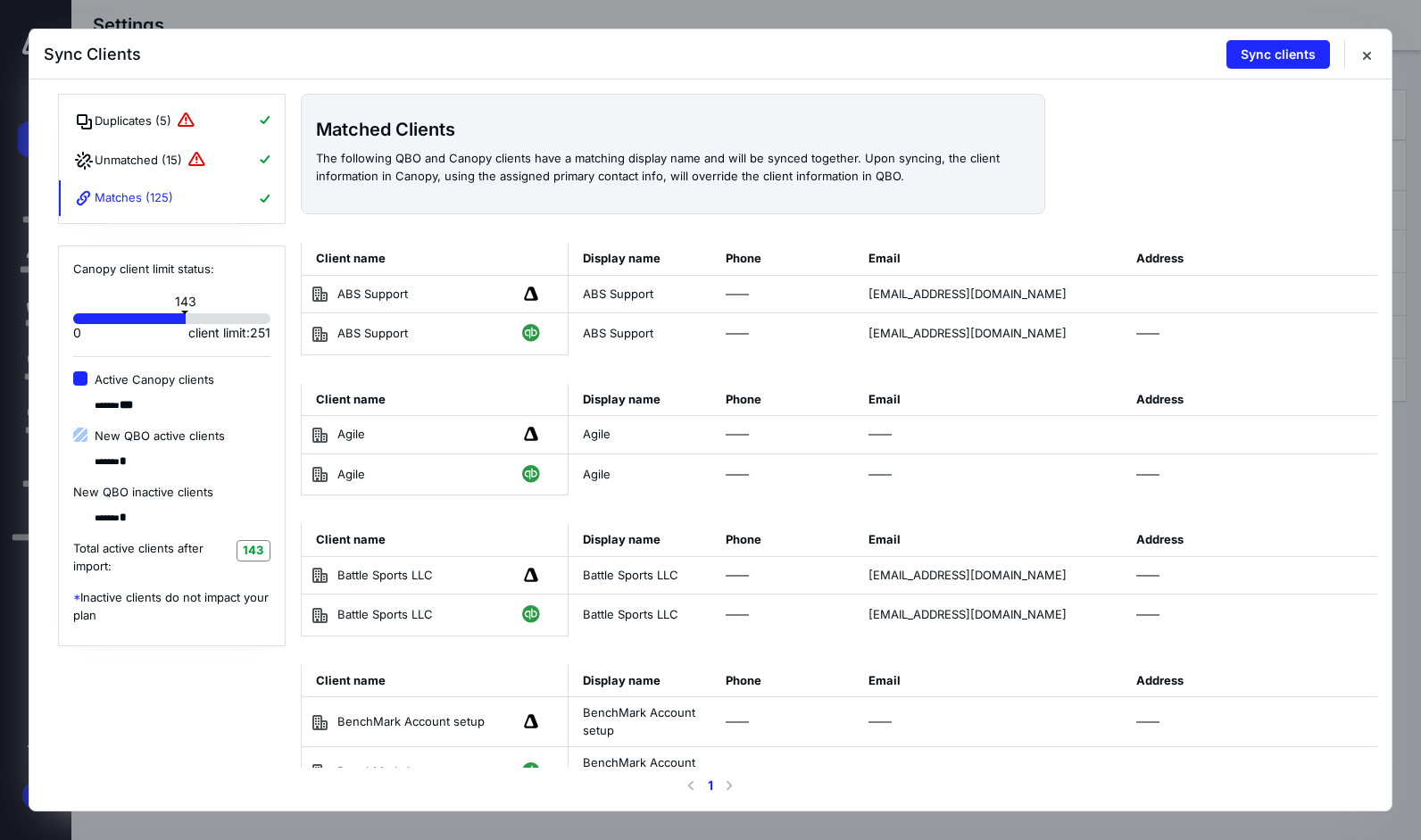 click on "Sync clients" at bounding box center (1278, 54) 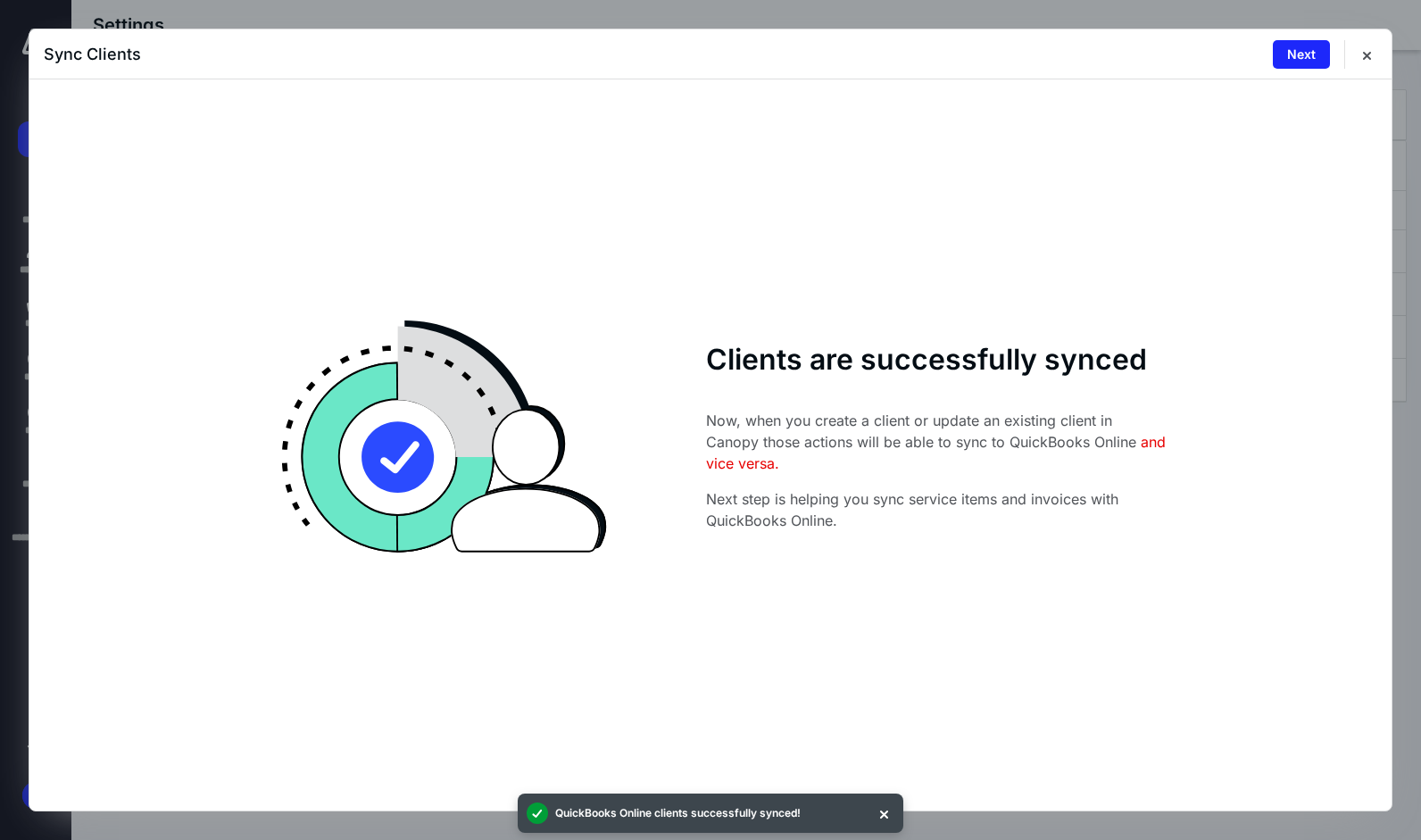 click on "Next" at bounding box center [1301, 54] 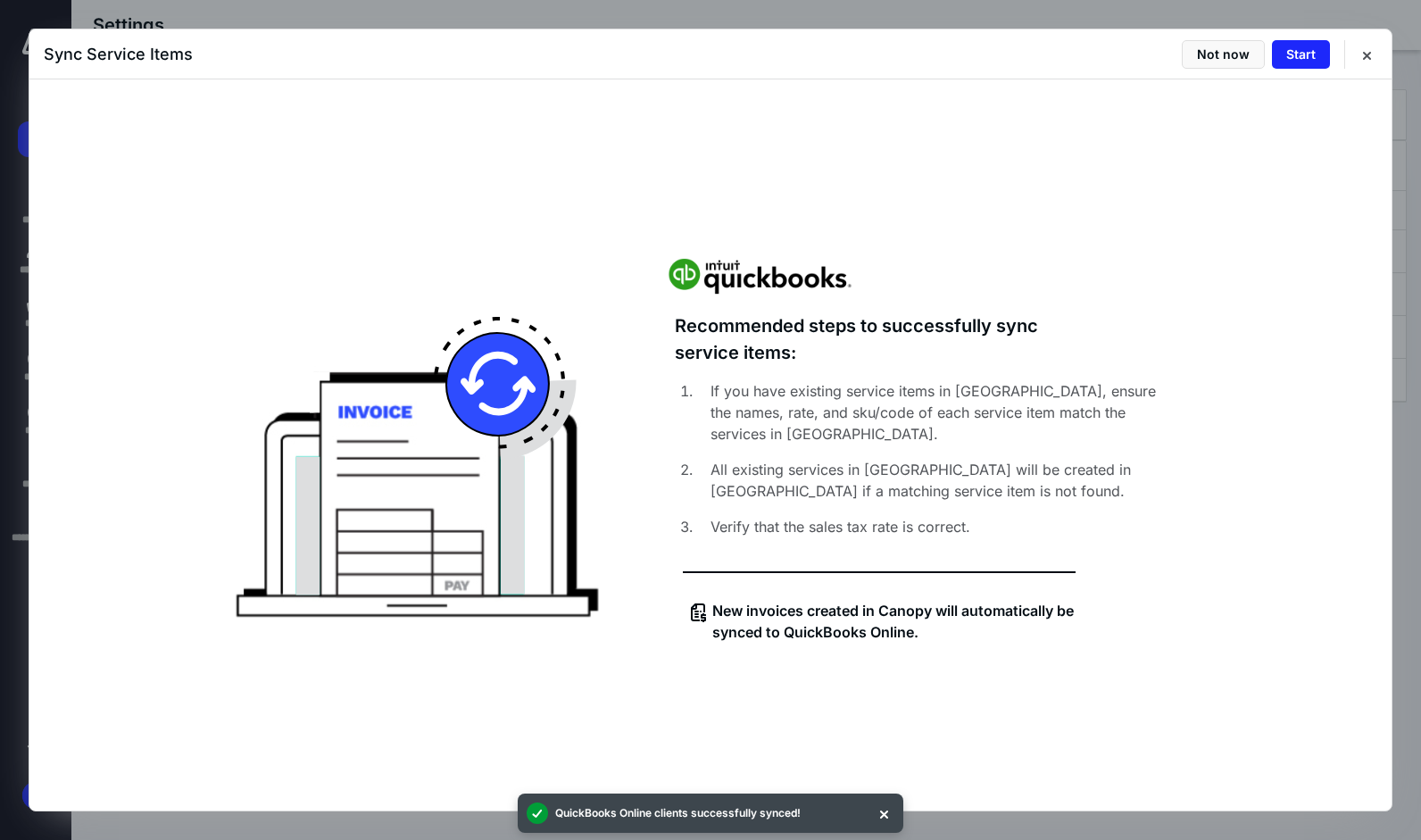 click on "Start" at bounding box center [1301, 54] 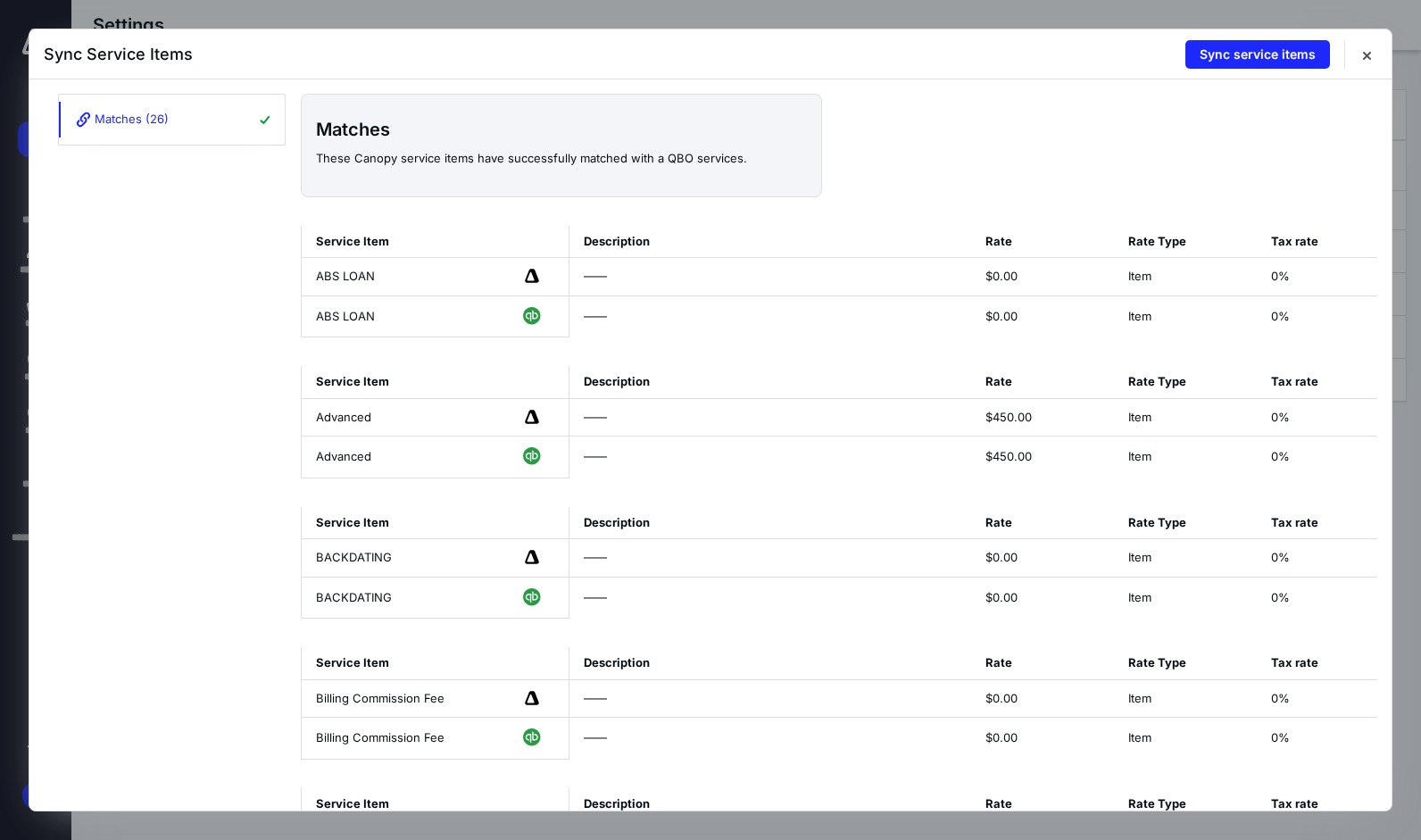 click on "Sync service items" at bounding box center (1258, 54) 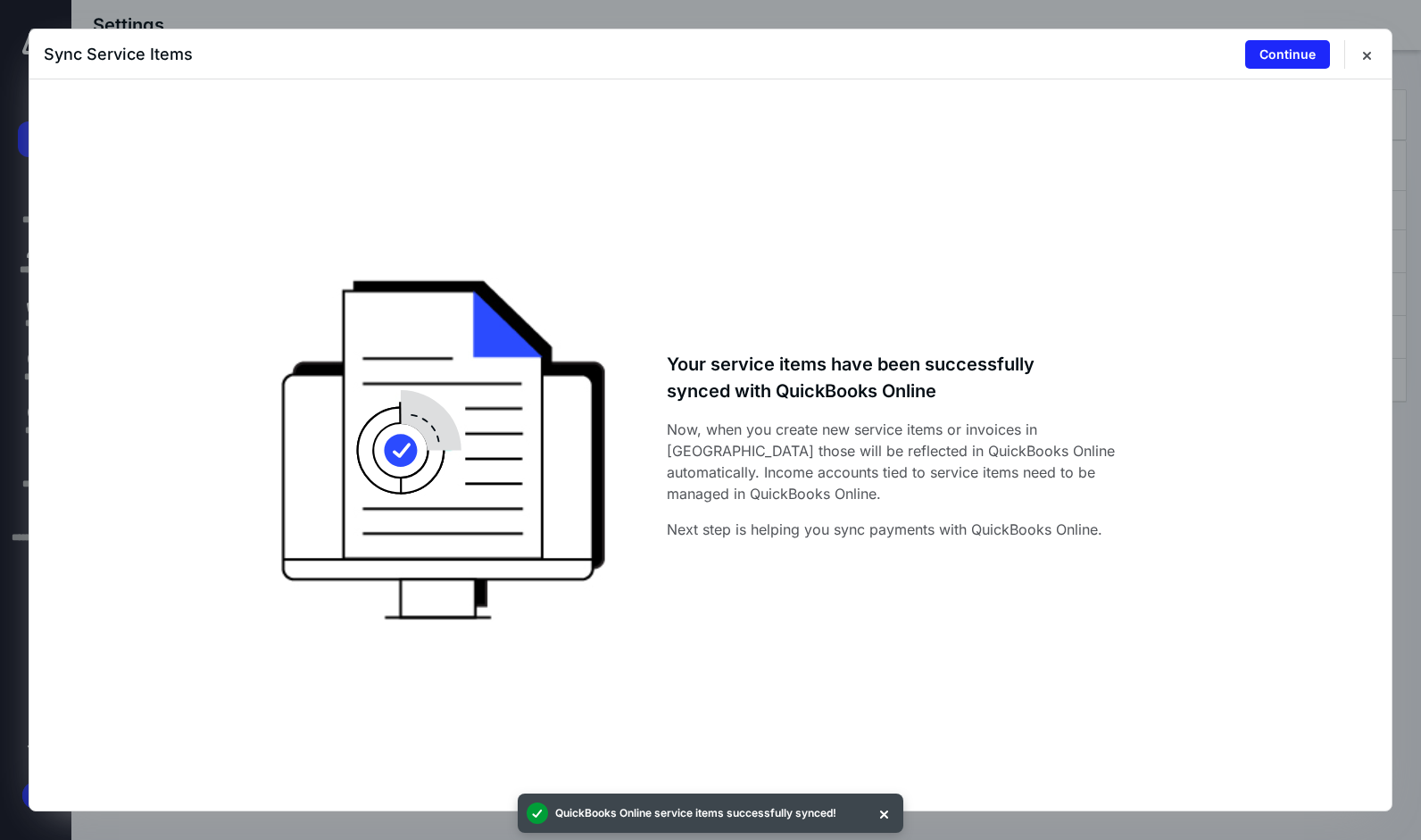 click on "Continue" at bounding box center (1287, 54) 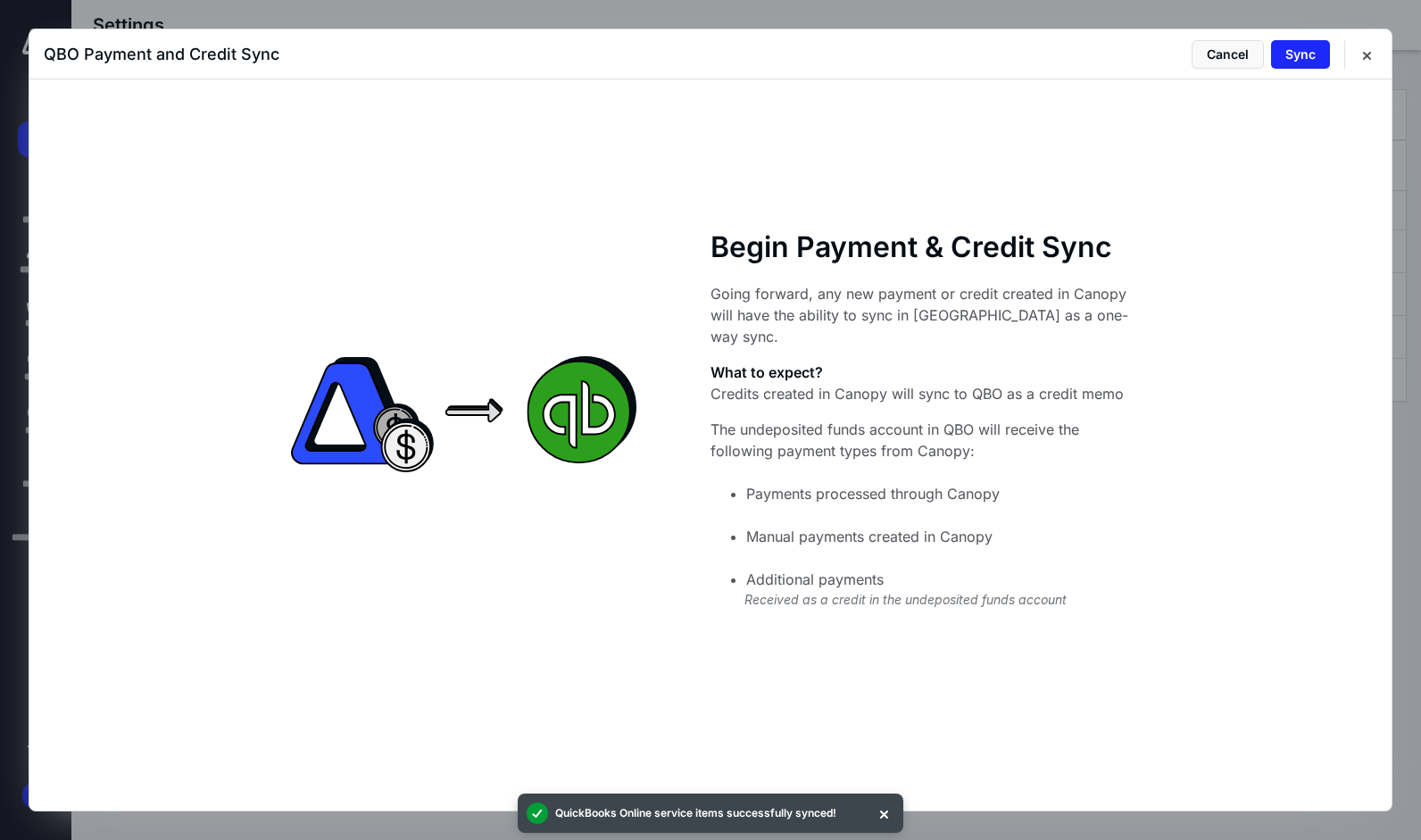 click on "Sync" at bounding box center (1301, 54) 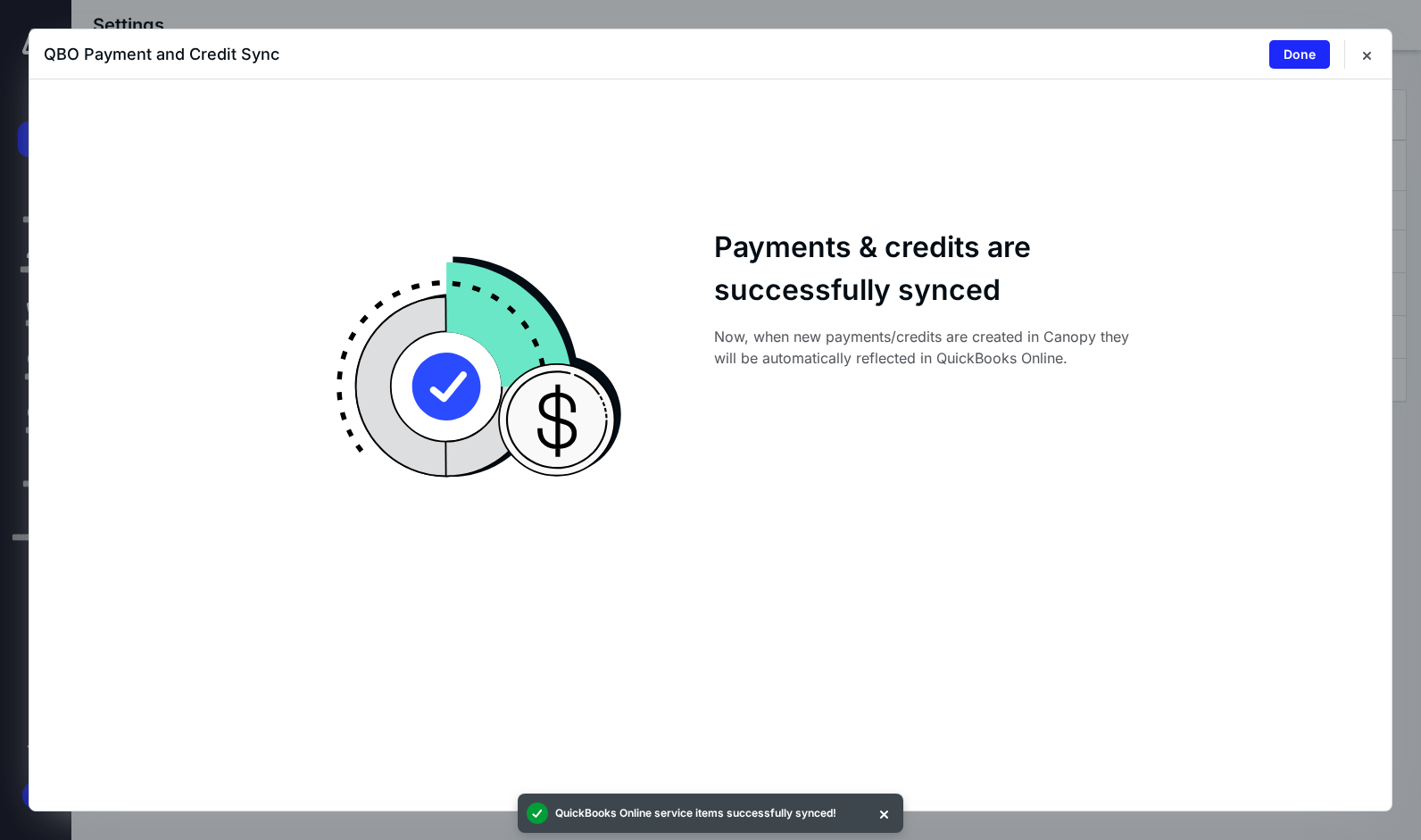 click on "Done" at bounding box center (1300, 54) 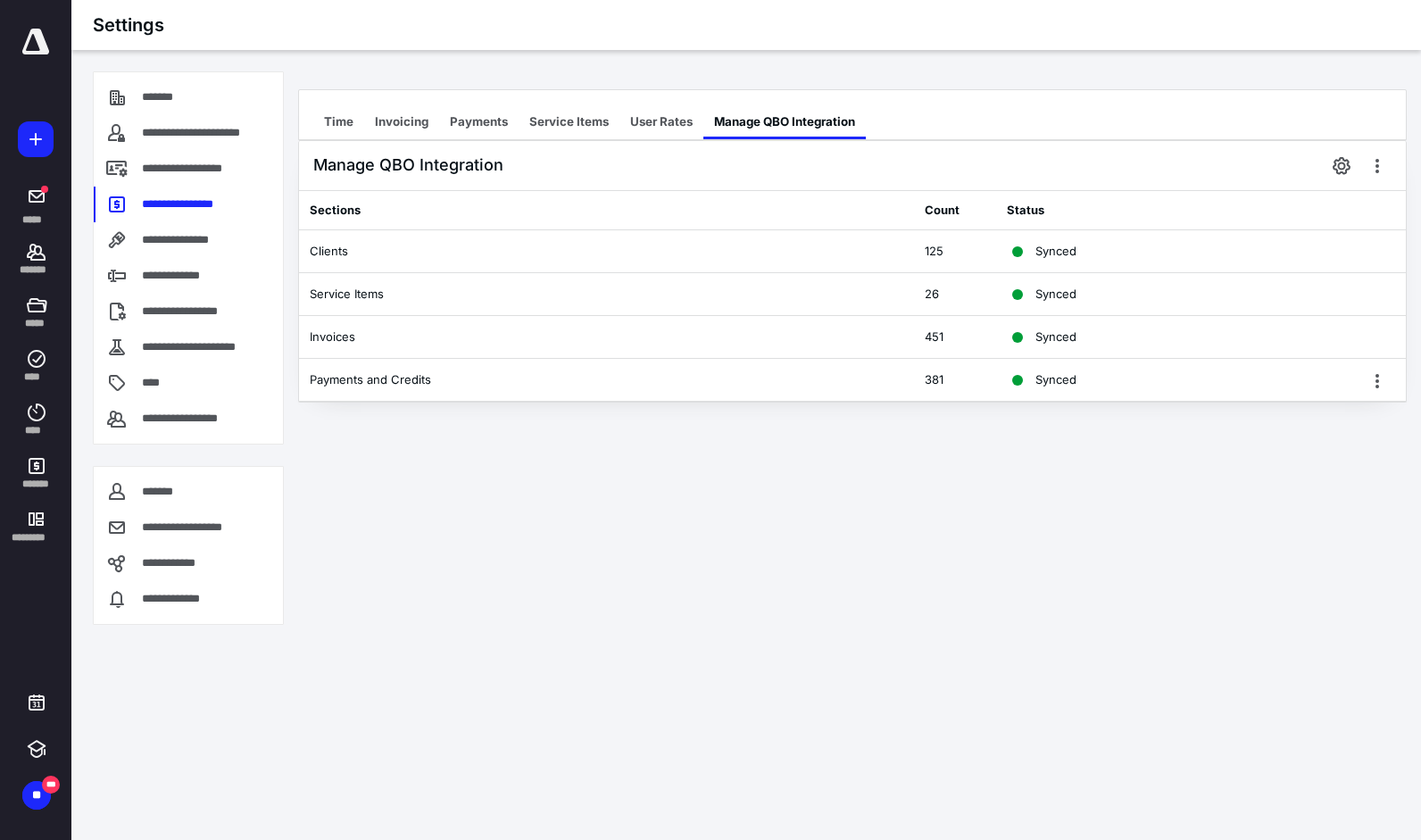 click 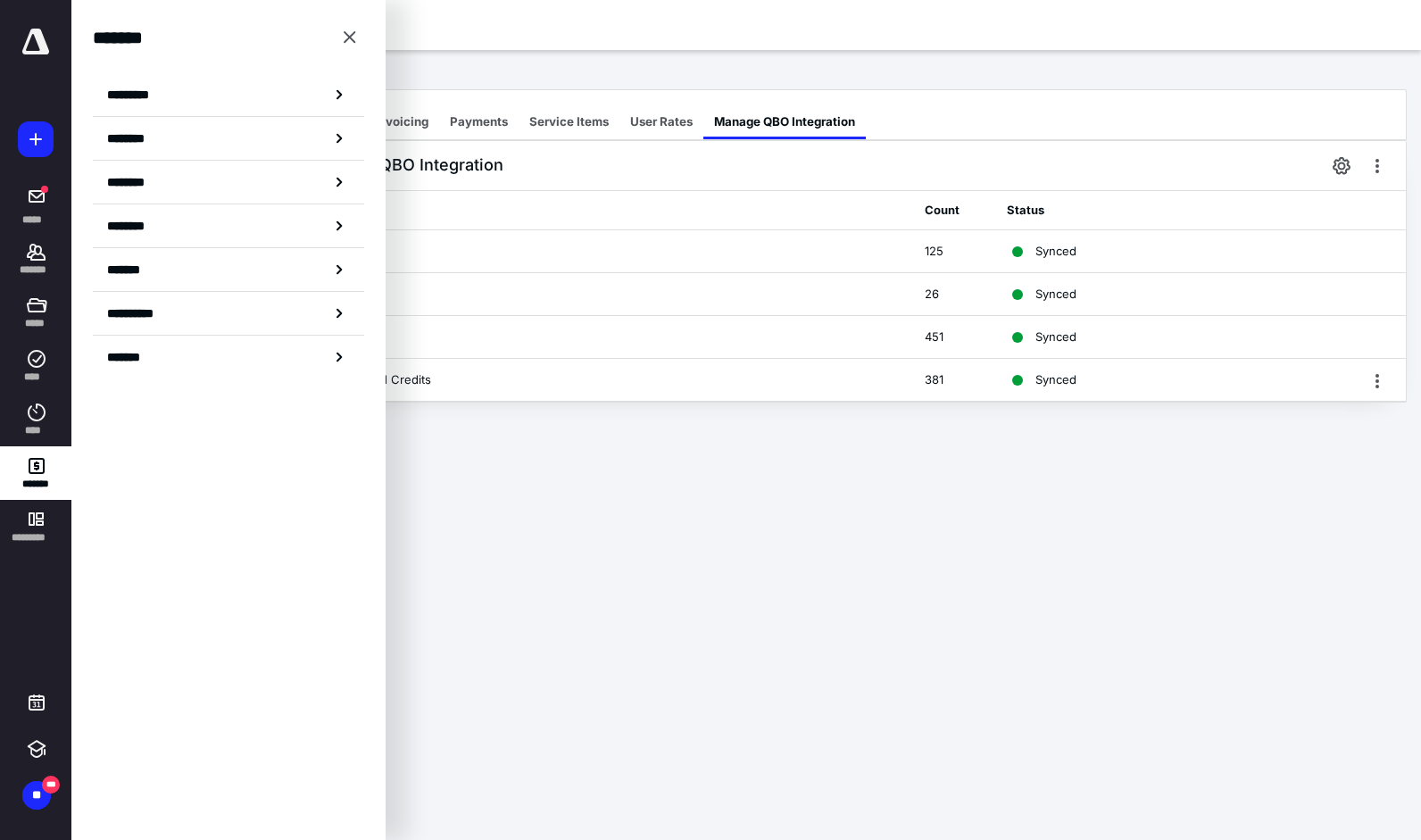 click on "********" at bounding box center [137, 182] 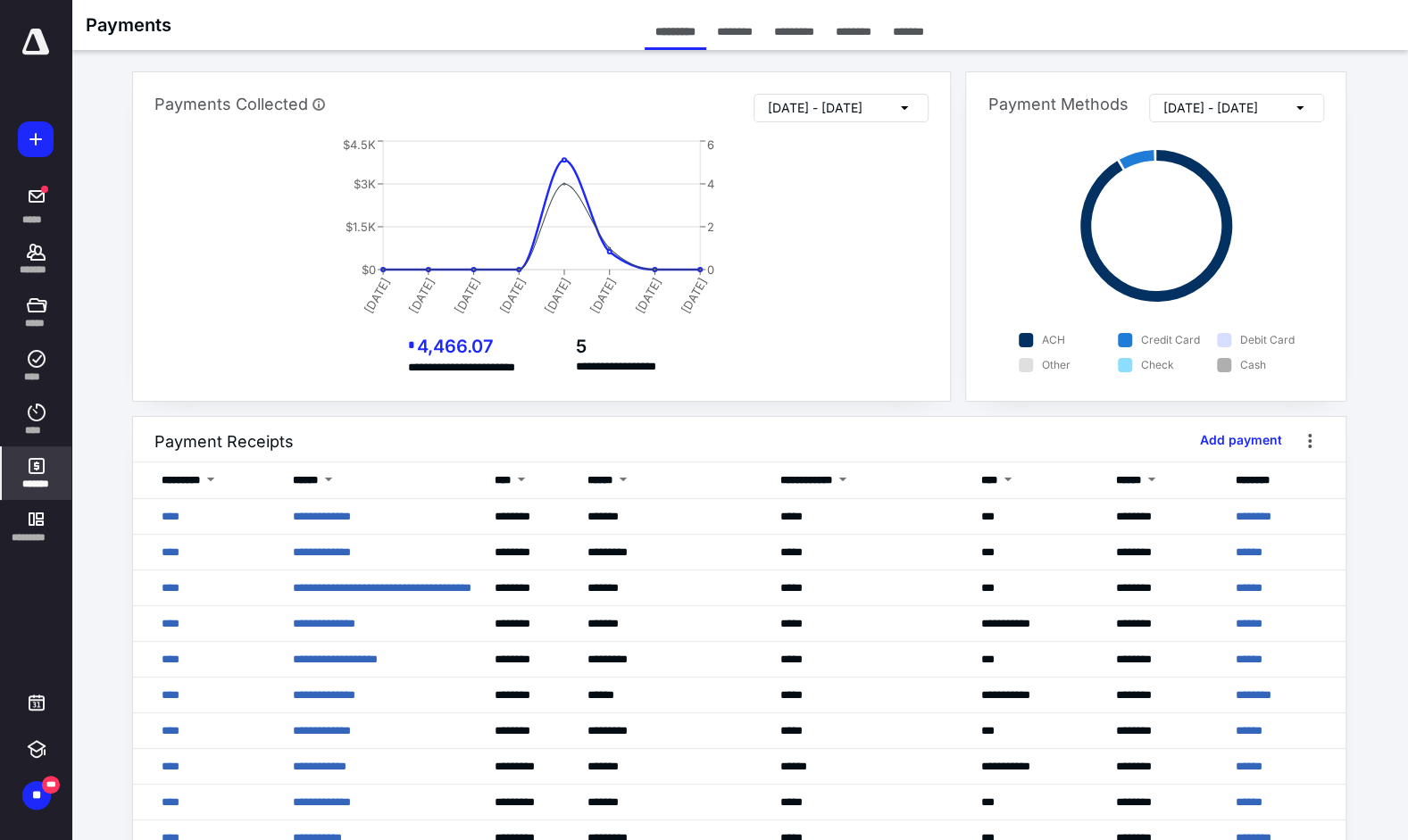 click on "********" at bounding box center [1253, 516] 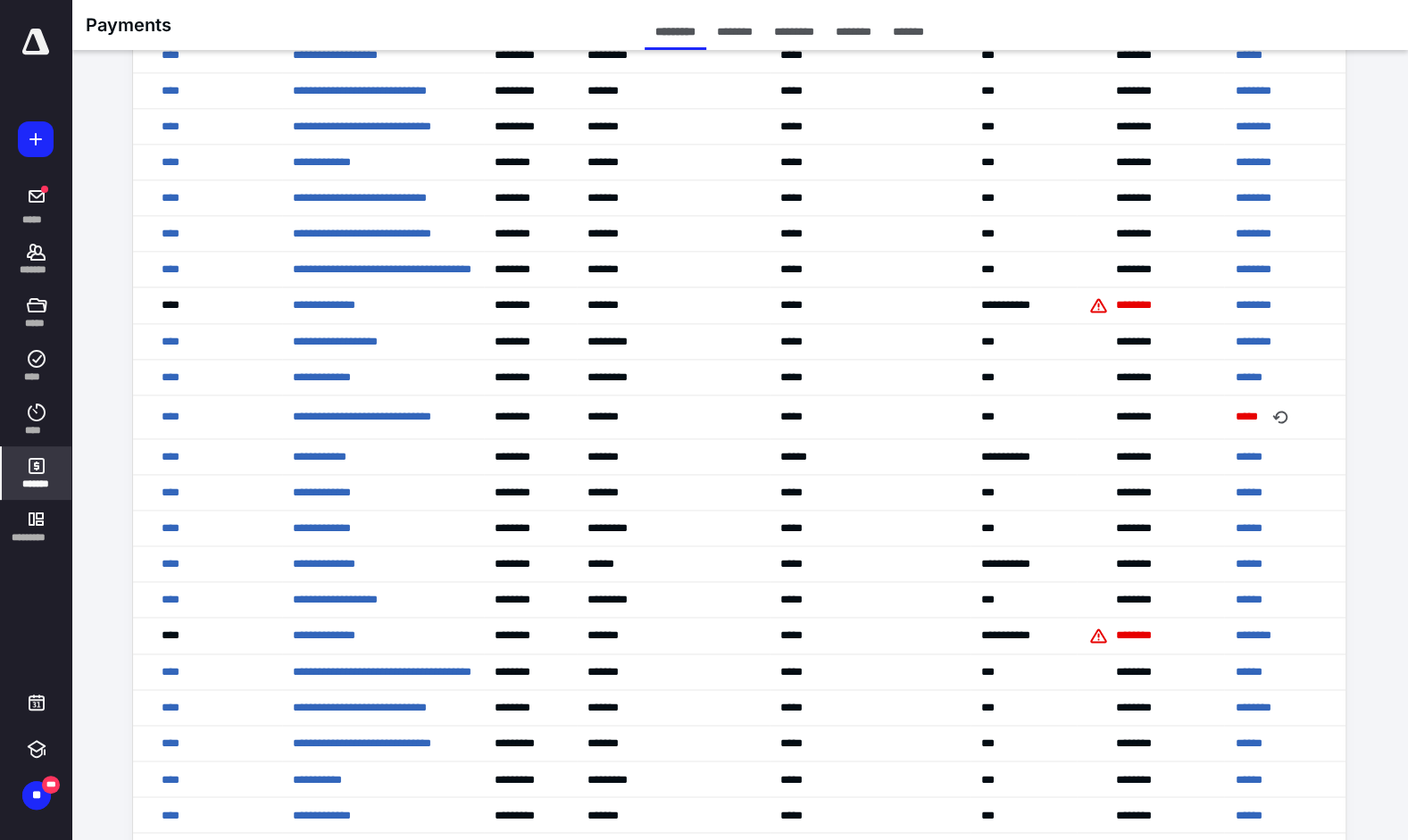 scroll, scrollTop: 1535, scrollLeft: 0, axis: vertical 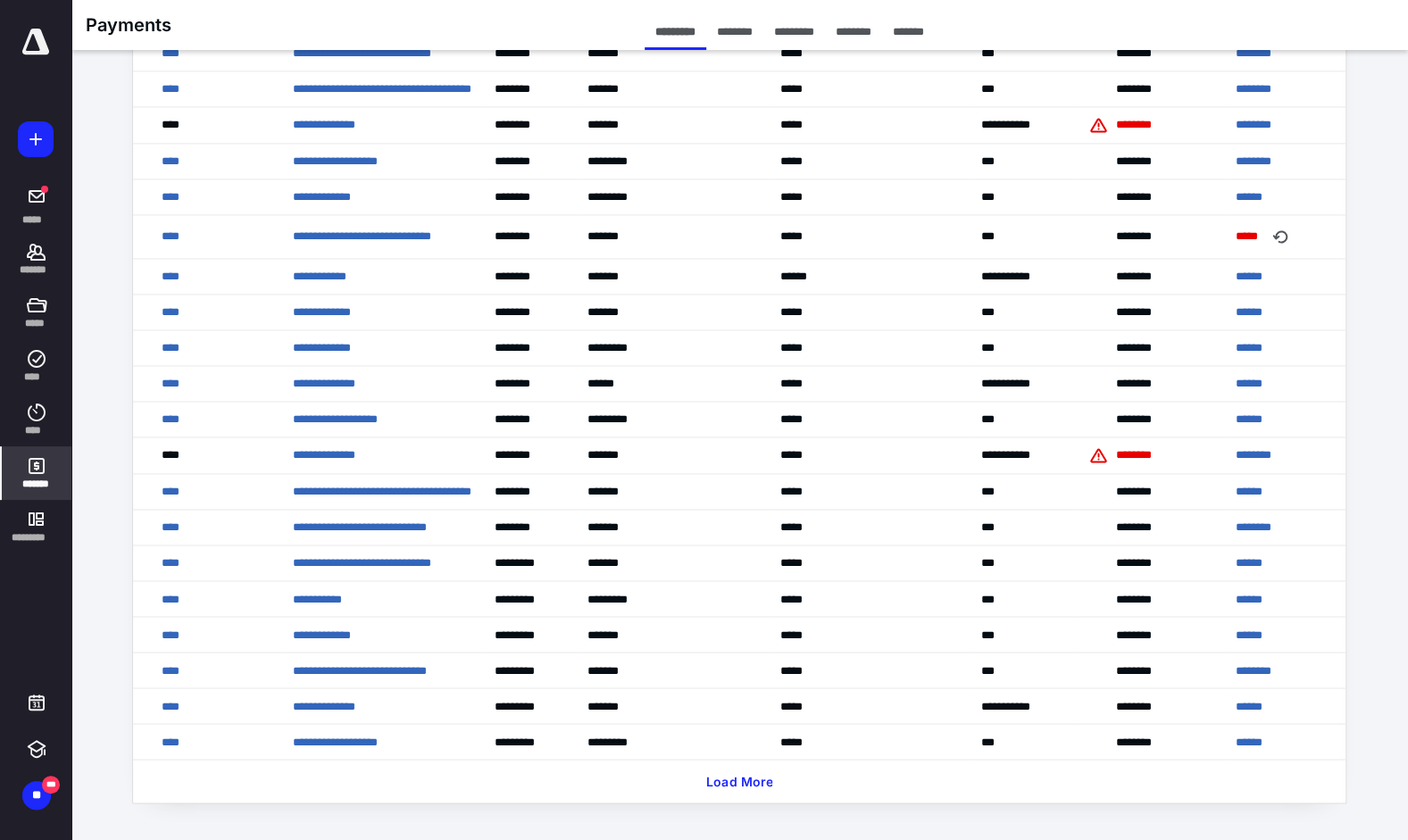 click on "********" at bounding box center (1253, 670) 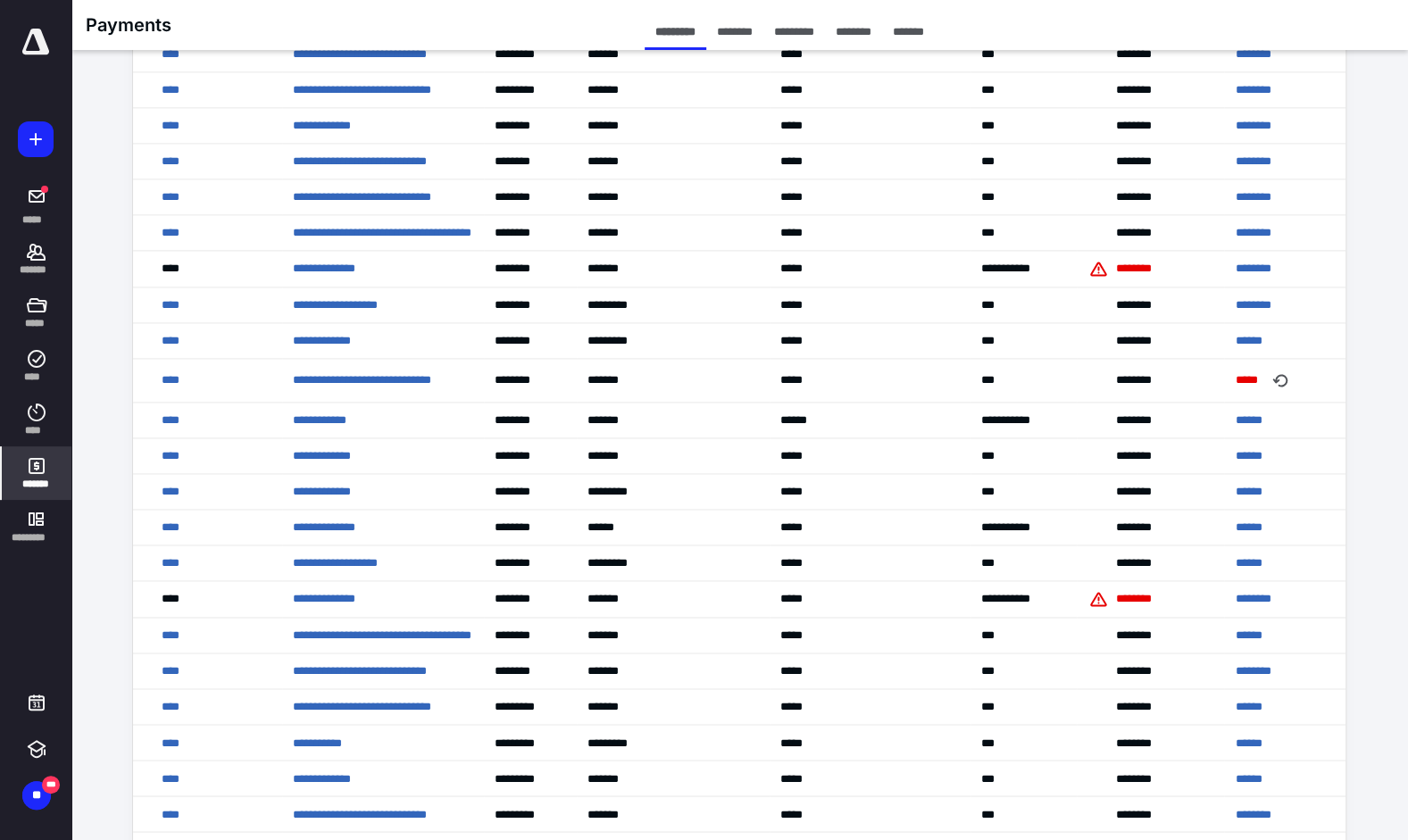 scroll, scrollTop: 1387, scrollLeft: 0, axis: vertical 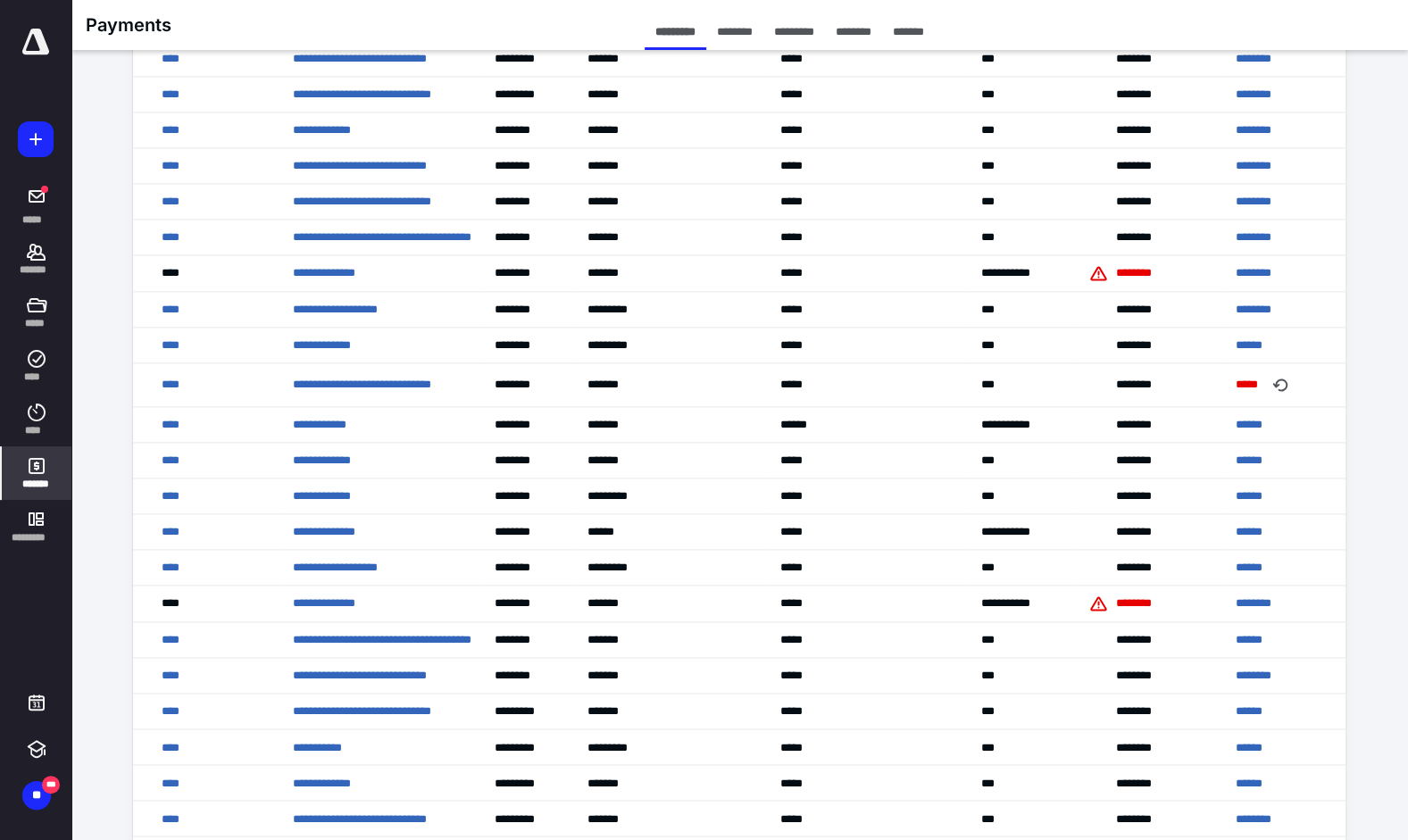 click on "********" at bounding box center (1253, 309) 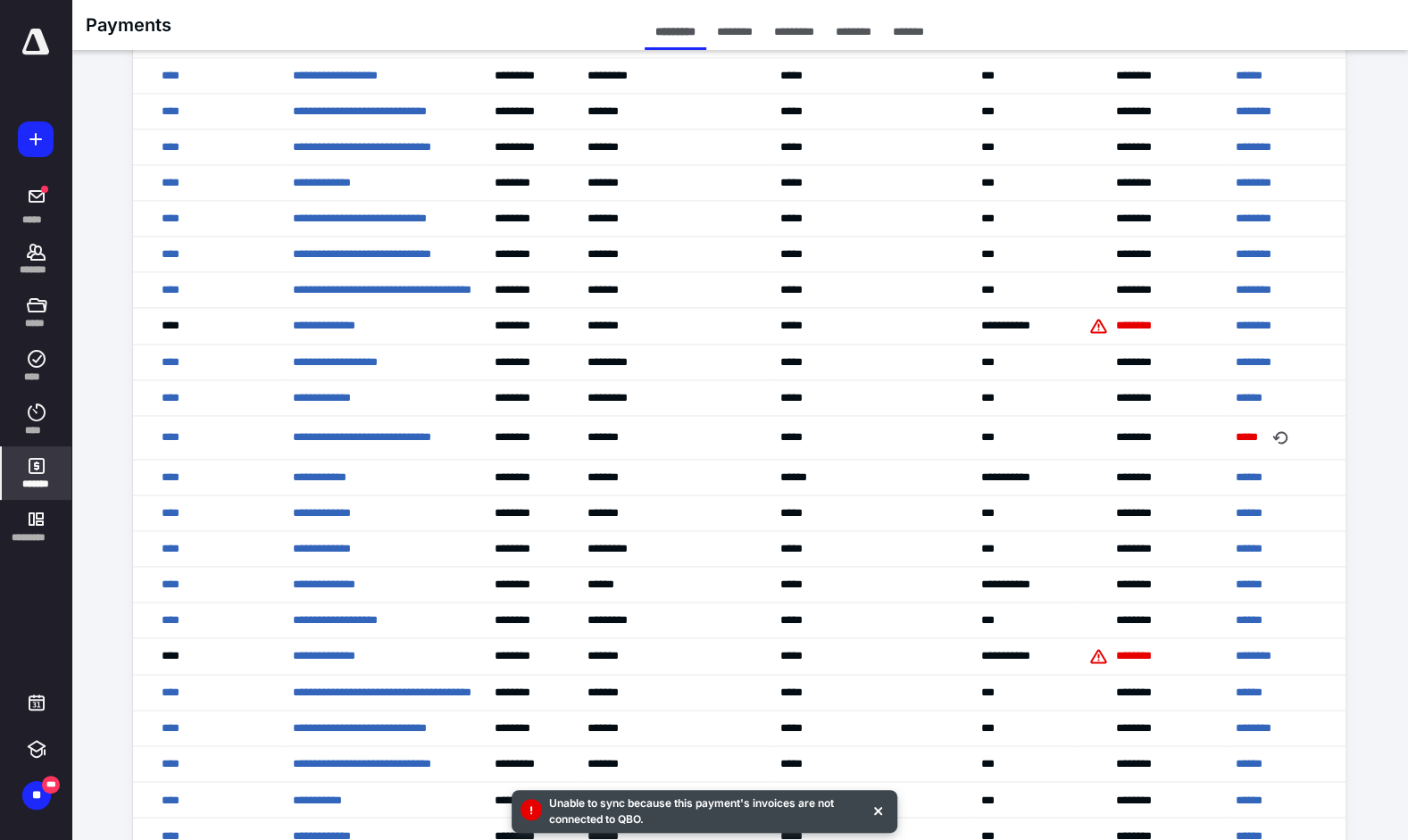 scroll, scrollTop: 1332, scrollLeft: 0, axis: vertical 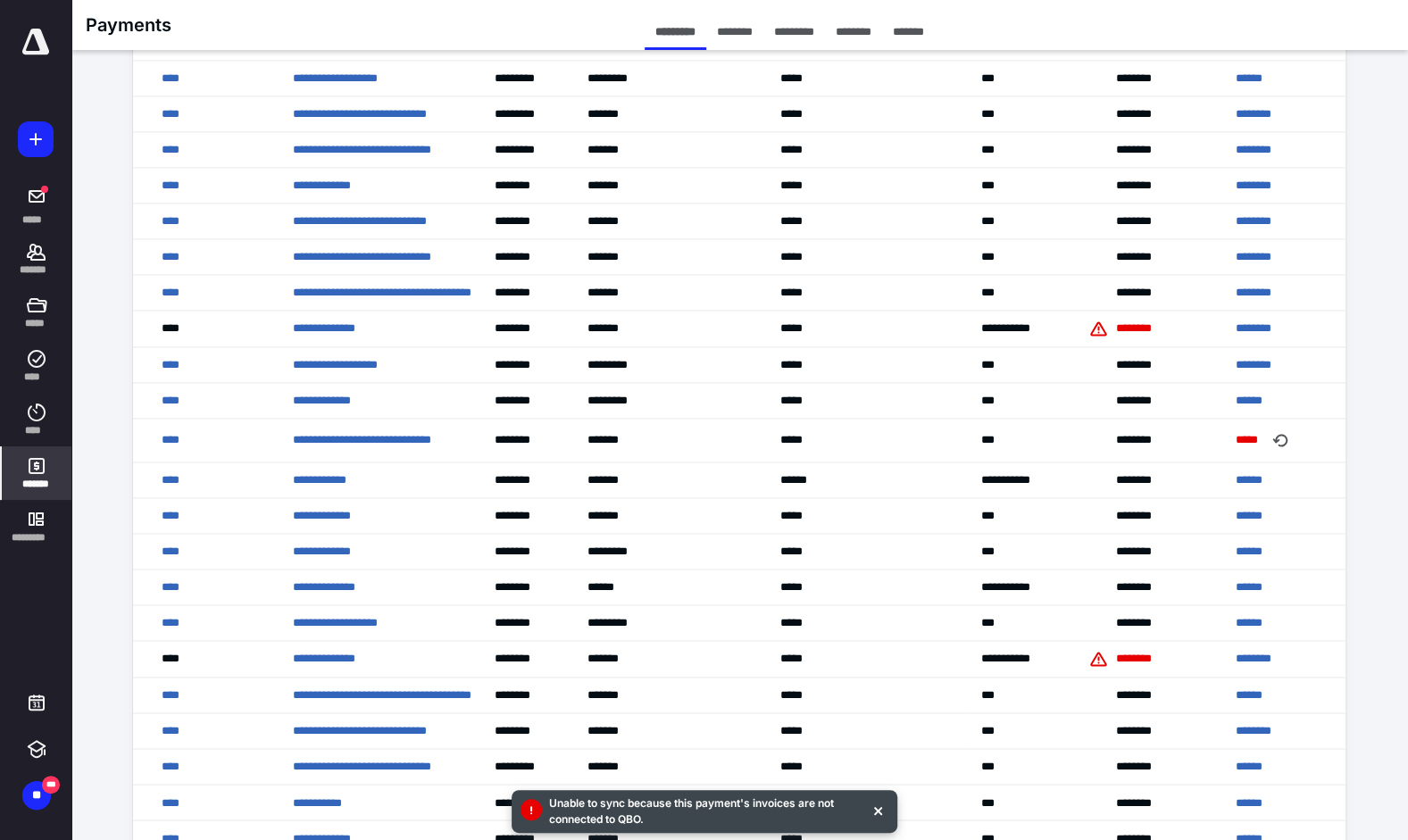 click on "********" at bounding box center (1253, 328) 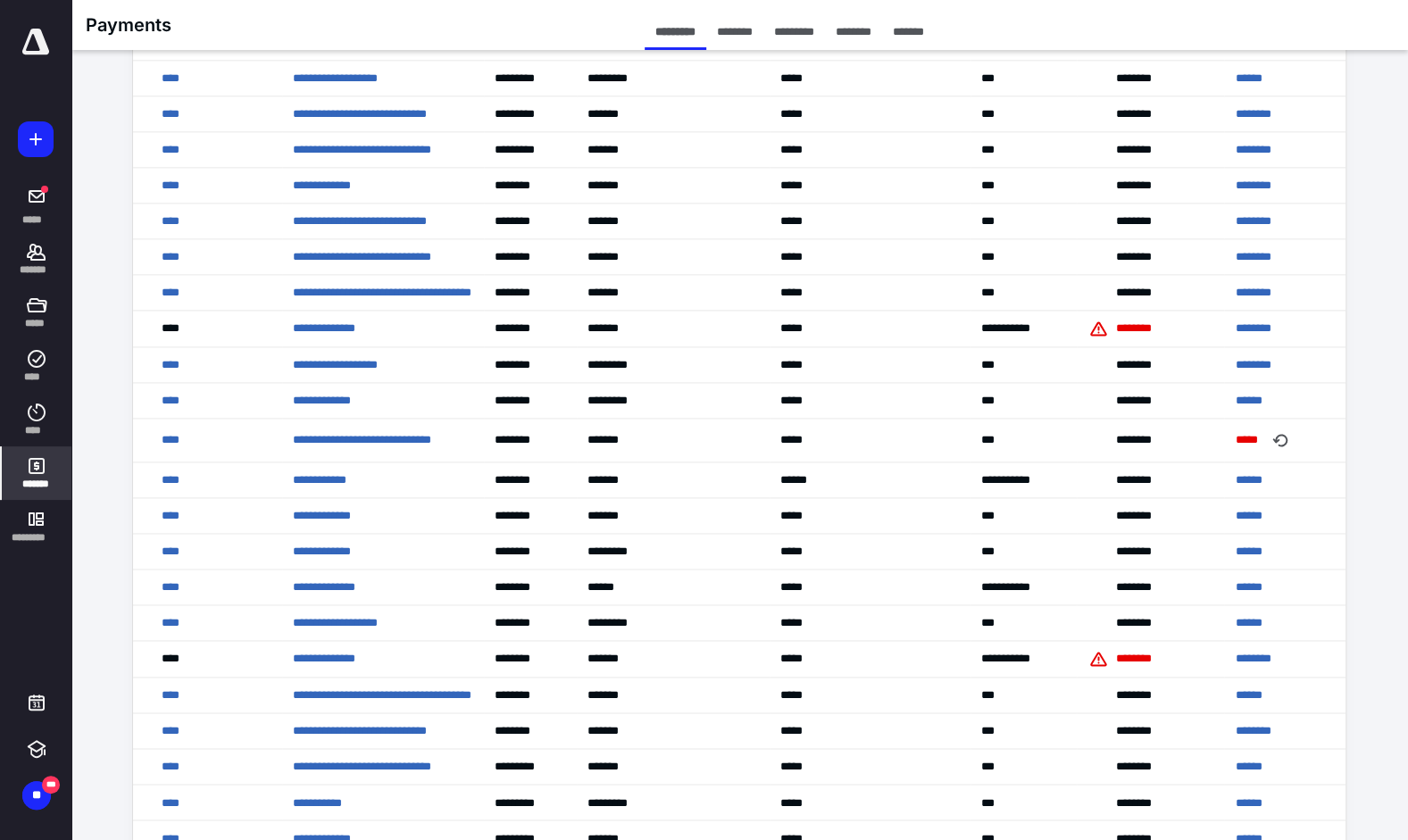 click on "********" at bounding box center (1253, 292) 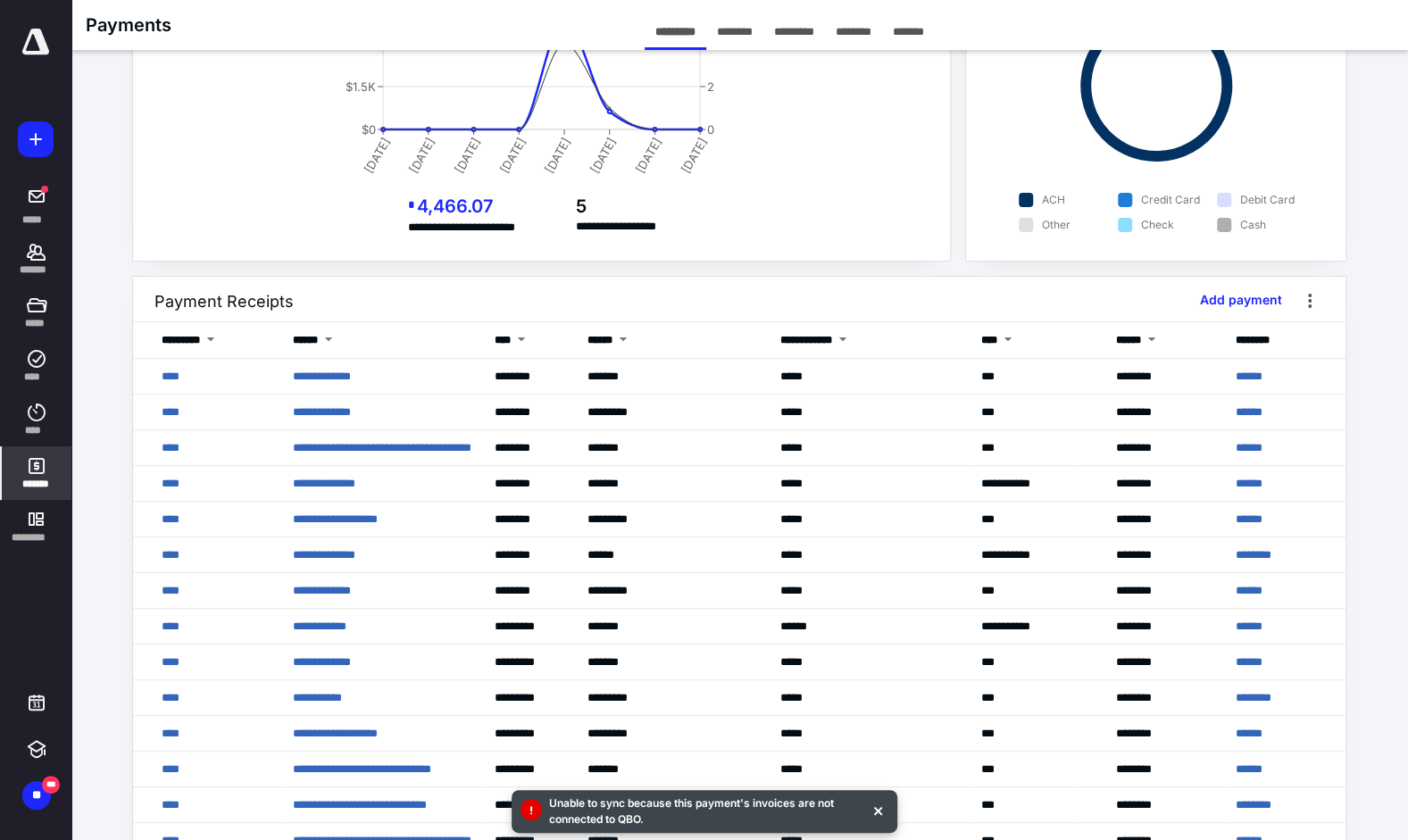 scroll, scrollTop: 0, scrollLeft: 0, axis: both 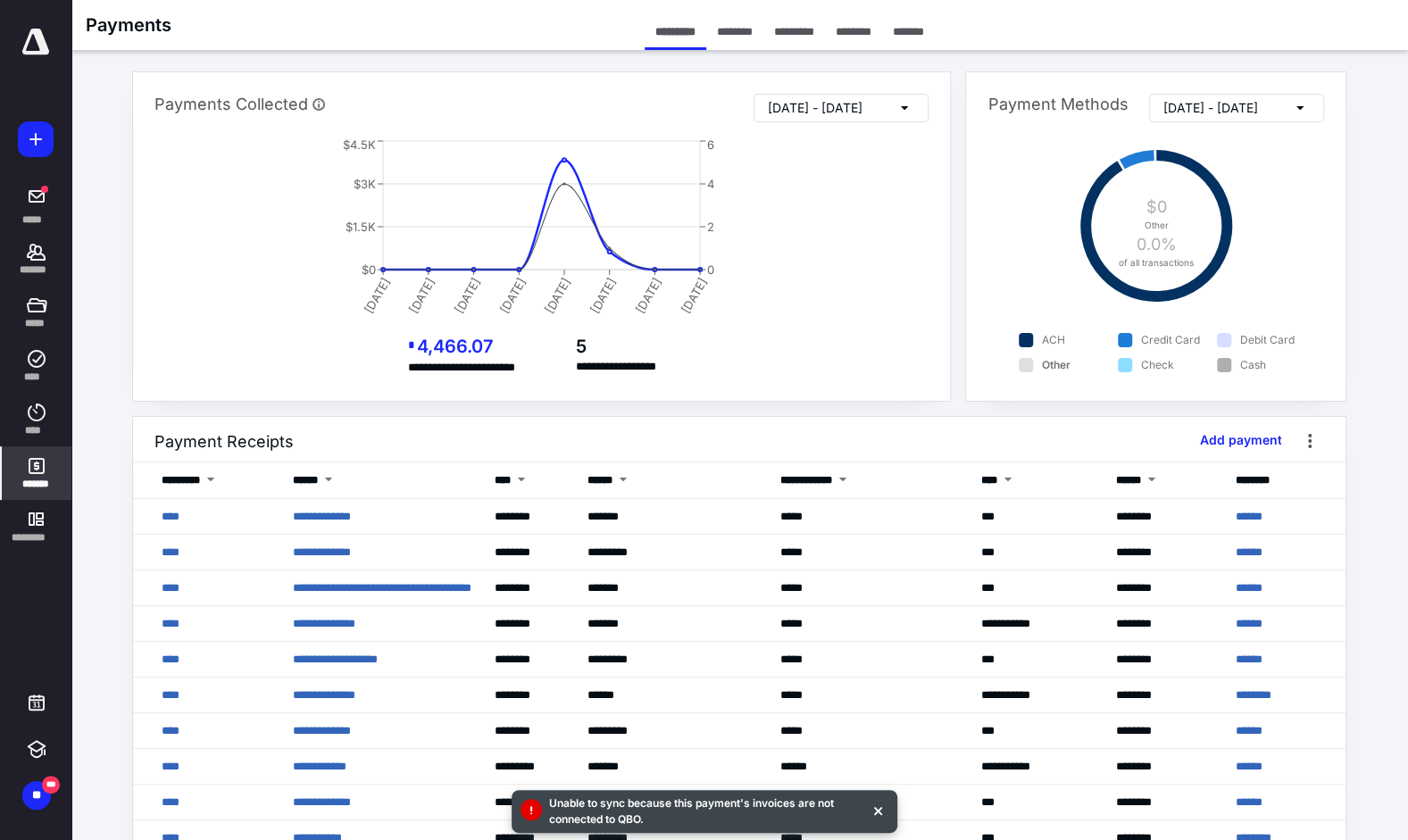 click on "*******" at bounding box center (37, 484) 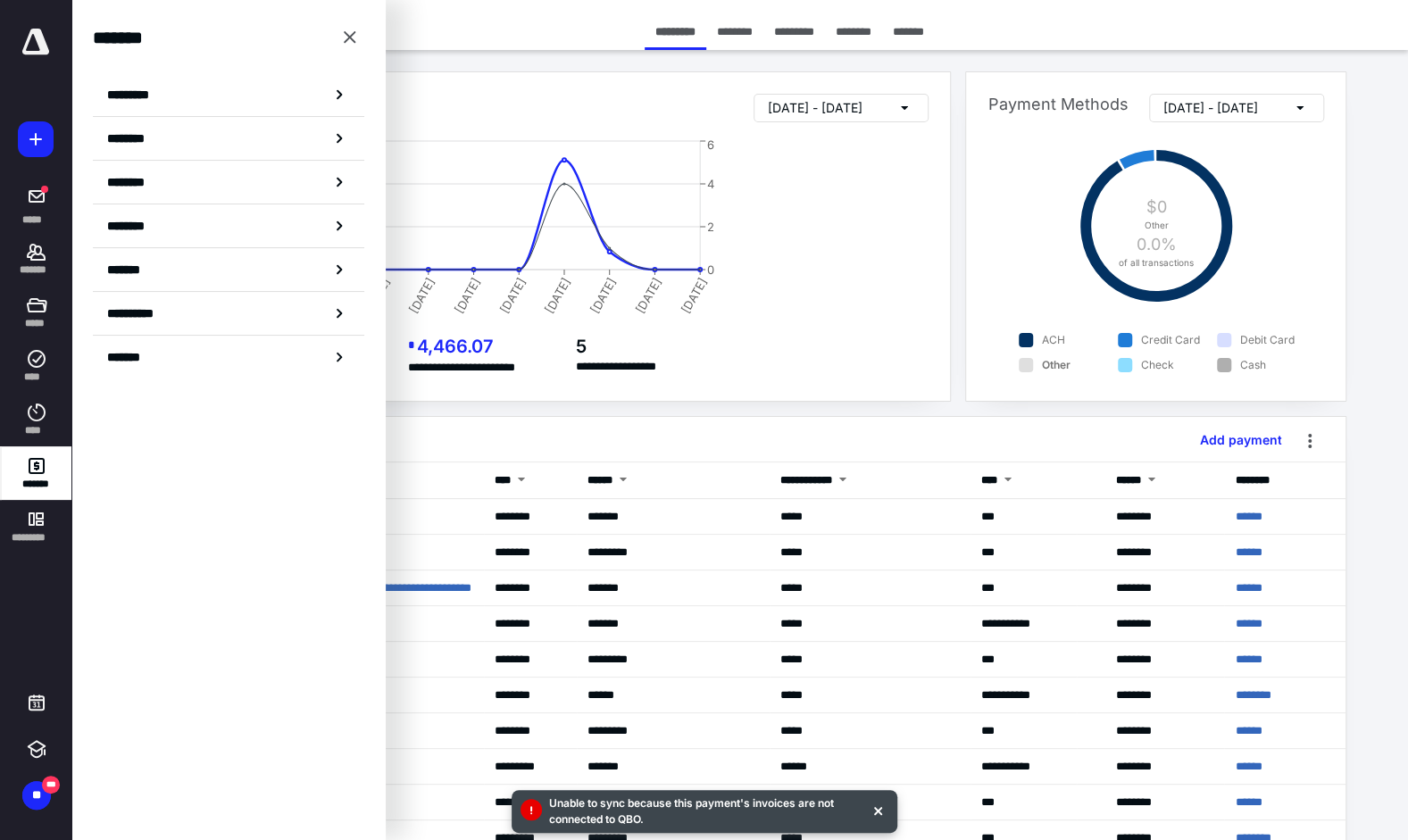 click on "********" at bounding box center (229, 138) 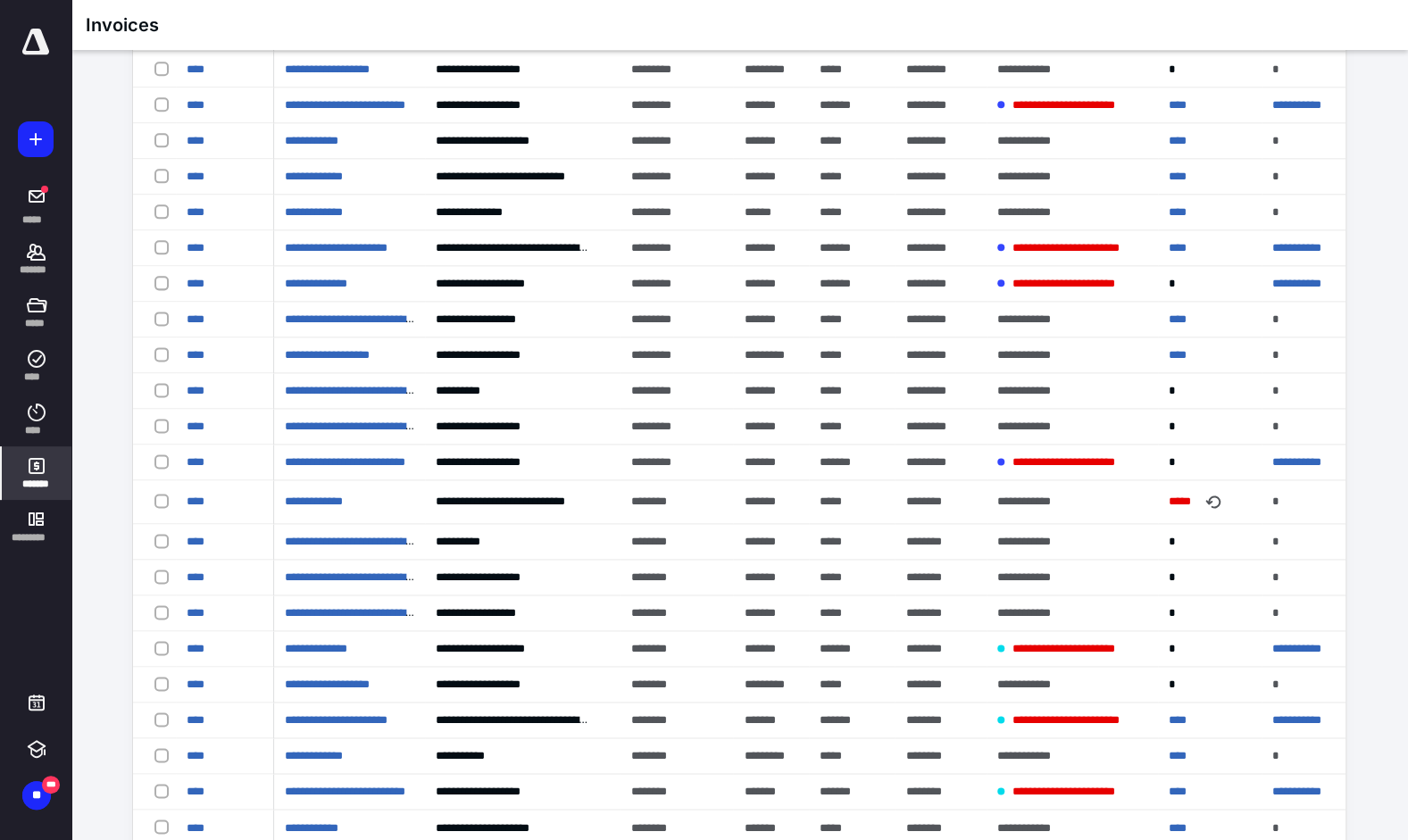 scroll, scrollTop: 1428, scrollLeft: 0, axis: vertical 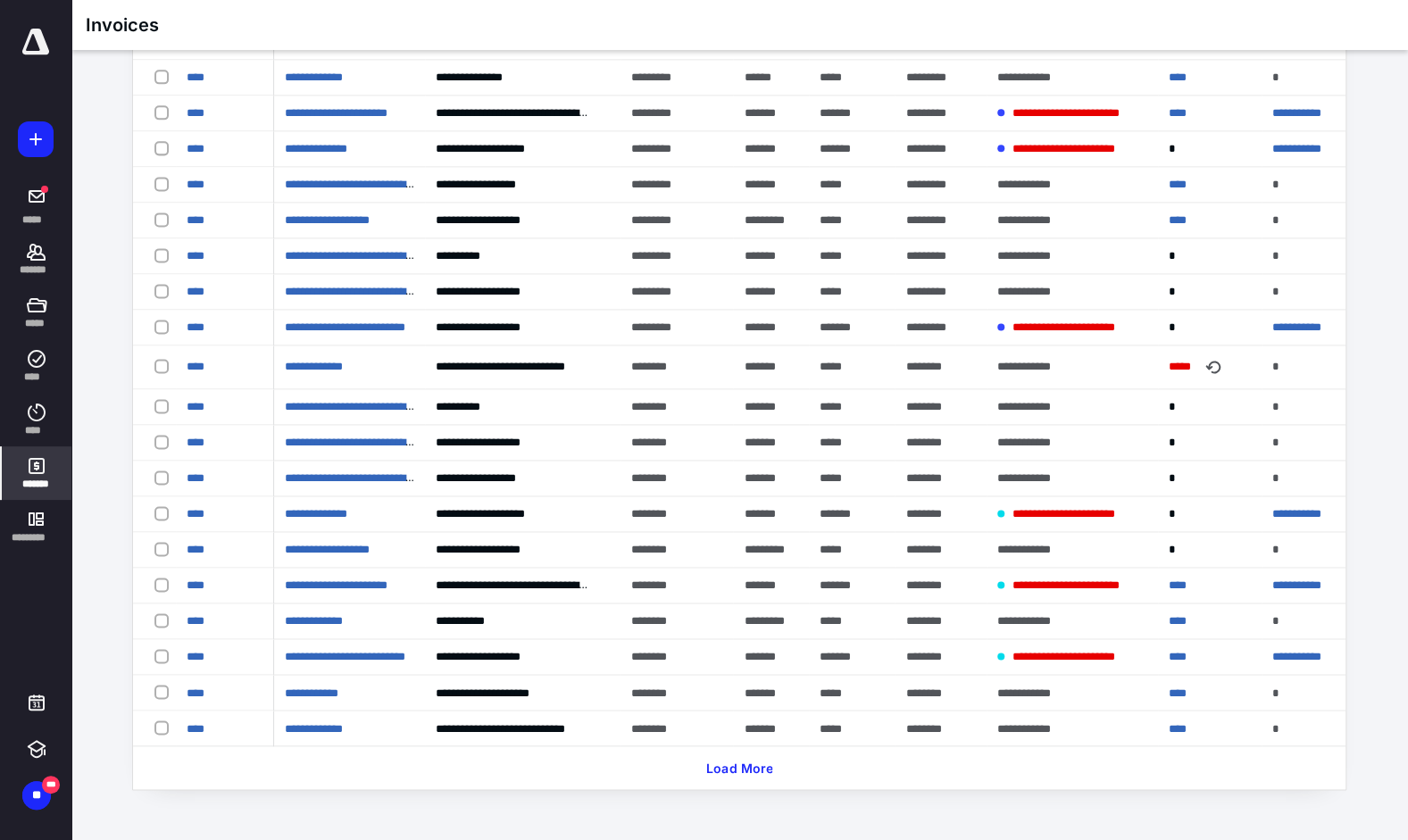 click on "Load More" at bounding box center (739, 768) 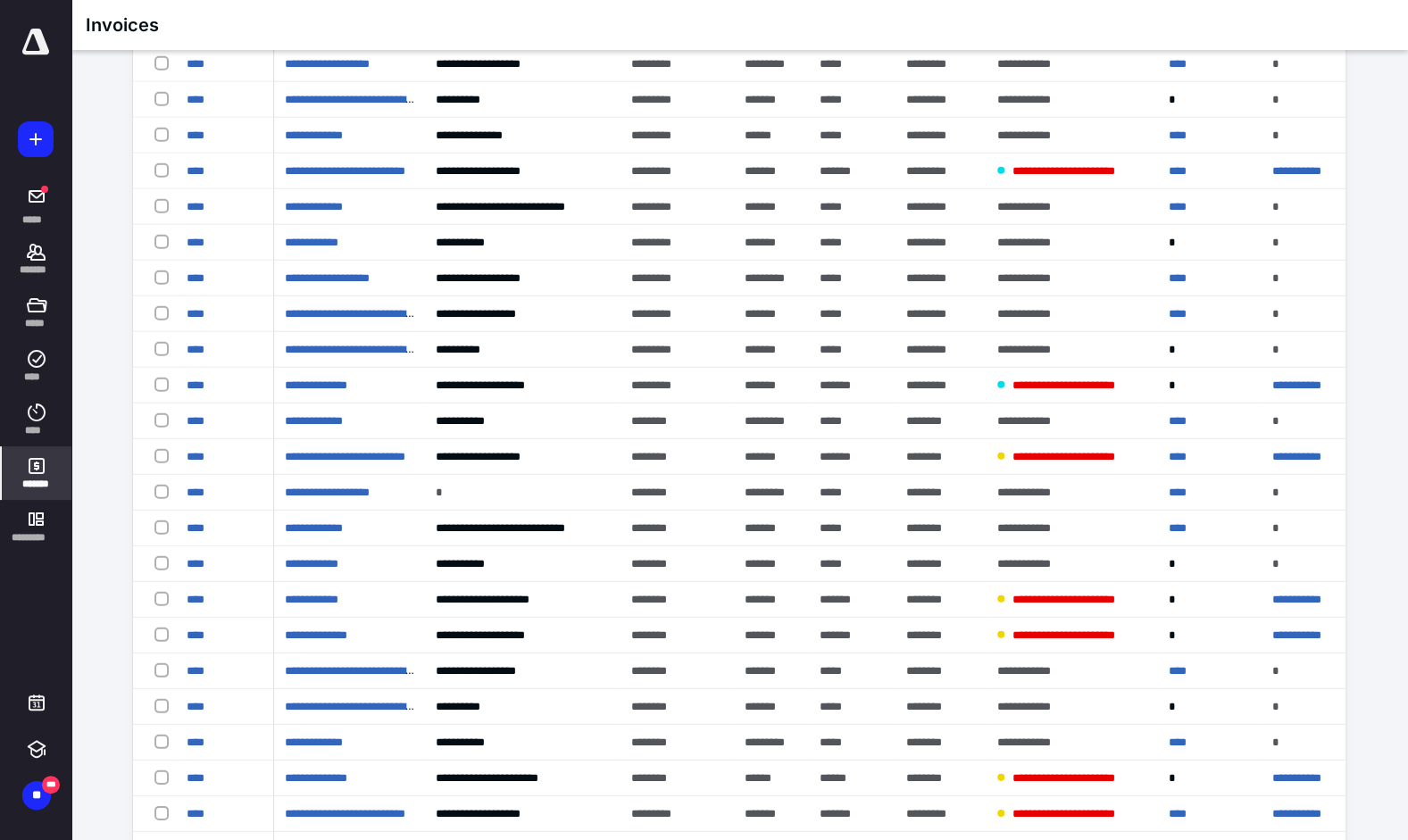 scroll, scrollTop: 3214, scrollLeft: 0, axis: vertical 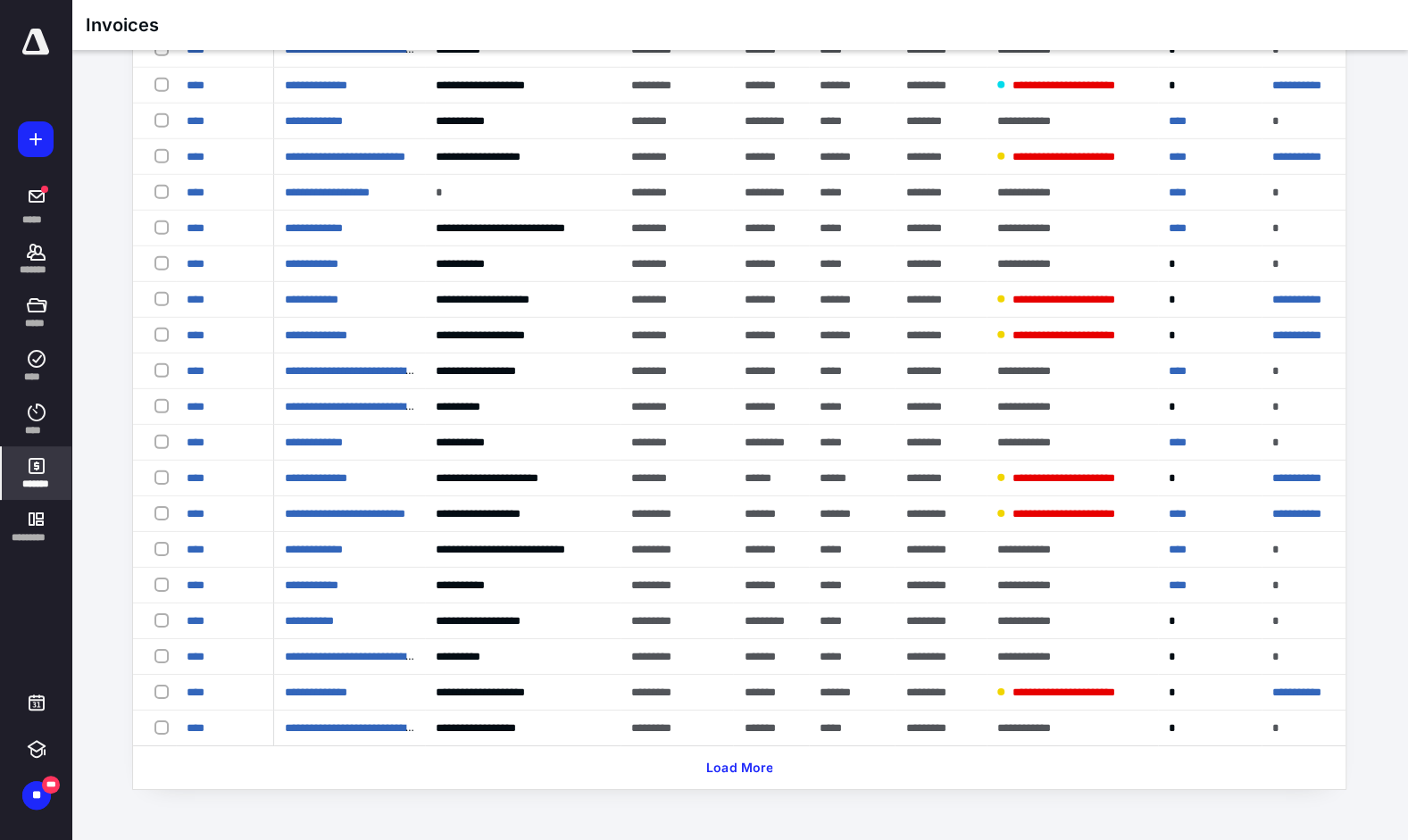 click on "Load More" at bounding box center (739, 768) 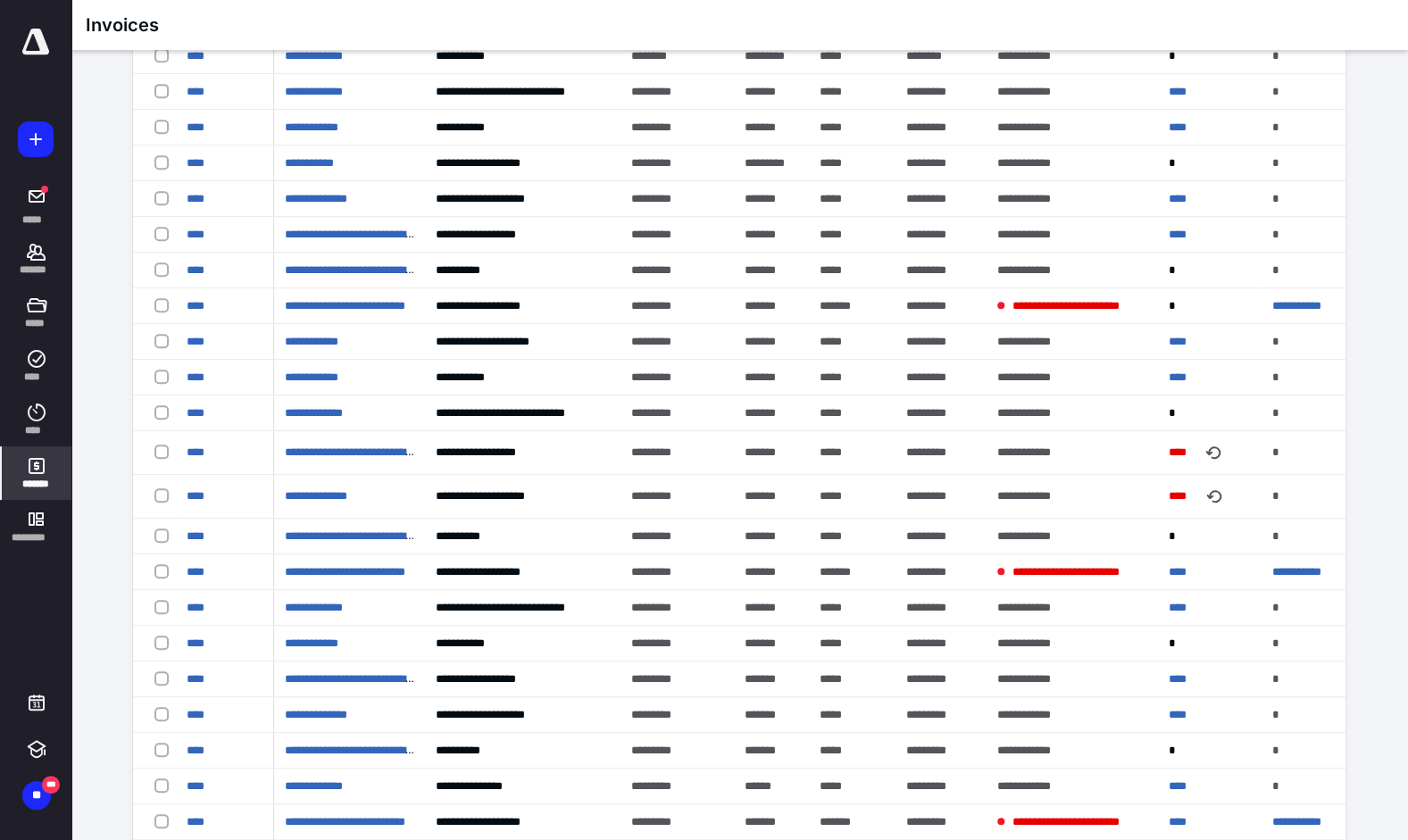 scroll, scrollTop: 5022, scrollLeft: 0, axis: vertical 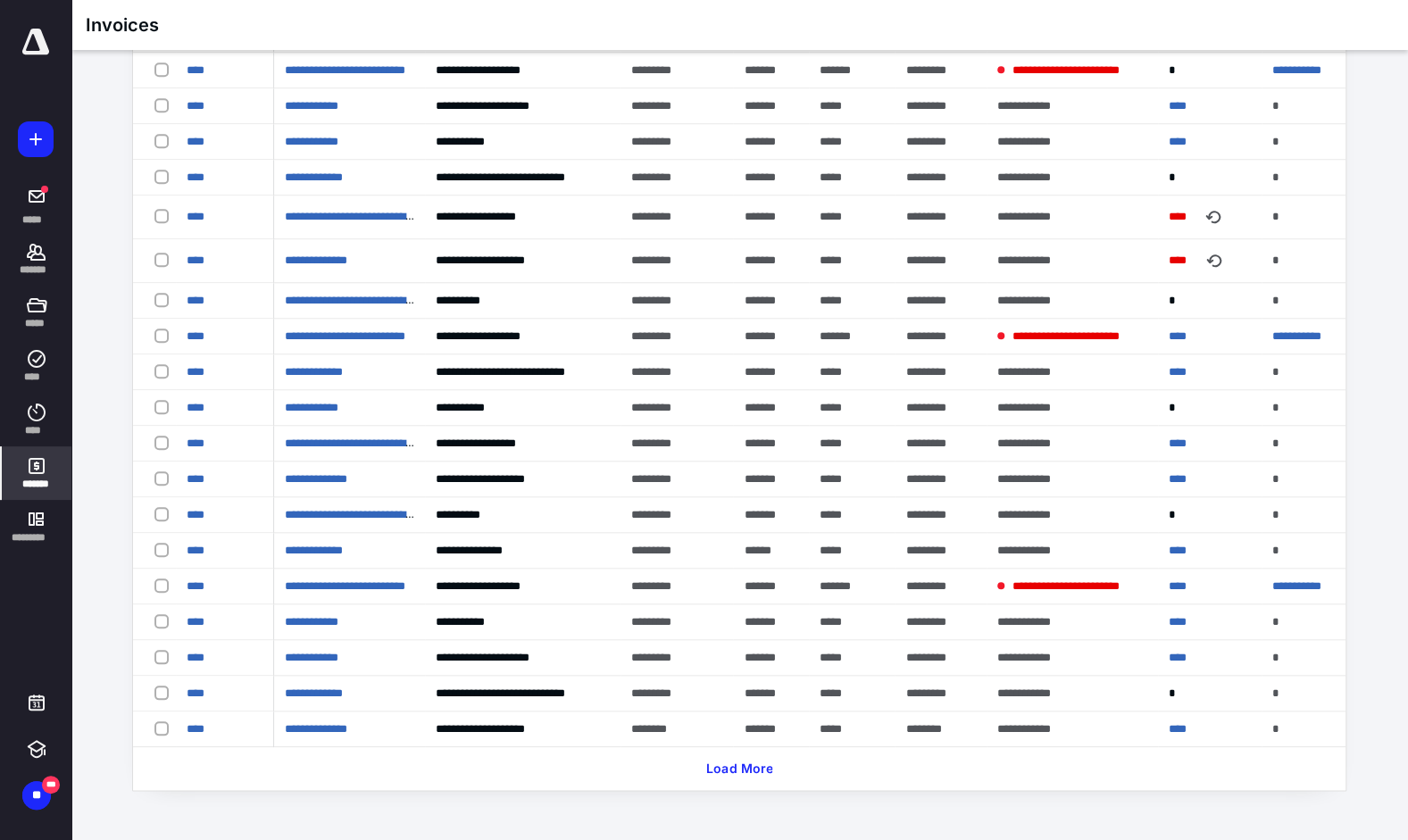 click on "Load More" at bounding box center (739, 769) 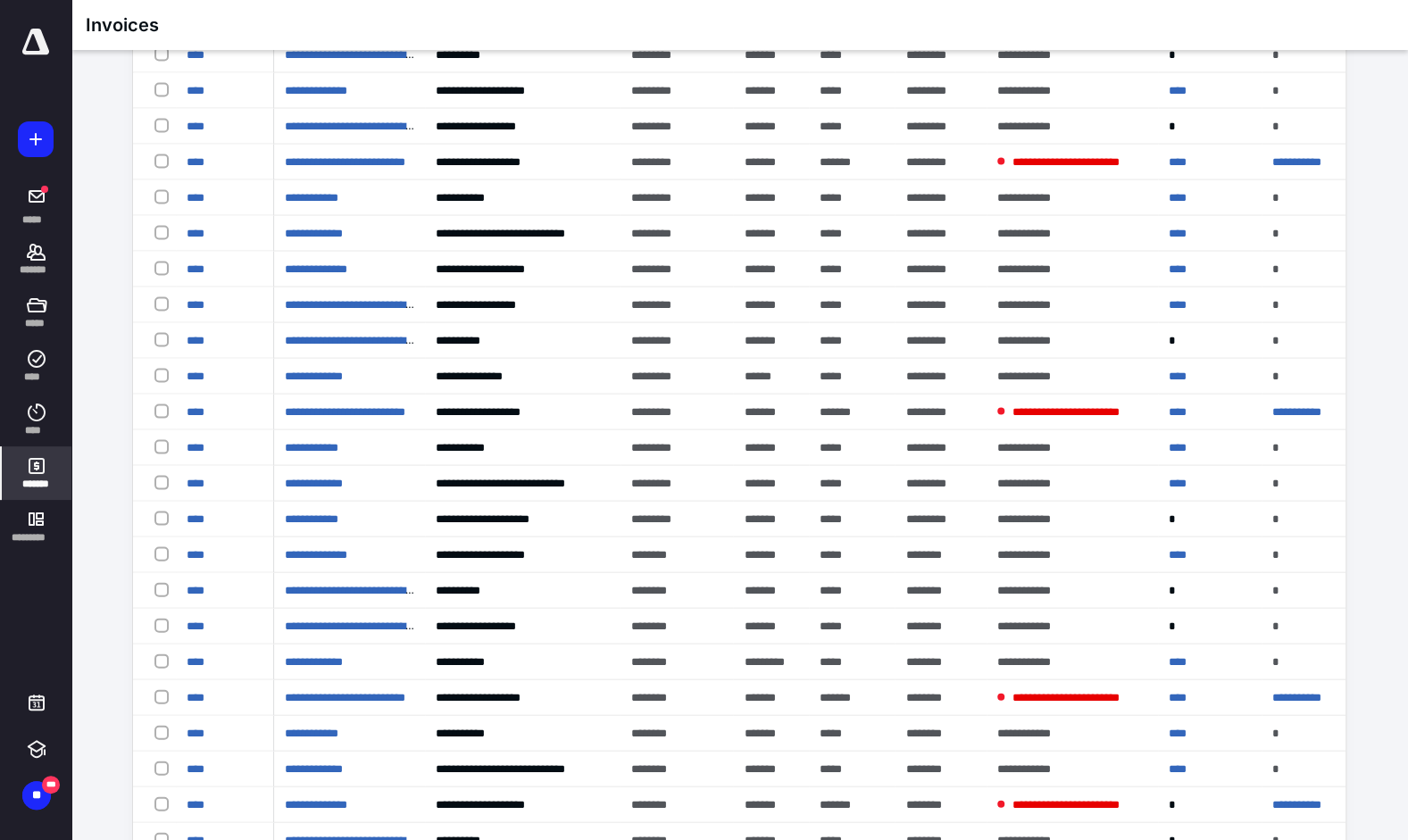 scroll, scrollTop: 6807, scrollLeft: 0, axis: vertical 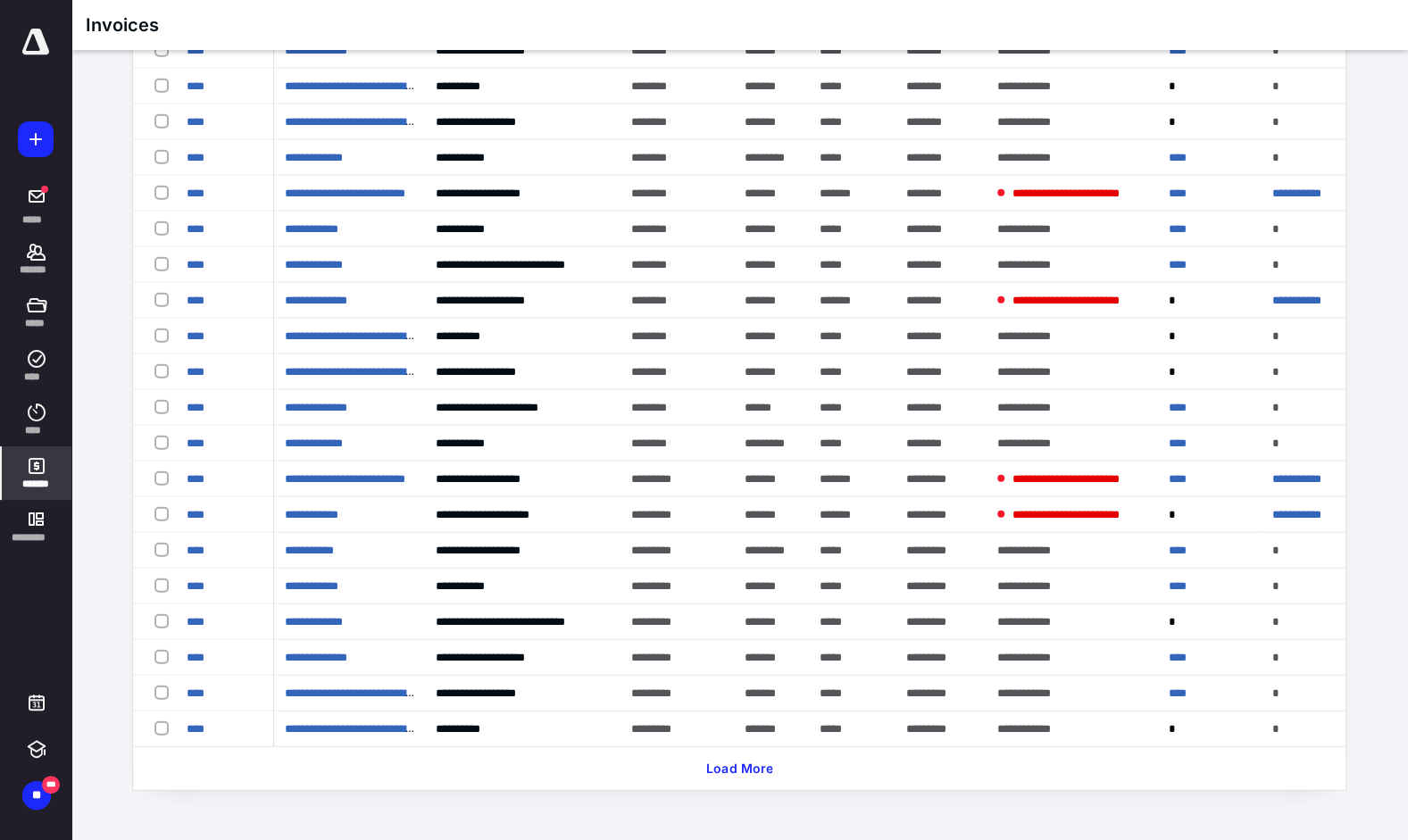 click on "Load More" at bounding box center (739, 769) 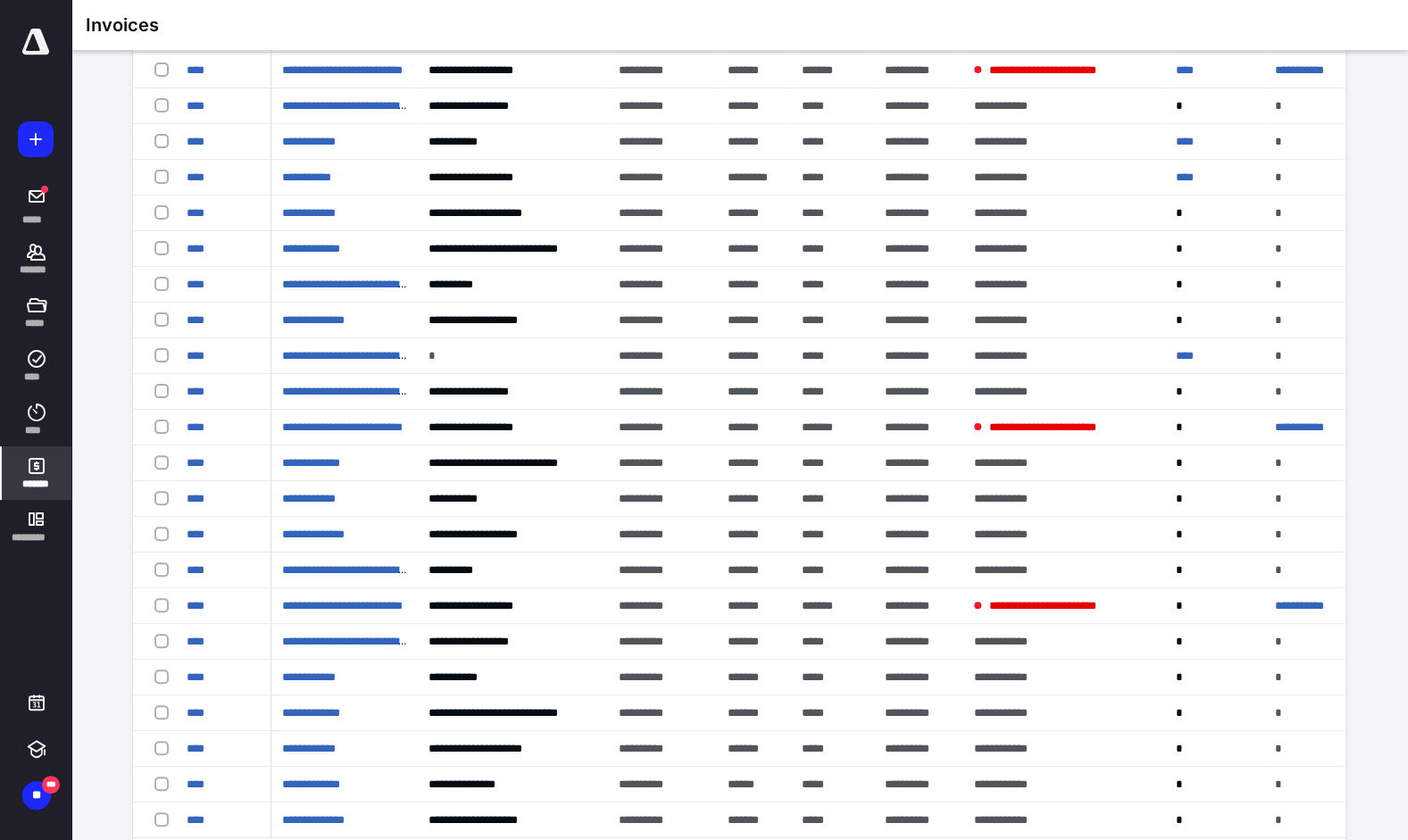 scroll, scrollTop: 8609, scrollLeft: 0, axis: vertical 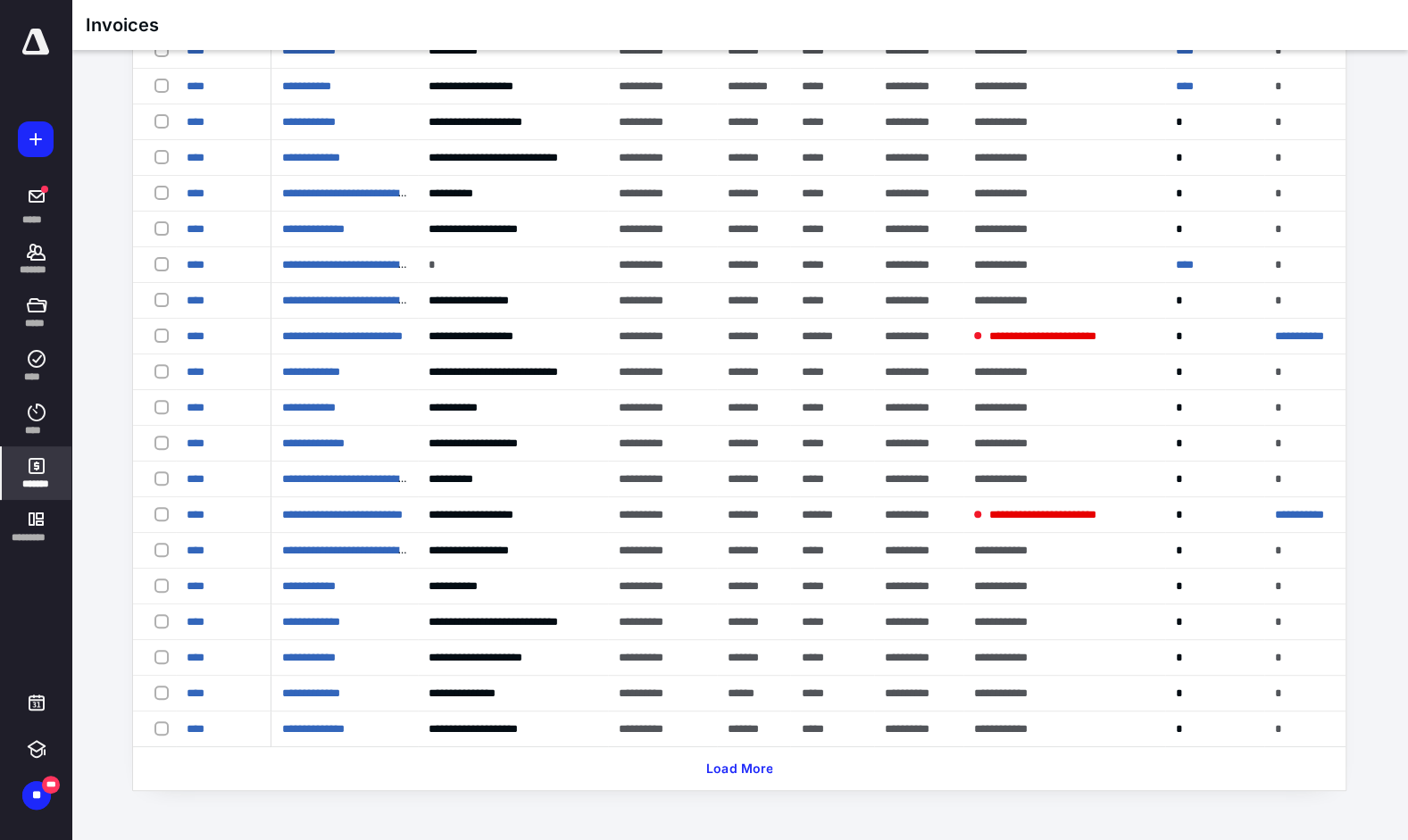 click on "Load More" at bounding box center (739, 769) 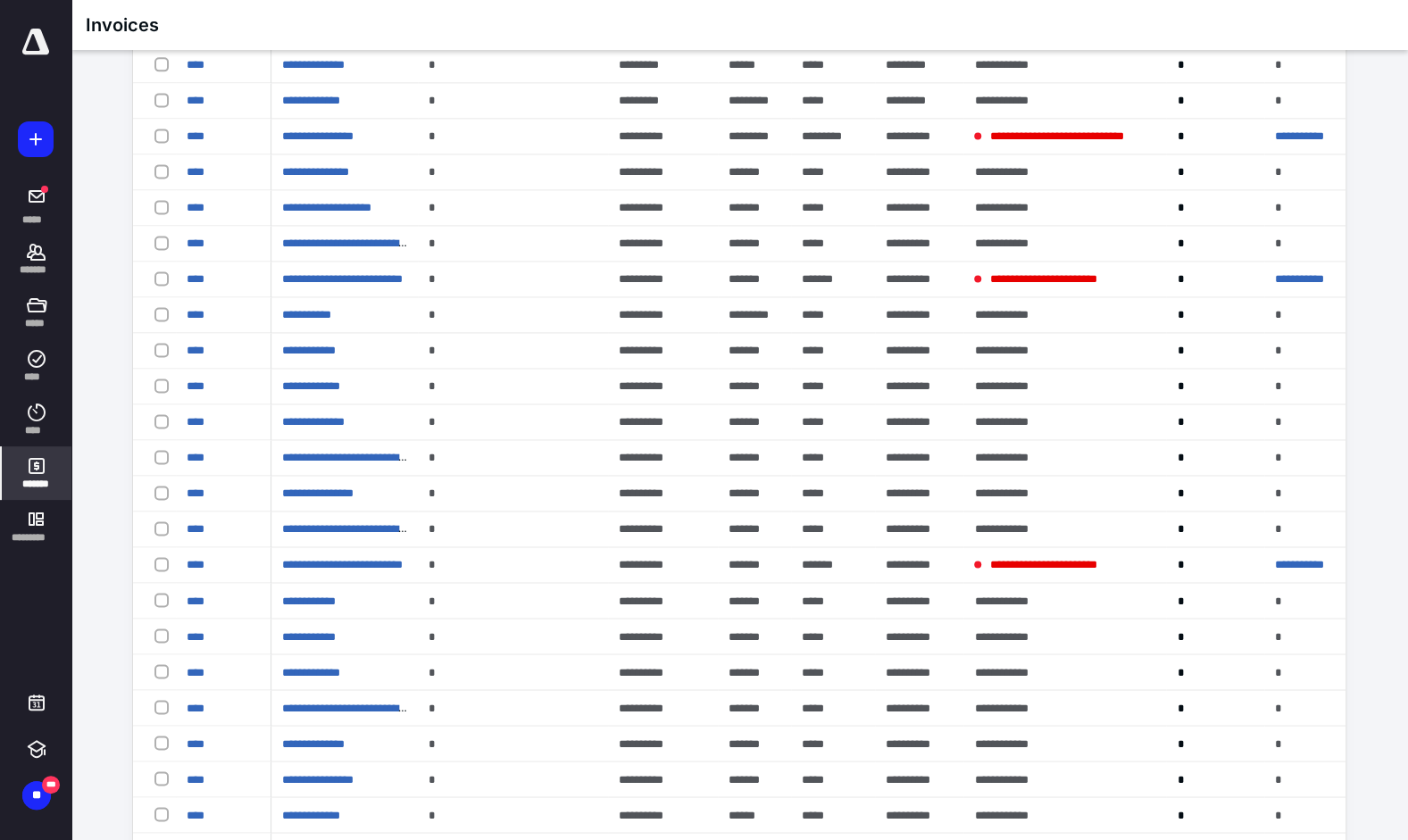 scroll, scrollTop: 10394, scrollLeft: 0, axis: vertical 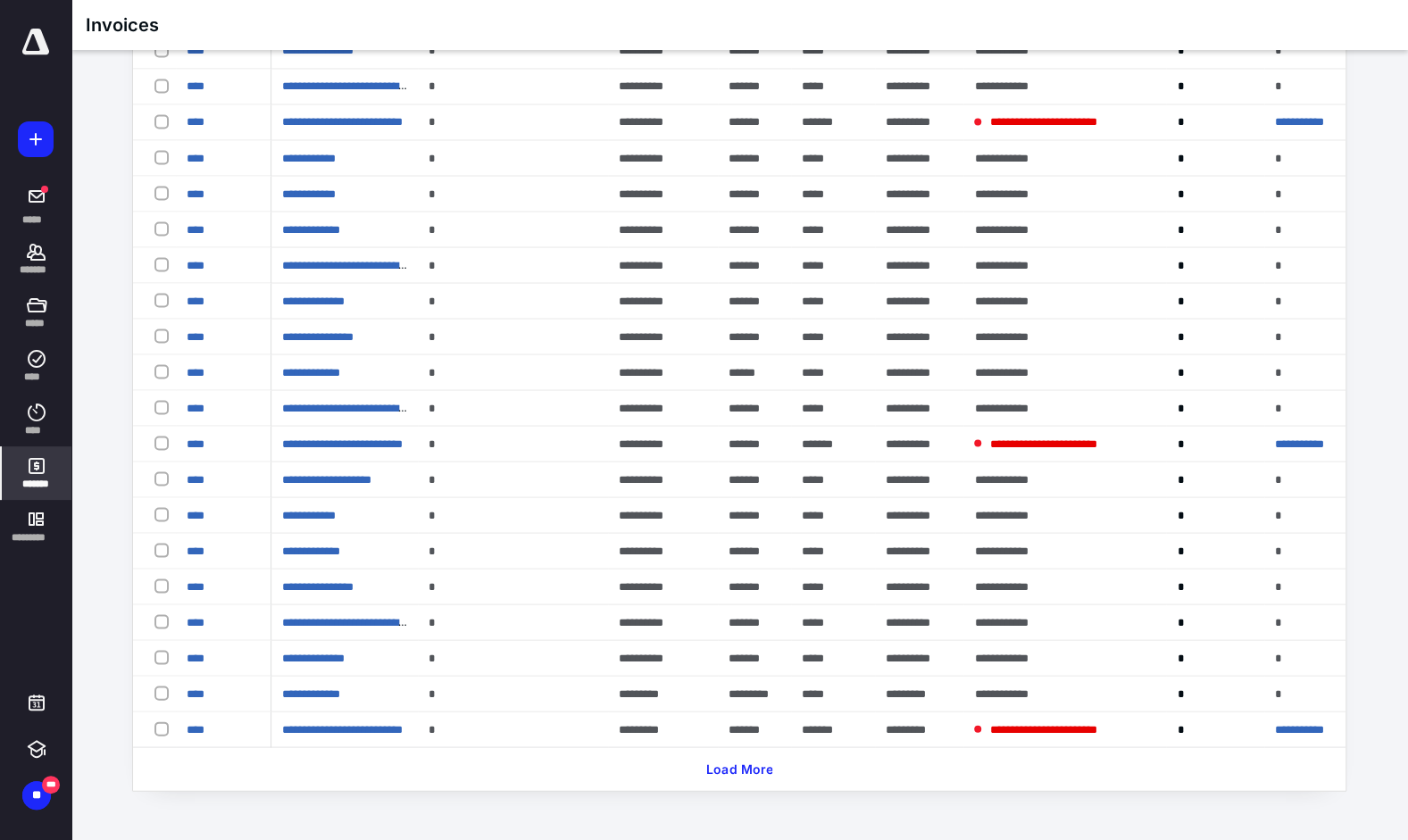 click on "Load More" at bounding box center (739, 769) 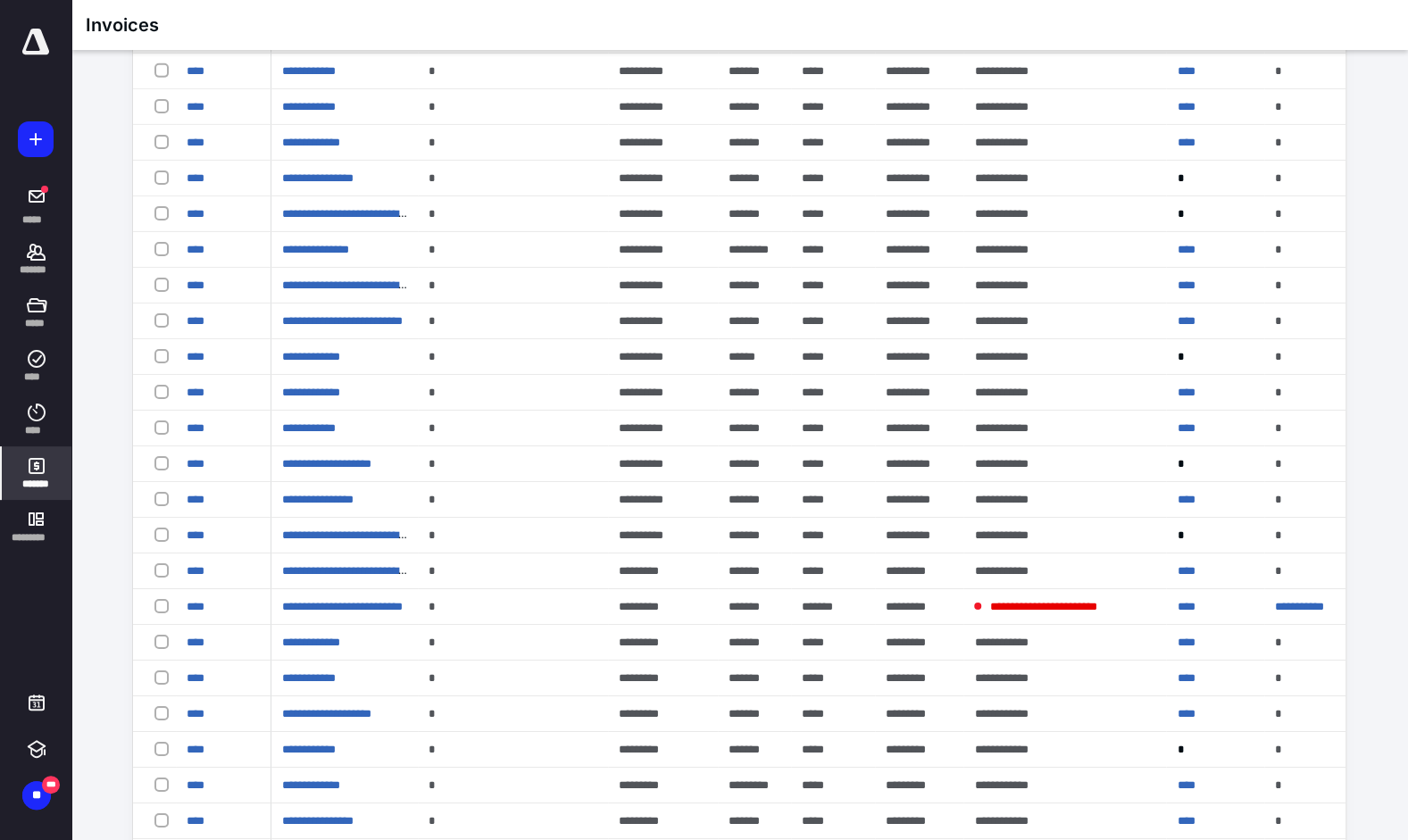 scroll, scrollTop: 12180, scrollLeft: 0, axis: vertical 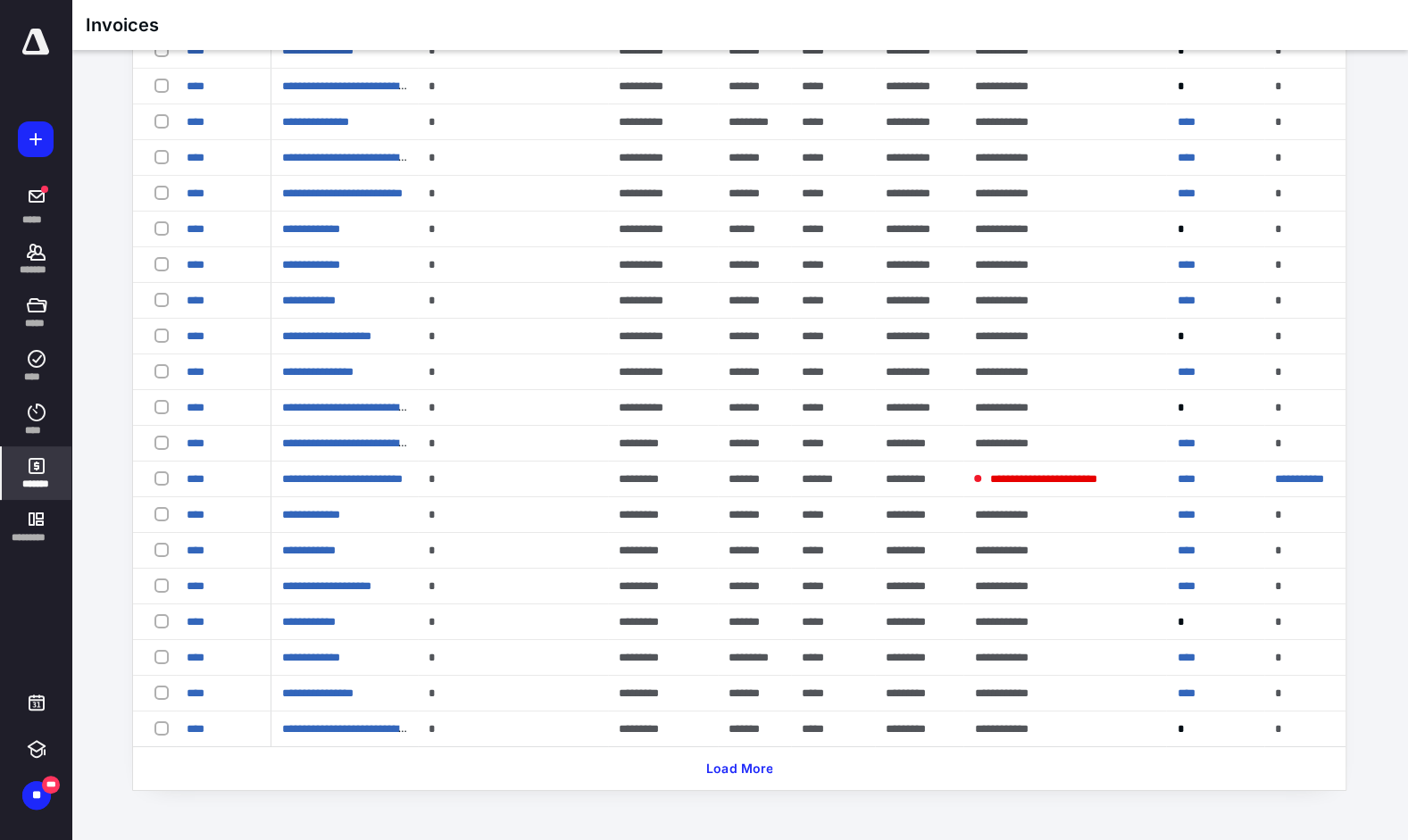 click on "Load More" at bounding box center [739, 769] 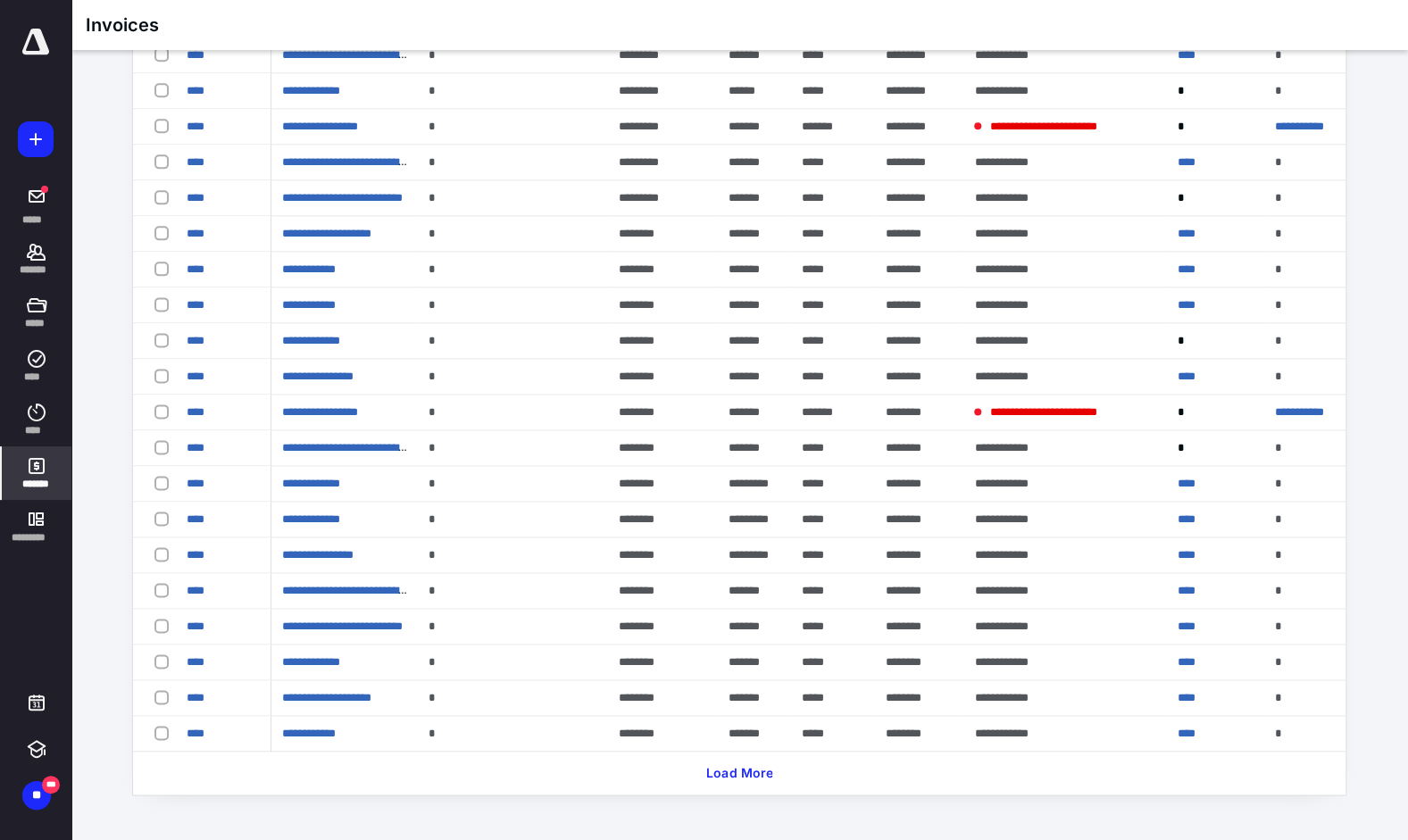 scroll, scrollTop: 13965, scrollLeft: 0, axis: vertical 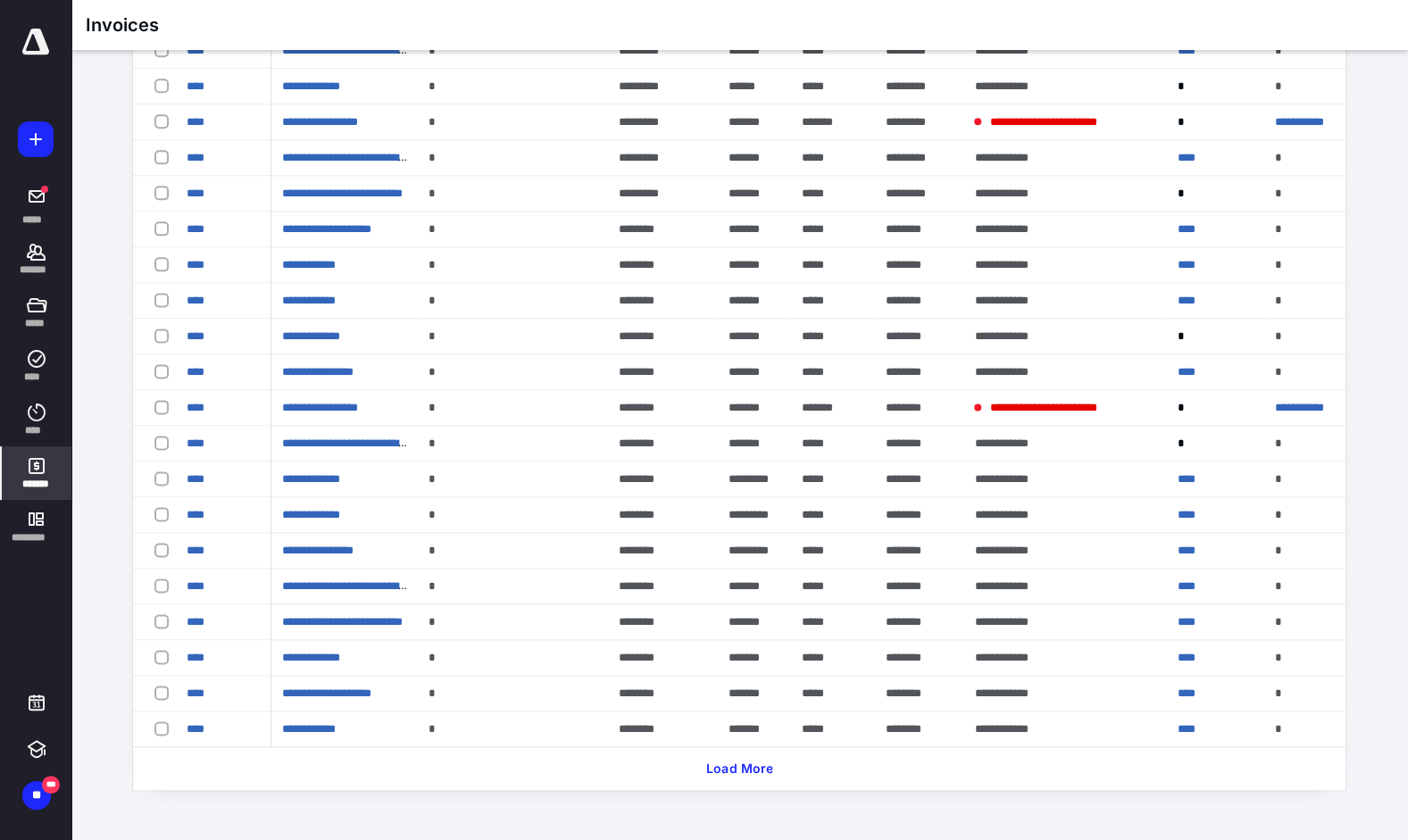 click on "Load More" at bounding box center [739, 769] 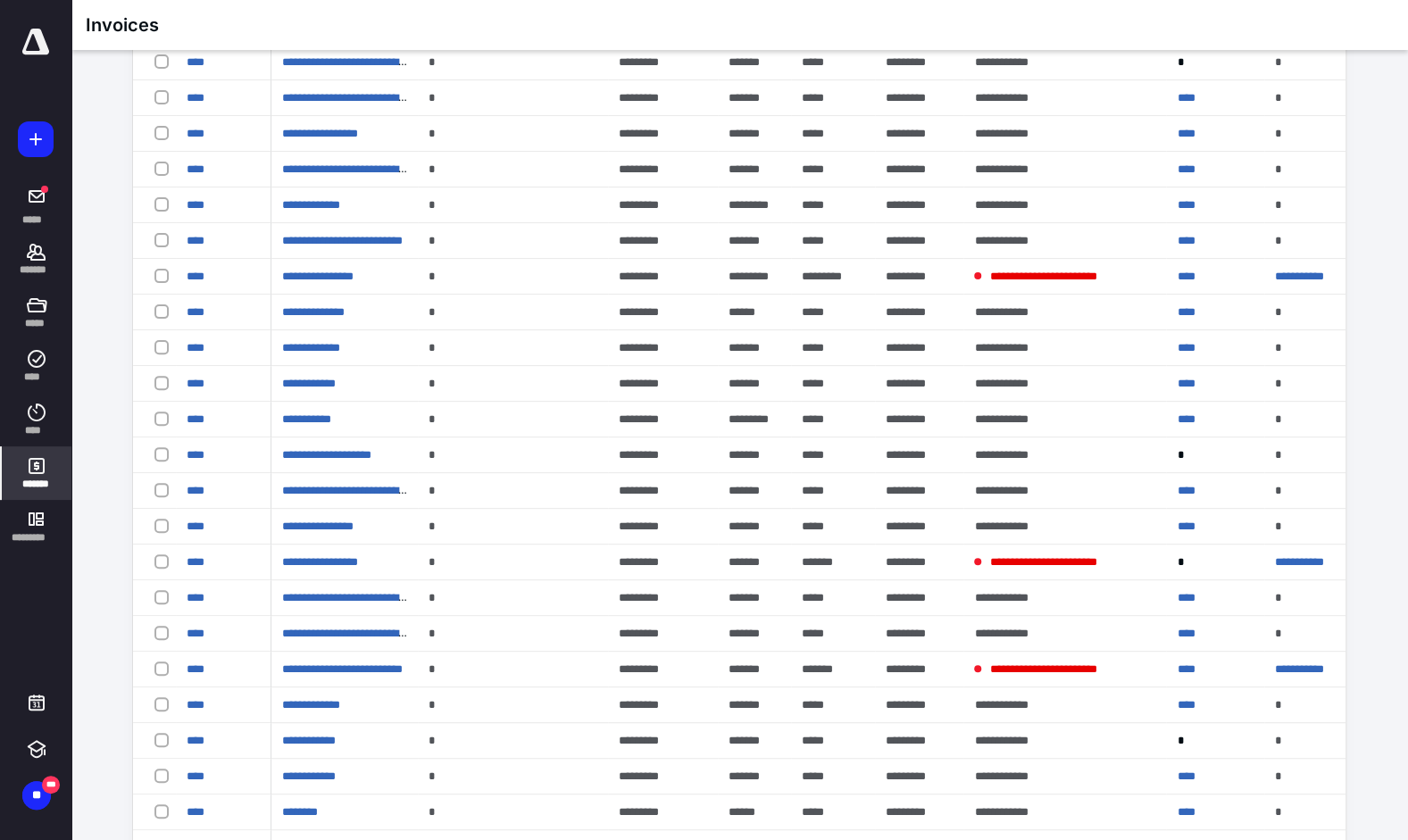 scroll, scrollTop: 12817, scrollLeft: 0, axis: vertical 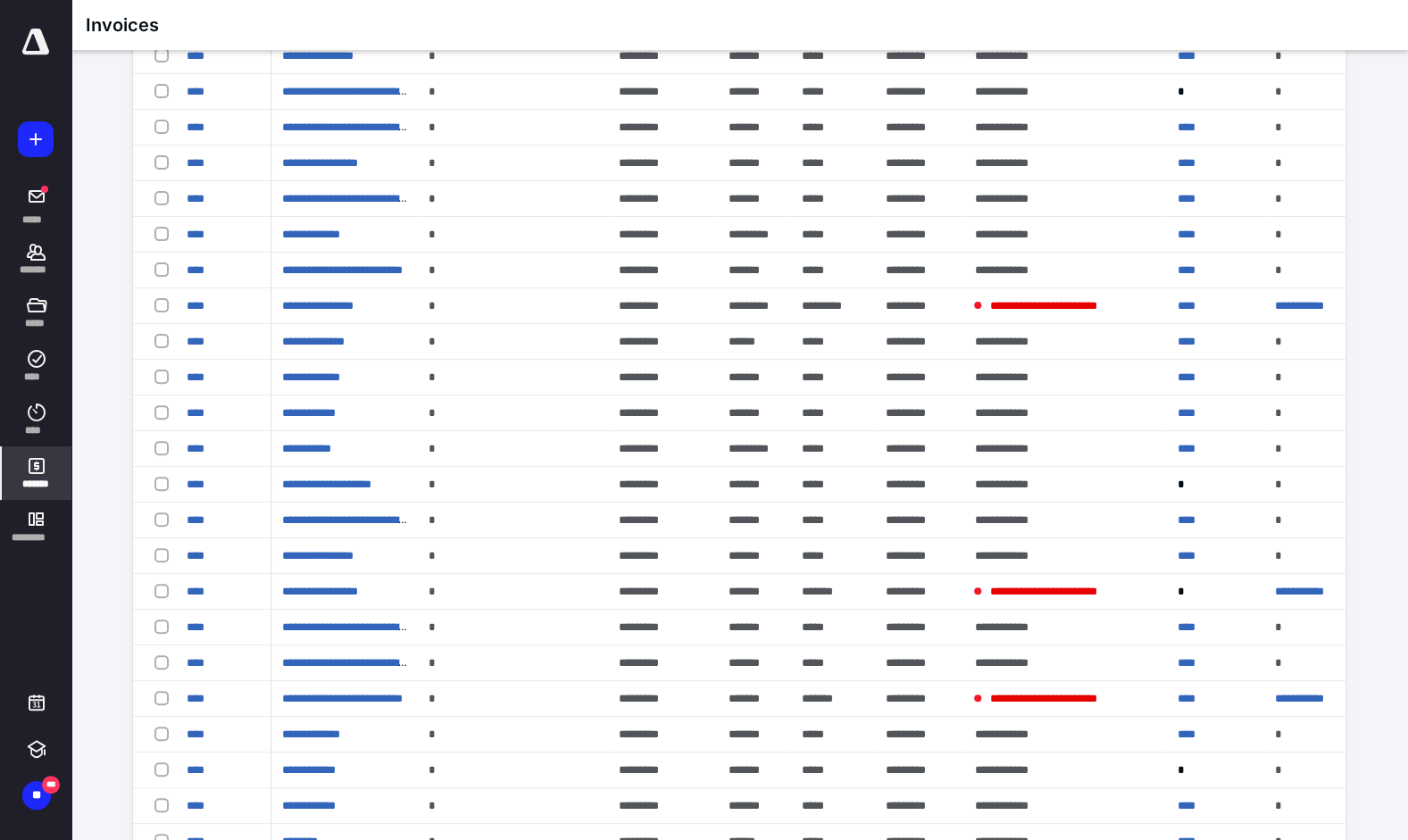 click on "*" at bounding box center [1208, 592] 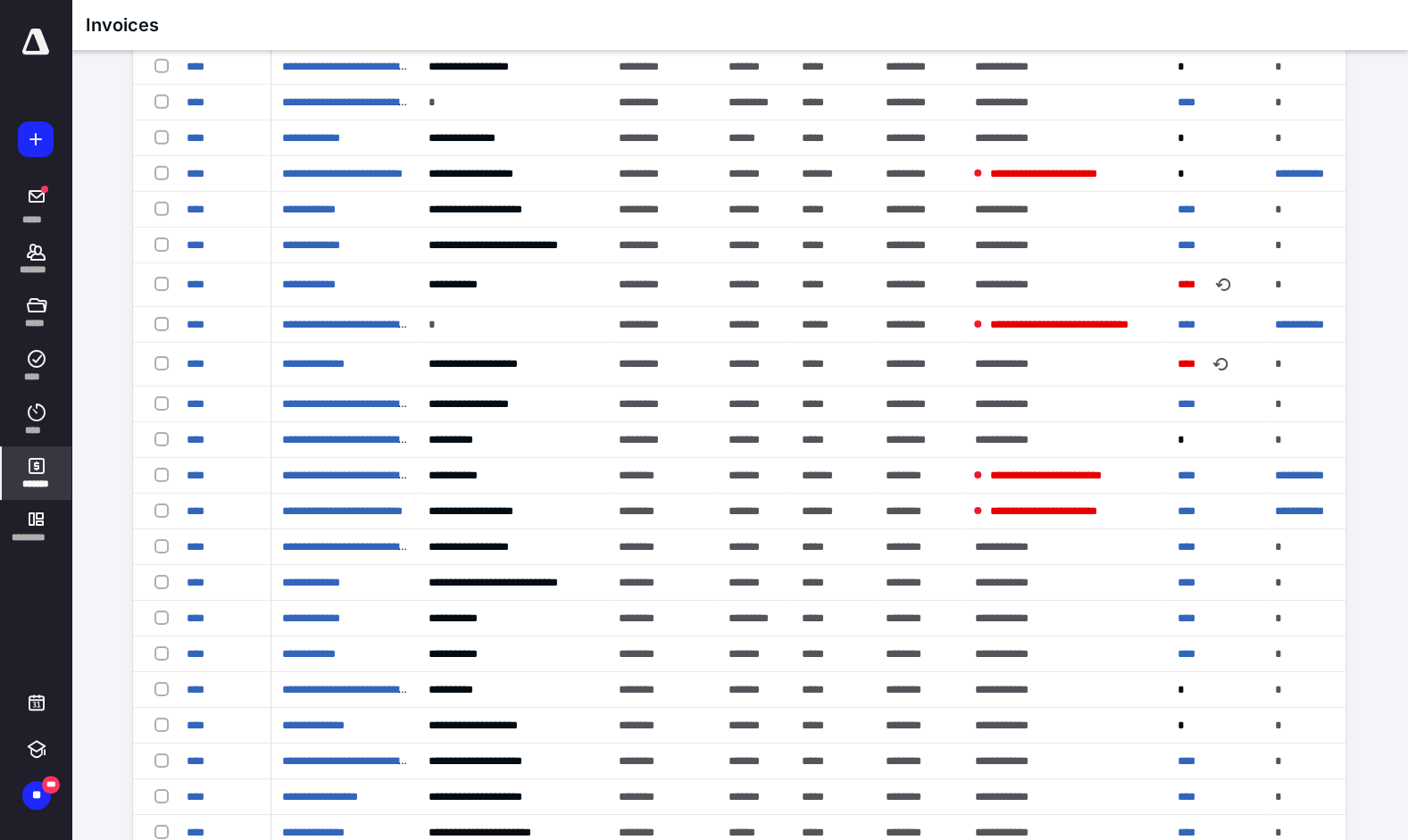 scroll, scrollTop: 7682, scrollLeft: 0, axis: vertical 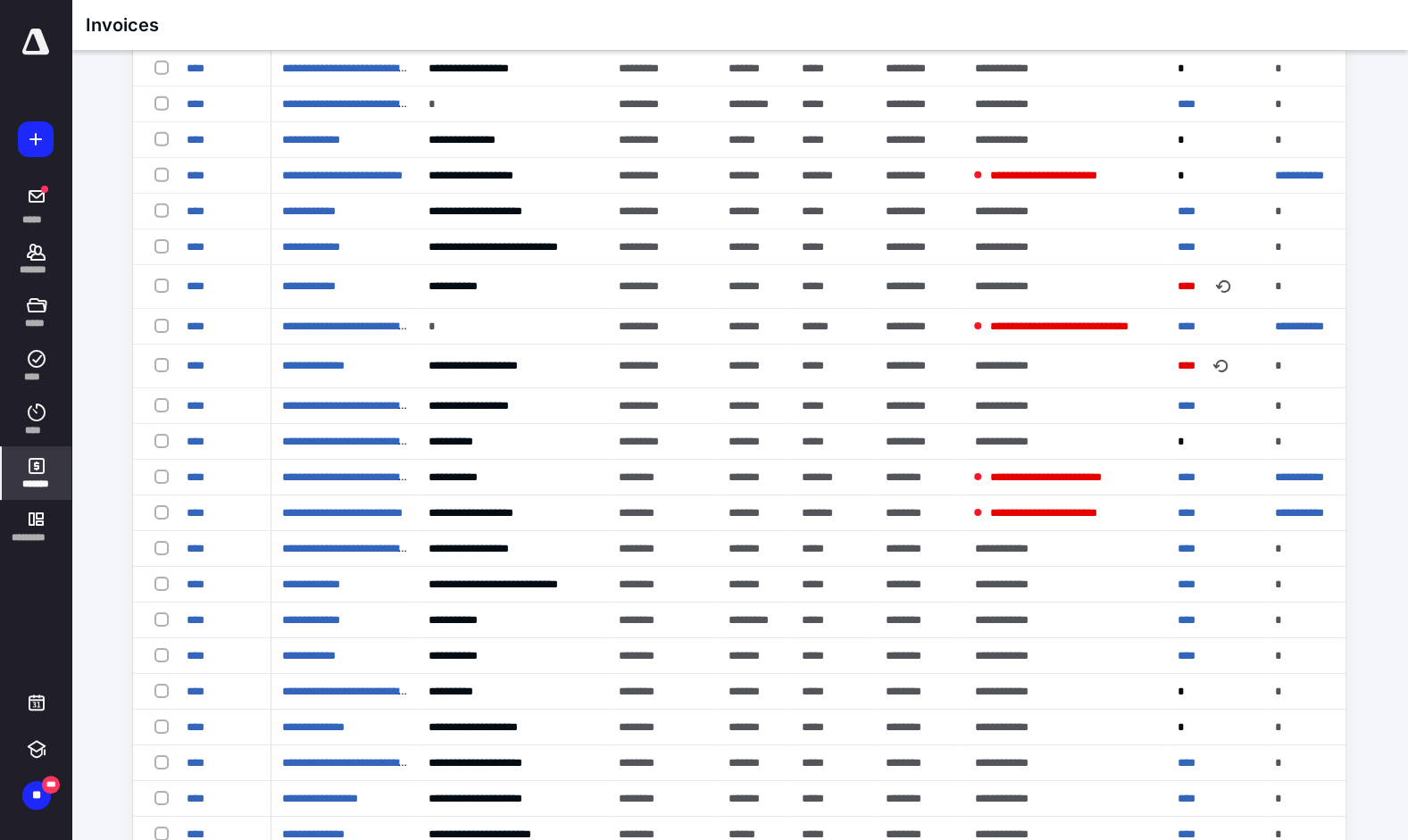 click on "****" at bounding box center (1189, 366) 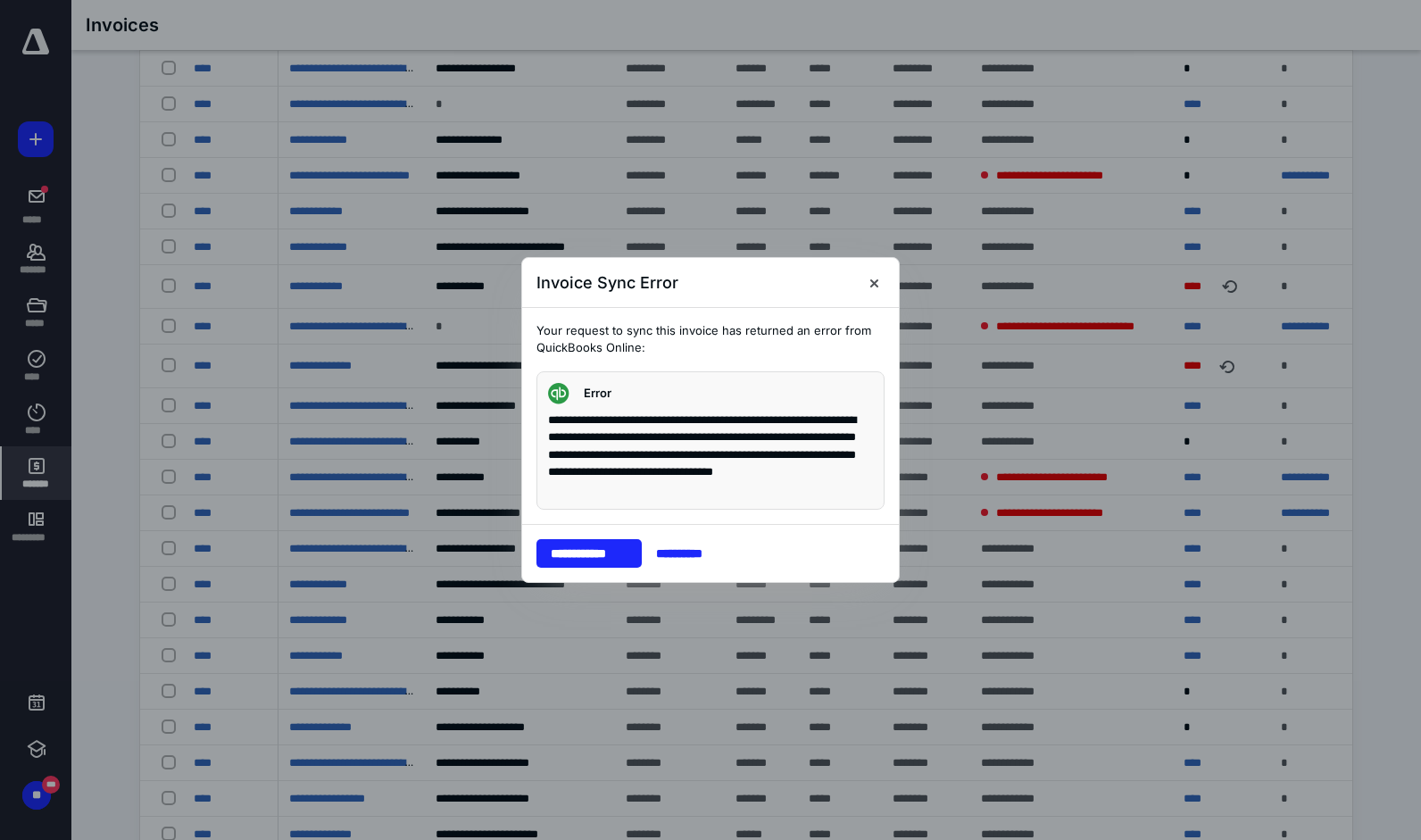click at bounding box center [874, 282] 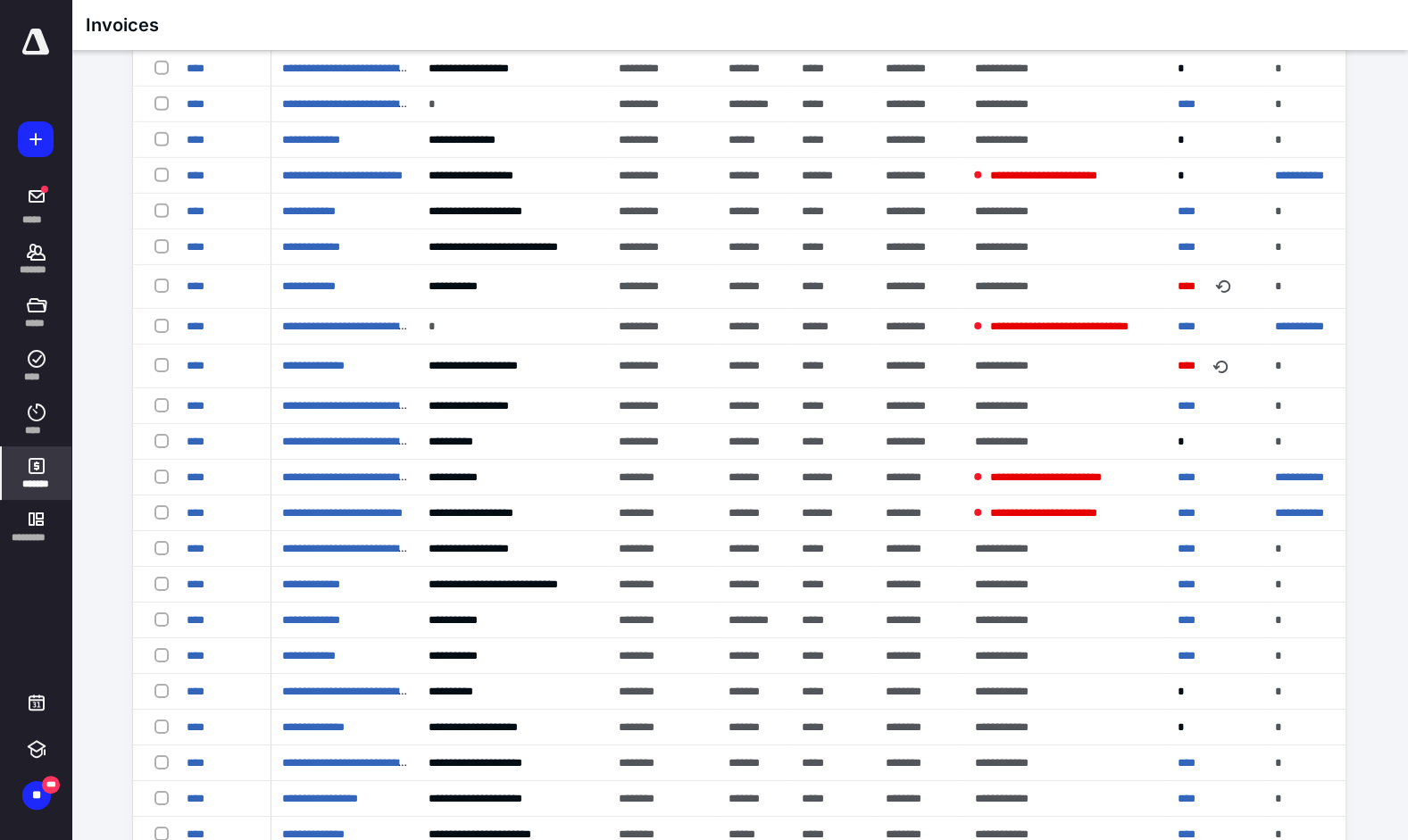 click on "****" at bounding box center (1189, 366) 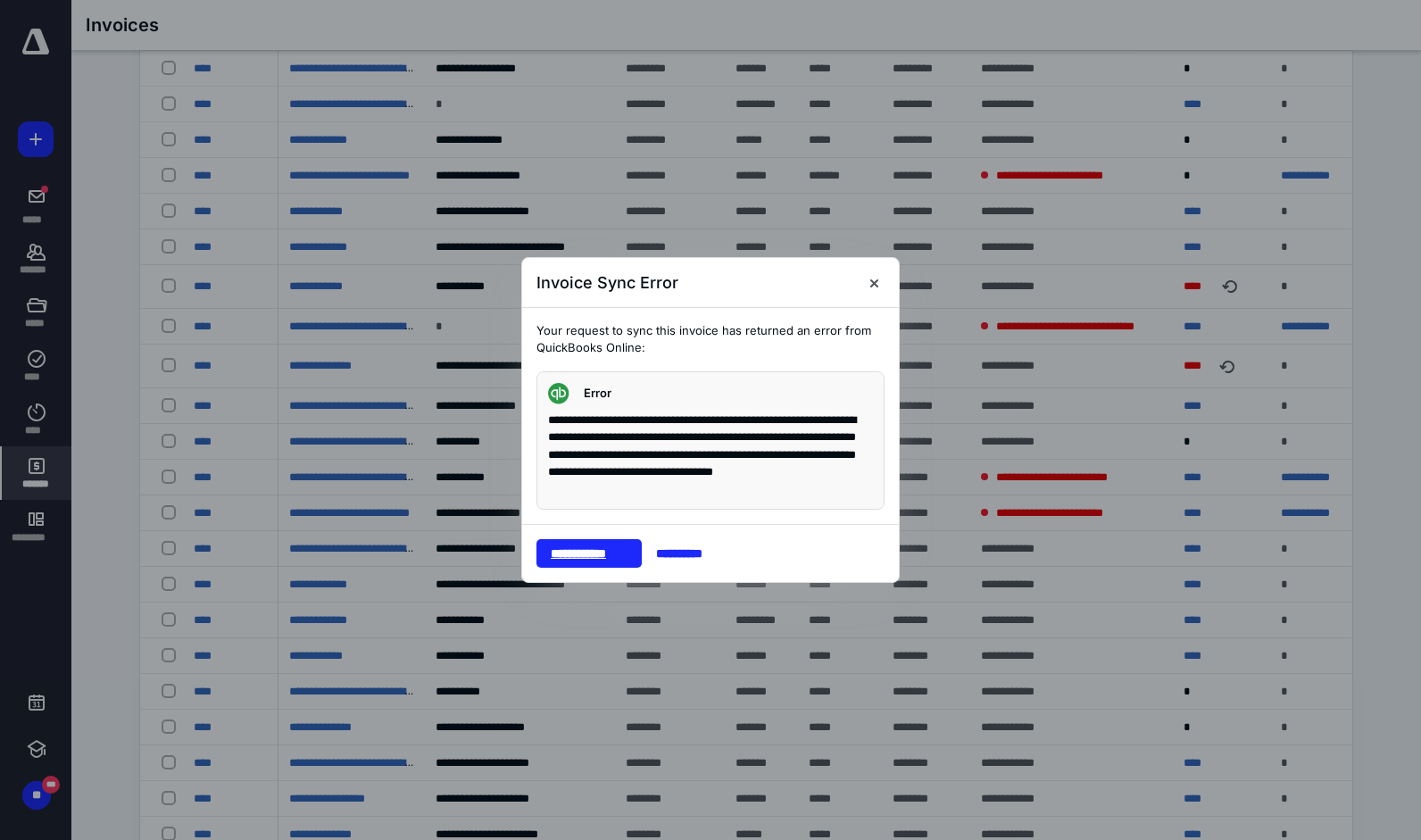 click on "**********" at bounding box center [589, 553] 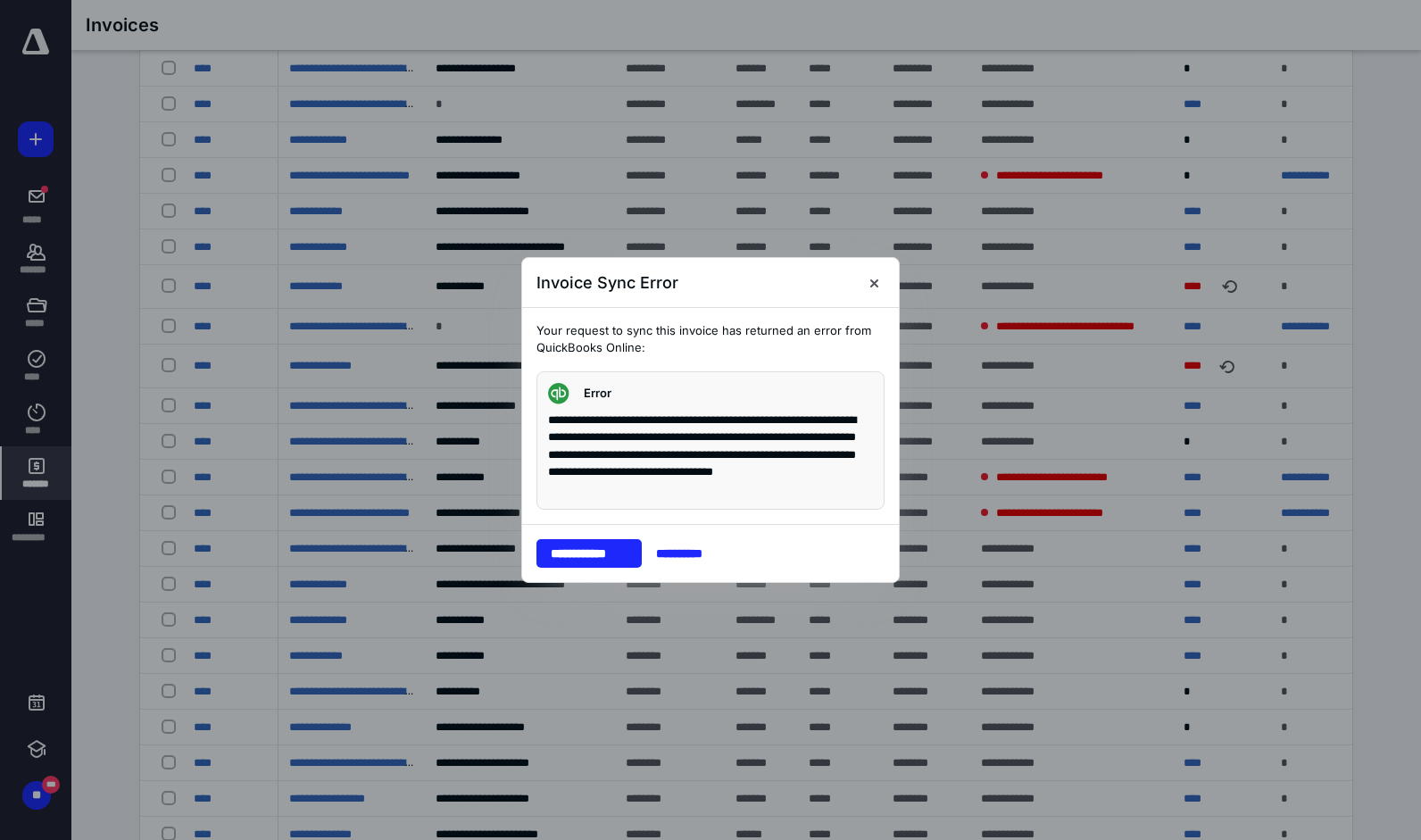 click at bounding box center [874, 282] 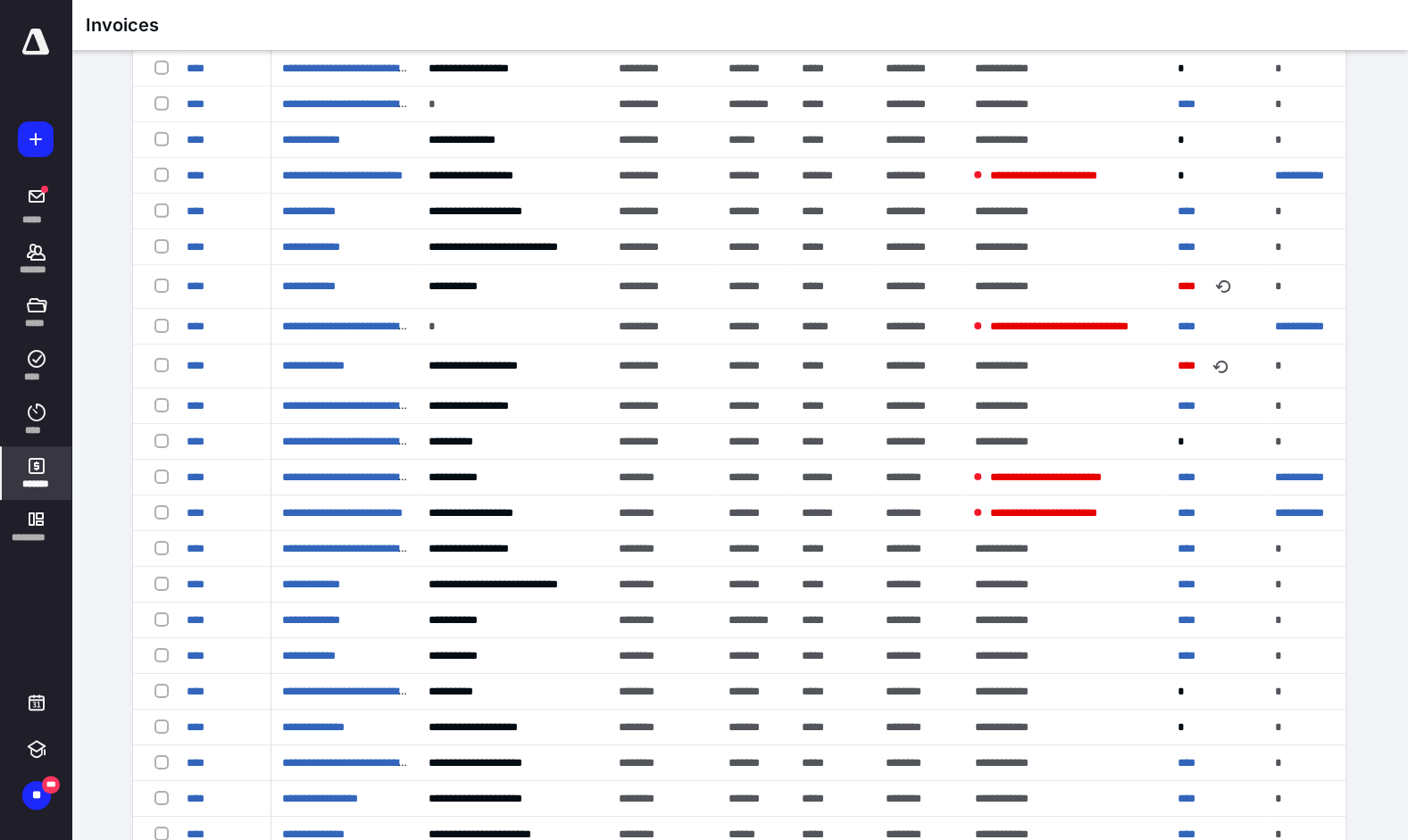 scroll, scrollTop: 7651, scrollLeft: 0, axis: vertical 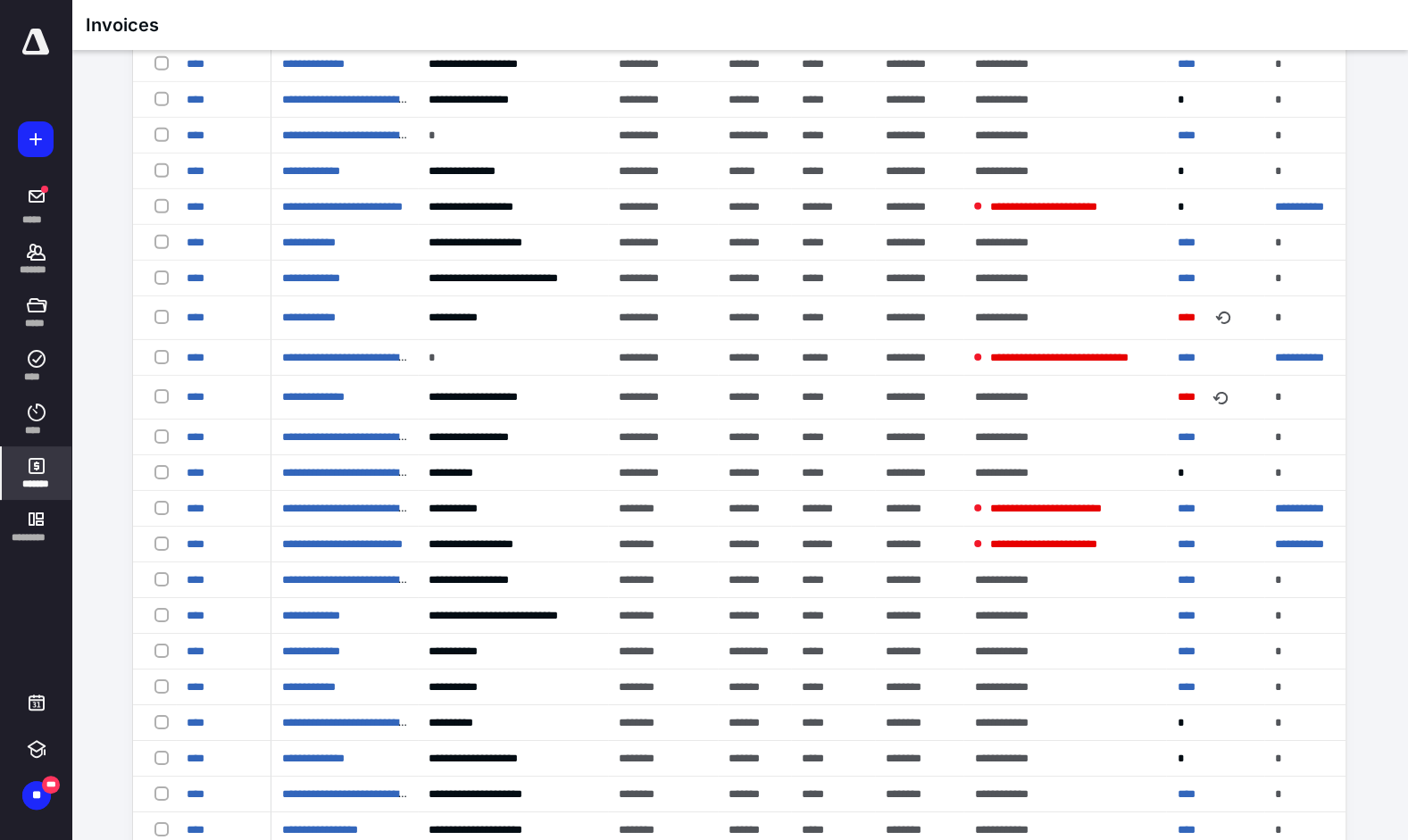 click on "****" at bounding box center [196, 170] 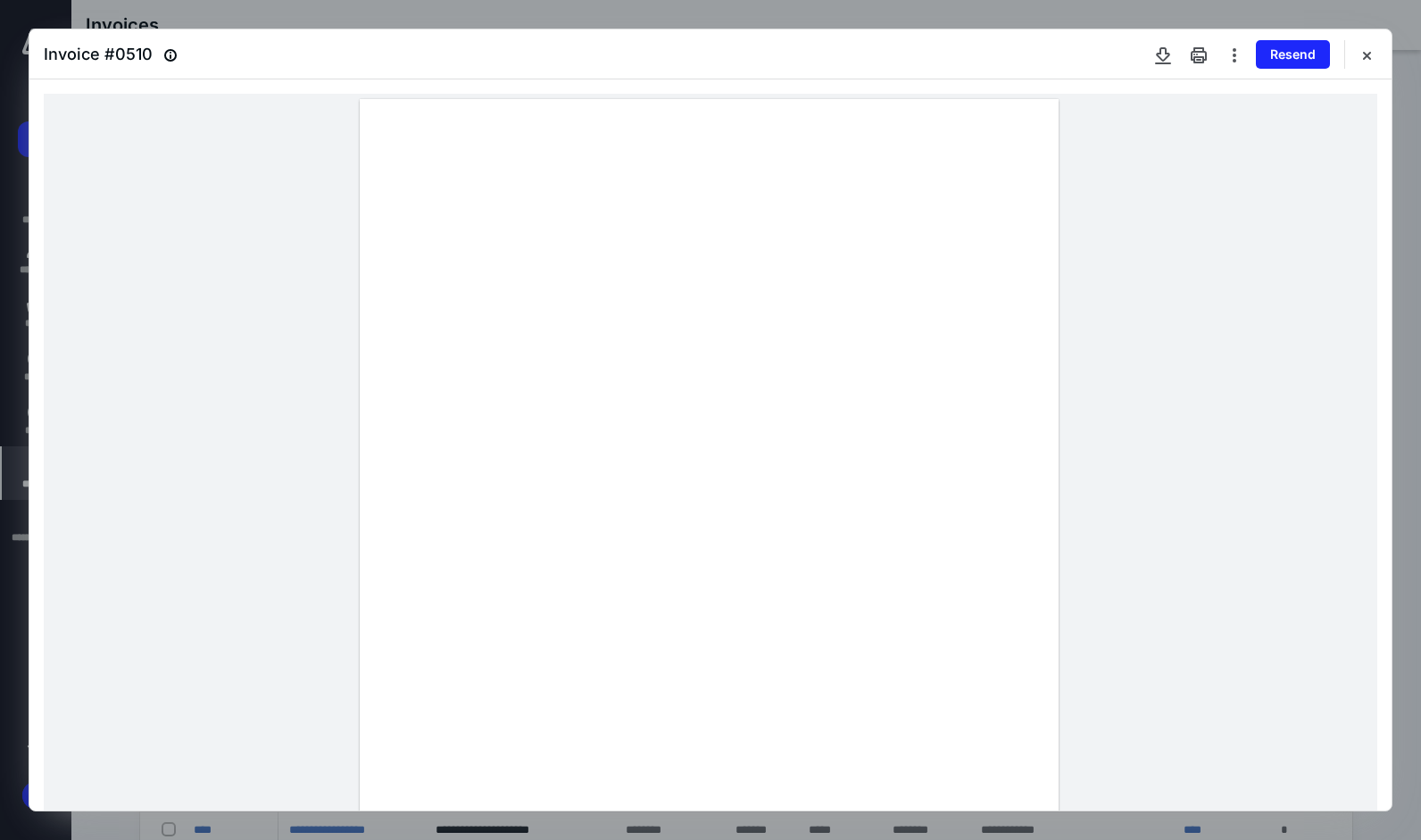 click at bounding box center [1234, 54] 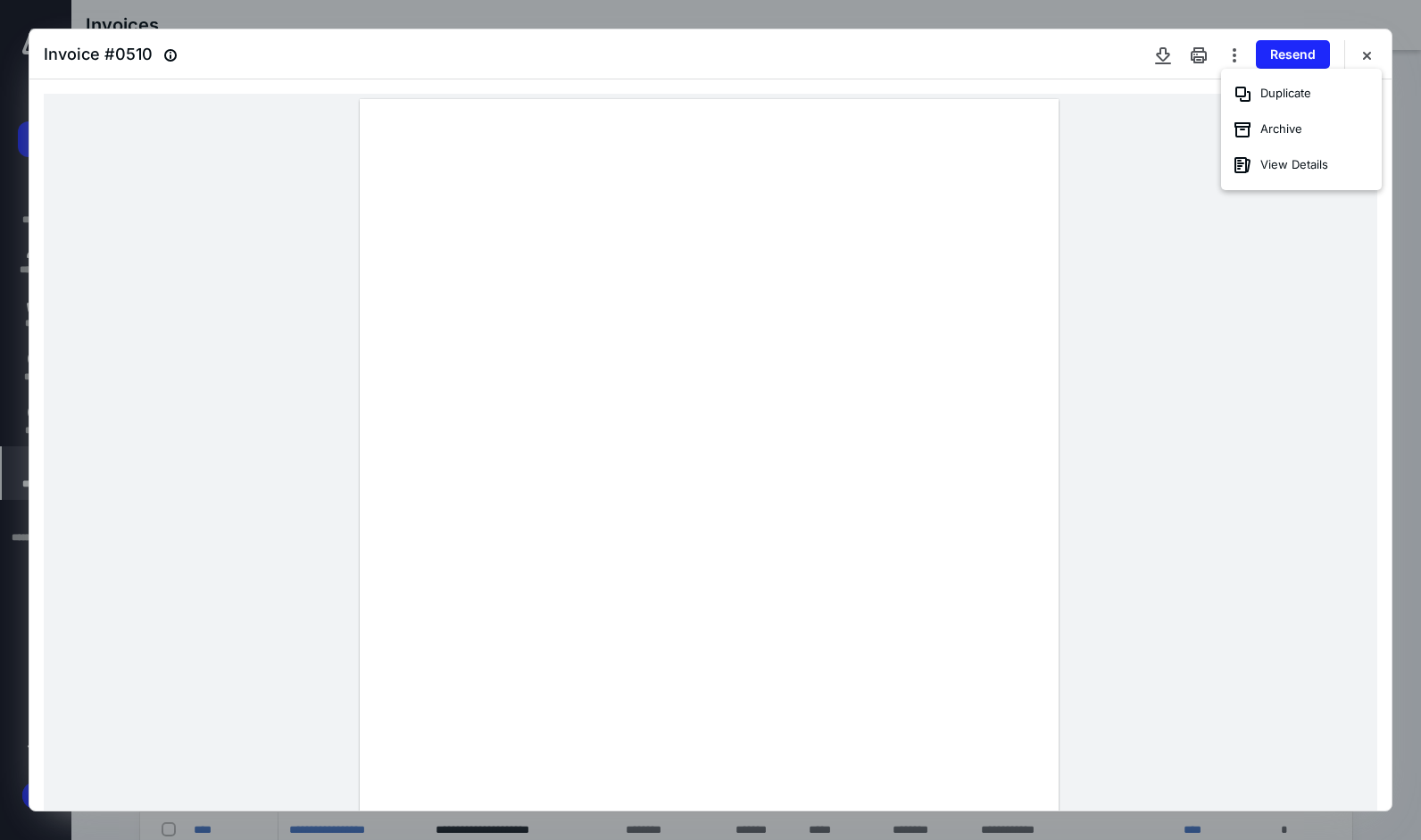 click at bounding box center (1367, 54) 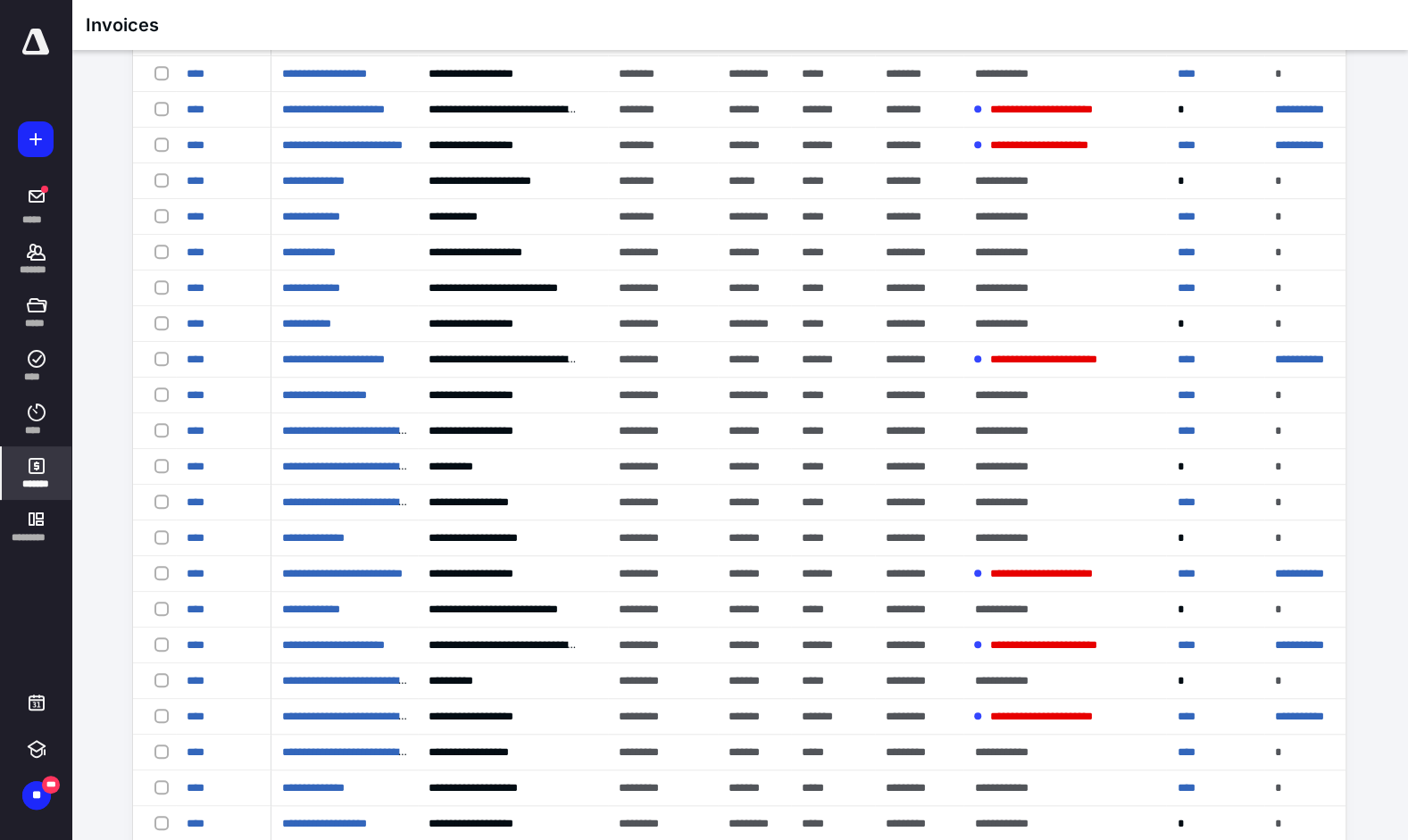 scroll, scrollTop: 0, scrollLeft: 0, axis: both 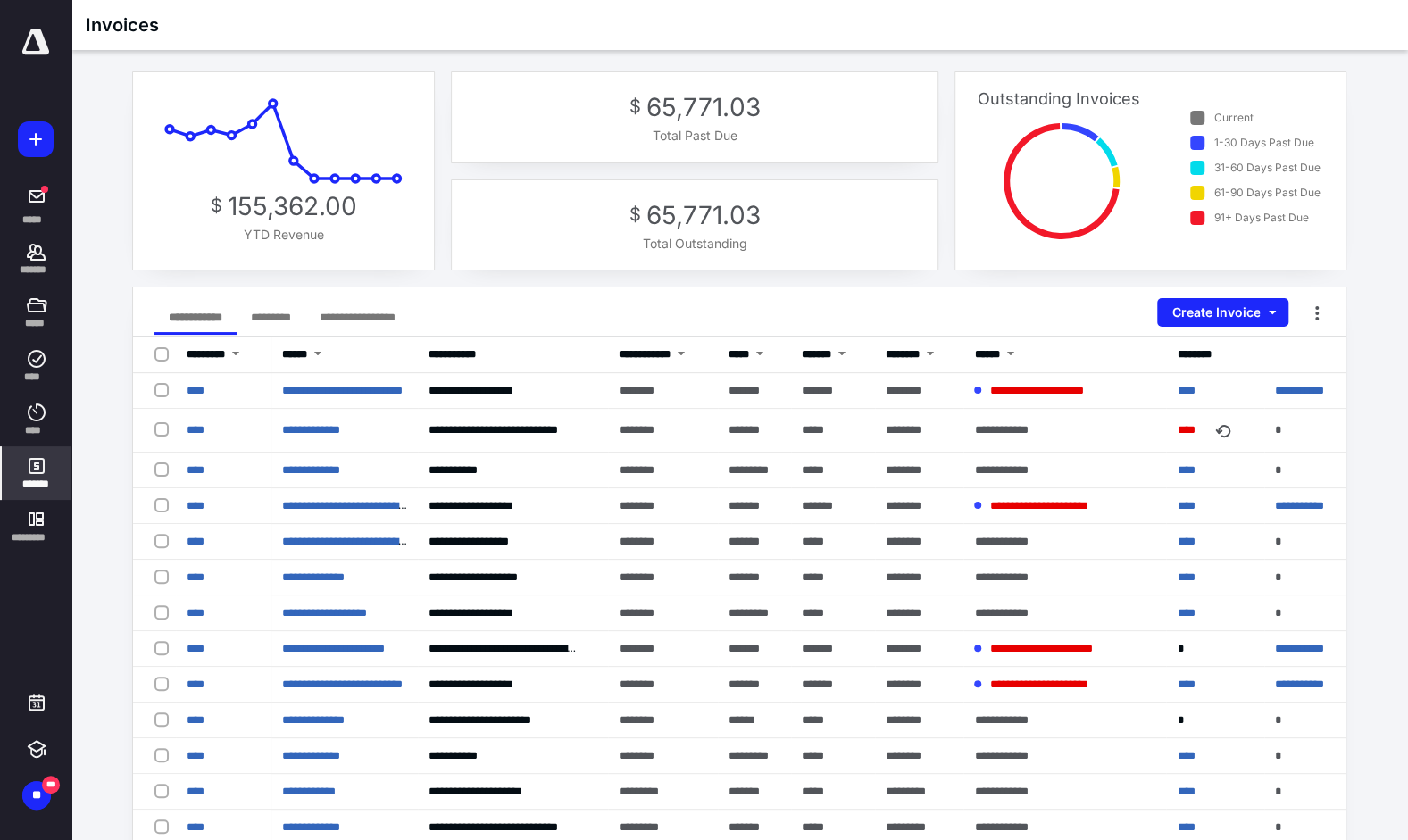 drag, startPoint x: 570, startPoint y: 416, endPoint x: 390, endPoint y: 454, distance: 183.96739 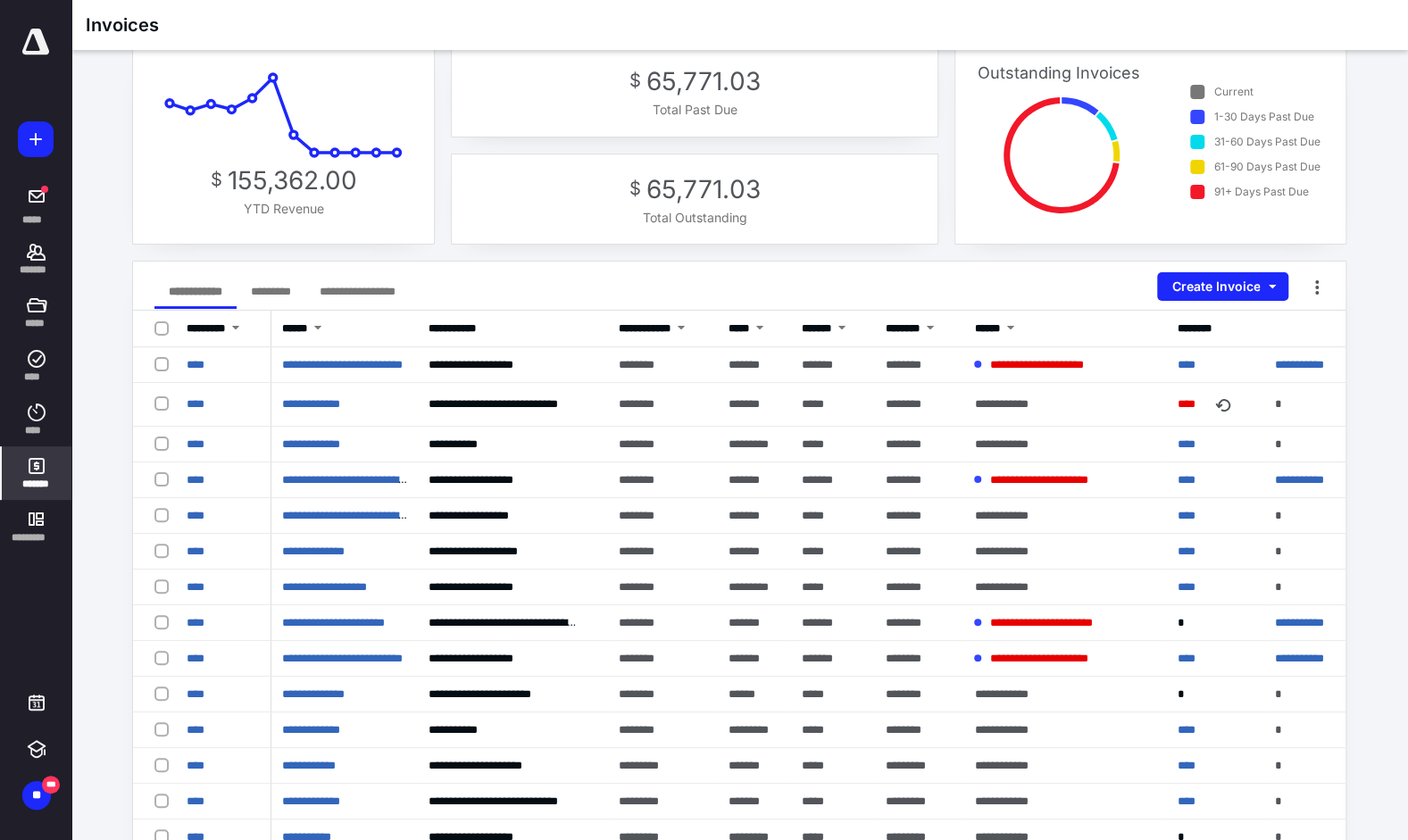 scroll, scrollTop: 0, scrollLeft: 0, axis: both 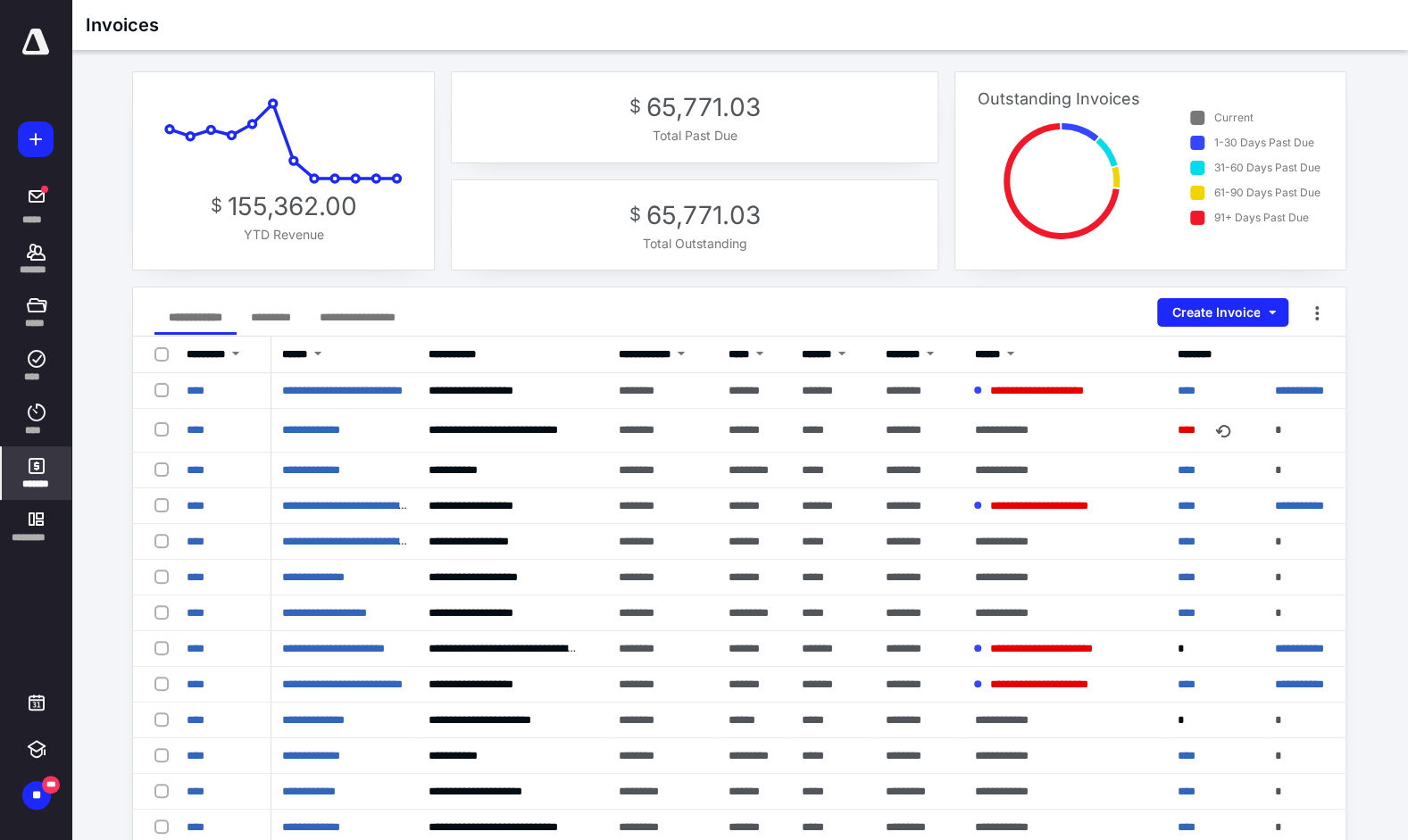 click at bounding box center [318, 355] 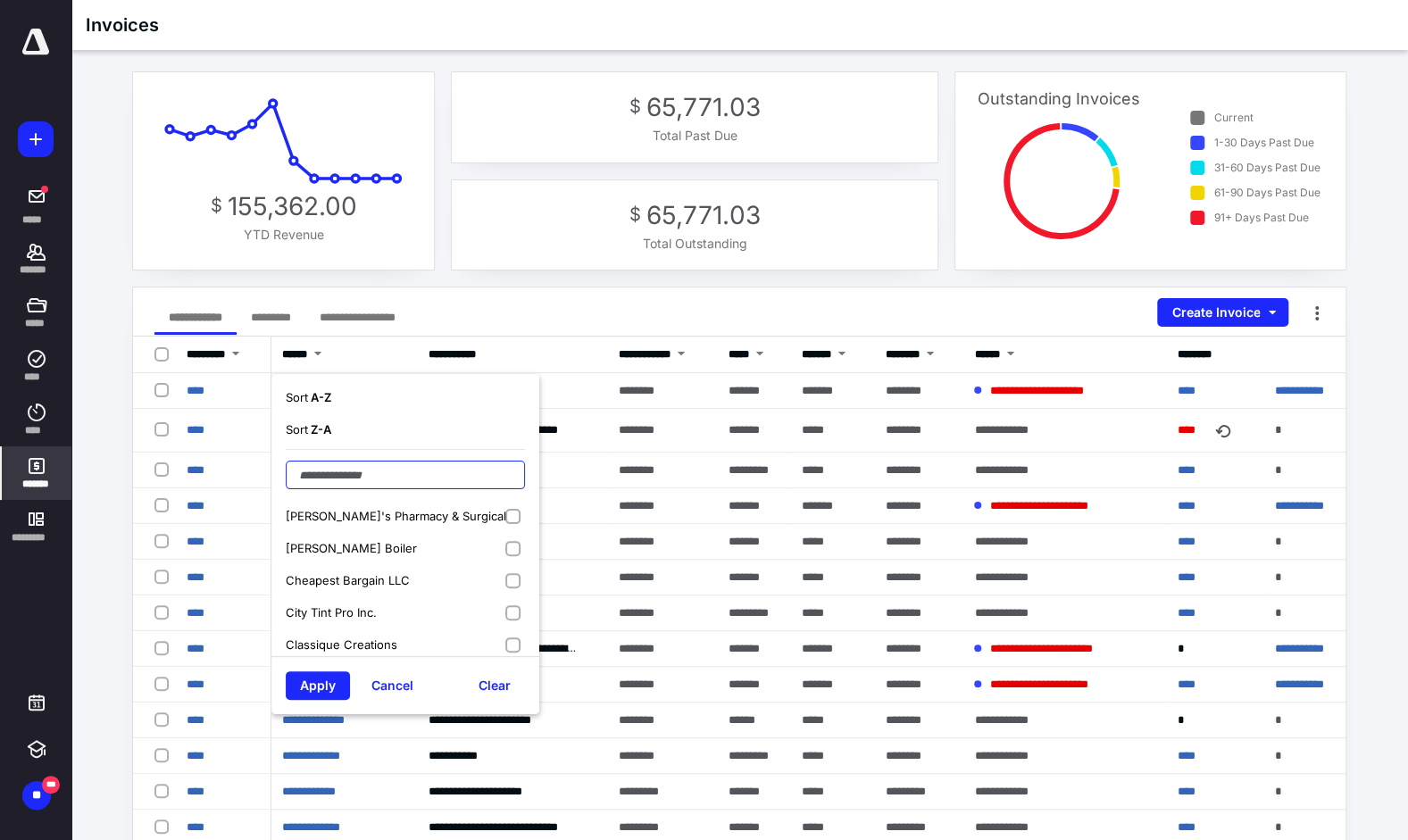 click at bounding box center [405, 475] 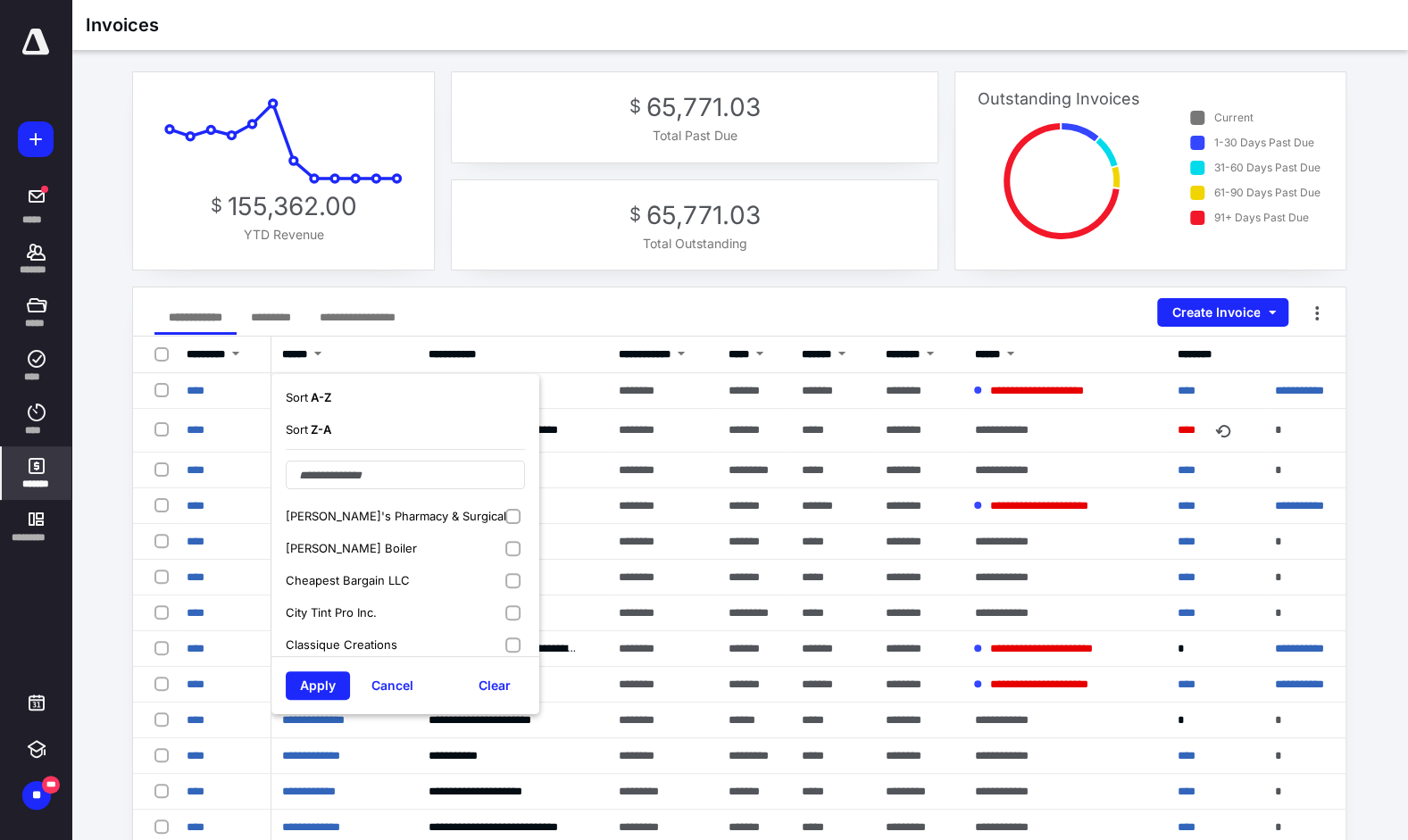 click on "[PERSON_NAME]'s Pharmacy & Surgical" at bounding box center (405, 516) 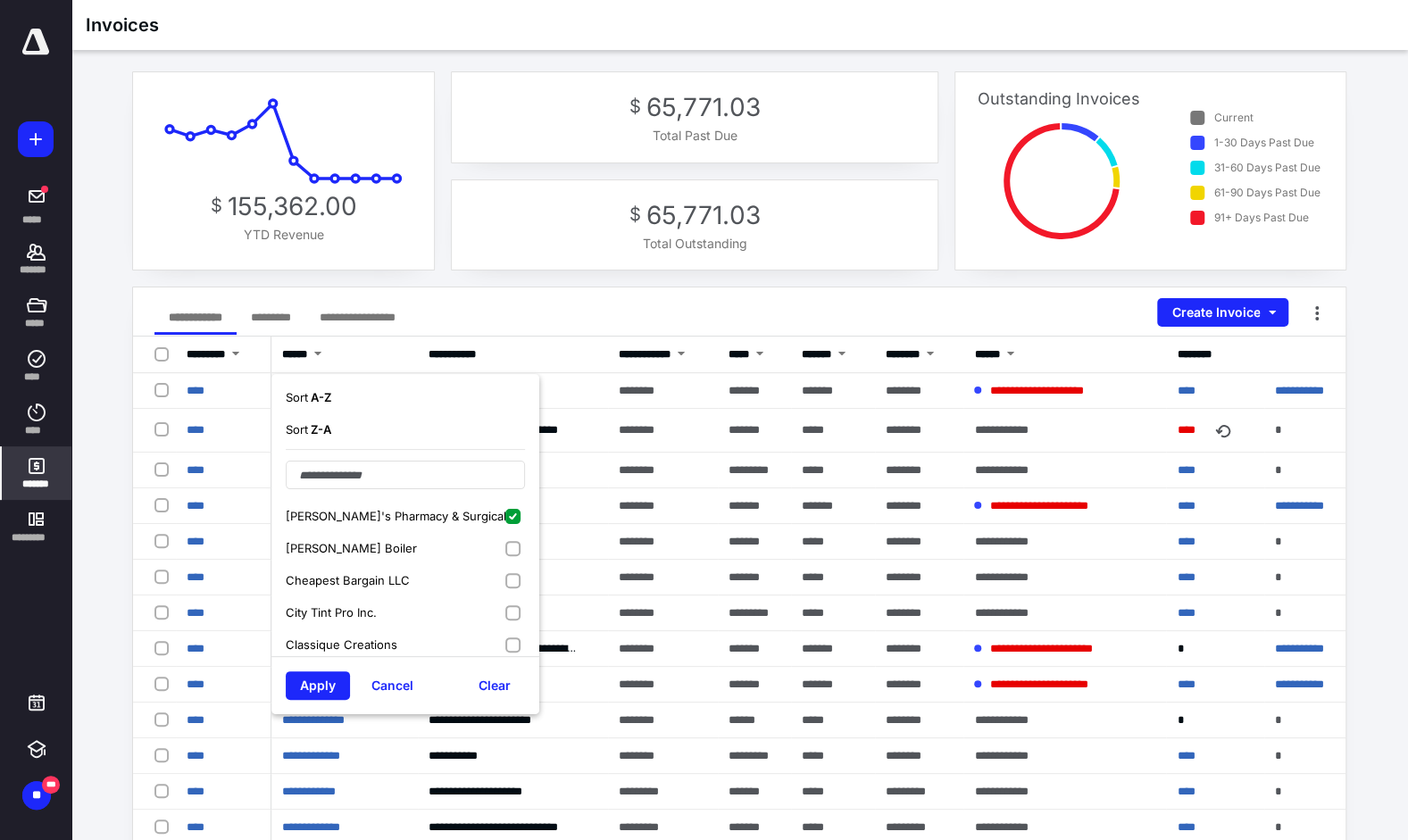 checkbox on "true" 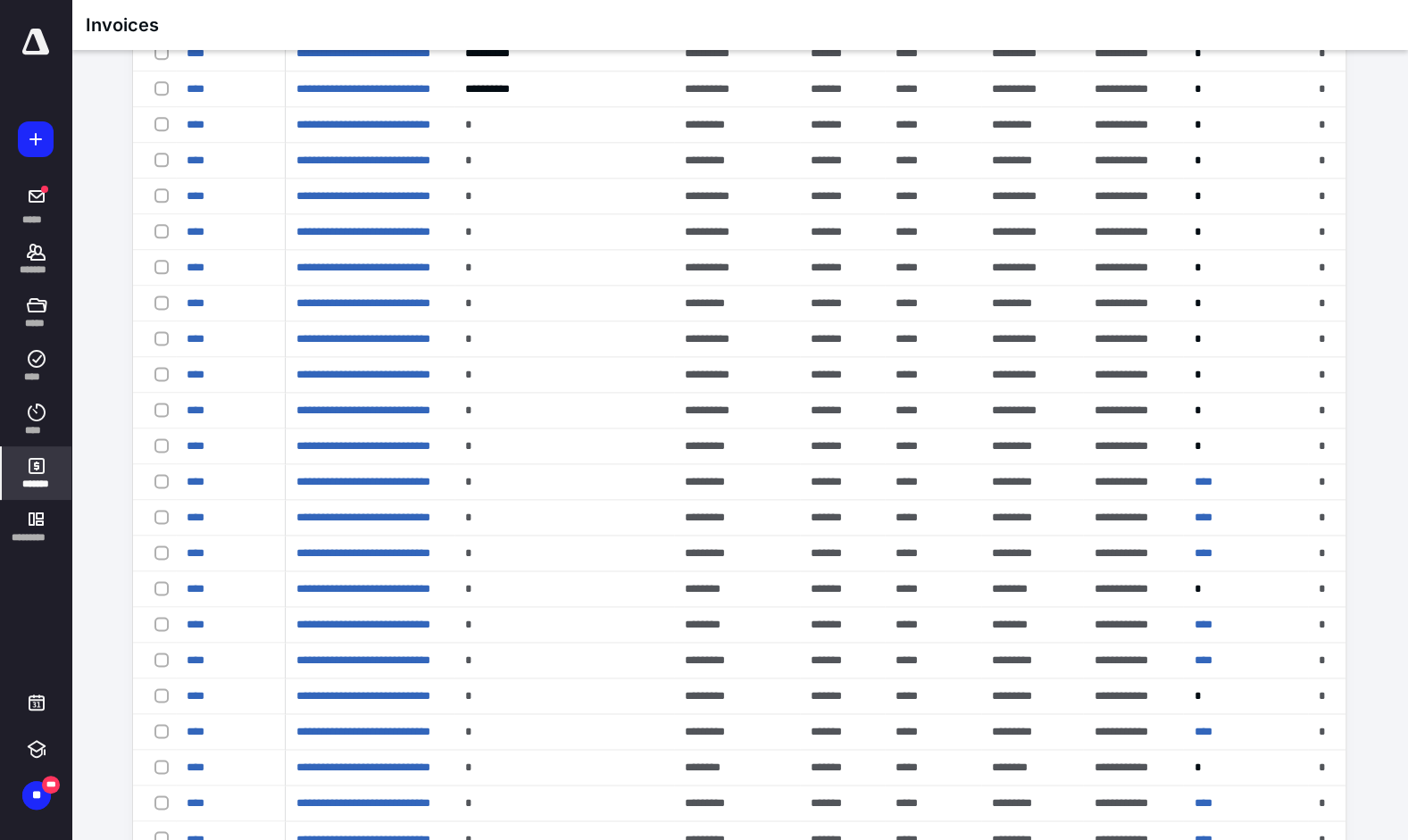 scroll, scrollTop: 1302, scrollLeft: 0, axis: vertical 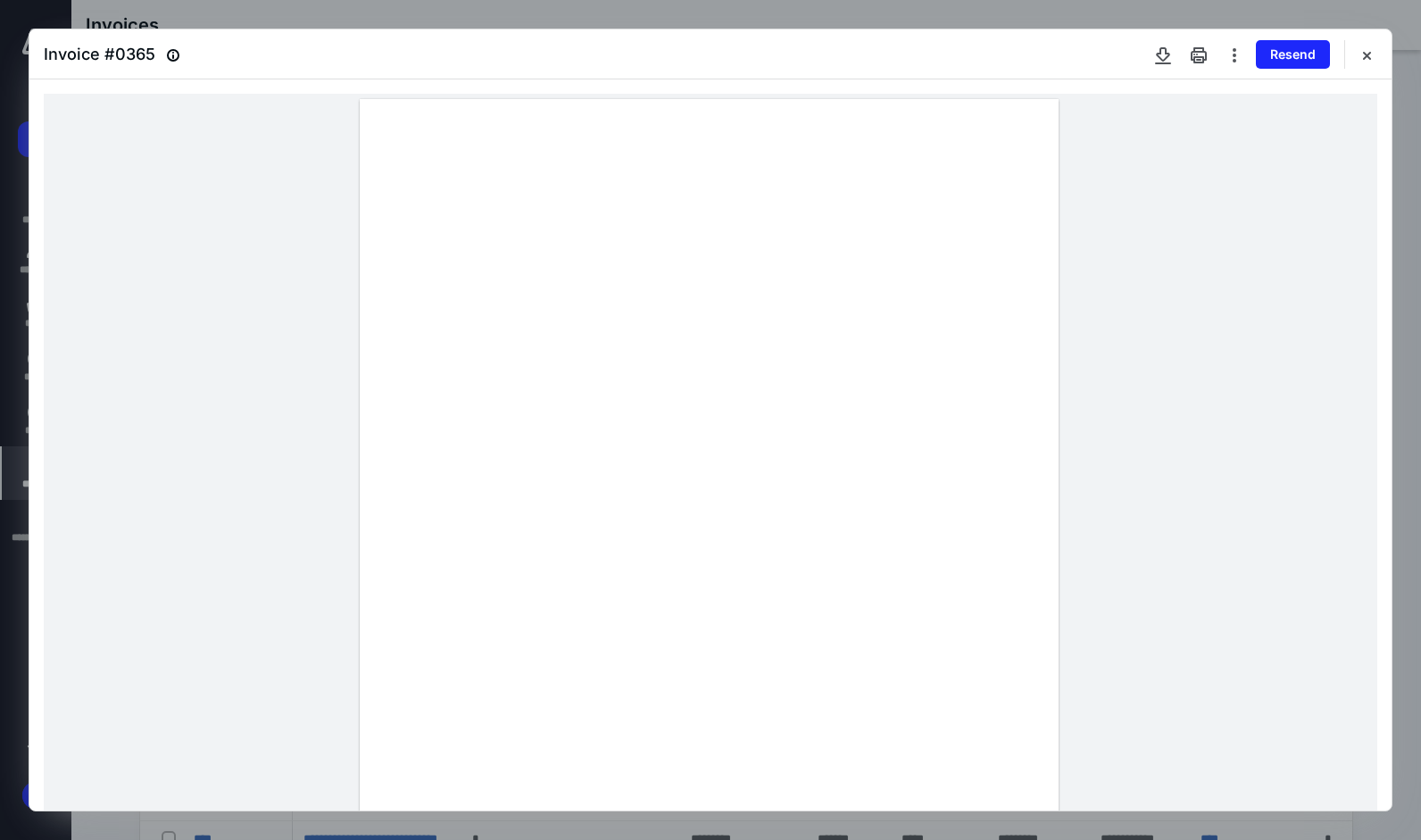 click at bounding box center (1367, 54) 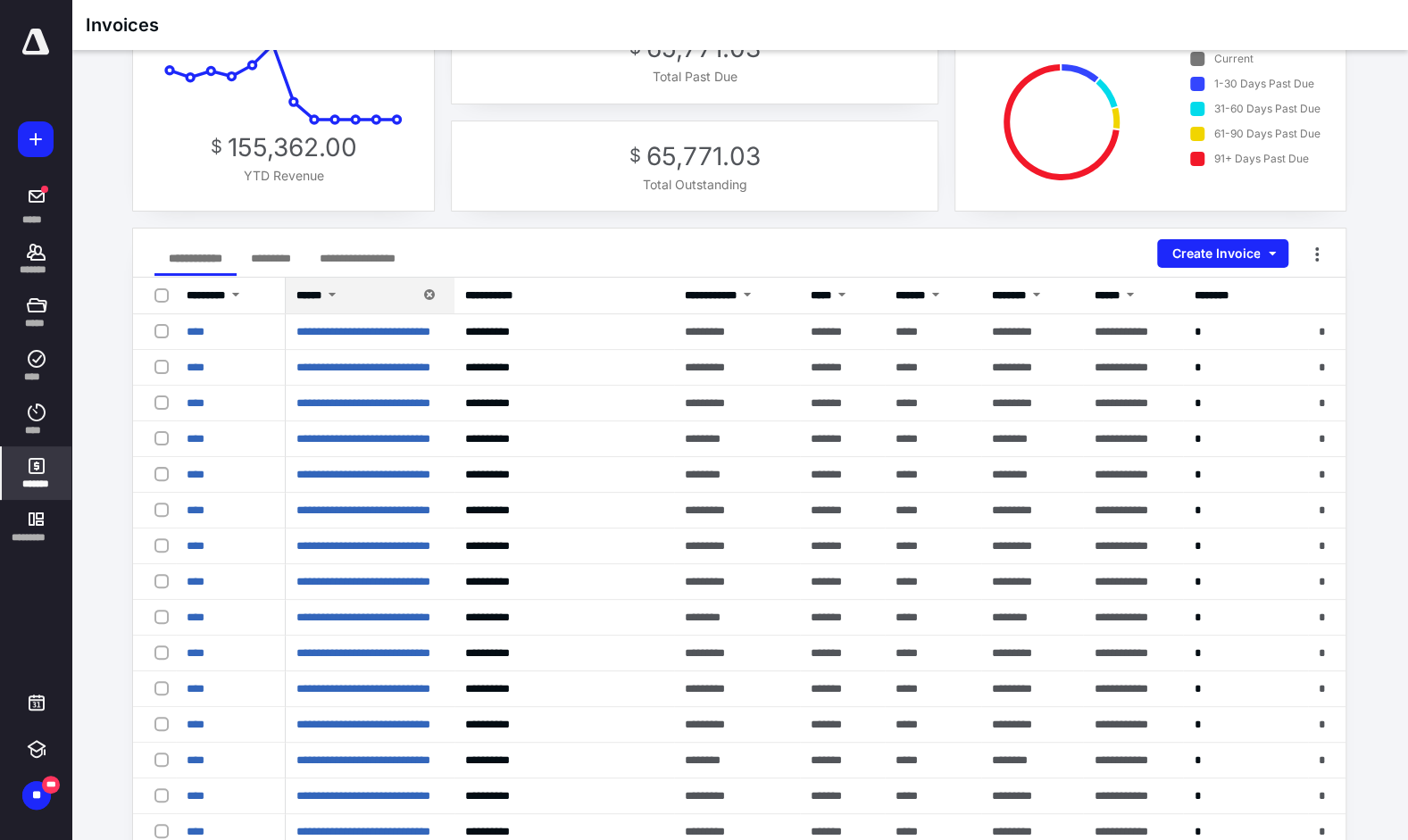 scroll, scrollTop: 0, scrollLeft: 0, axis: both 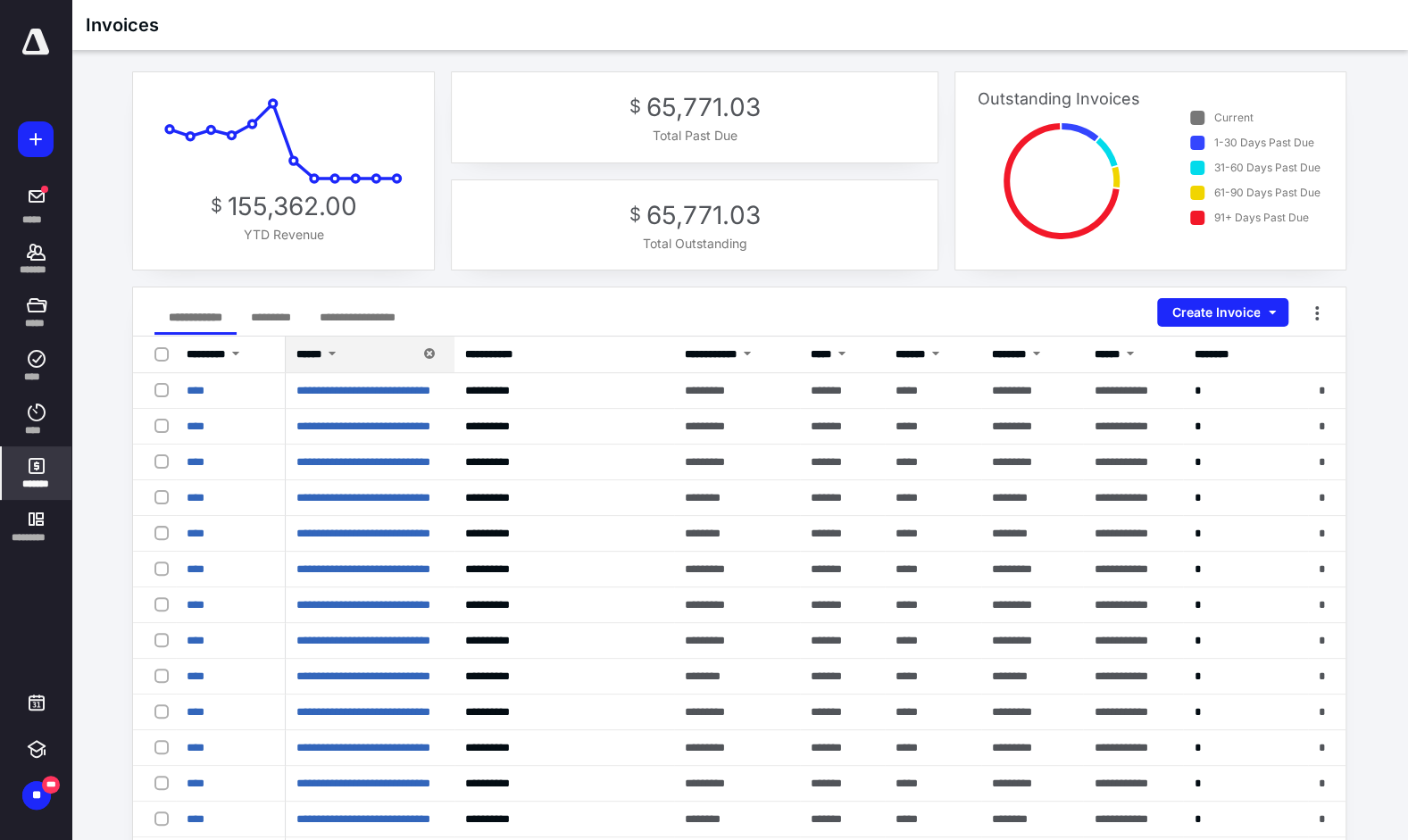 click at bounding box center [1317, 312] 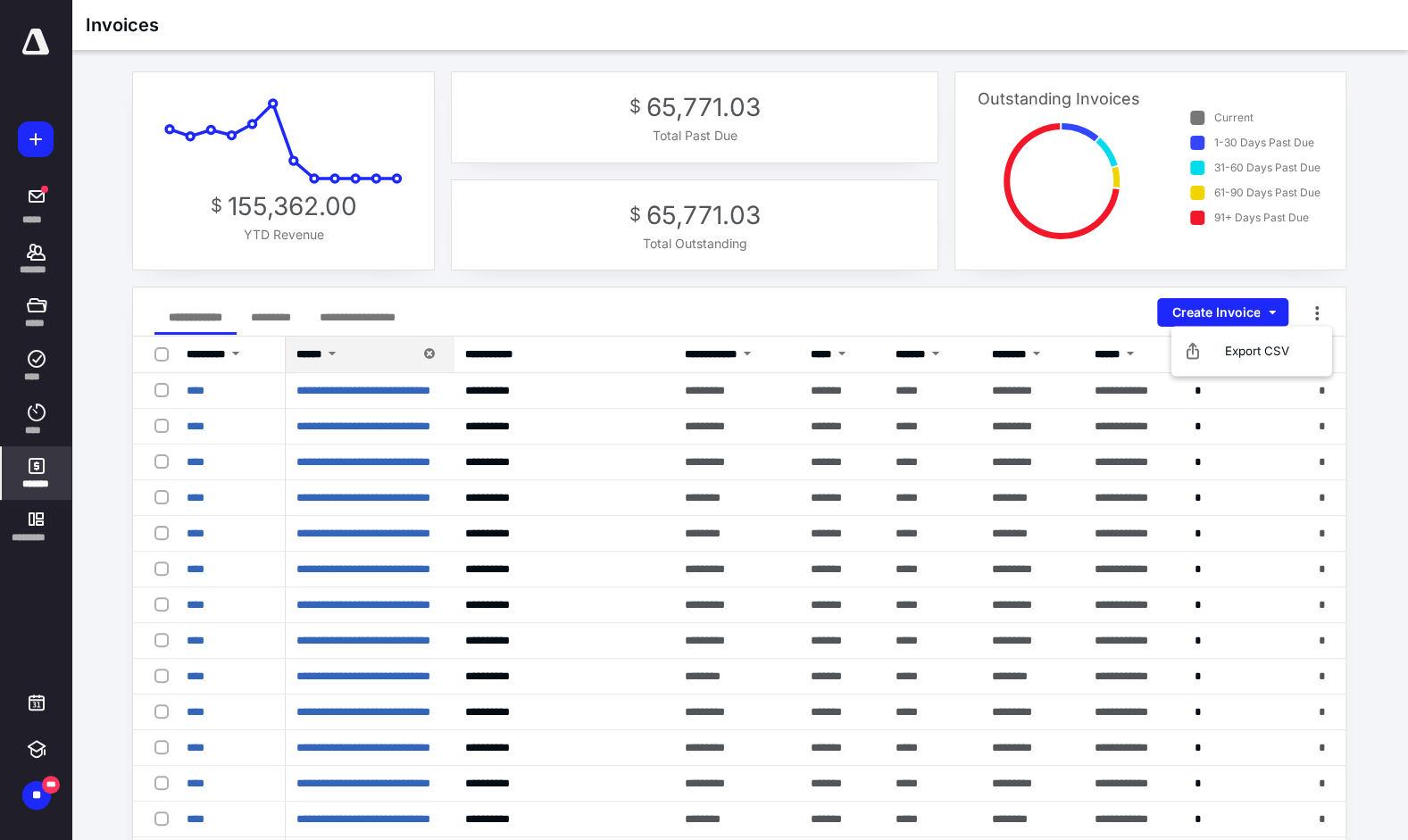 click on "**********" at bounding box center [739, 312] 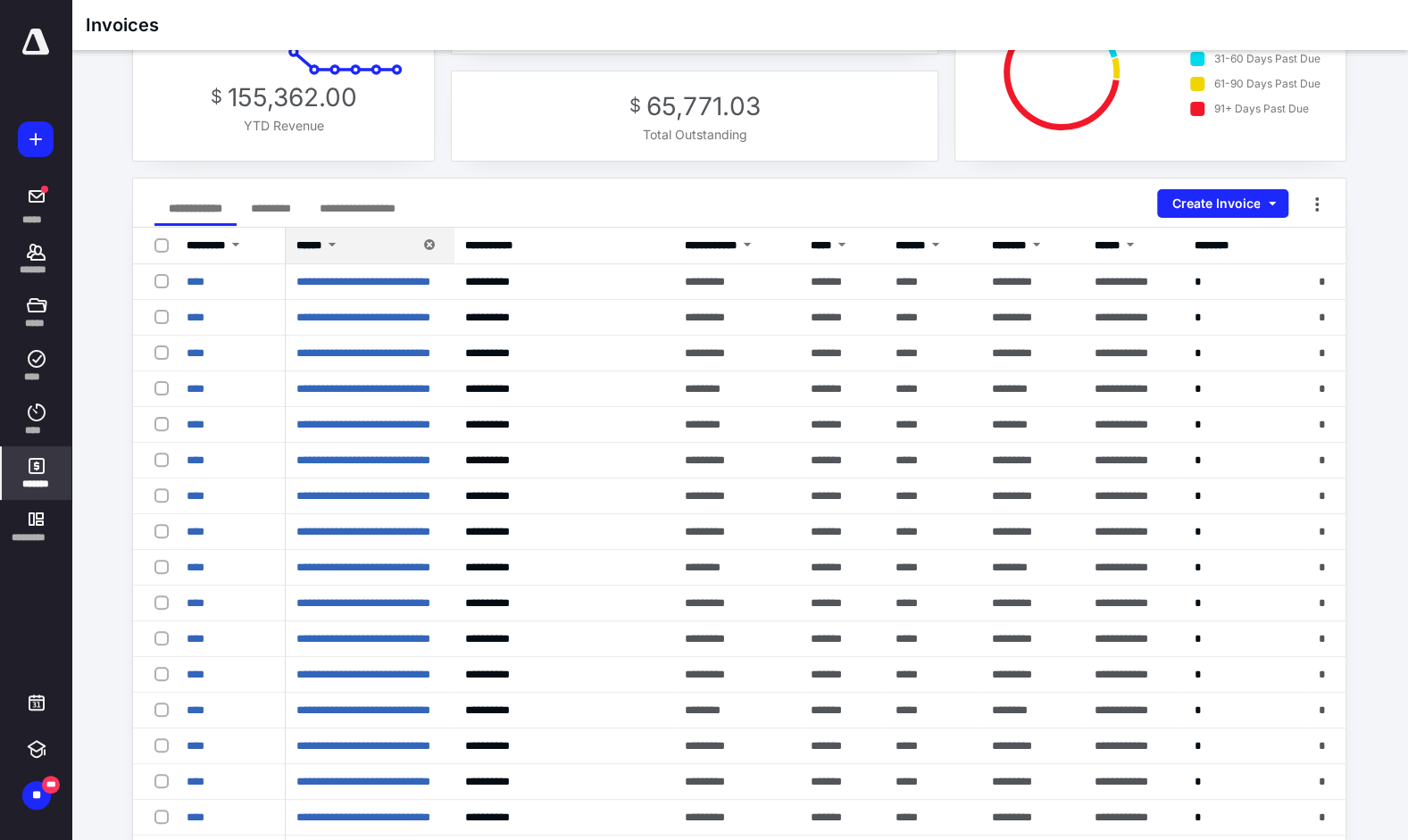 scroll, scrollTop: 0, scrollLeft: 0, axis: both 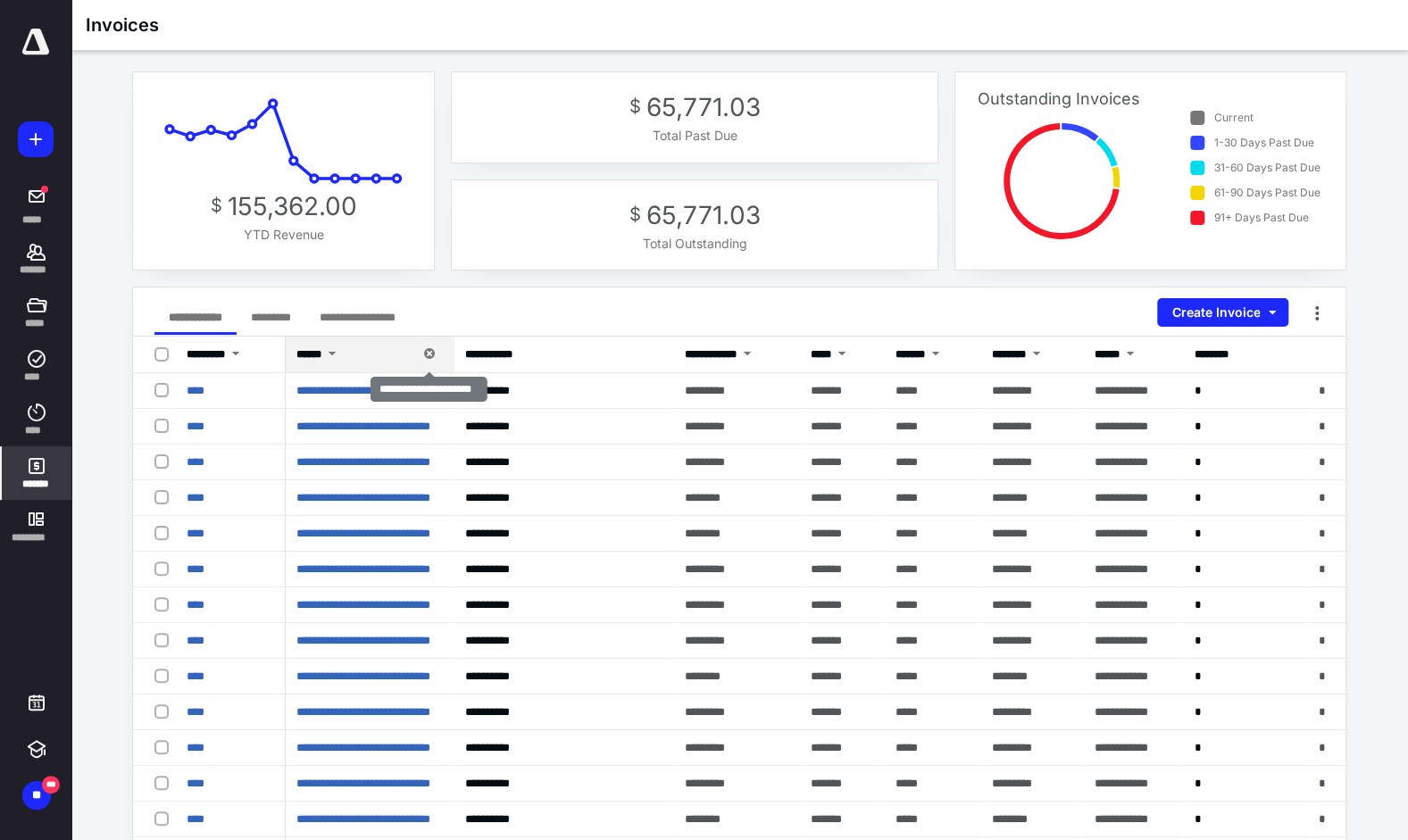 click at bounding box center (429, 354) 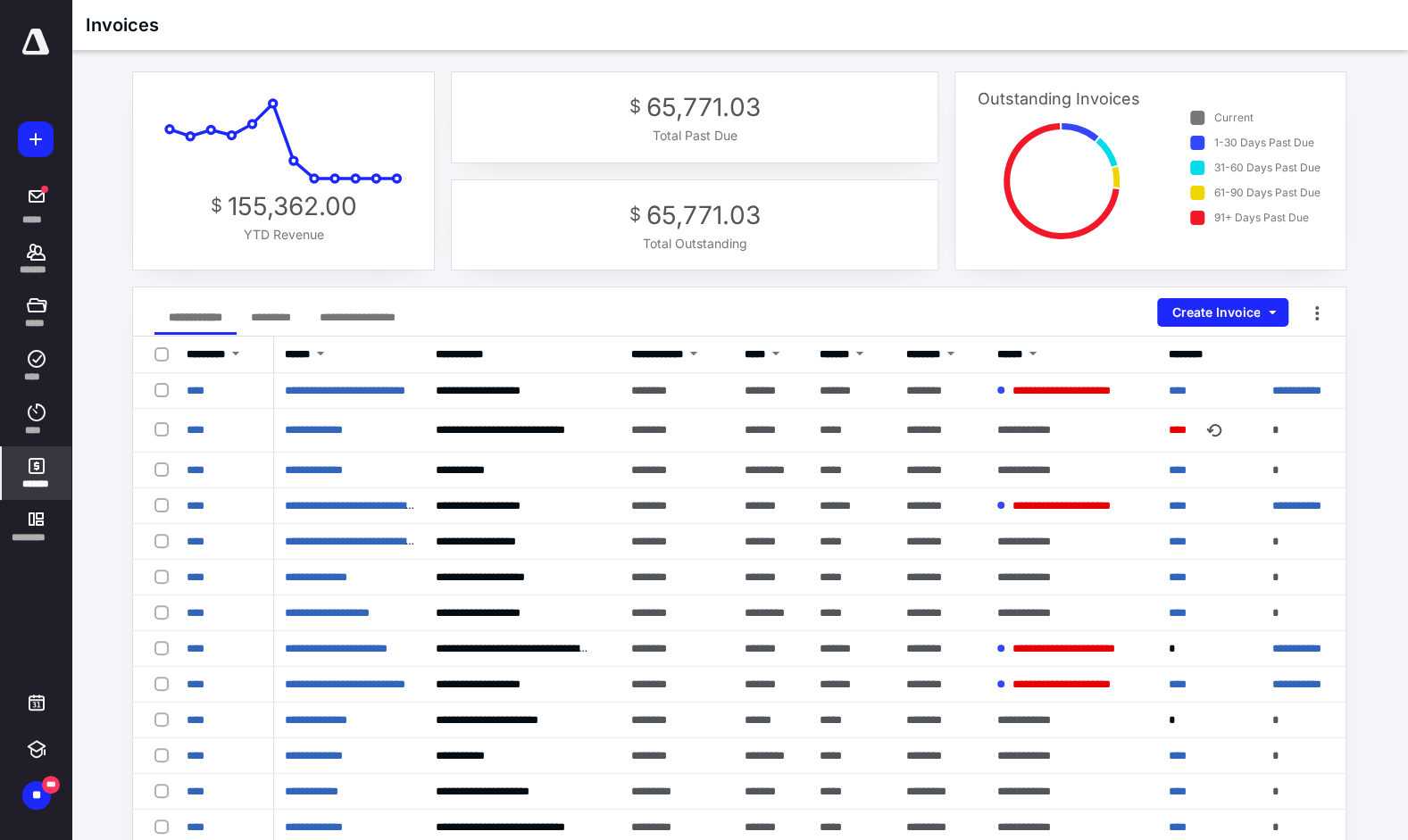 click at bounding box center [321, 355] 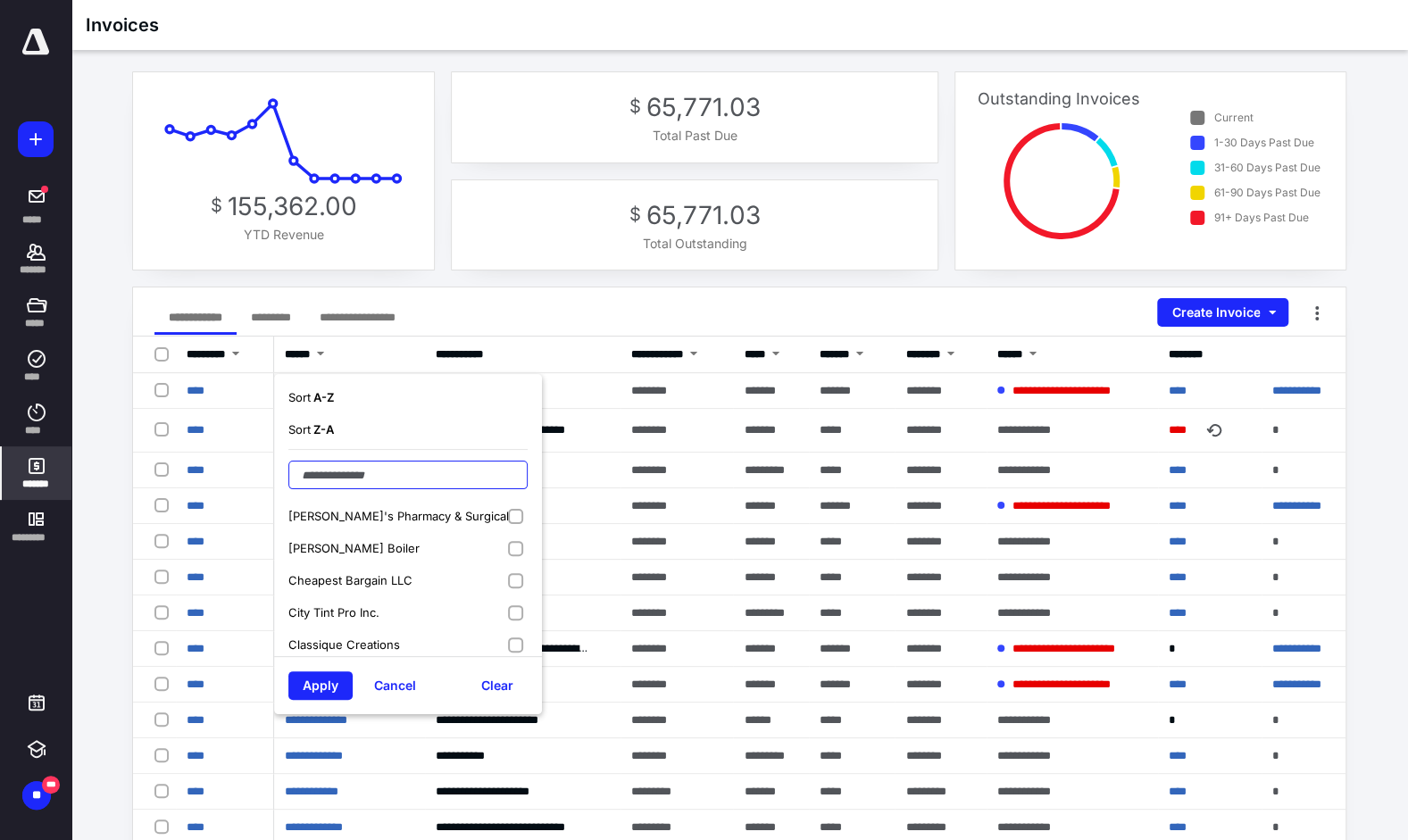 click at bounding box center (408, 475) 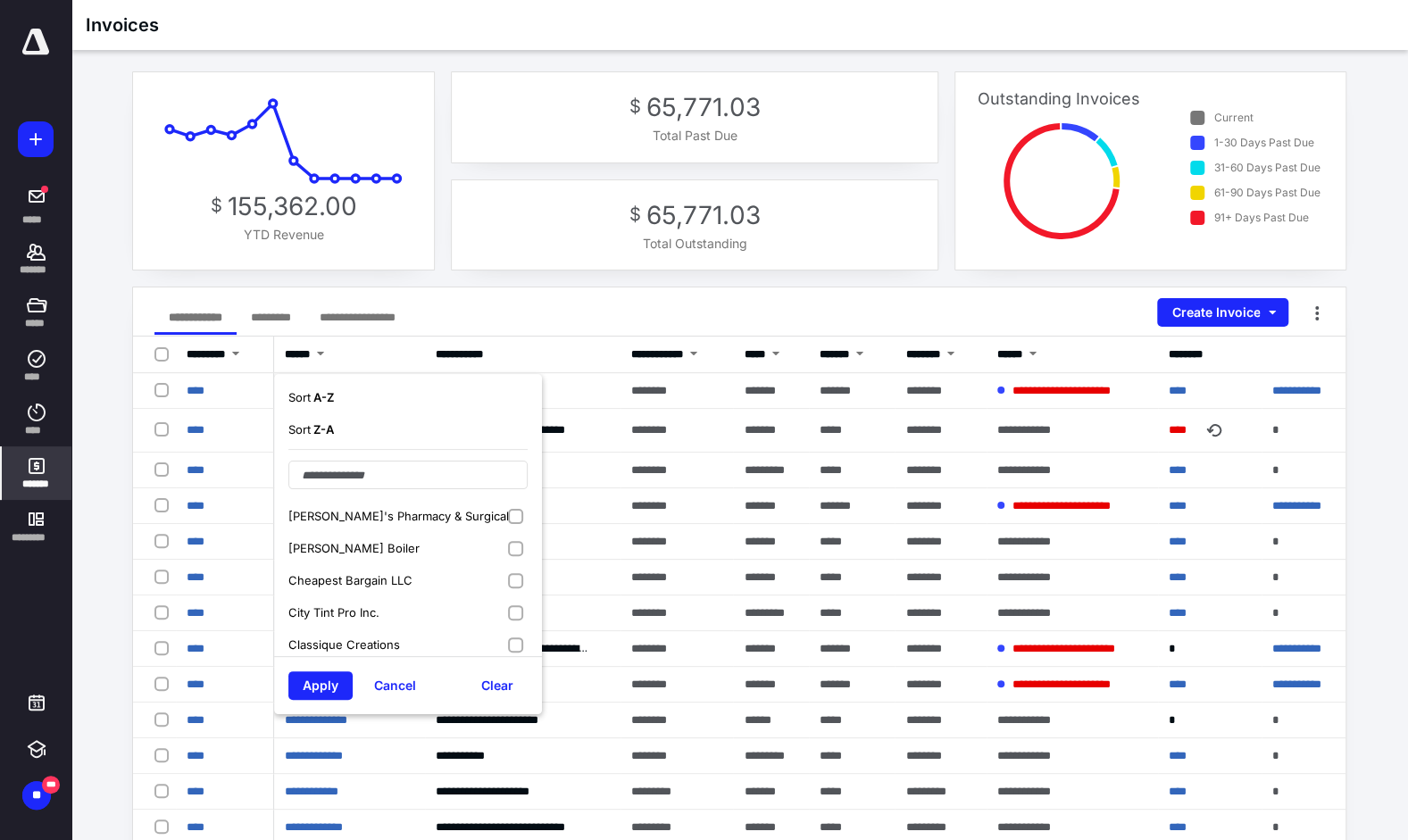 click on "Classique Creations" at bounding box center (408, 645) 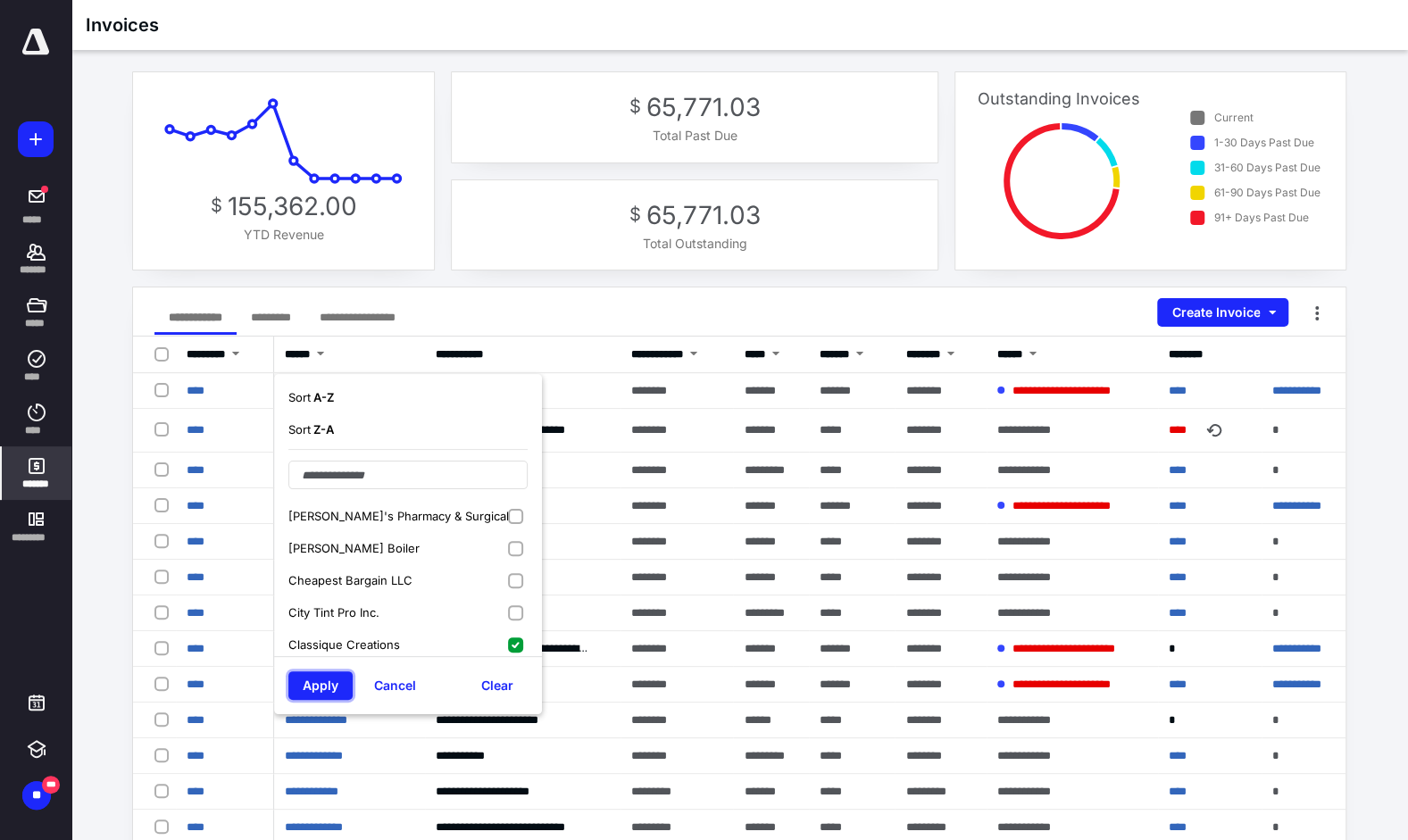 click on "Apply" at bounding box center (321, 686) 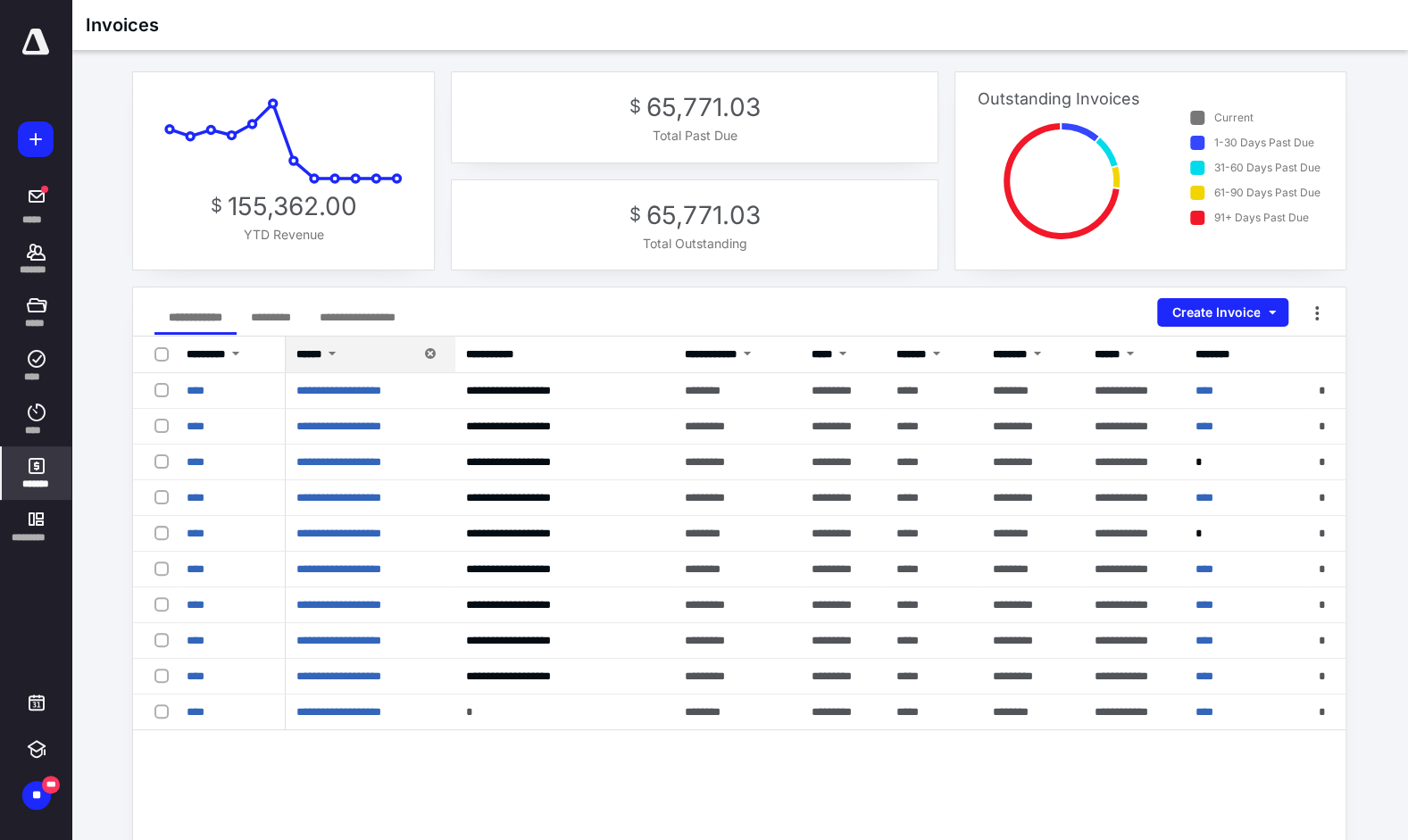 click on "****" at bounding box center (196, 533) 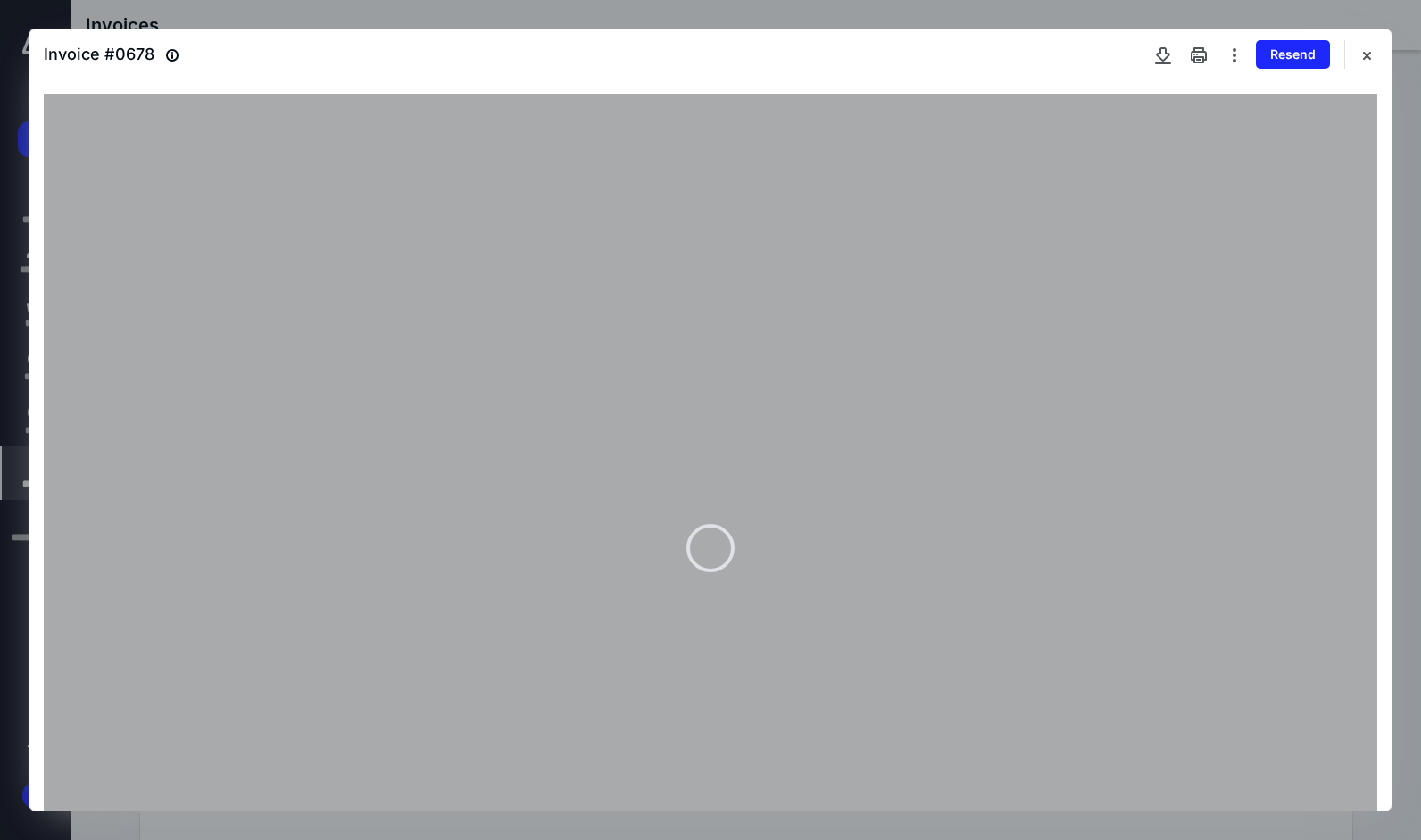 click at bounding box center [1234, 54] 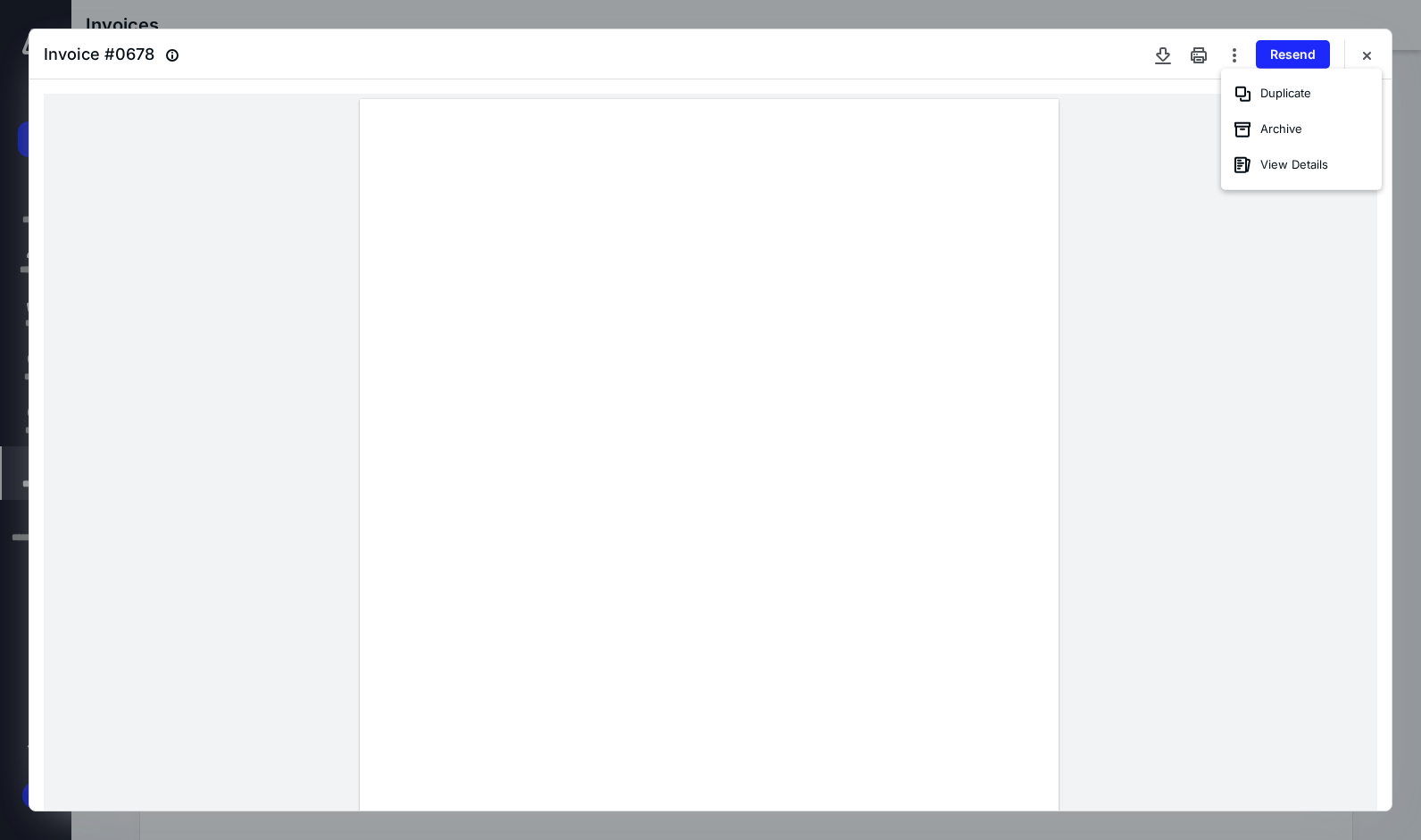 click at bounding box center [710, 551] 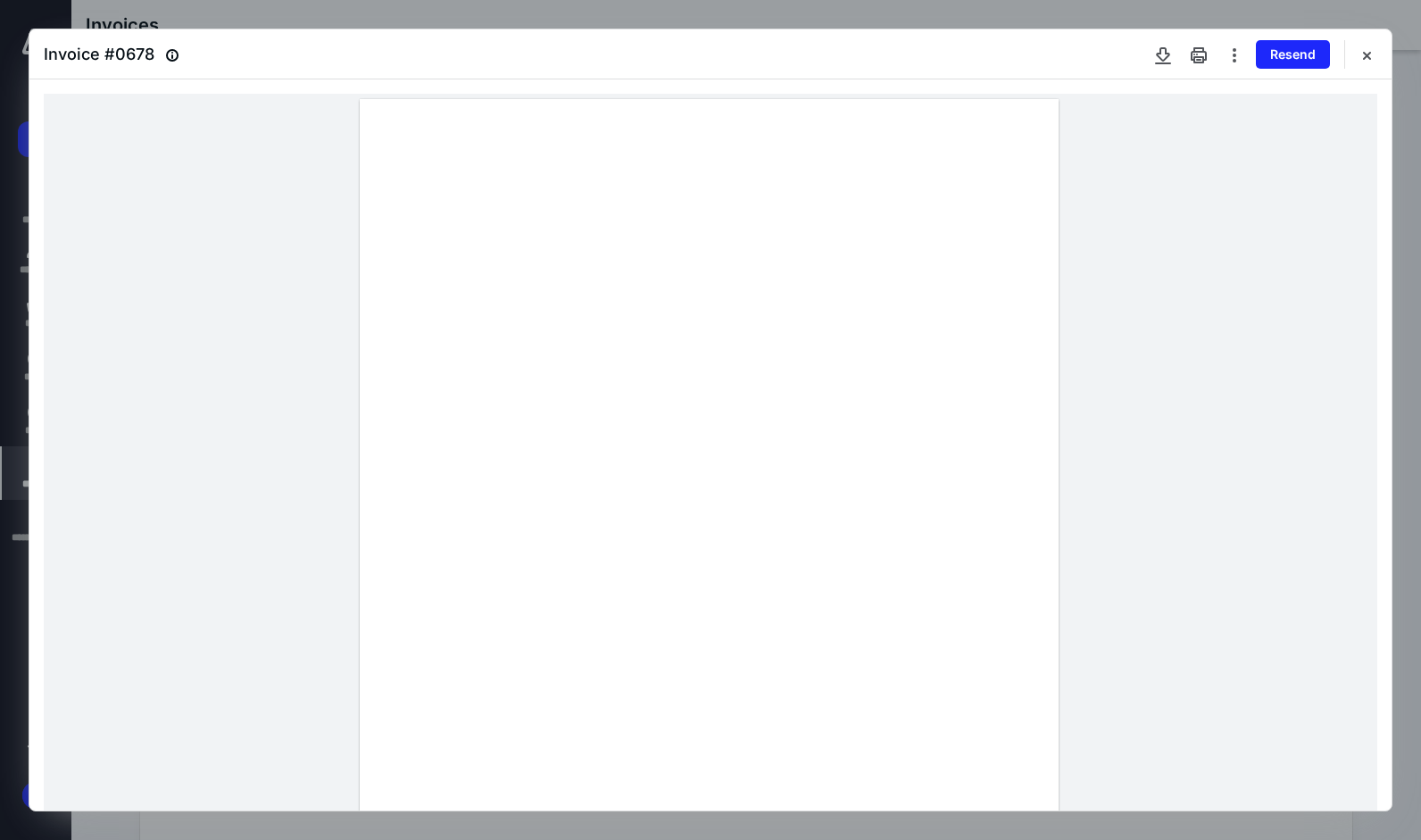 click at bounding box center [1367, 54] 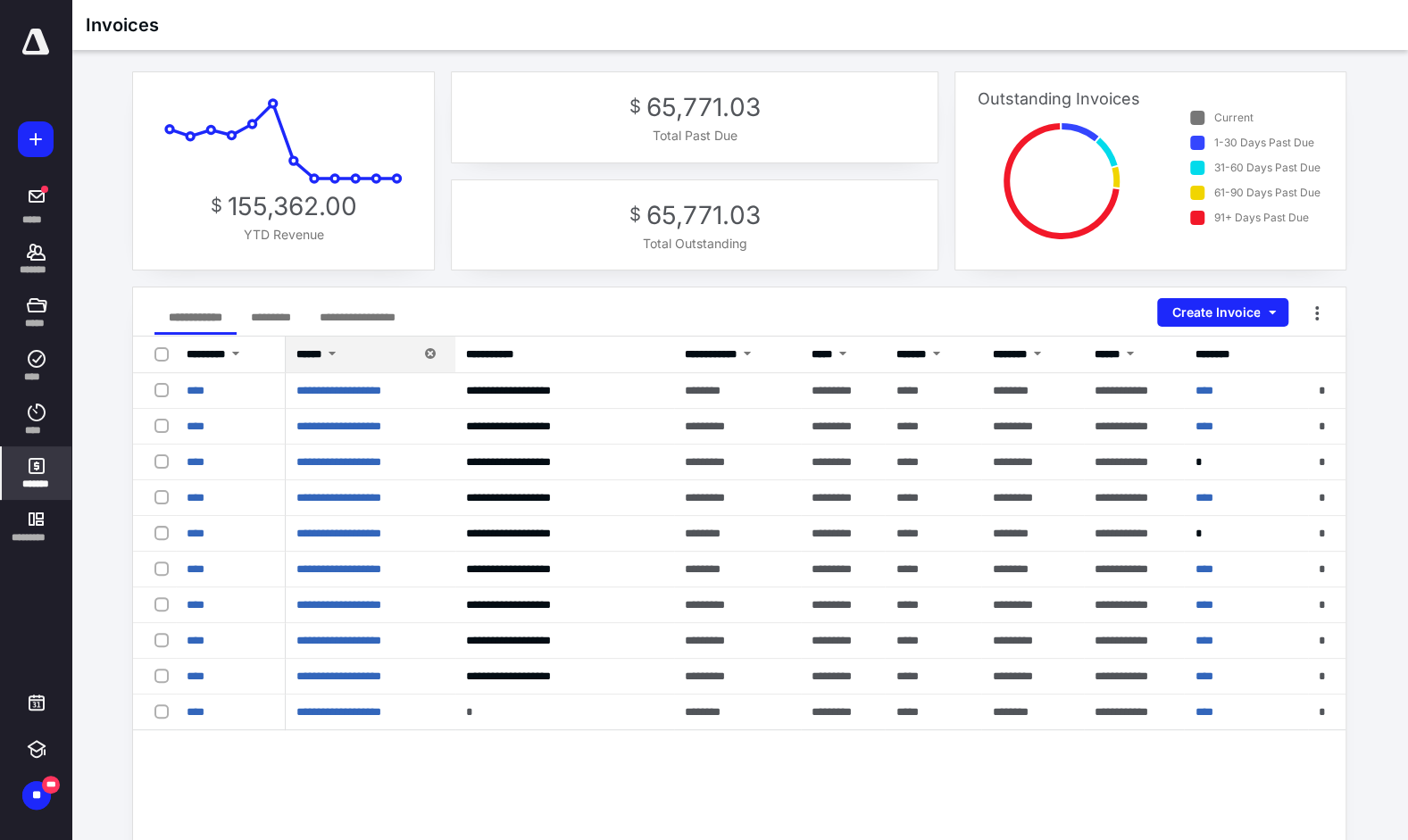 click on "*" at bounding box center [1230, 534] 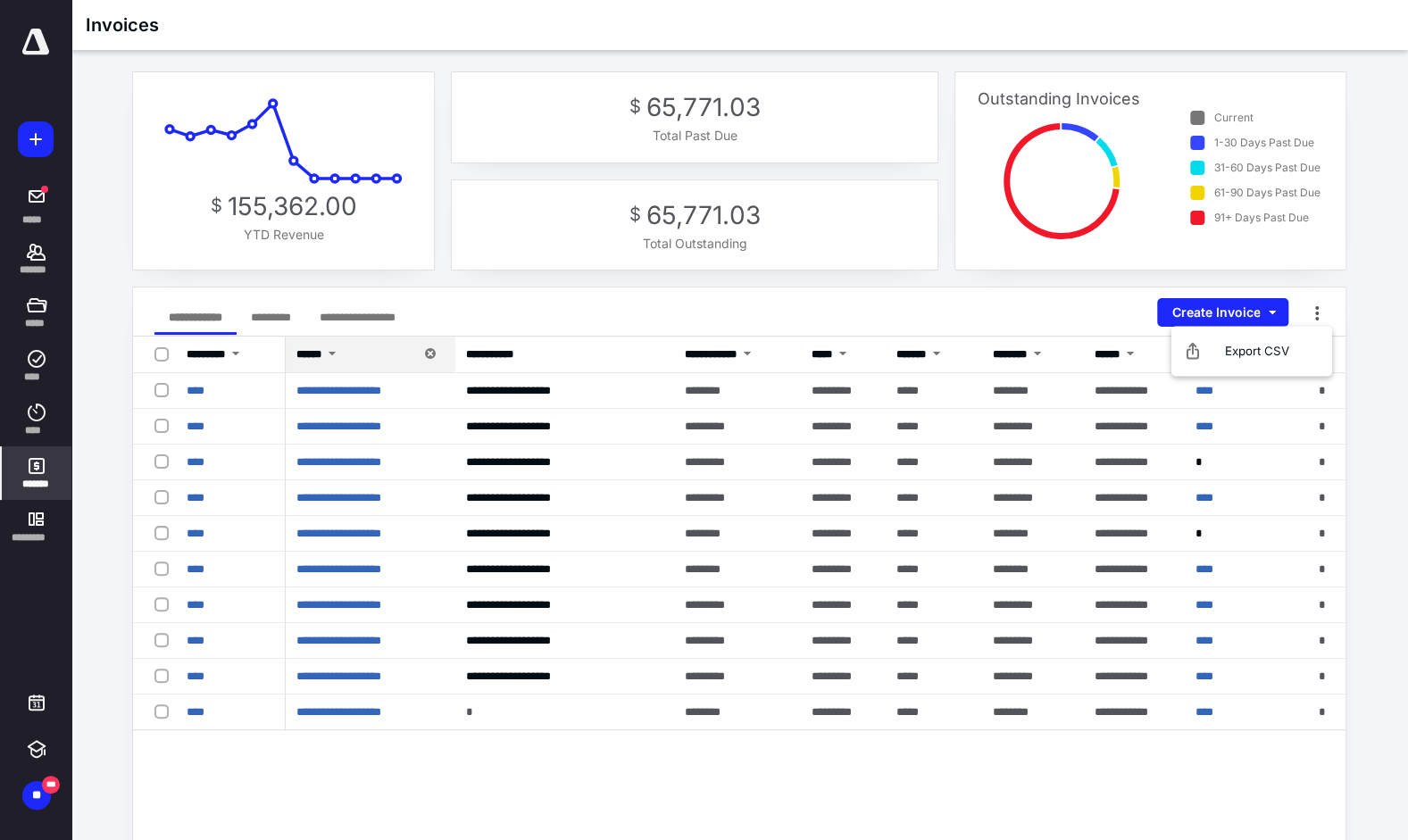 click on "**********" at bounding box center (739, 561) 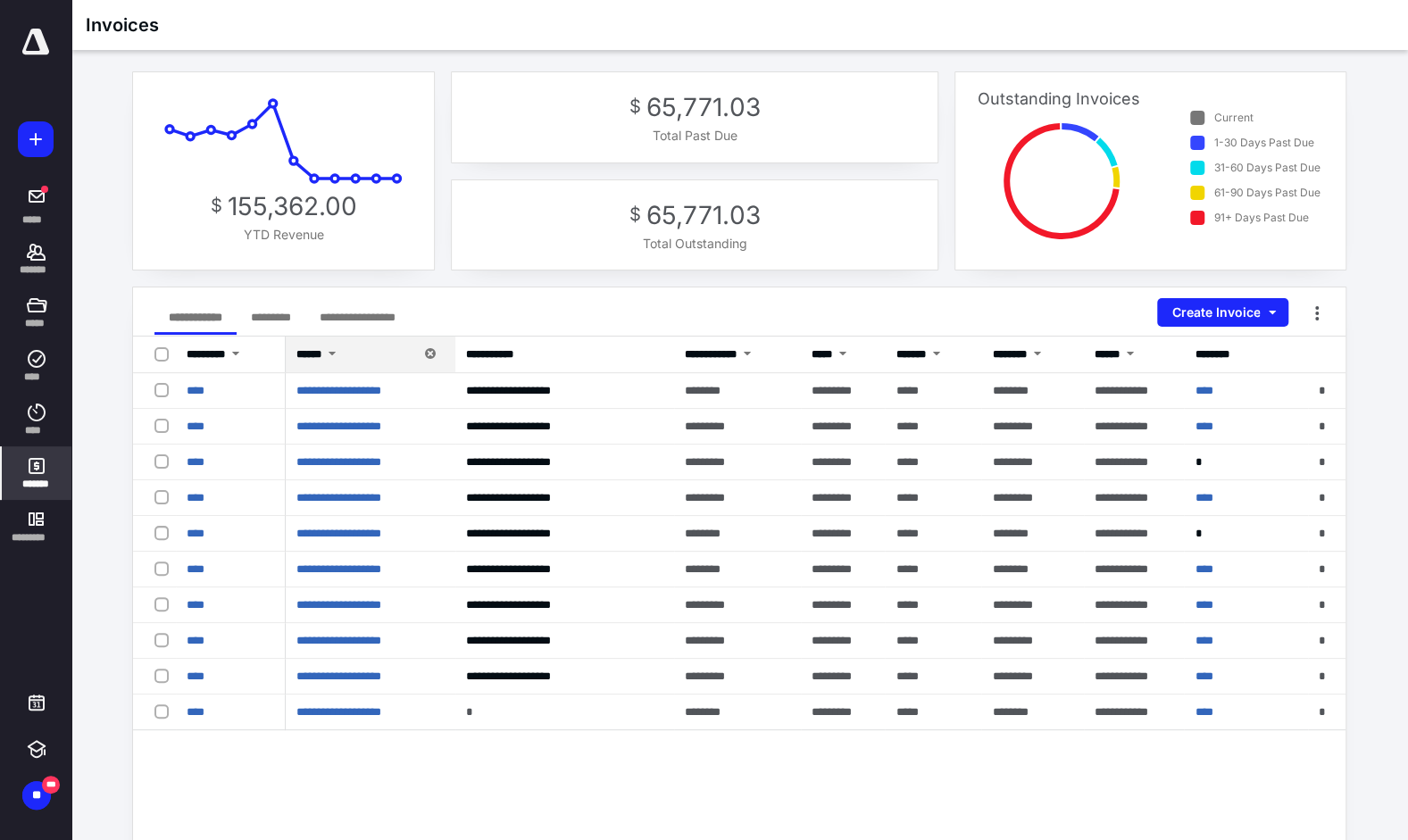 click 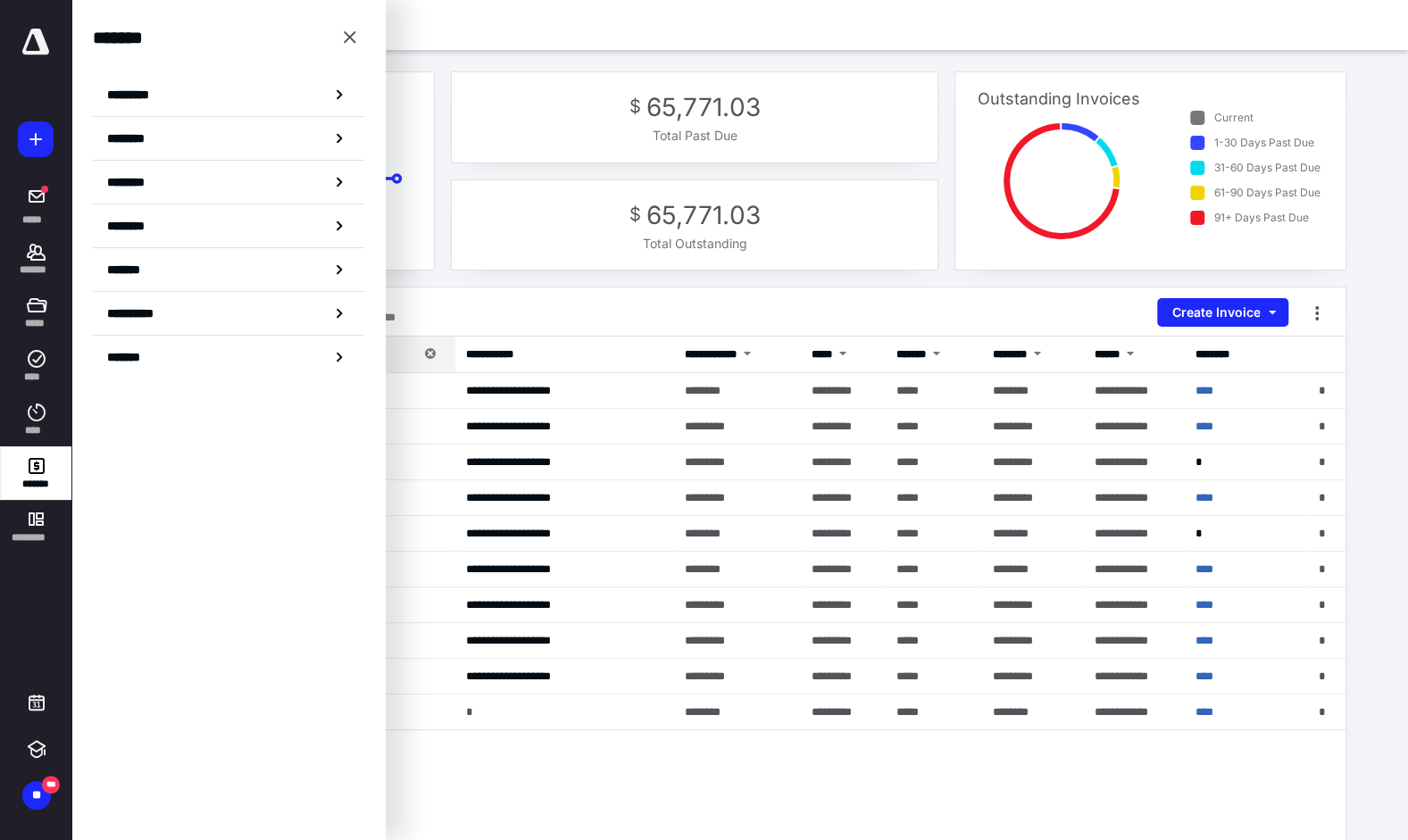 click on "**********" at bounding box center [739, 694] 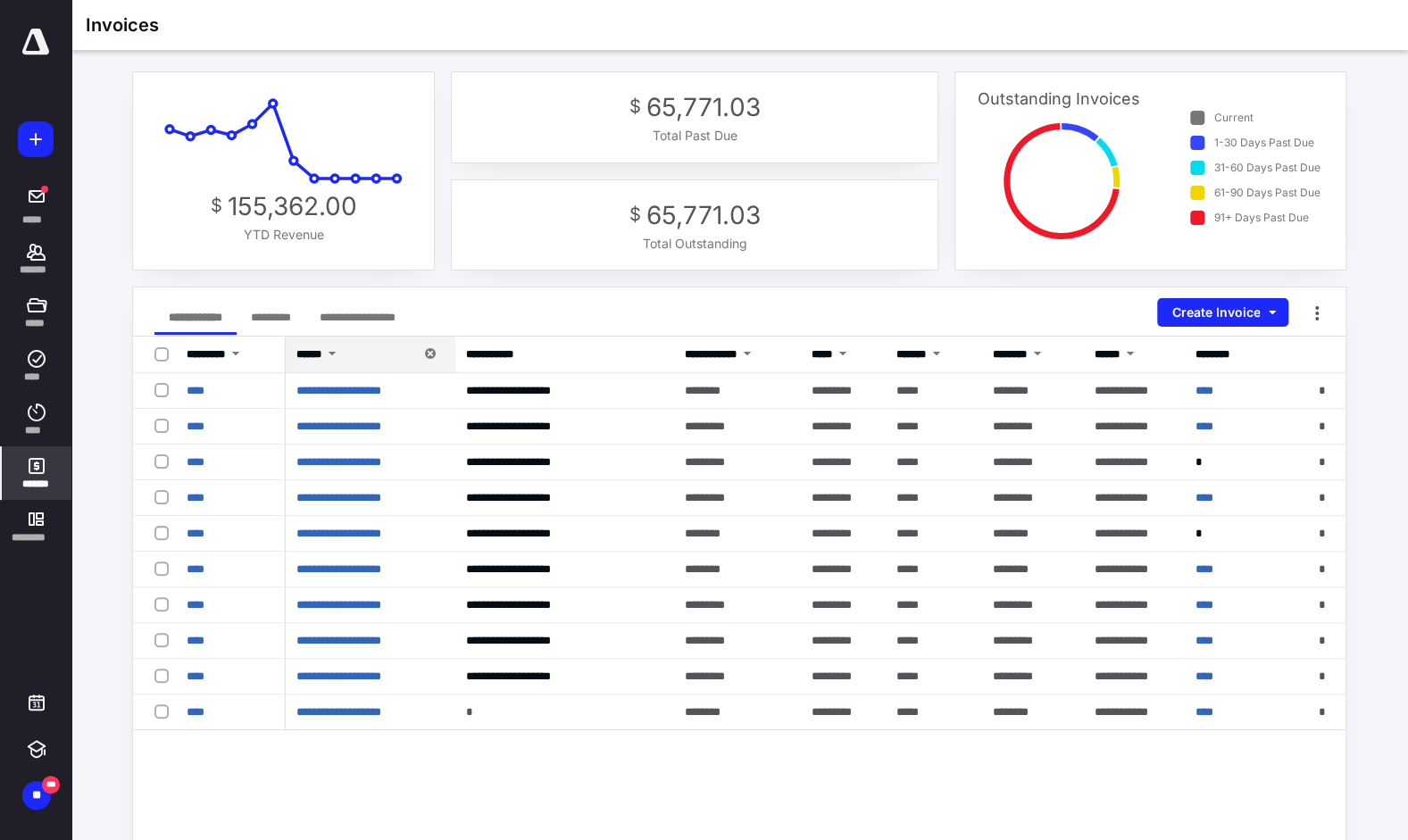 click on "*******" at bounding box center (37, 484) 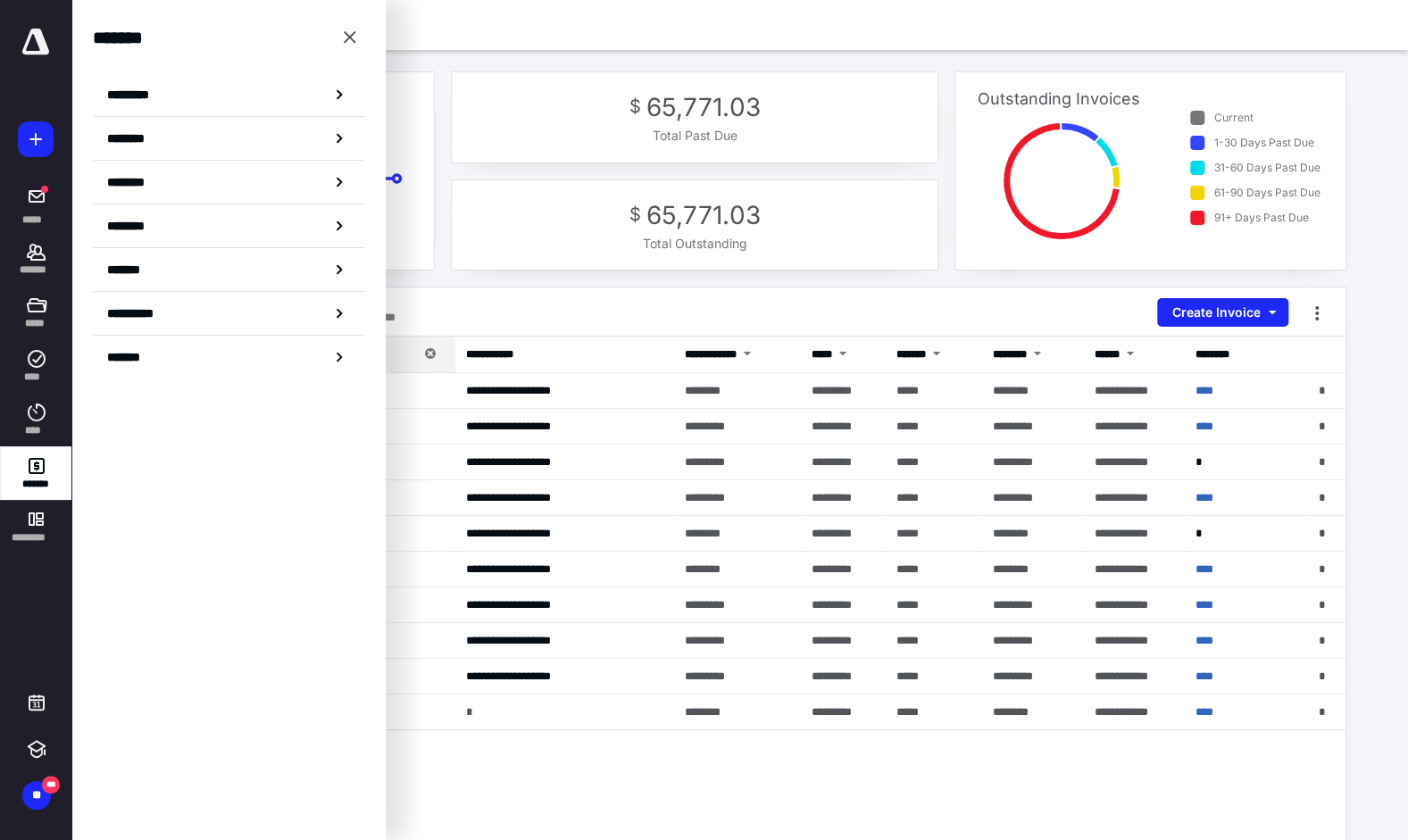 click on "********" at bounding box center (229, 182) 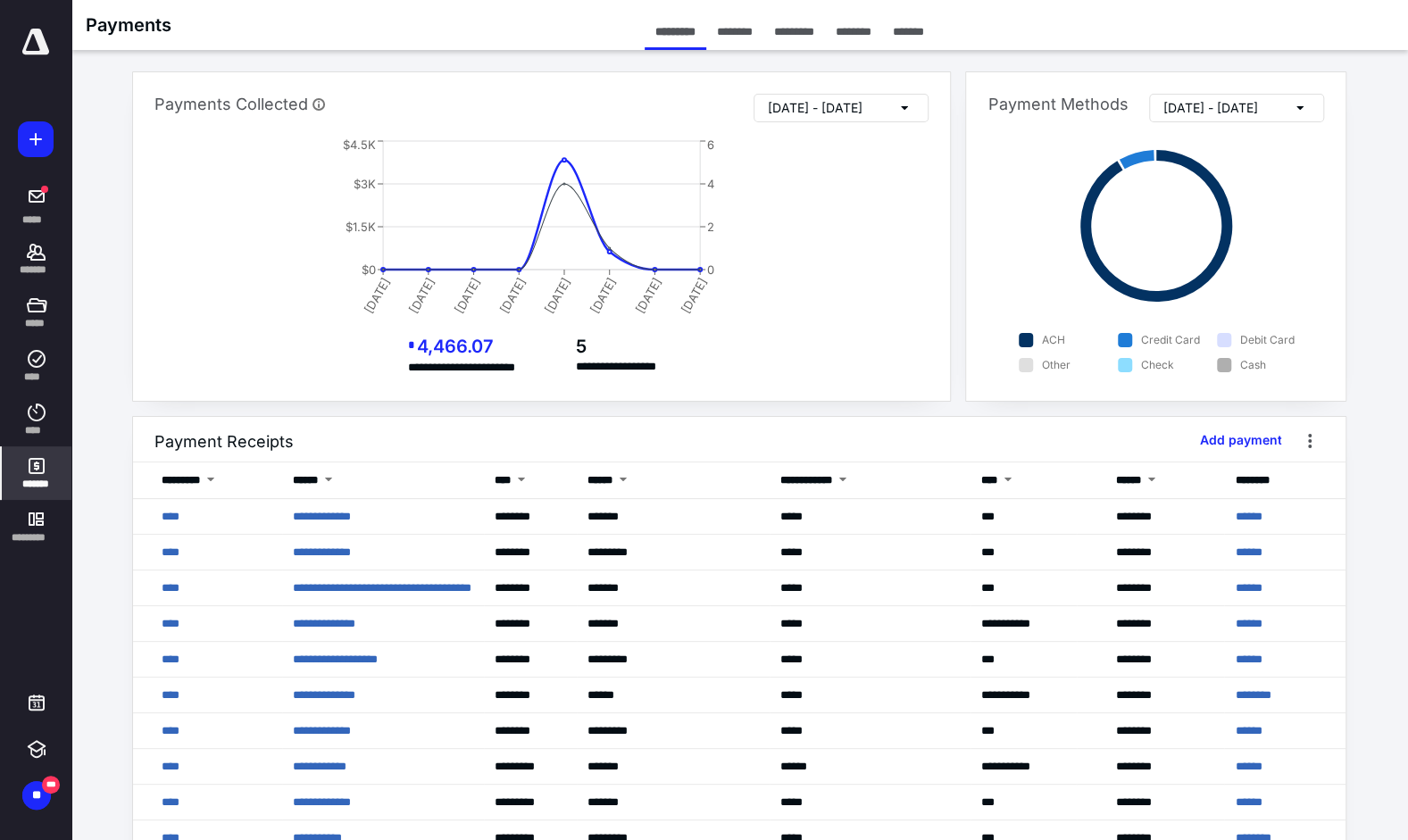 click at bounding box center [329, 481] 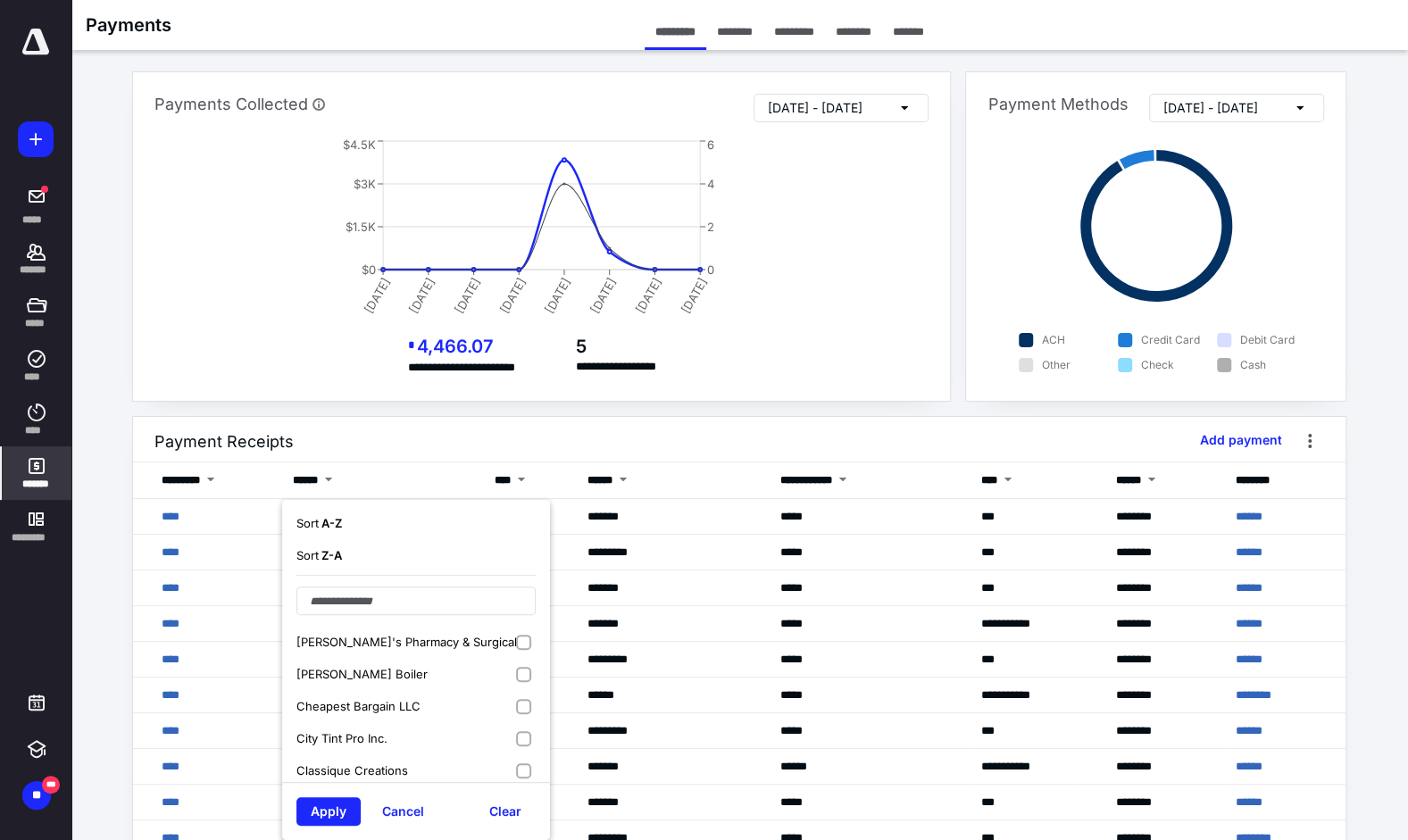 click on "Classique Creations" at bounding box center [416, 770] 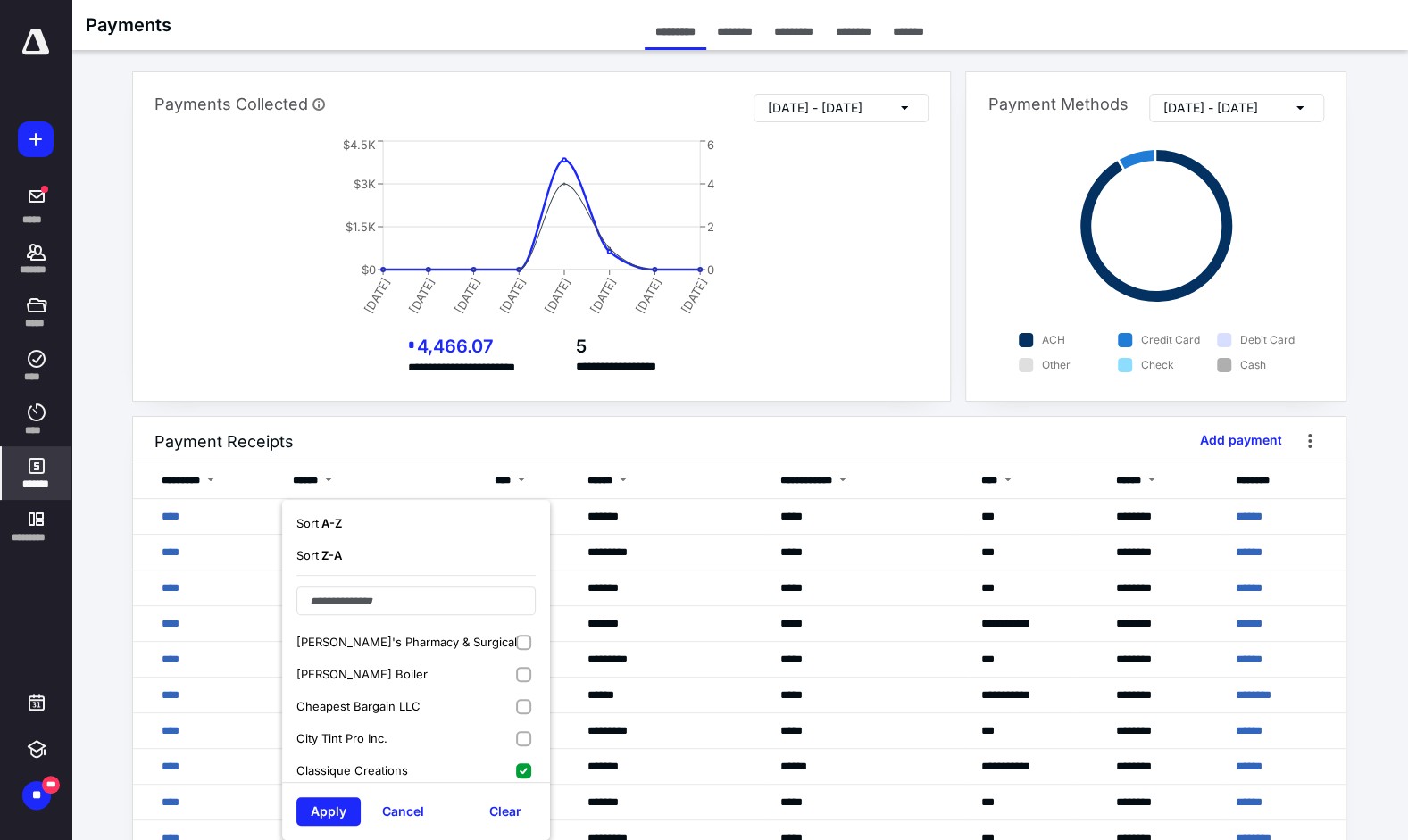 click on "Apply" at bounding box center (329, 811) 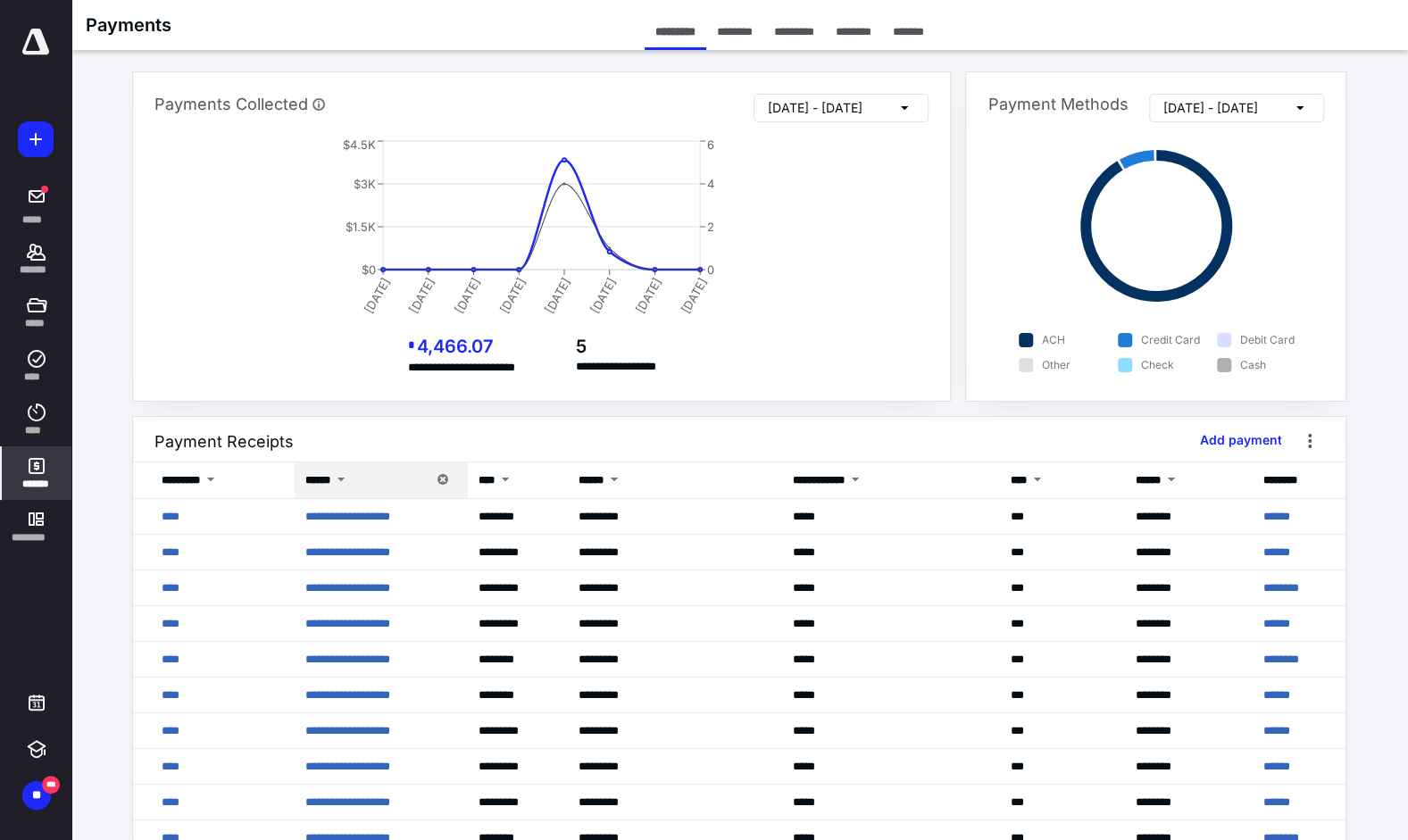 scroll, scrollTop: 71, scrollLeft: 0, axis: vertical 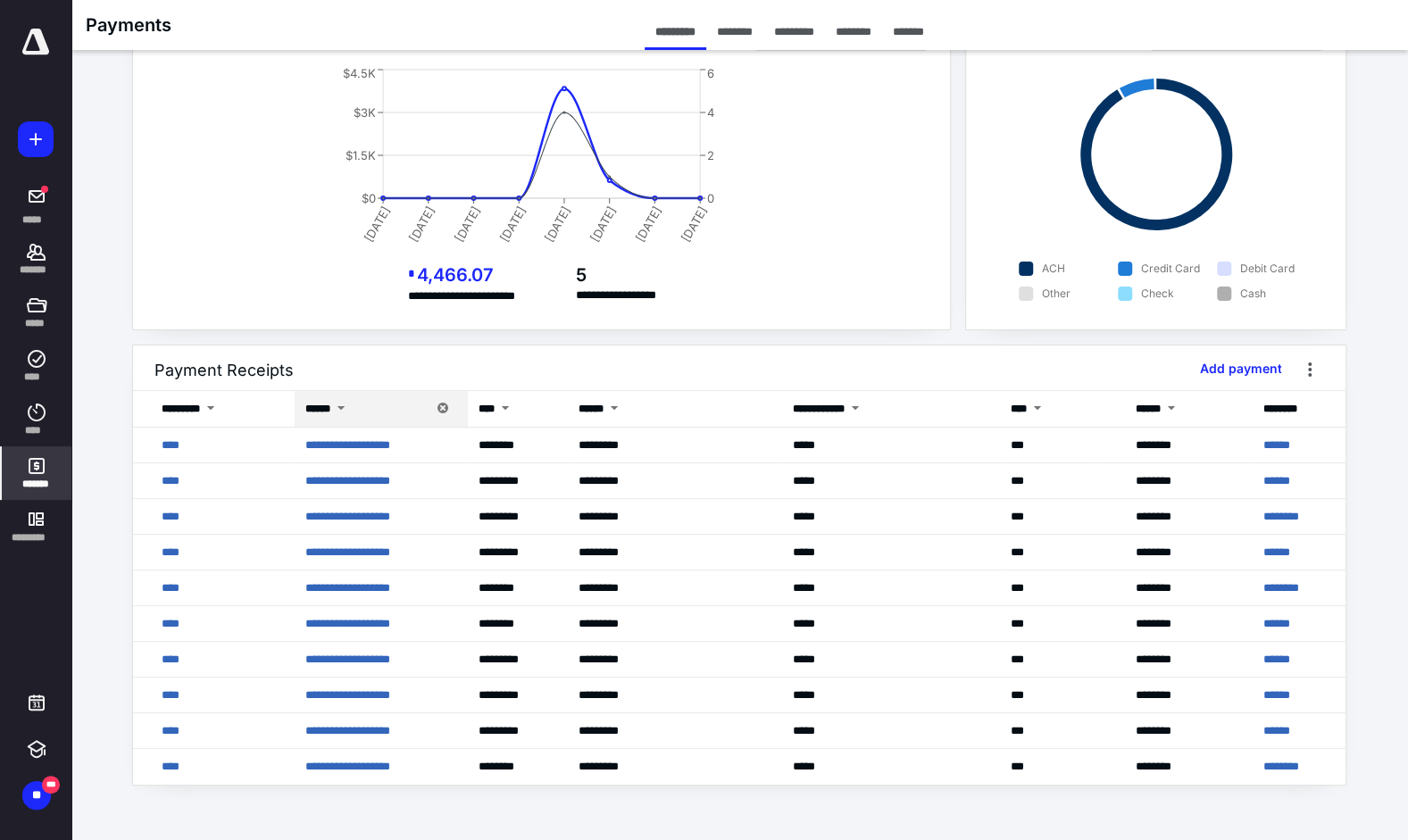click on "********" at bounding box center (1281, 766) 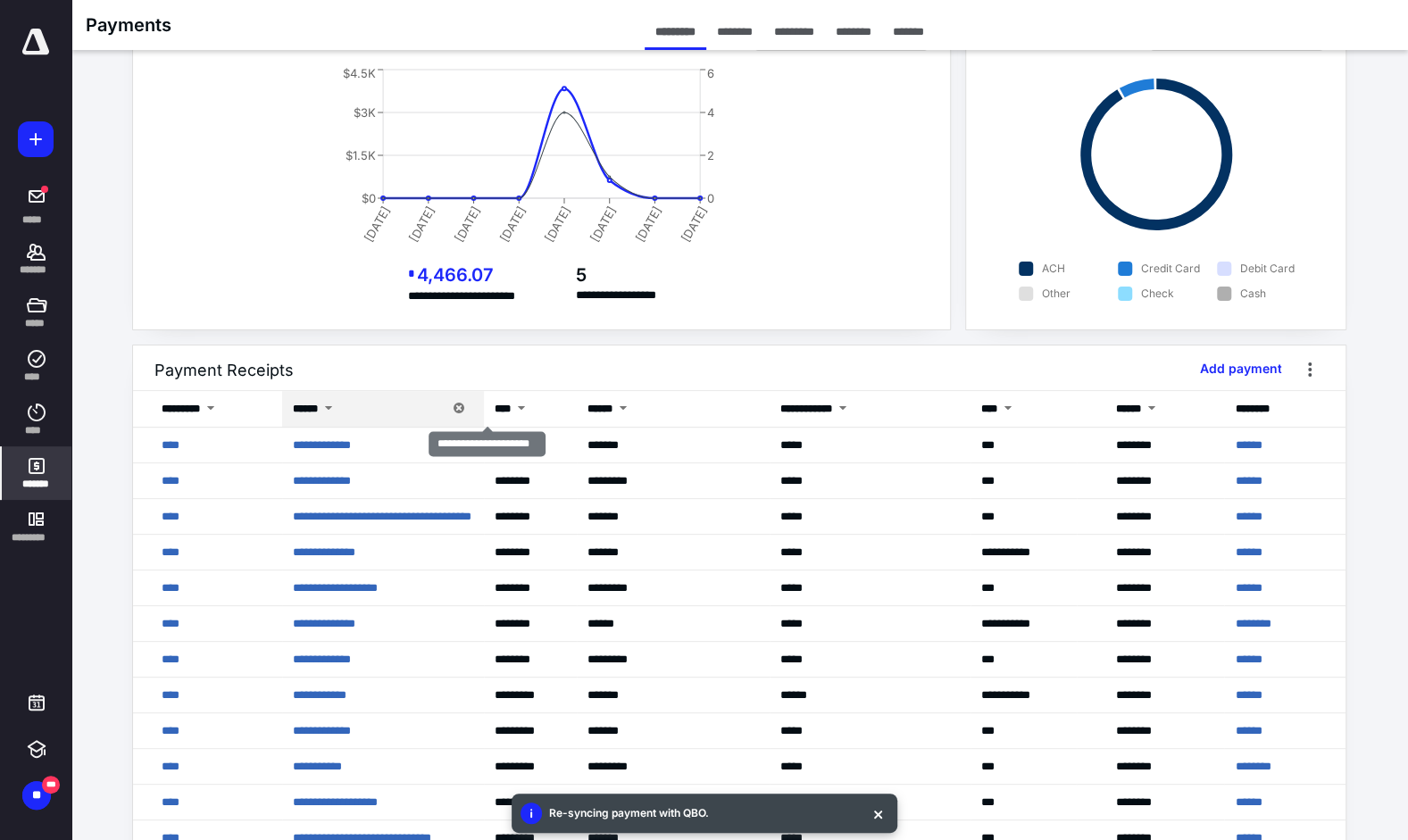click at bounding box center (459, 409) 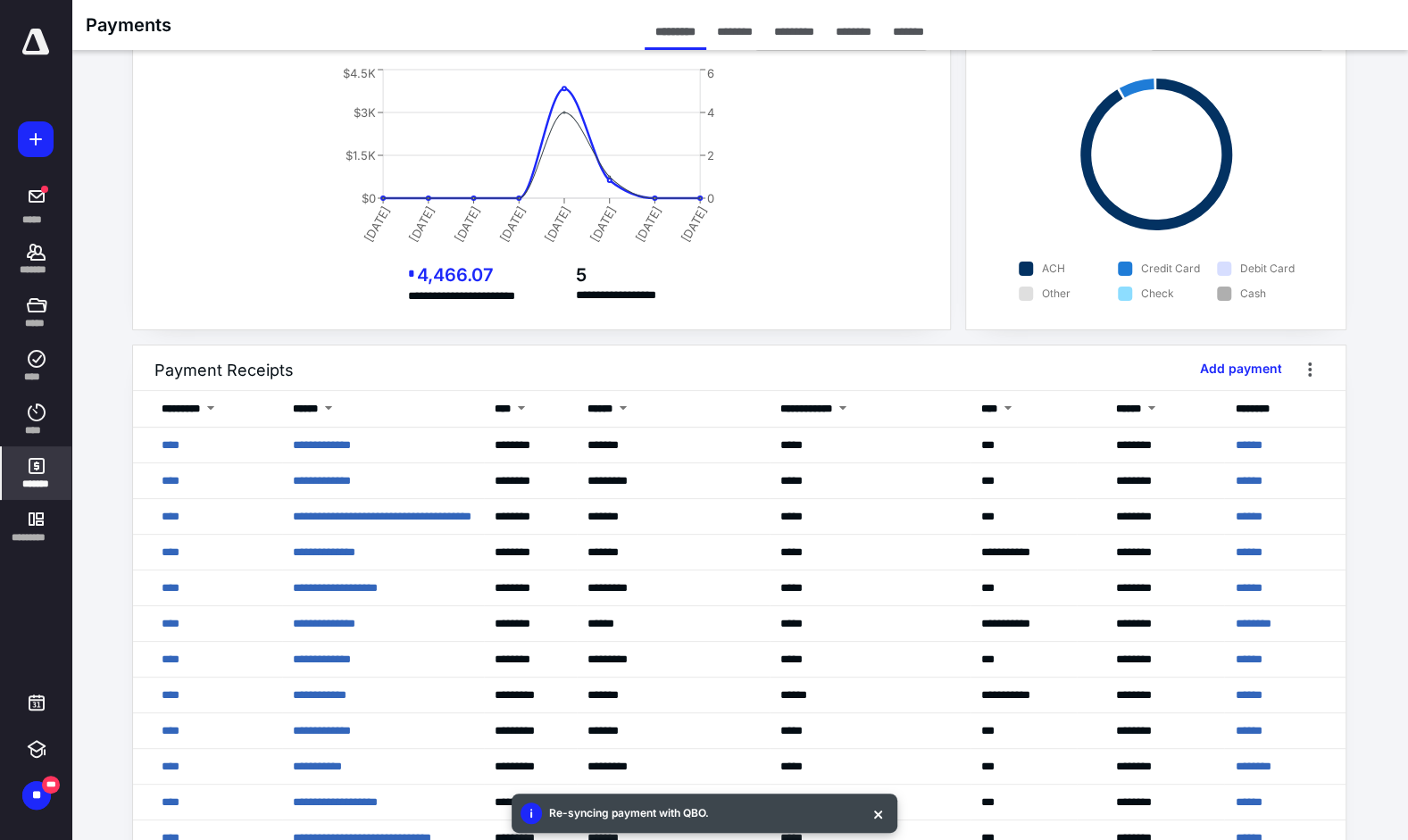 click at bounding box center (329, 410) 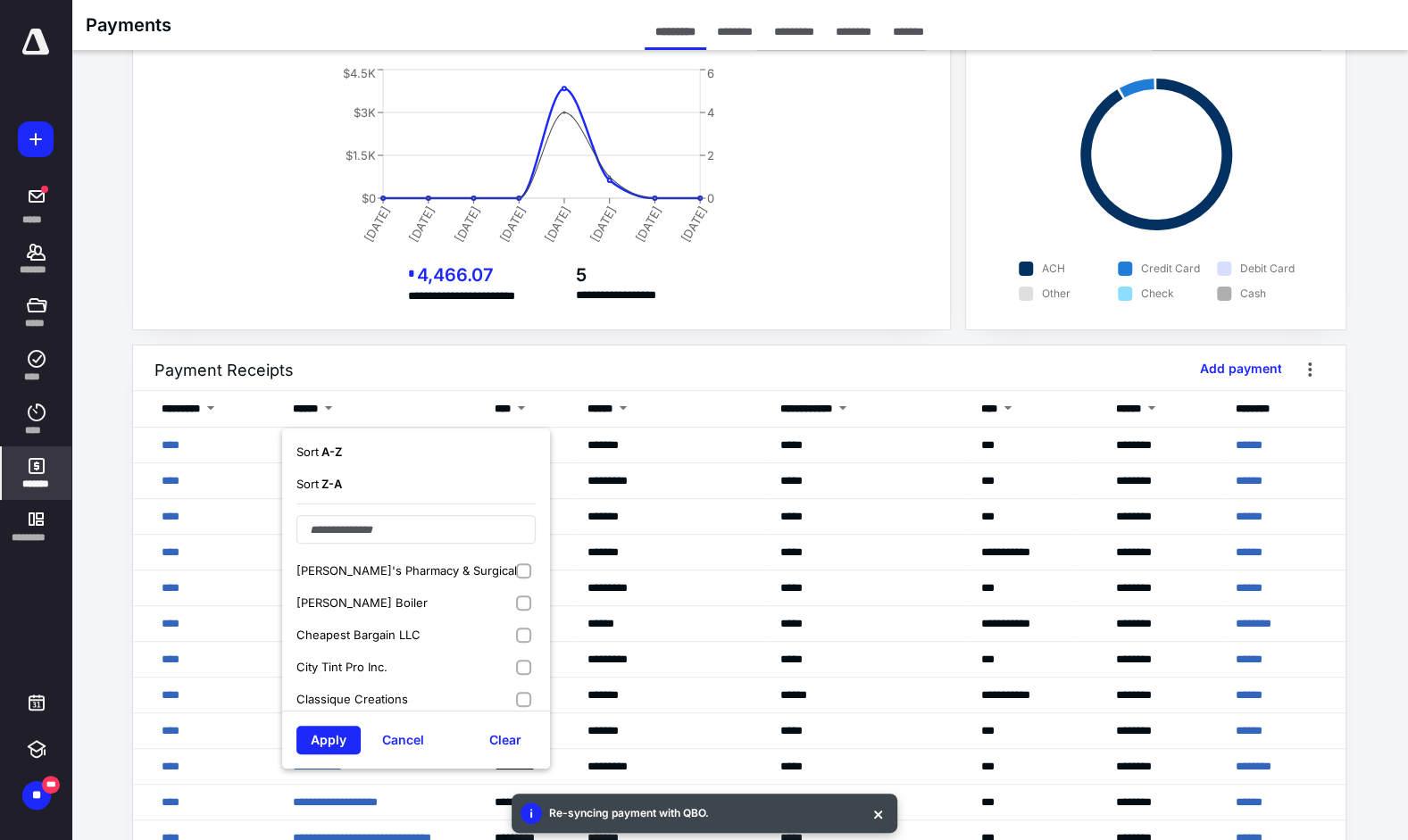 click on "Classique Creations" at bounding box center (352, 699) 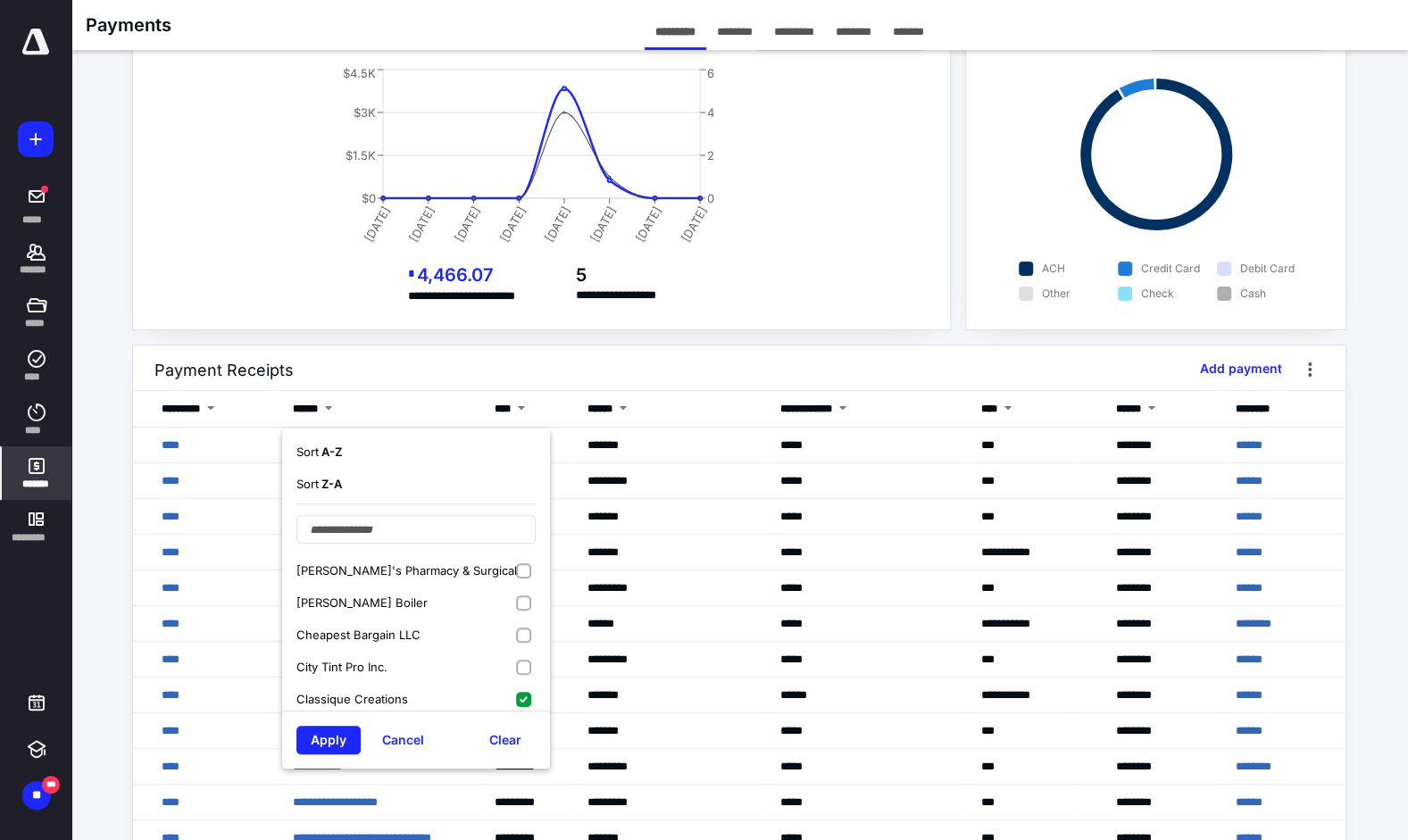 click on "Apply" at bounding box center [329, 740] 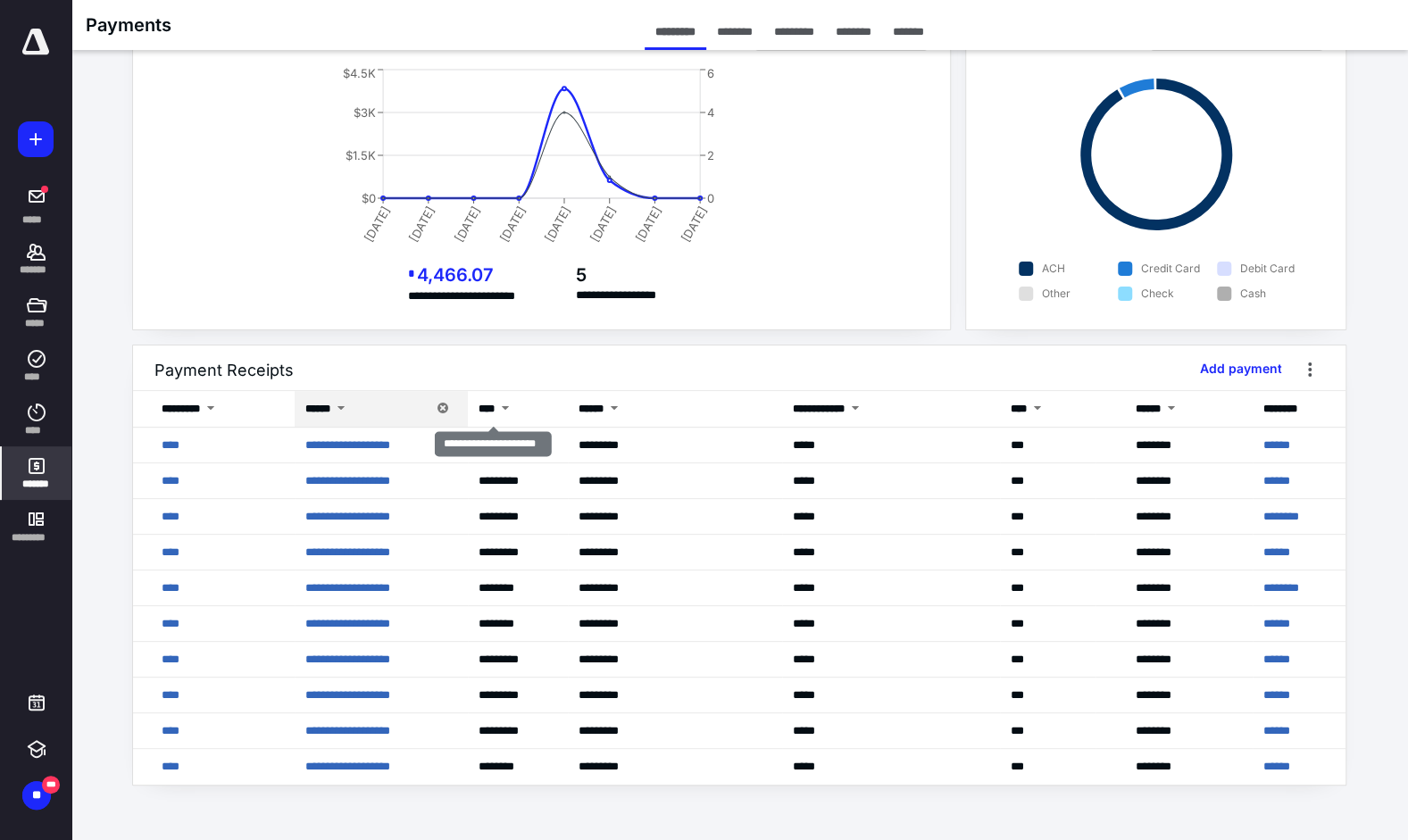 click at bounding box center [443, 409] 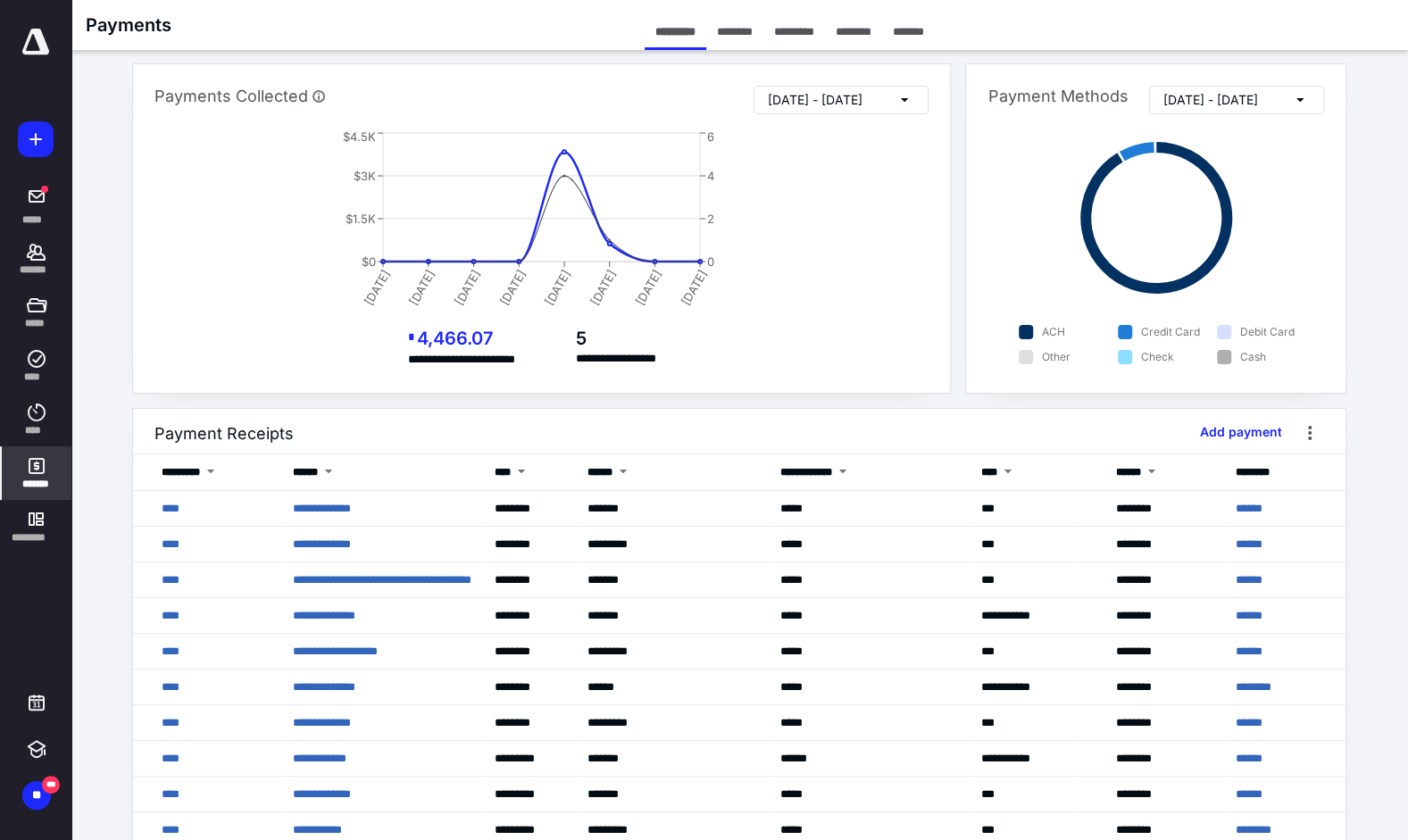 scroll, scrollTop: 5, scrollLeft: 0, axis: vertical 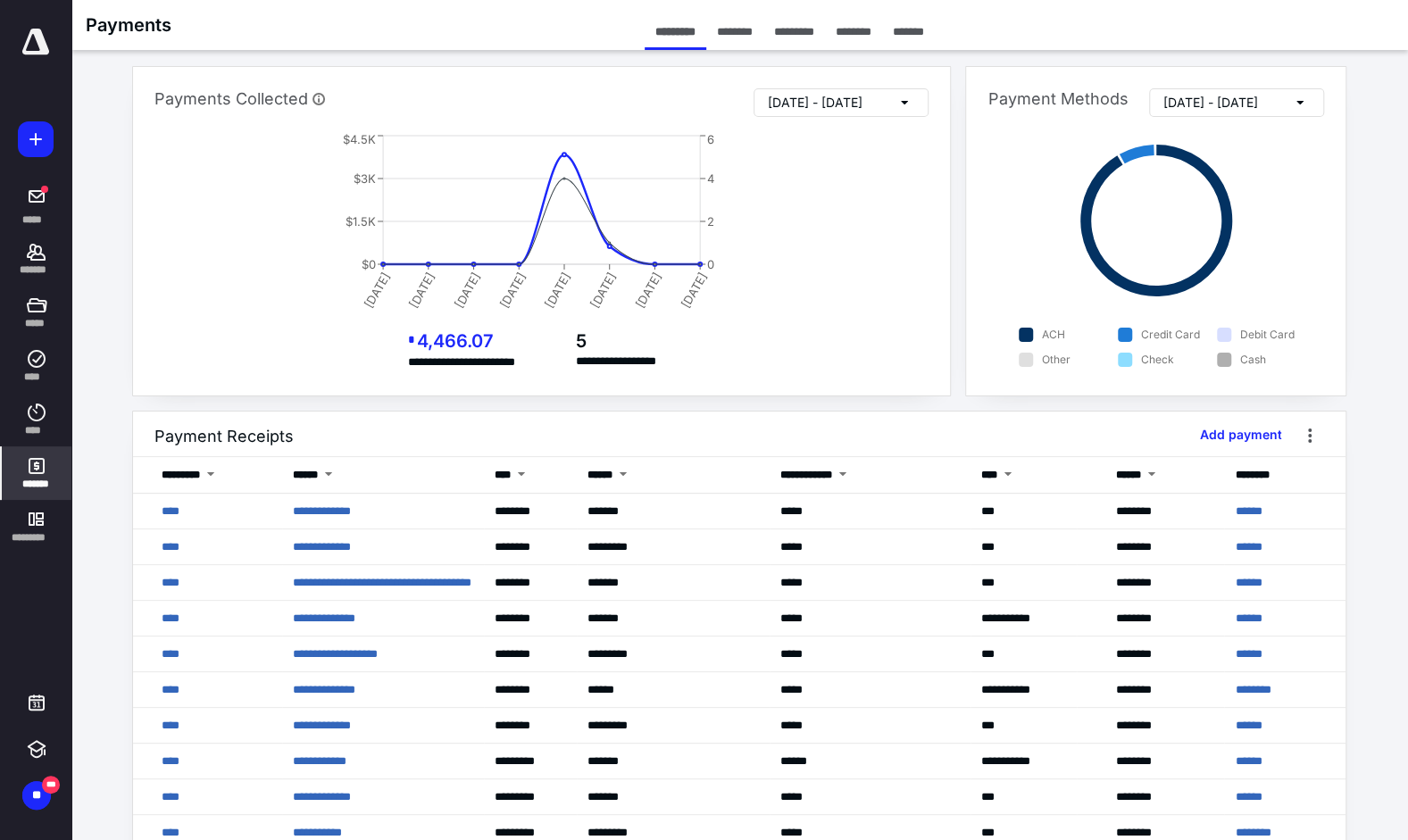 click 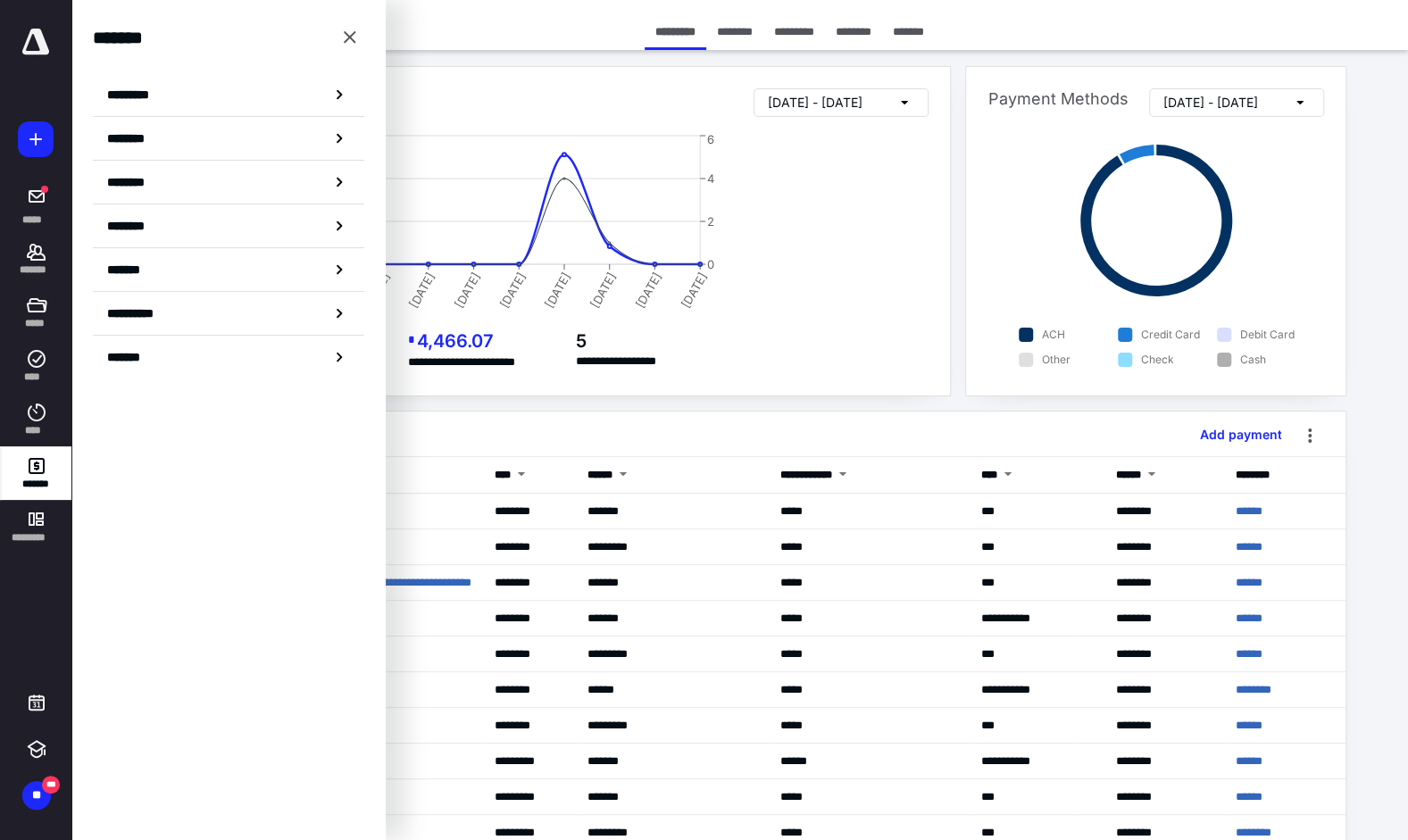 click on "********" at bounding box center (229, 138) 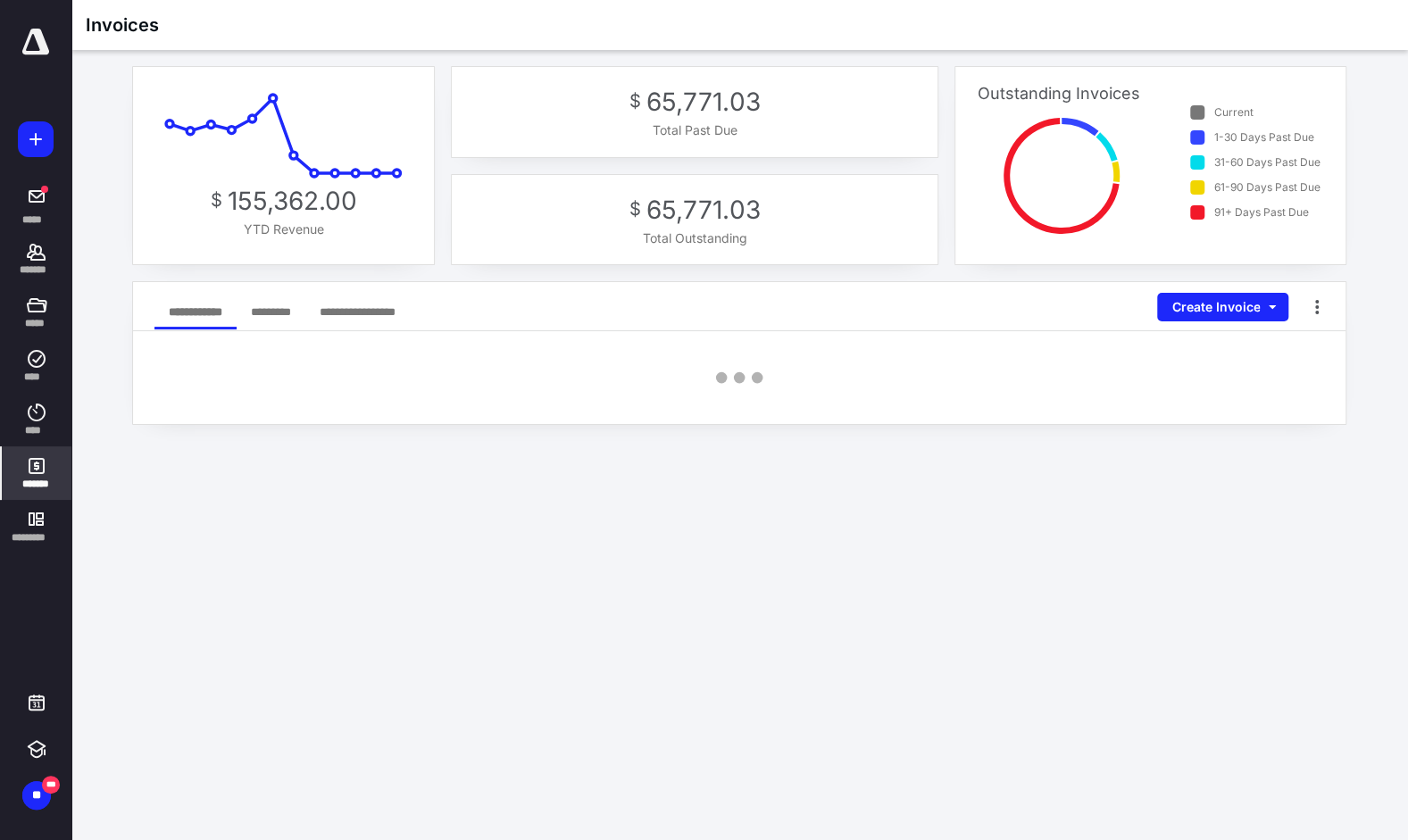 scroll, scrollTop: 0, scrollLeft: 0, axis: both 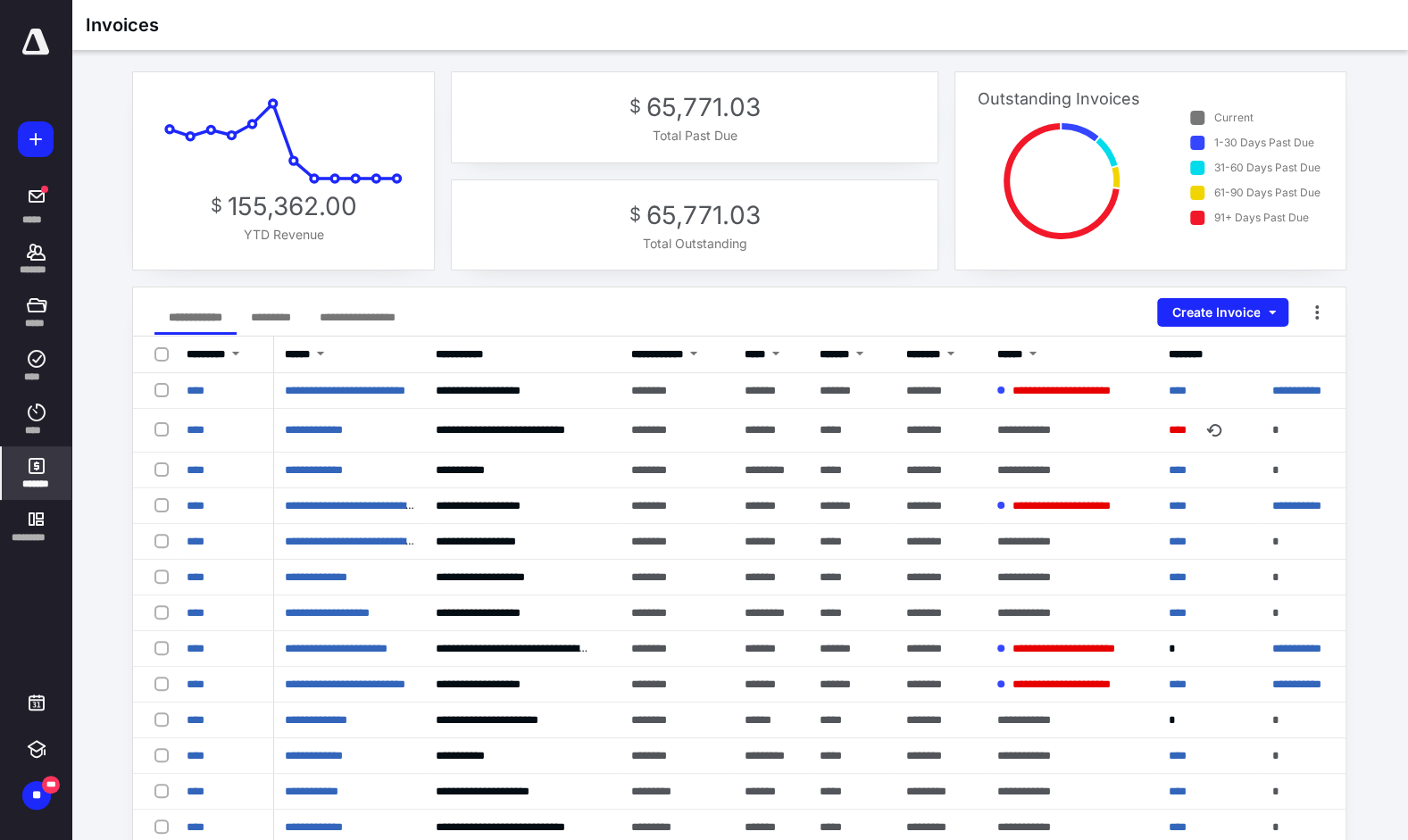 click on "****" at bounding box center (1183, 430) 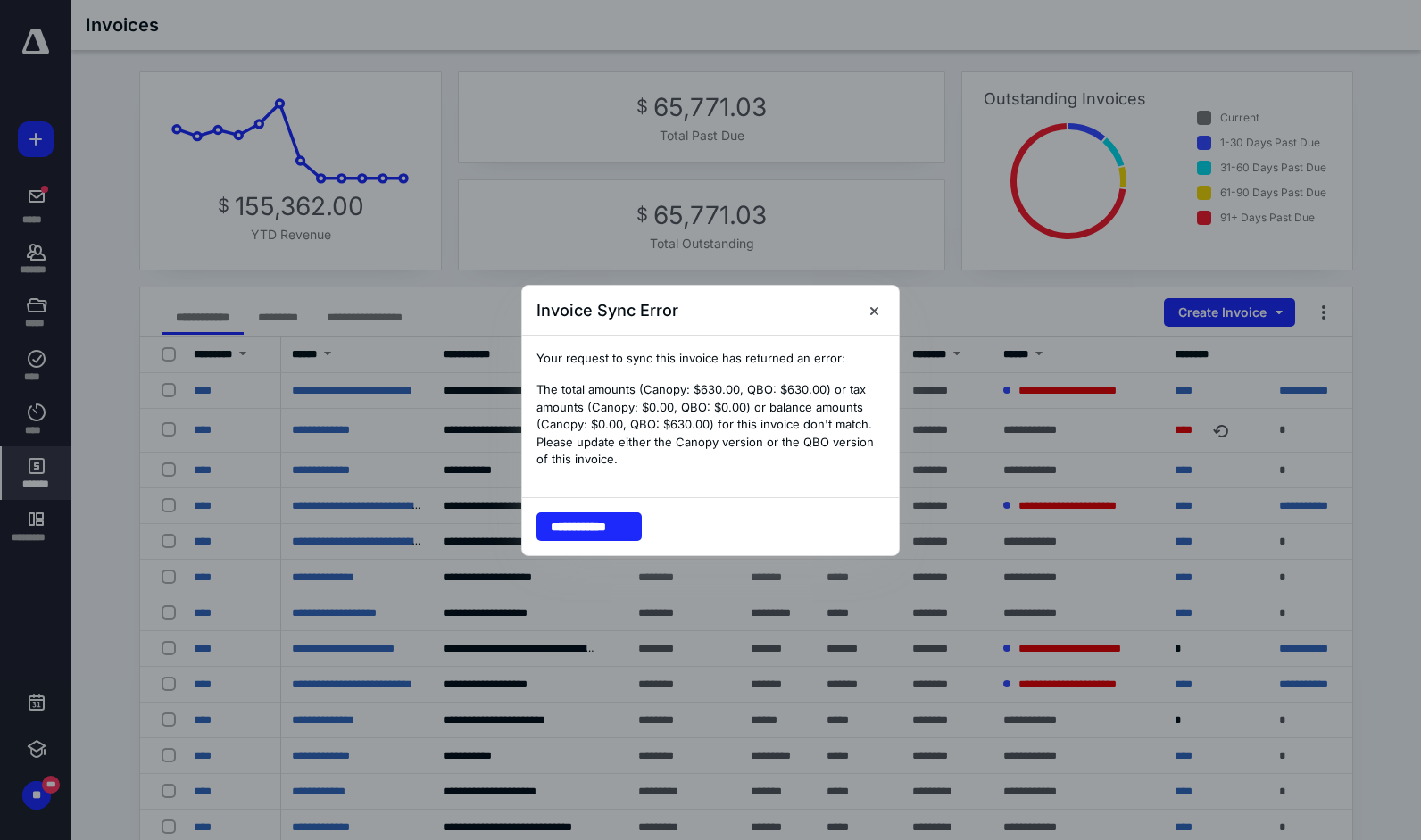 click at bounding box center [874, 310] 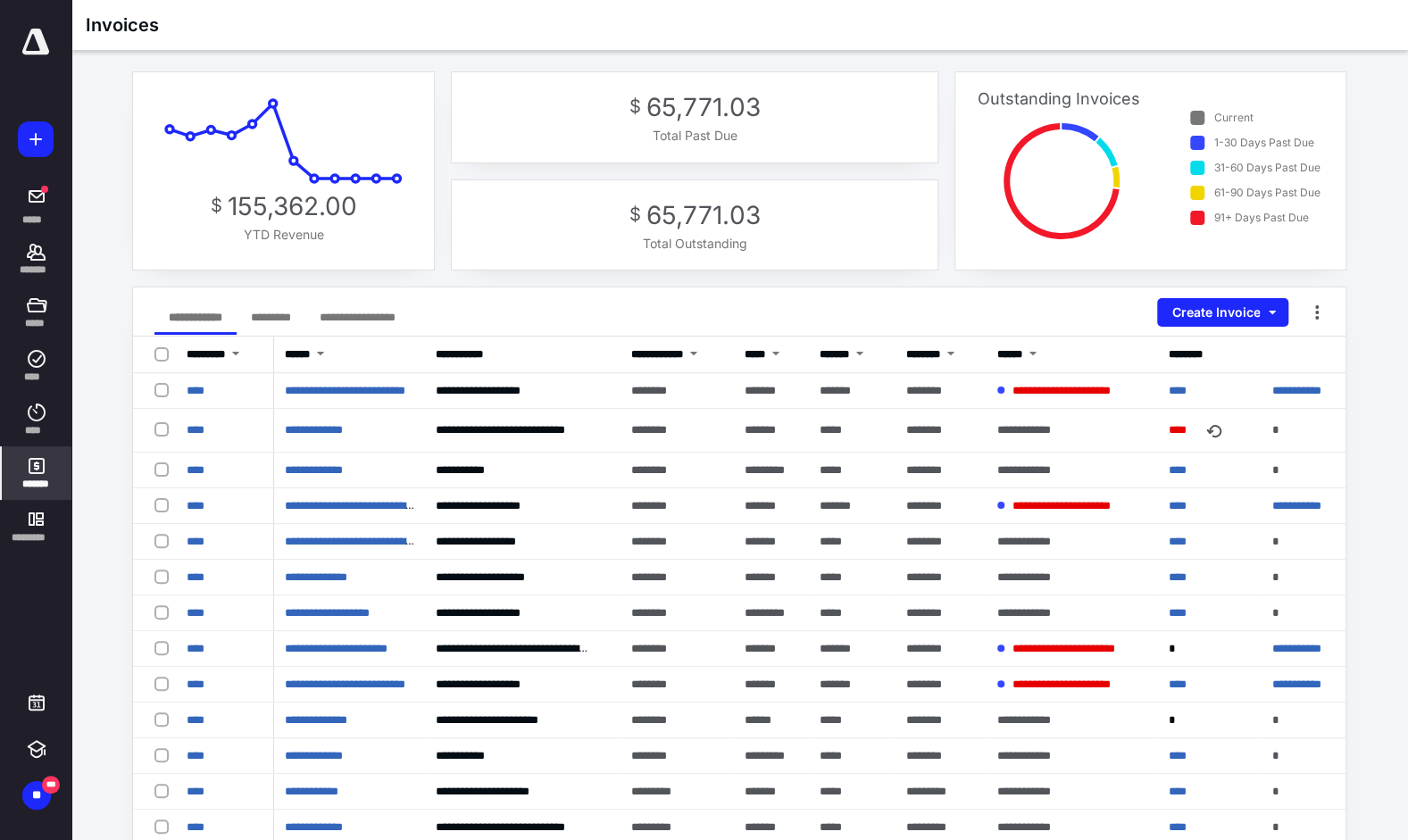 click at bounding box center (1214, 430) 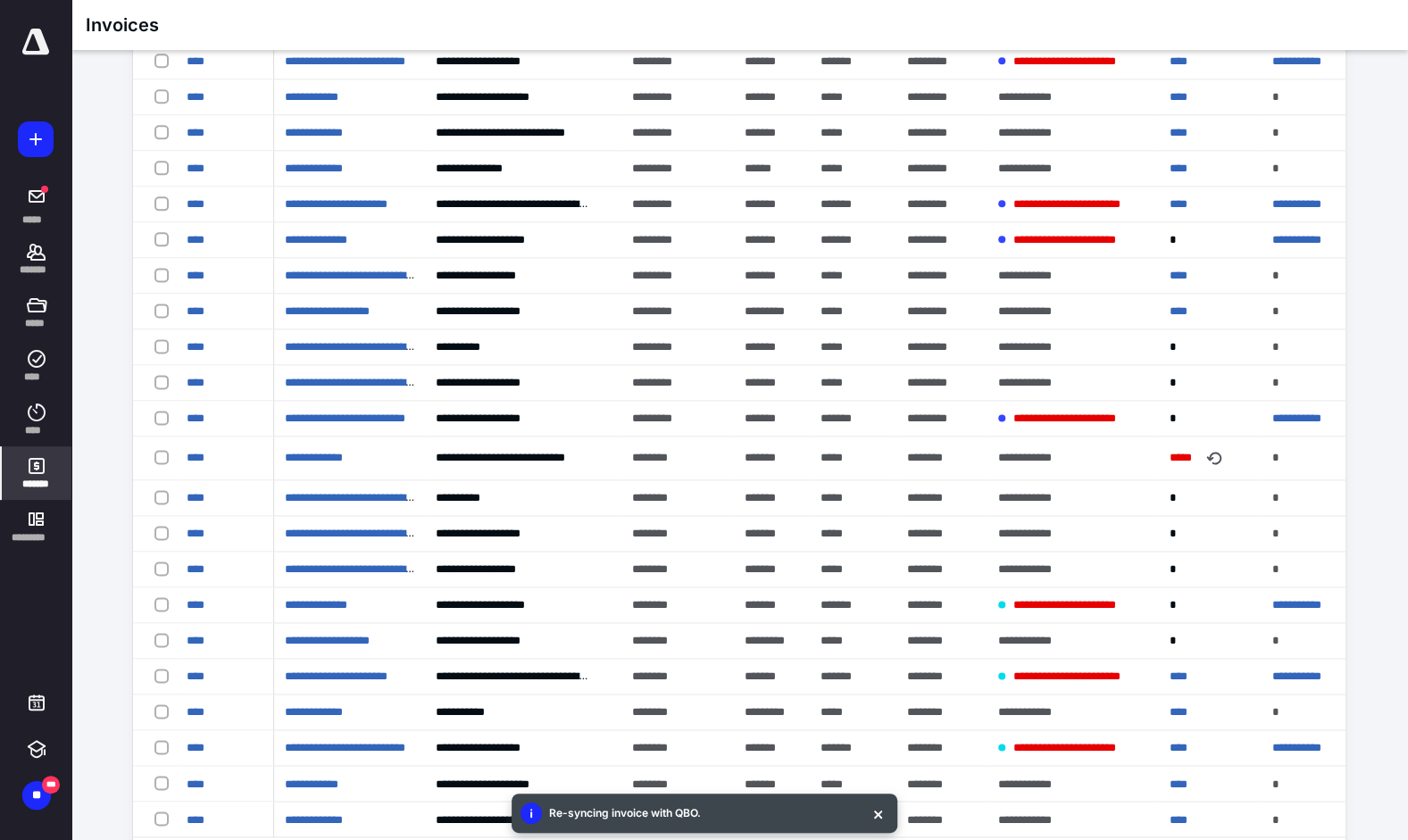 scroll, scrollTop: 1332, scrollLeft: 0, axis: vertical 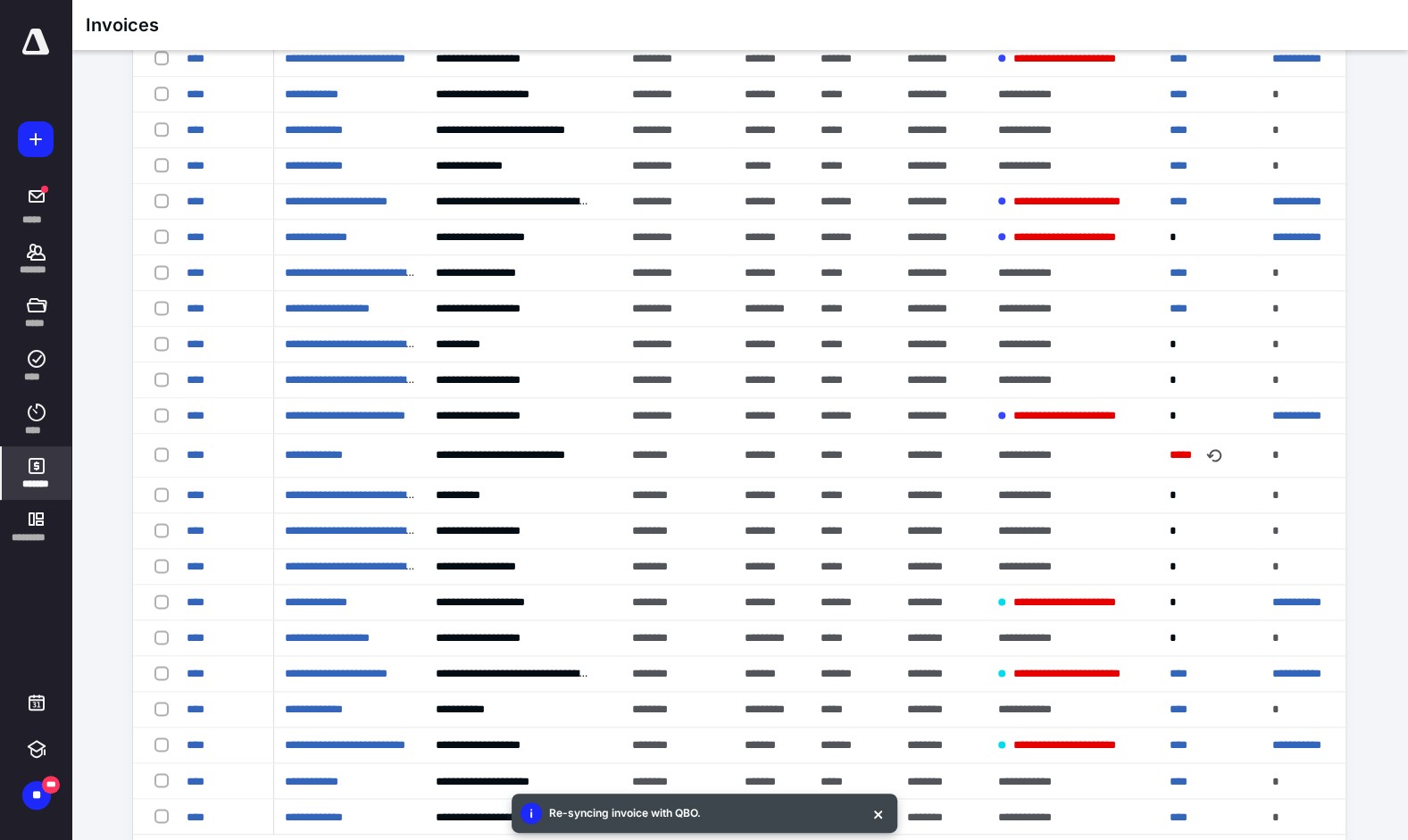 click at bounding box center (1214, 455) 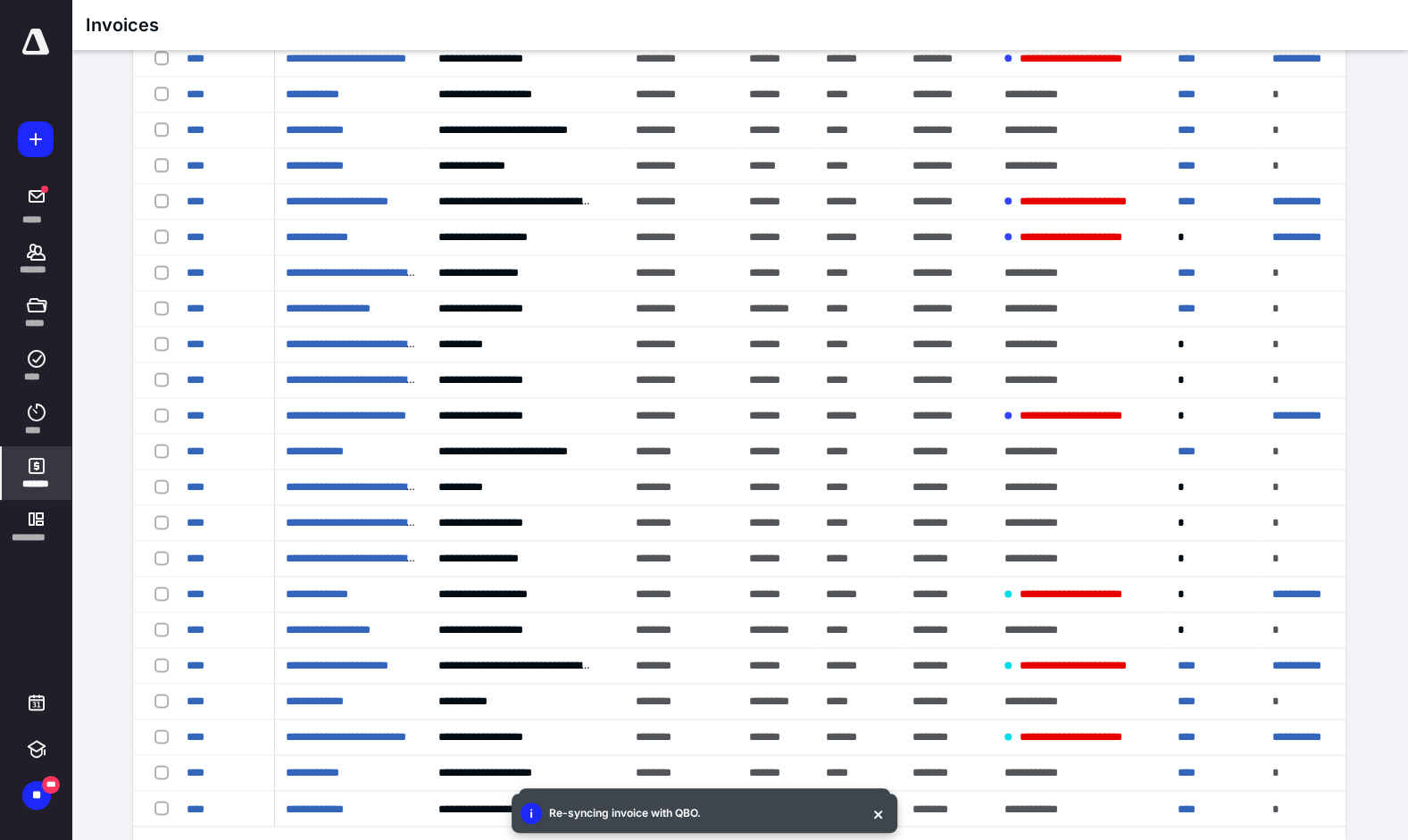 scroll, scrollTop: 1430, scrollLeft: 0, axis: vertical 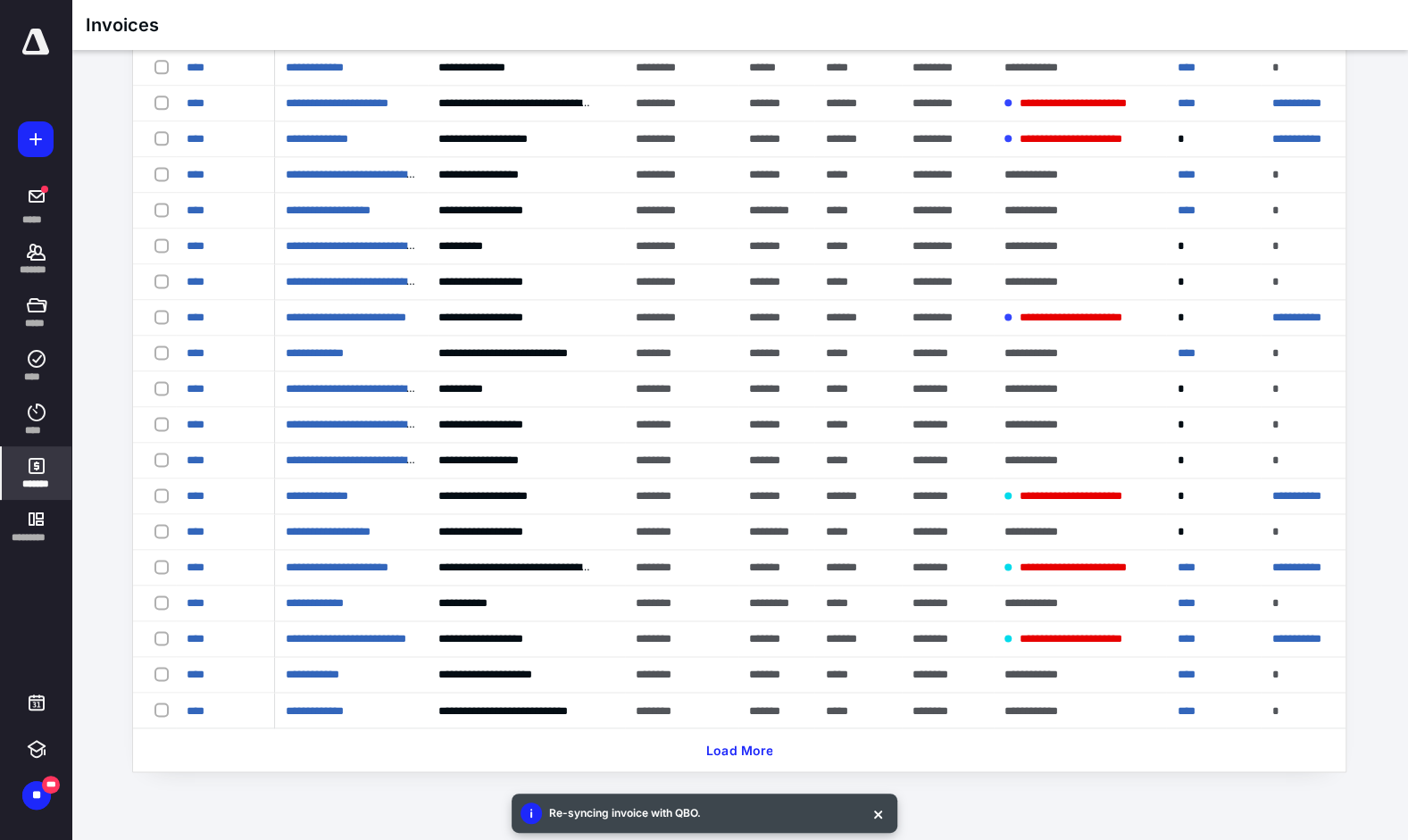 click on "Load More" at bounding box center [739, 750] 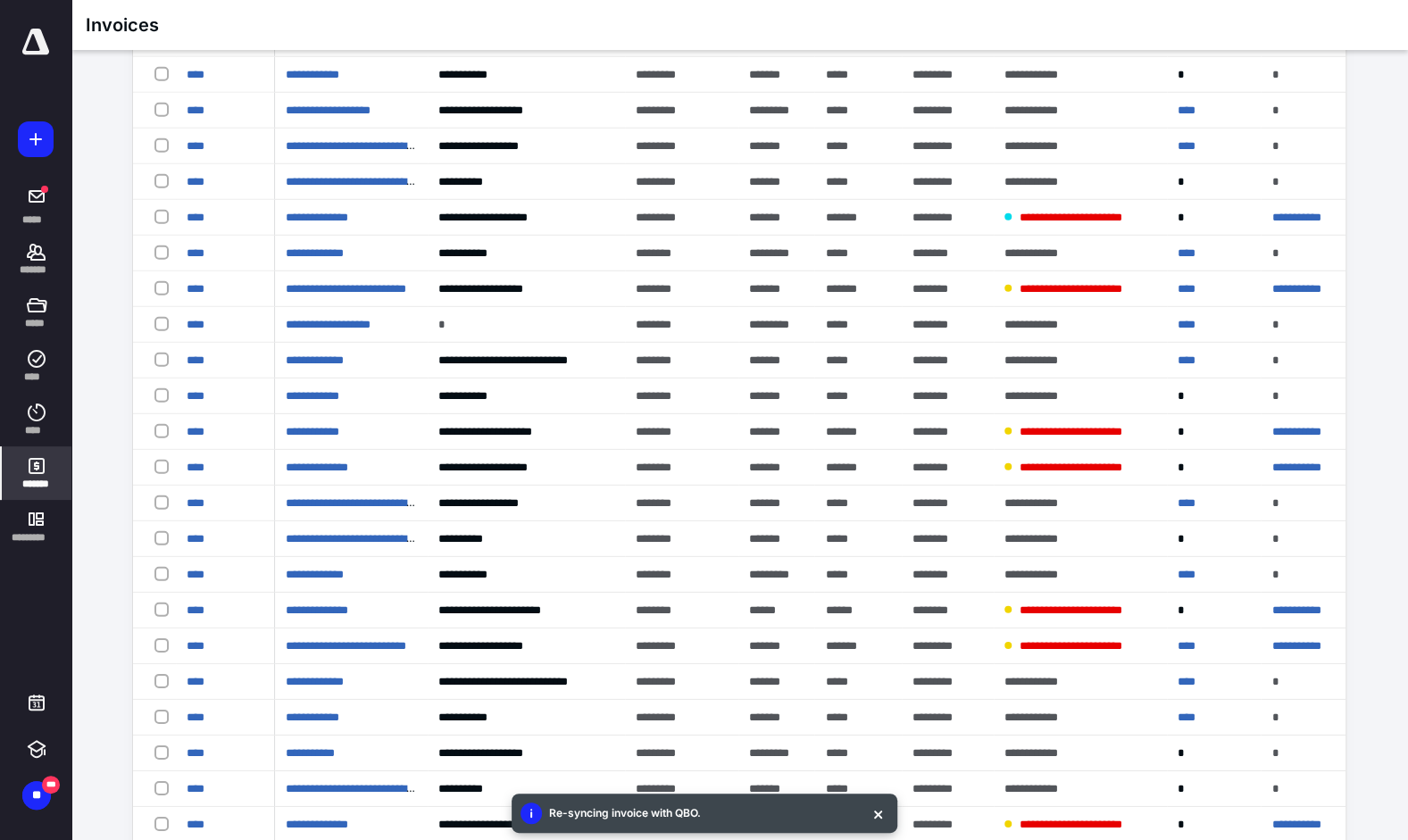 scroll, scrollTop: 3215, scrollLeft: 0, axis: vertical 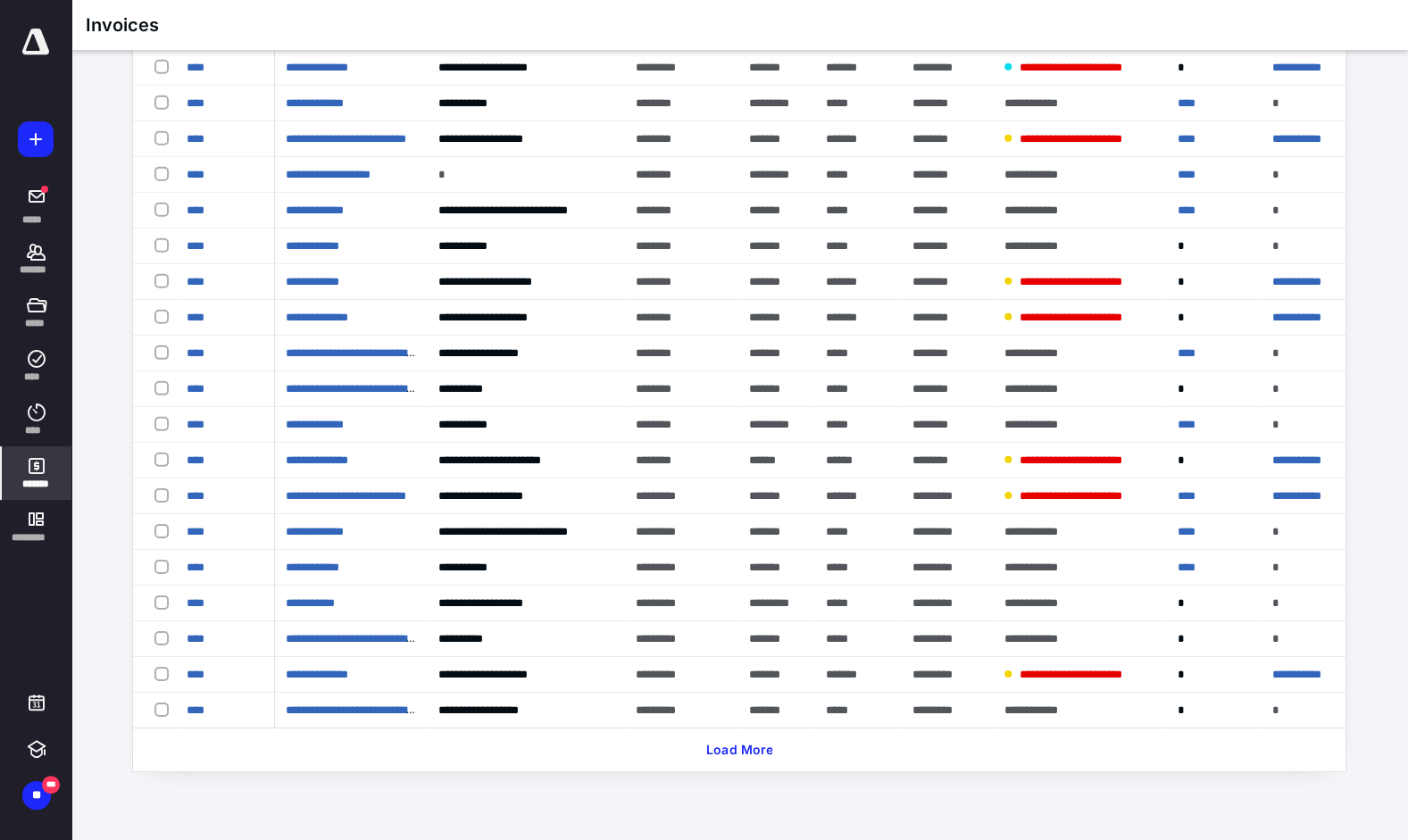 click on "Load More" at bounding box center (739, 750) 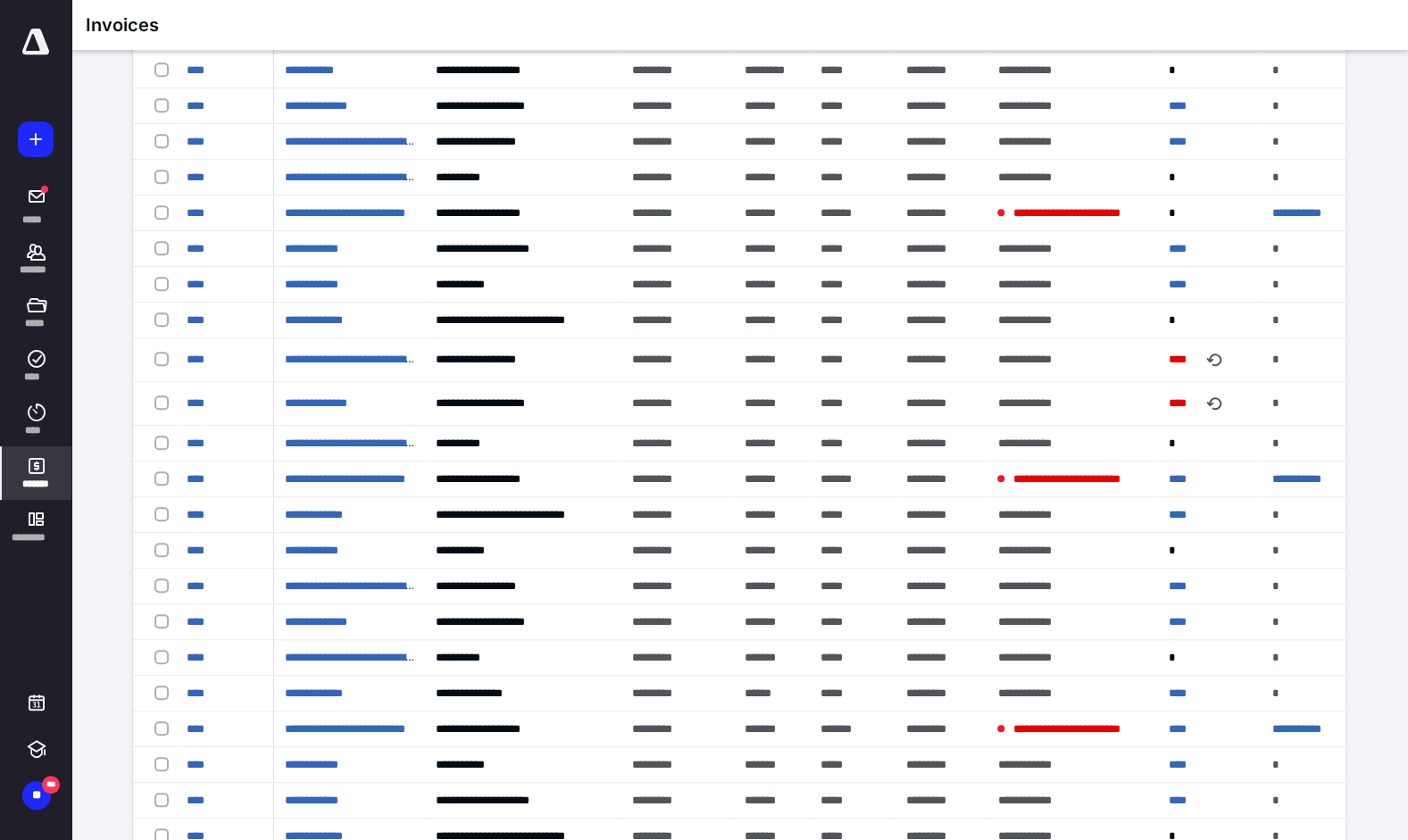 scroll, scrollTop: 4879, scrollLeft: 0, axis: vertical 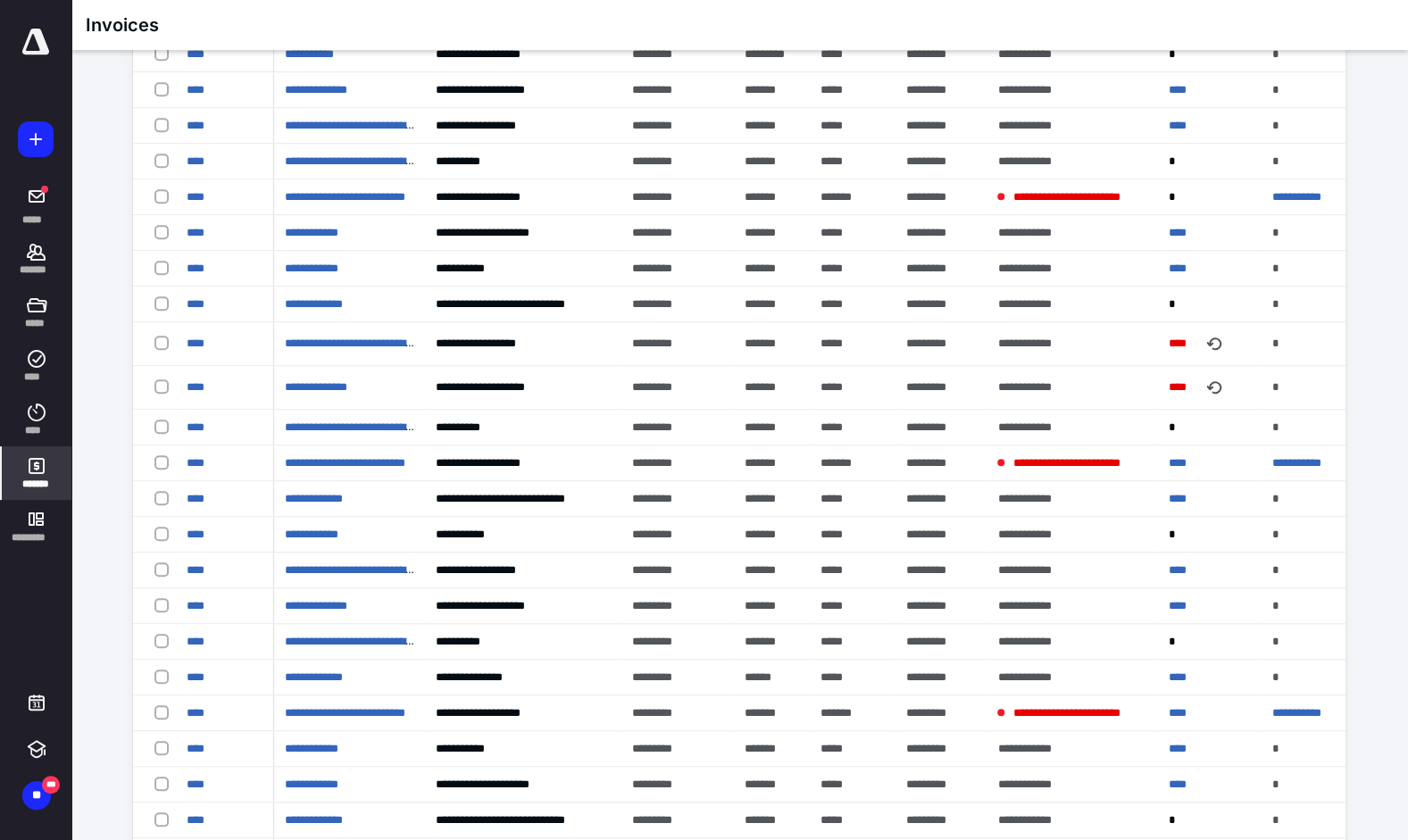 click at bounding box center (1214, 344) 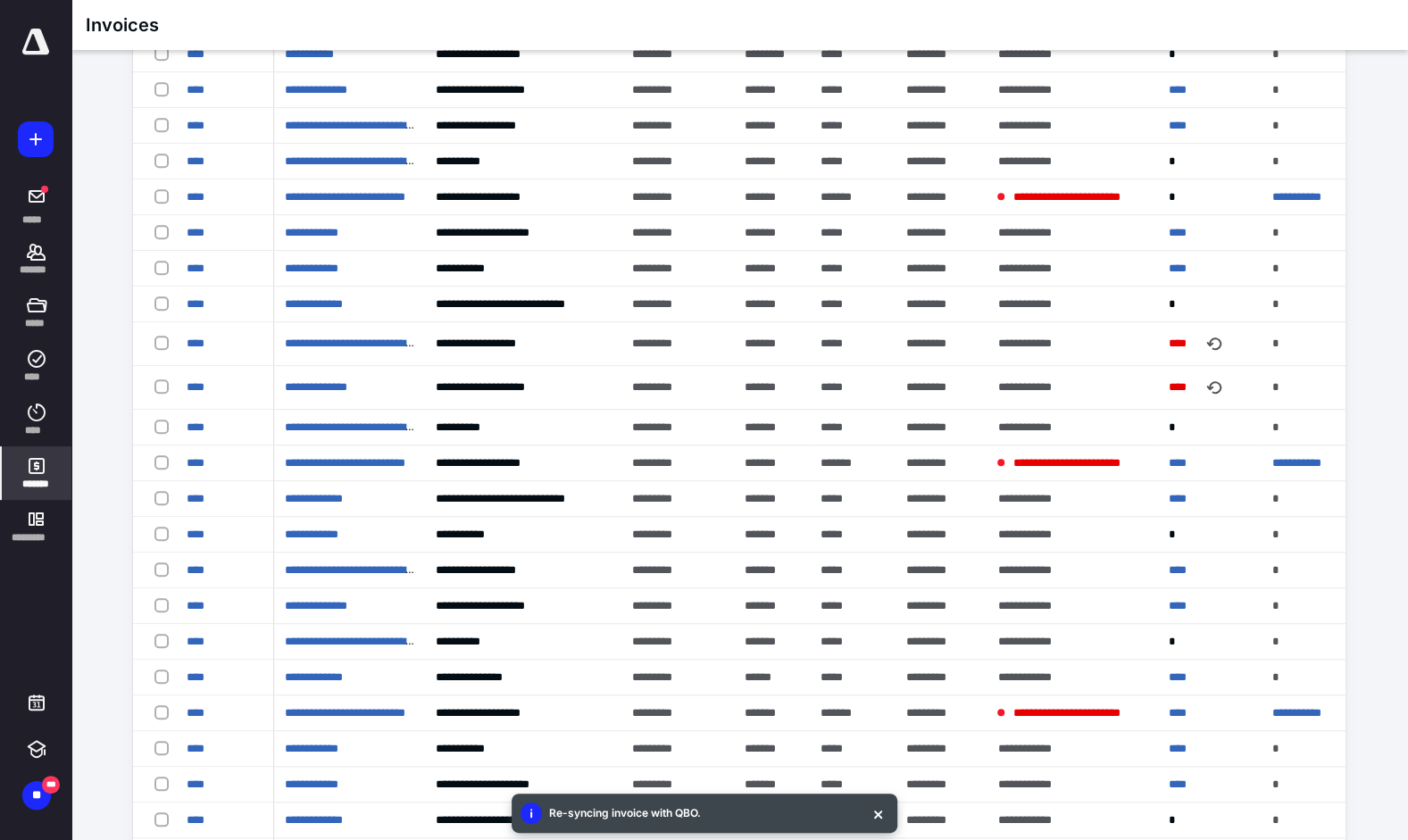 click at bounding box center (1214, 387) 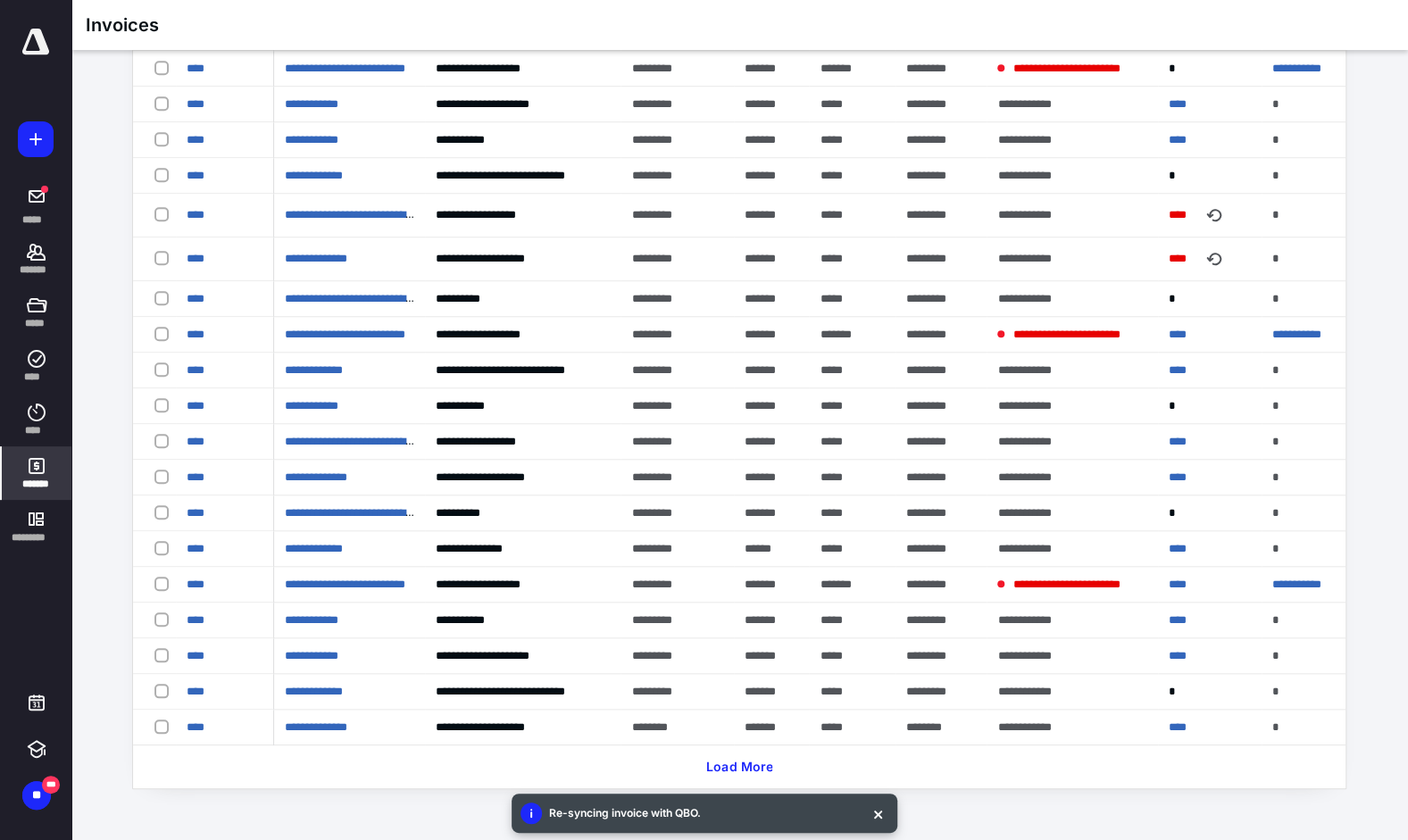 scroll, scrollTop: 5024, scrollLeft: 0, axis: vertical 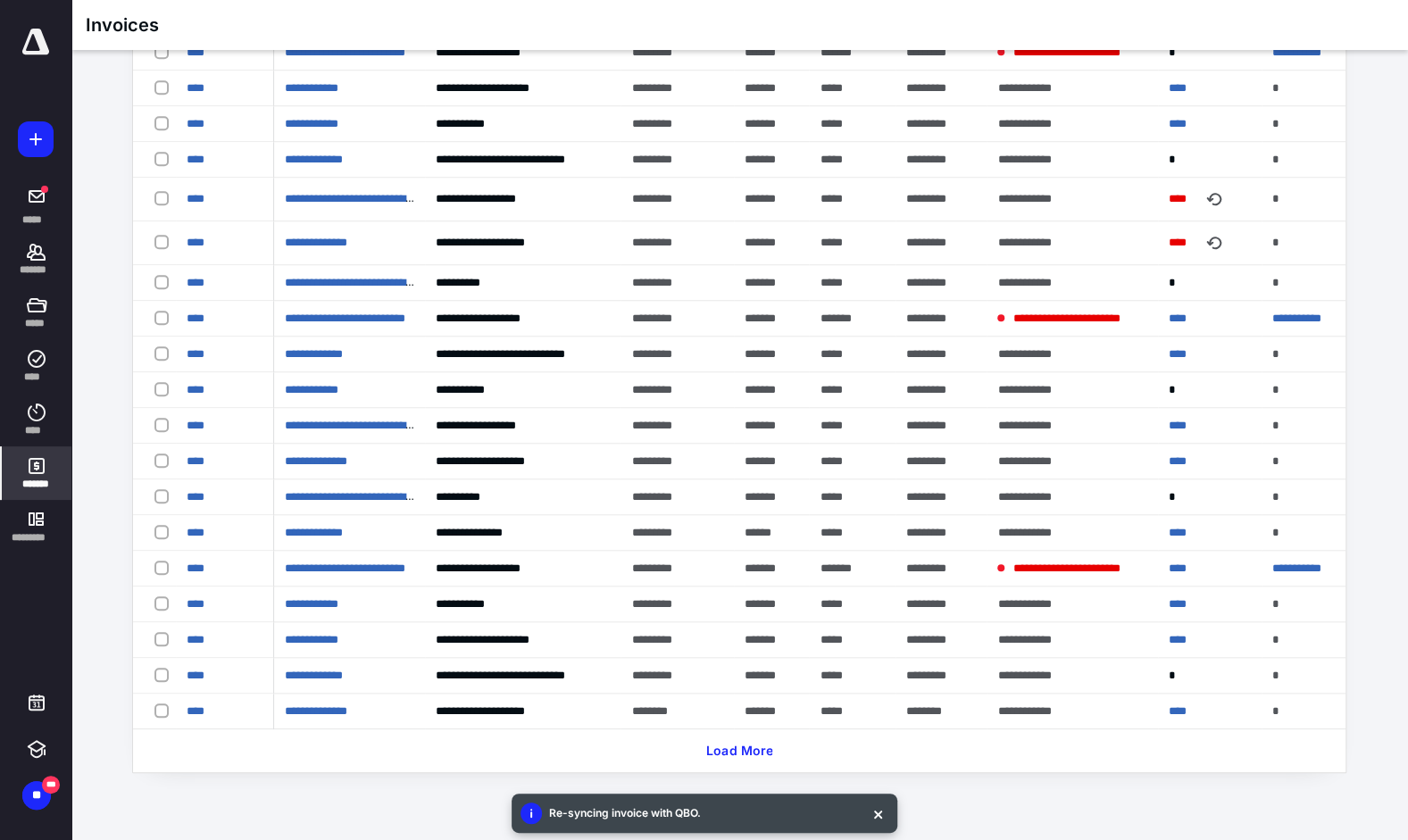 click at bounding box center [1214, 199] 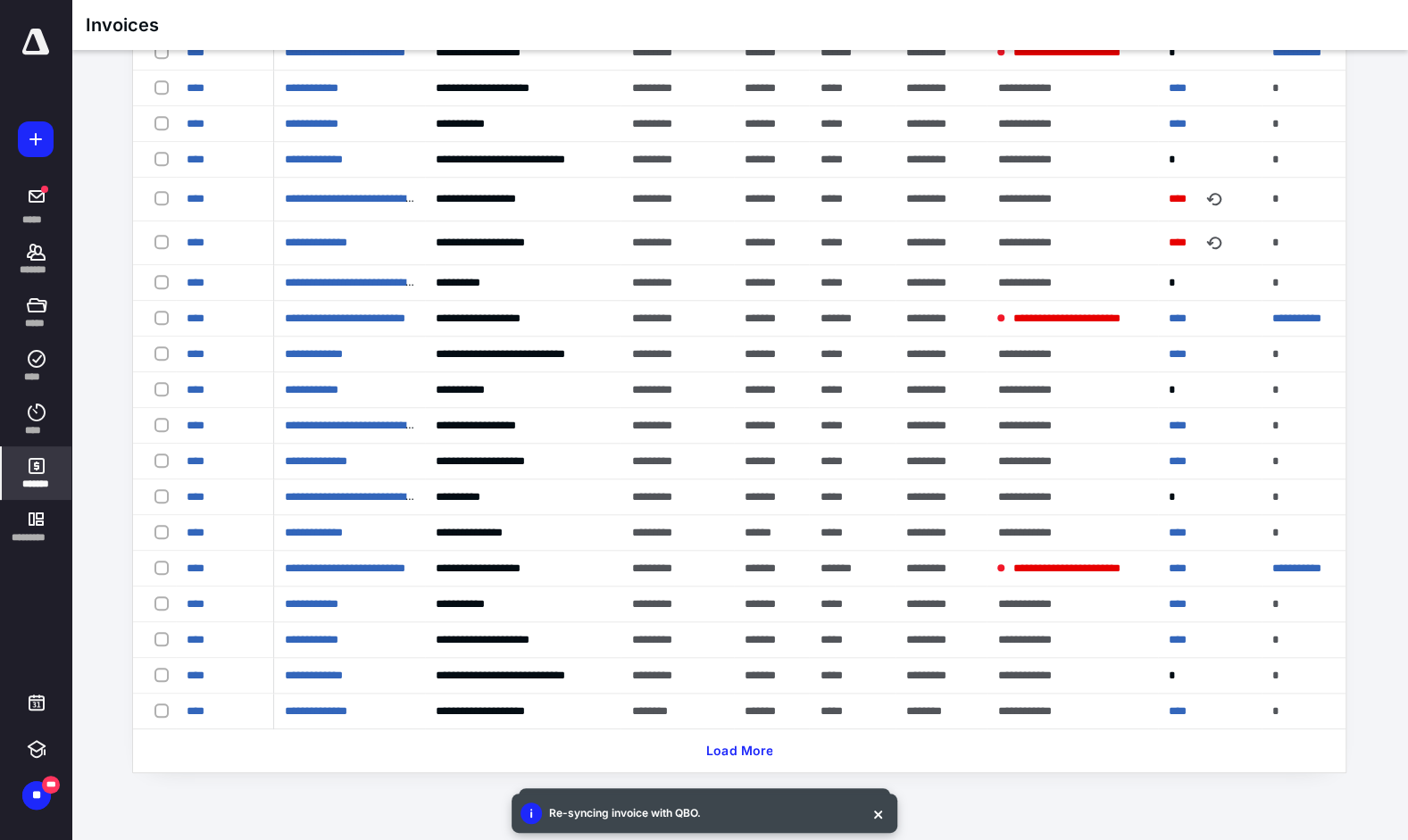 click on "Load More" at bounding box center (739, 751) 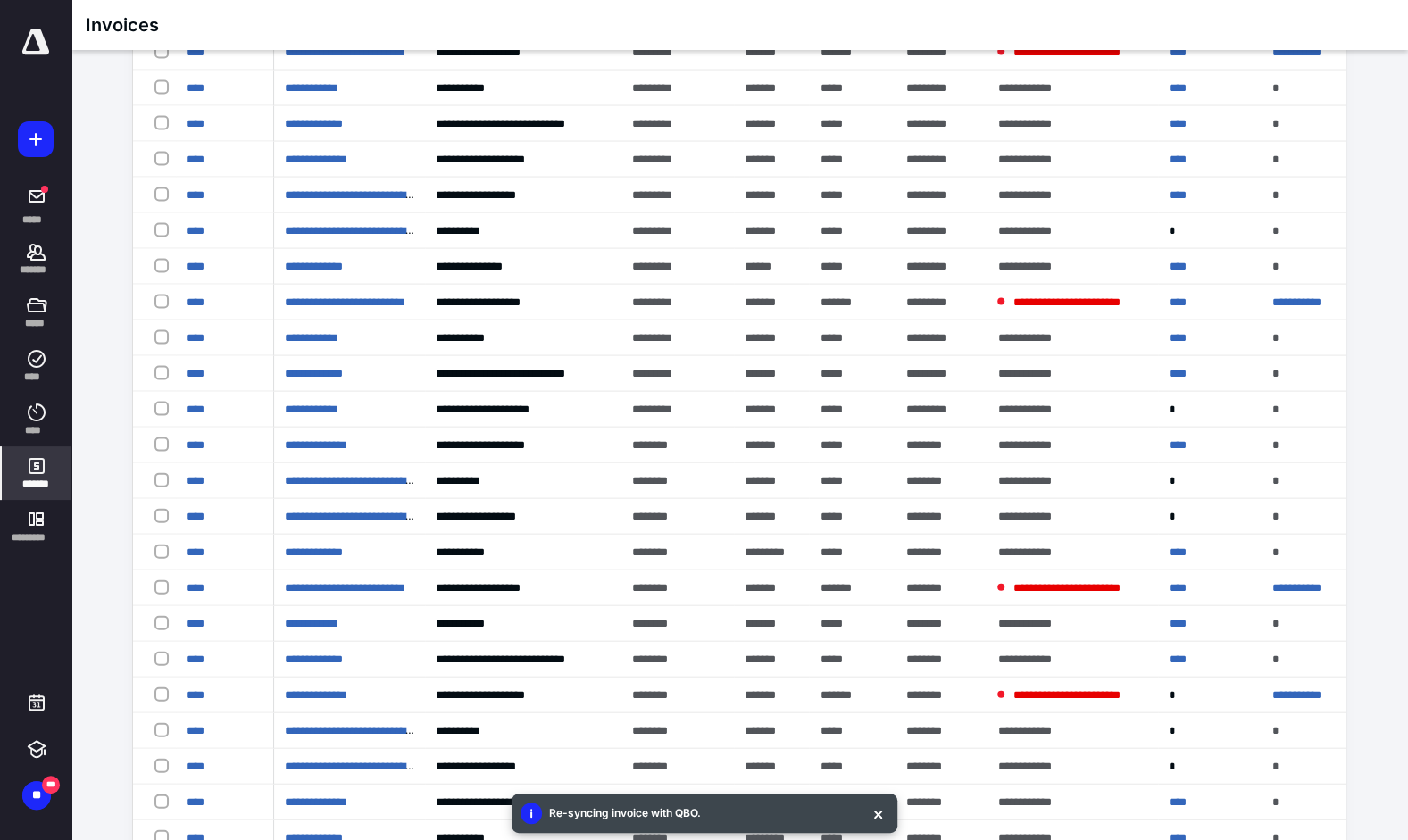 scroll, scrollTop: 6809, scrollLeft: 0, axis: vertical 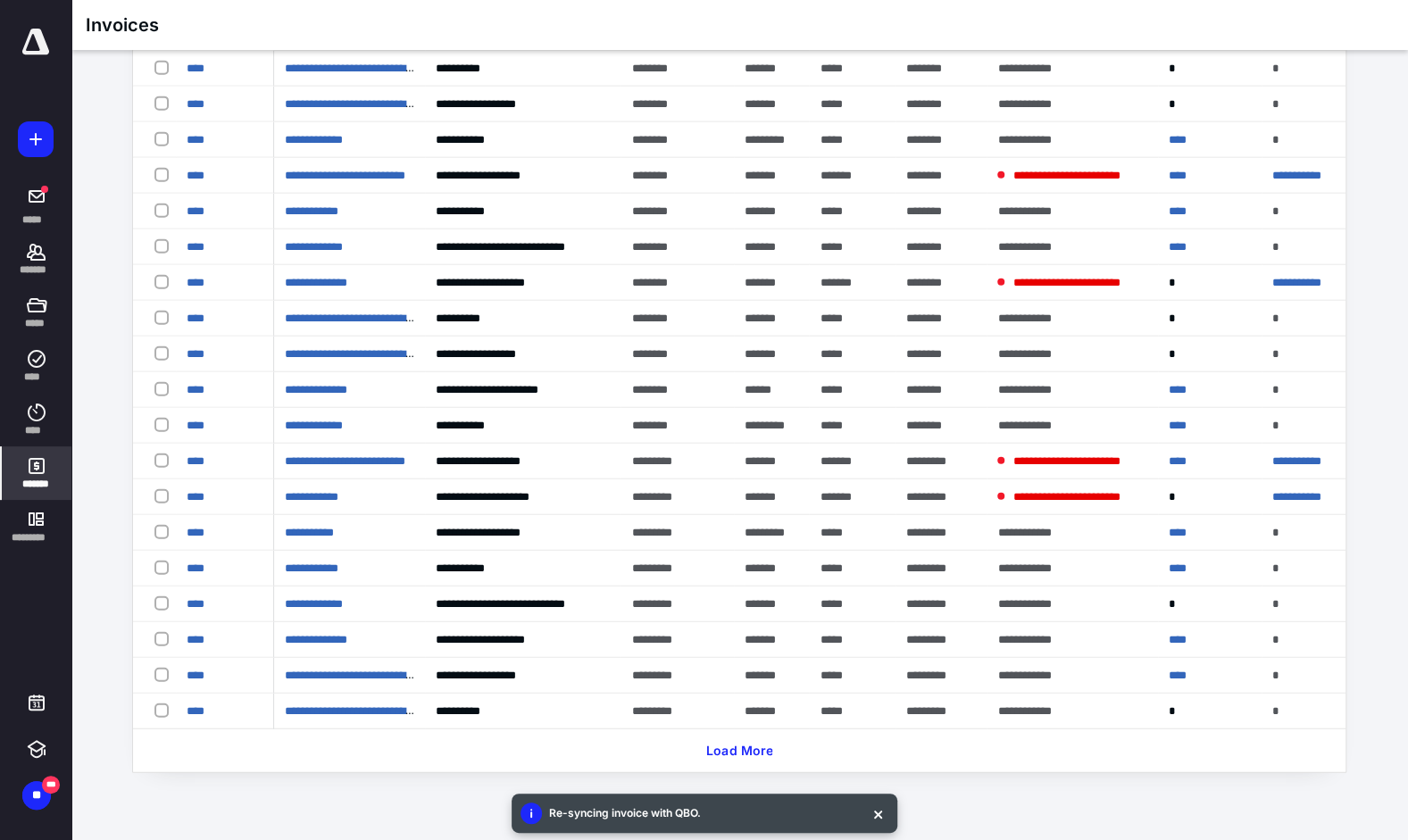 click on "Load More" at bounding box center [739, 751] 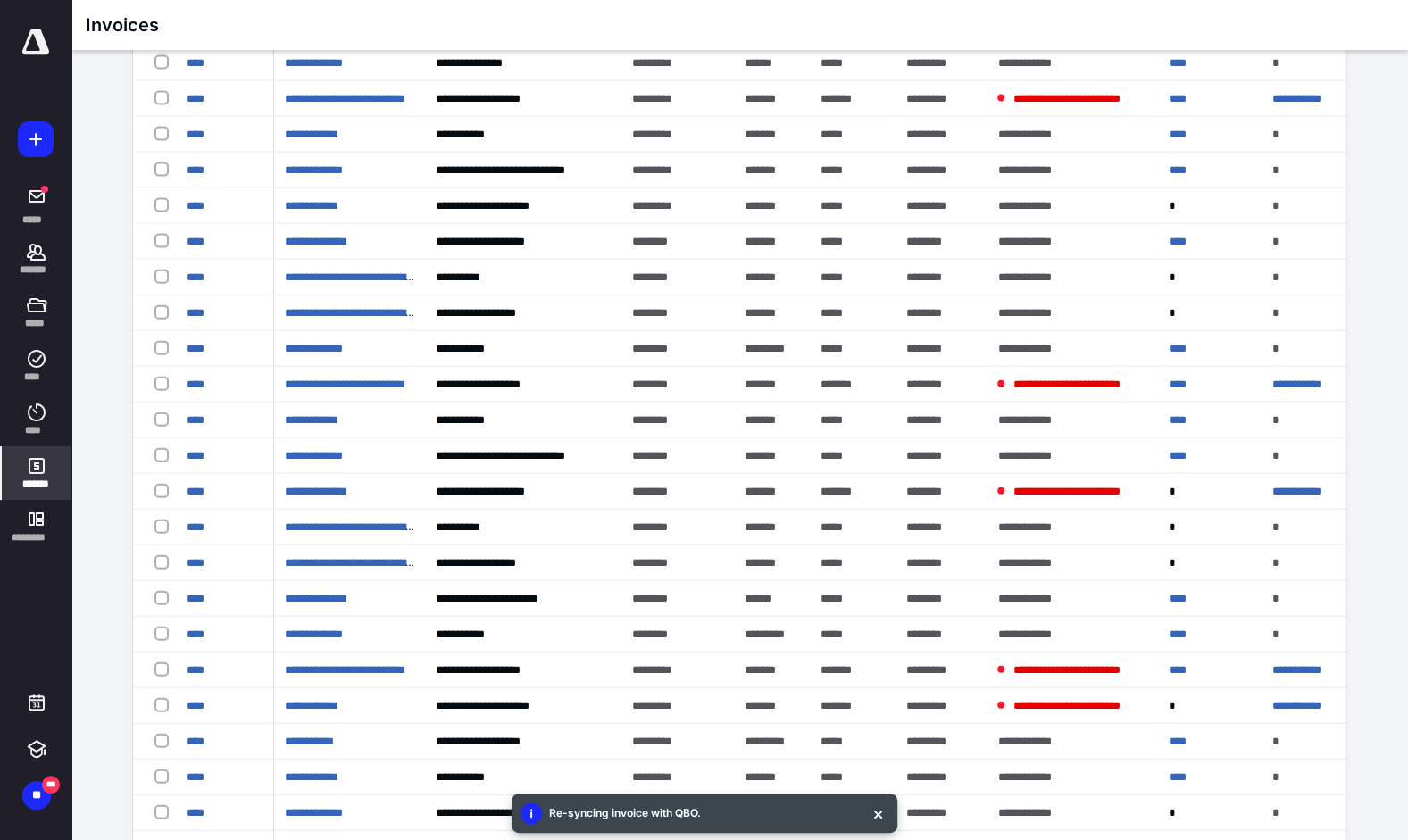 scroll, scrollTop: 6809, scrollLeft: 0, axis: vertical 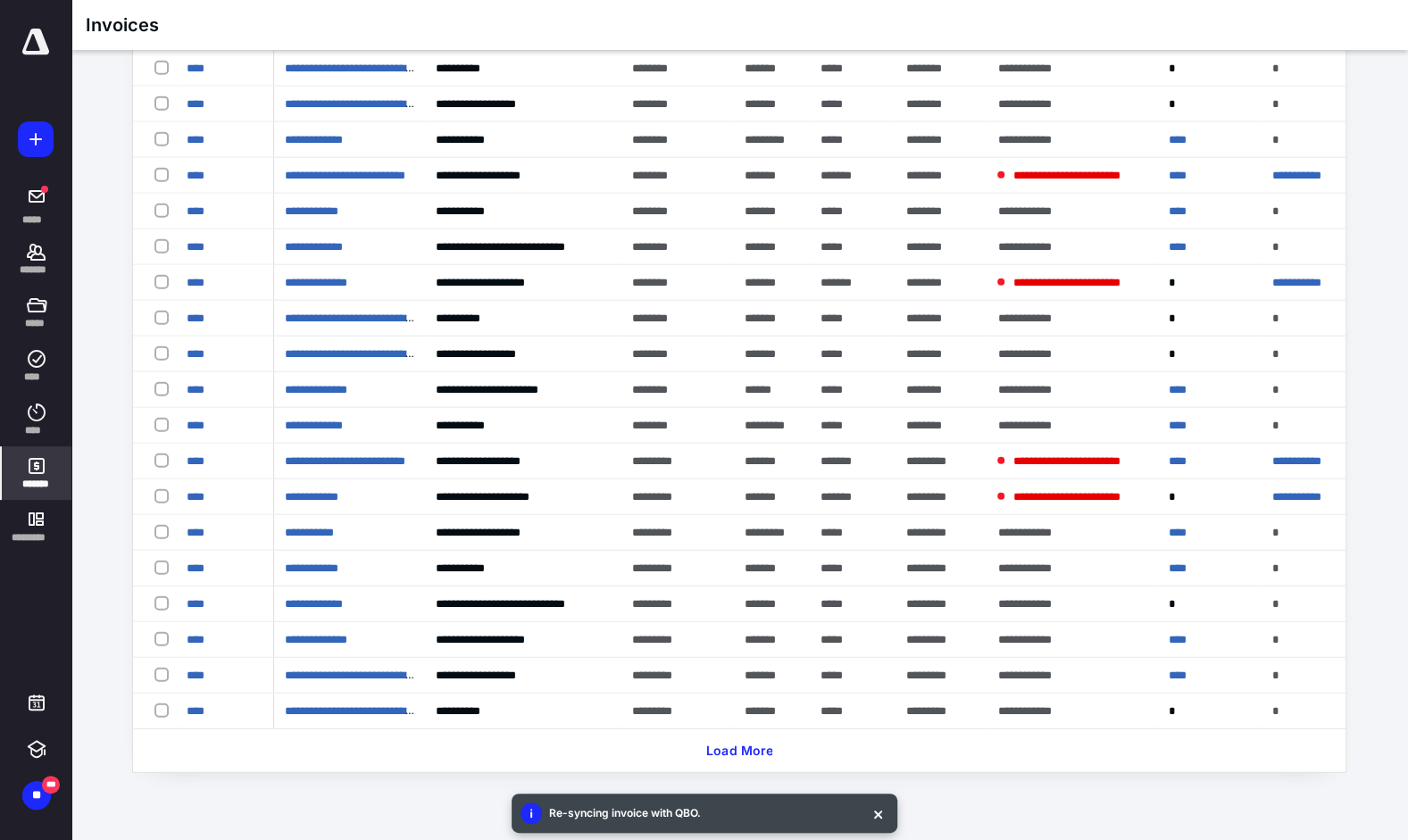 click on "Load More" at bounding box center [739, 751] 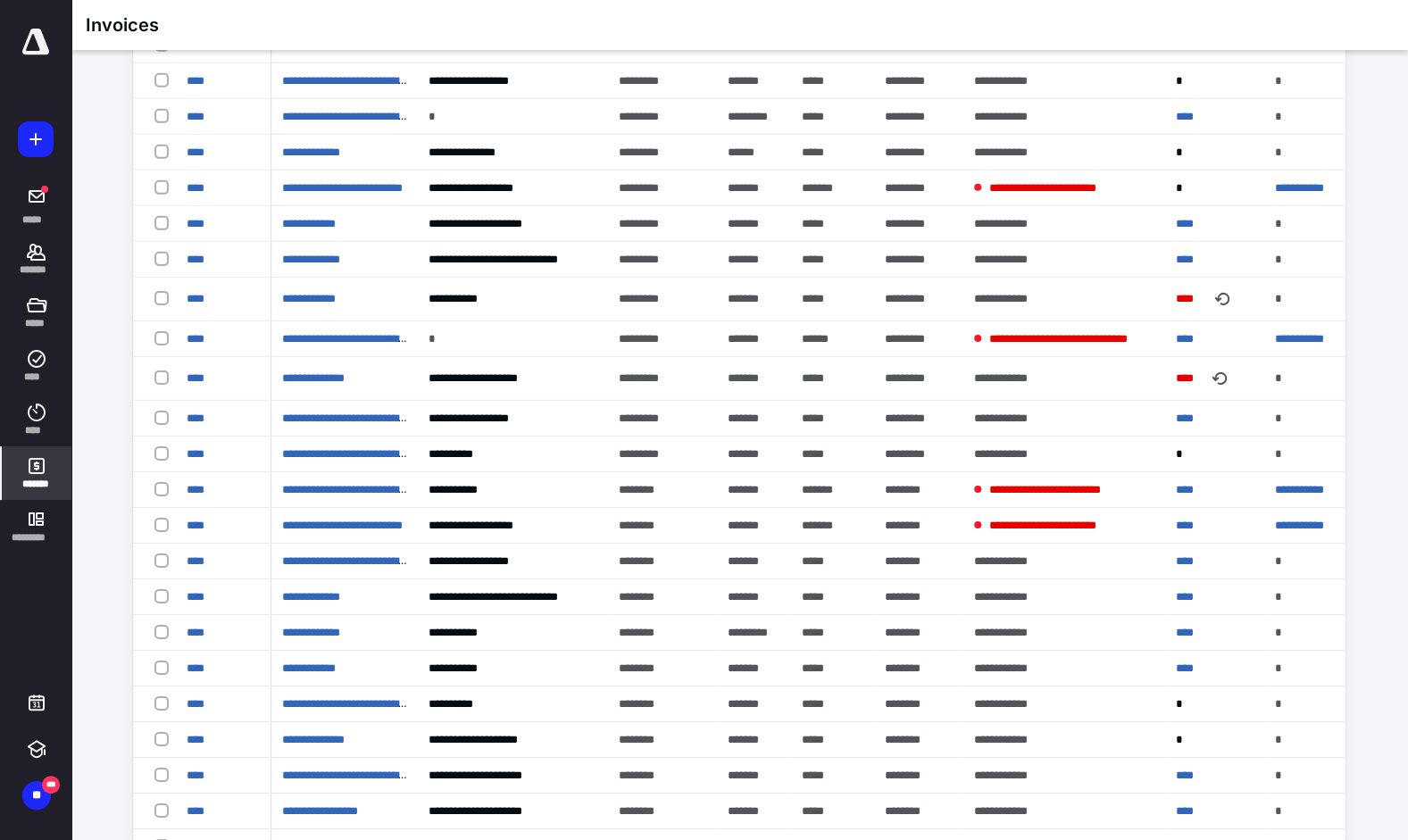 scroll, scrollTop: 7654, scrollLeft: 0, axis: vertical 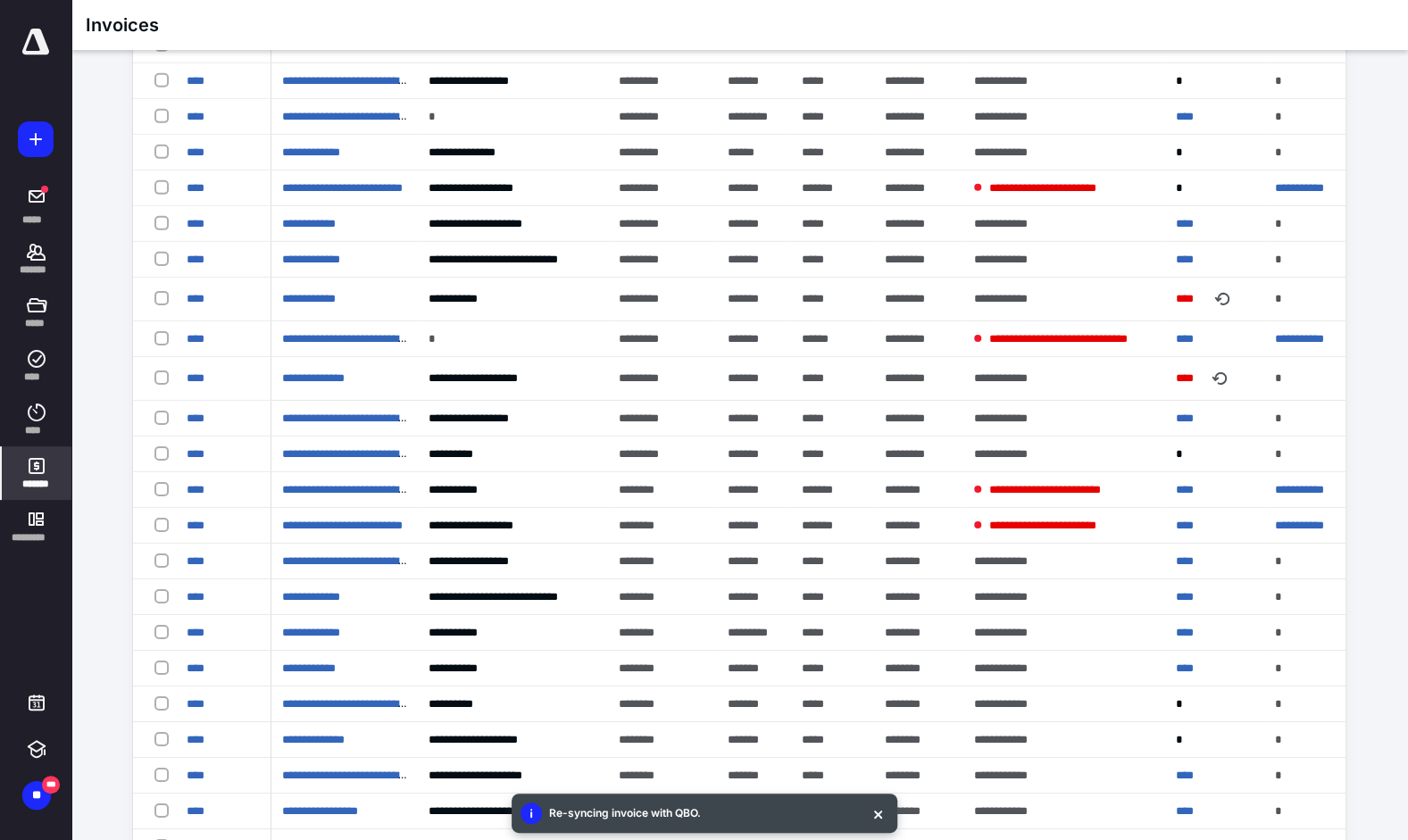 click at bounding box center [1222, 299] 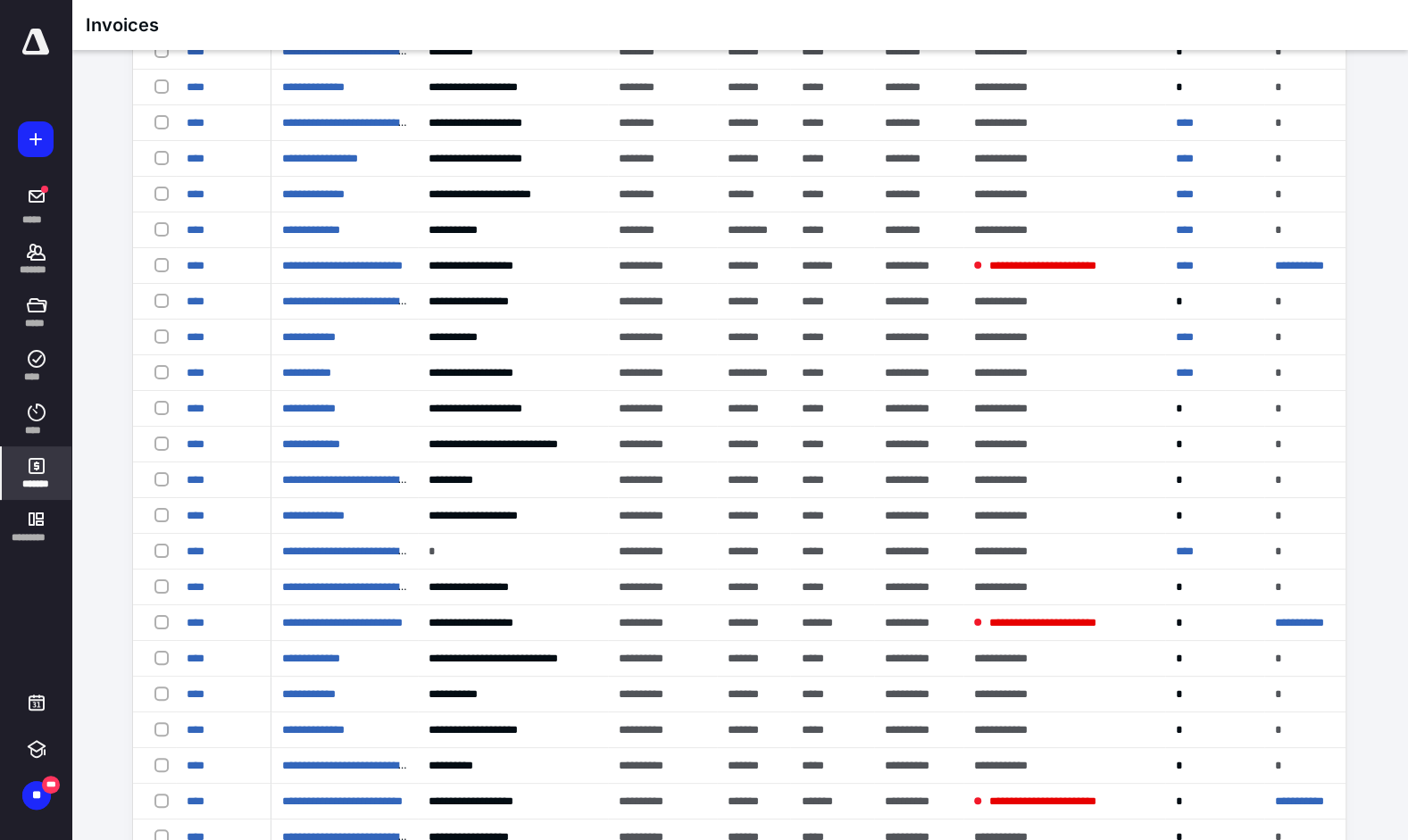 scroll, scrollTop: 8611, scrollLeft: 0, axis: vertical 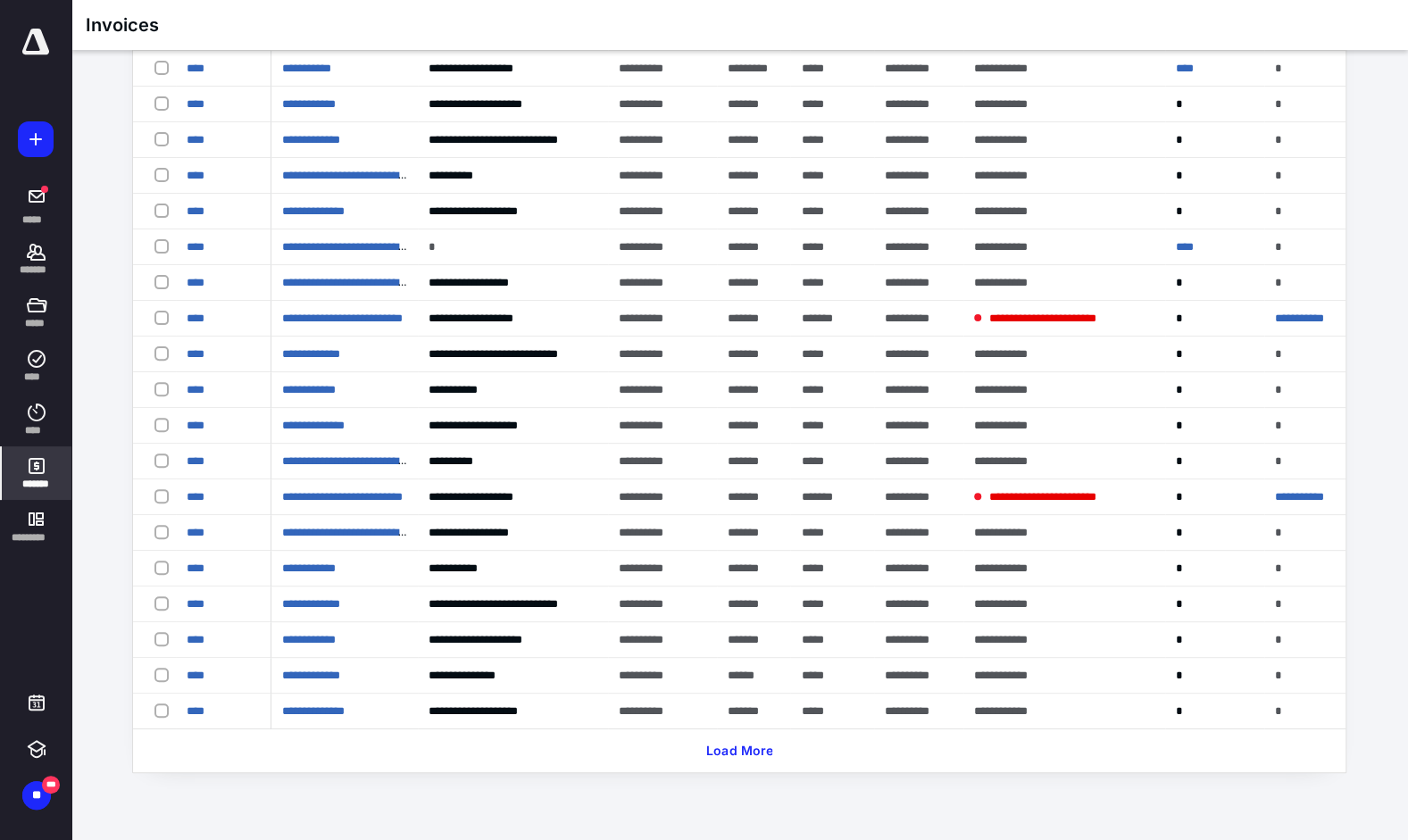 click on "Load More" at bounding box center [739, 751] 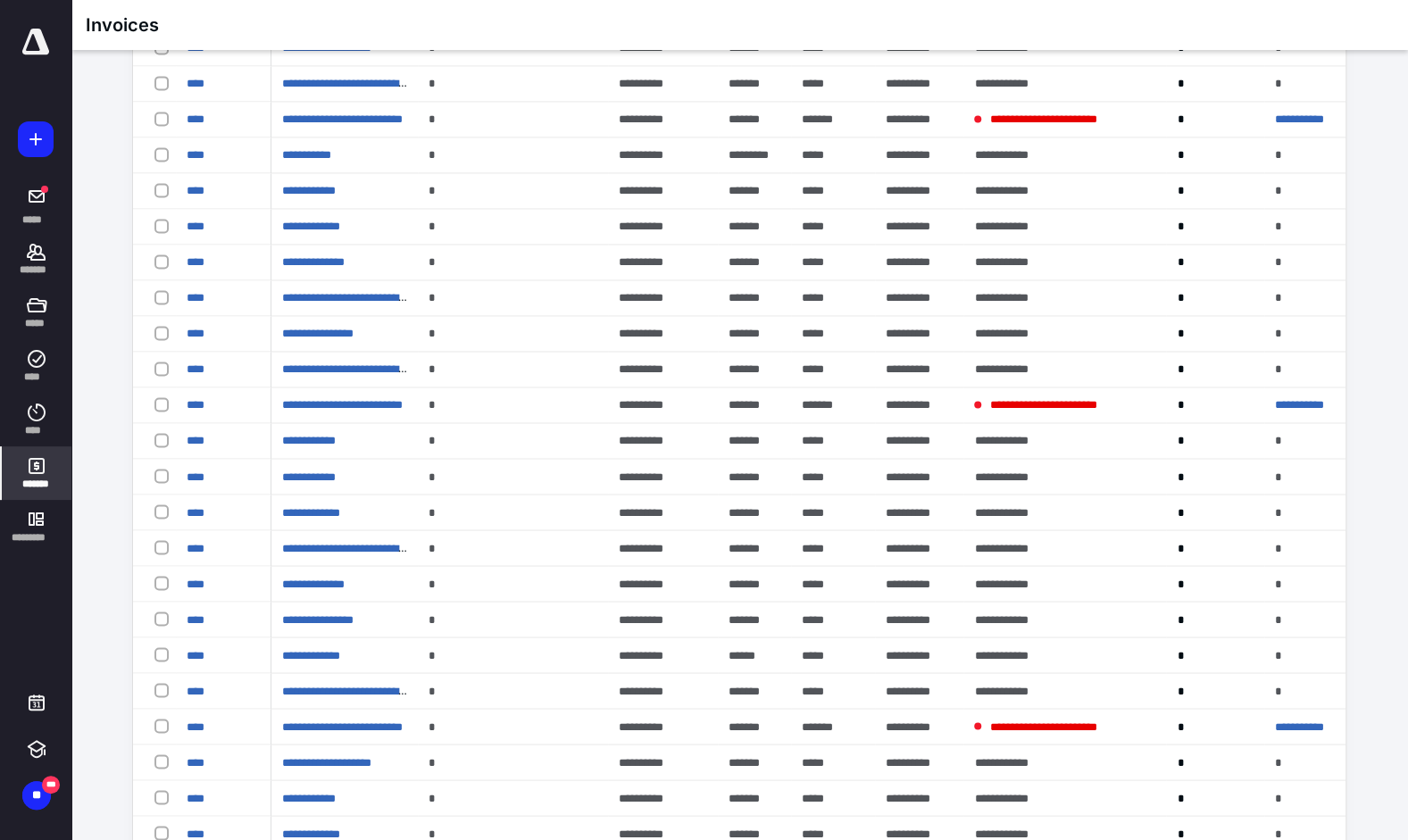 scroll, scrollTop: 10396, scrollLeft: 0, axis: vertical 